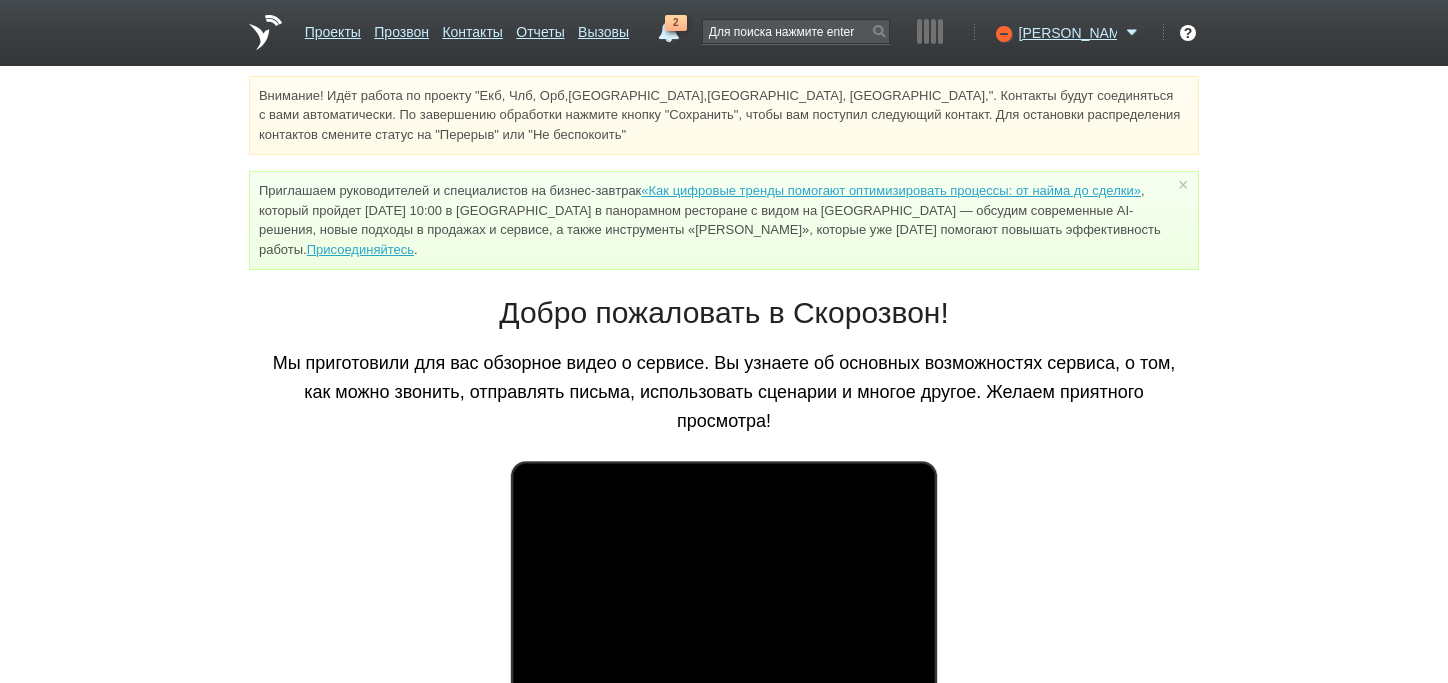 scroll, scrollTop: 0, scrollLeft: 0, axis: both 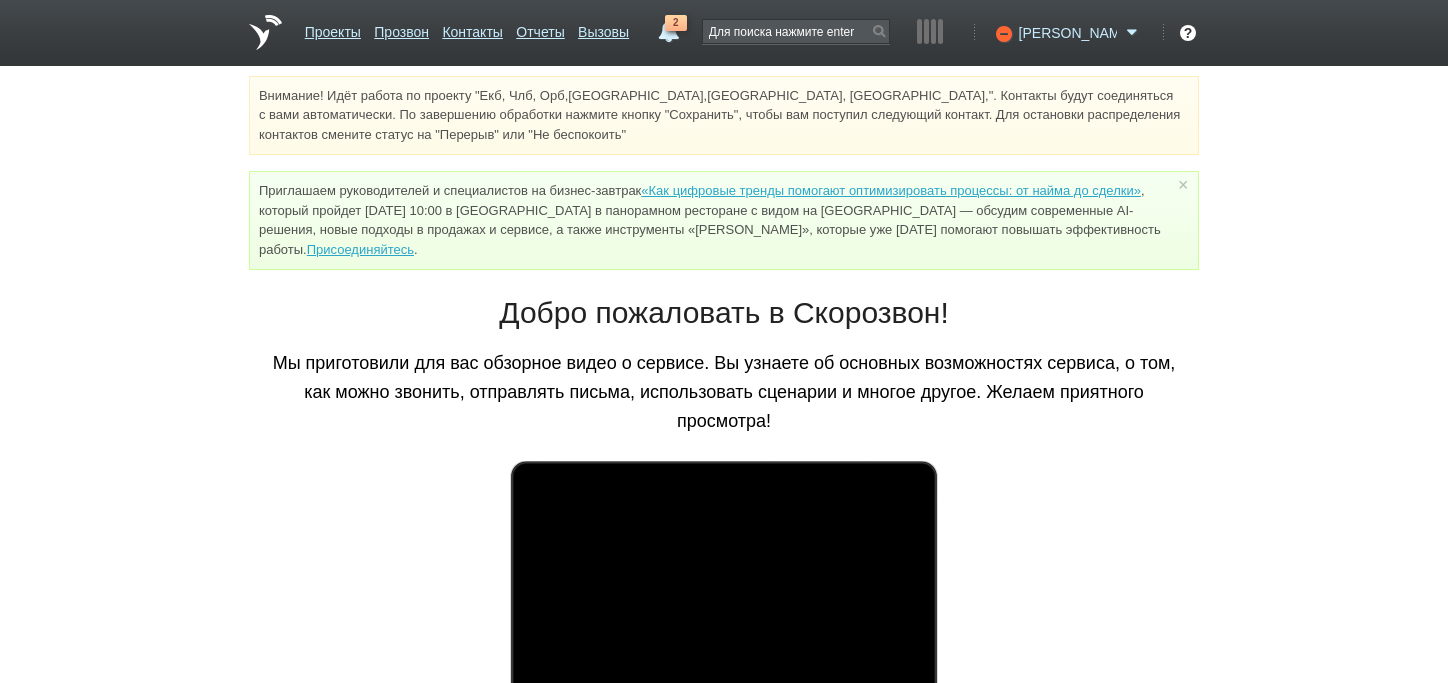 click at bounding box center [1132, 33] 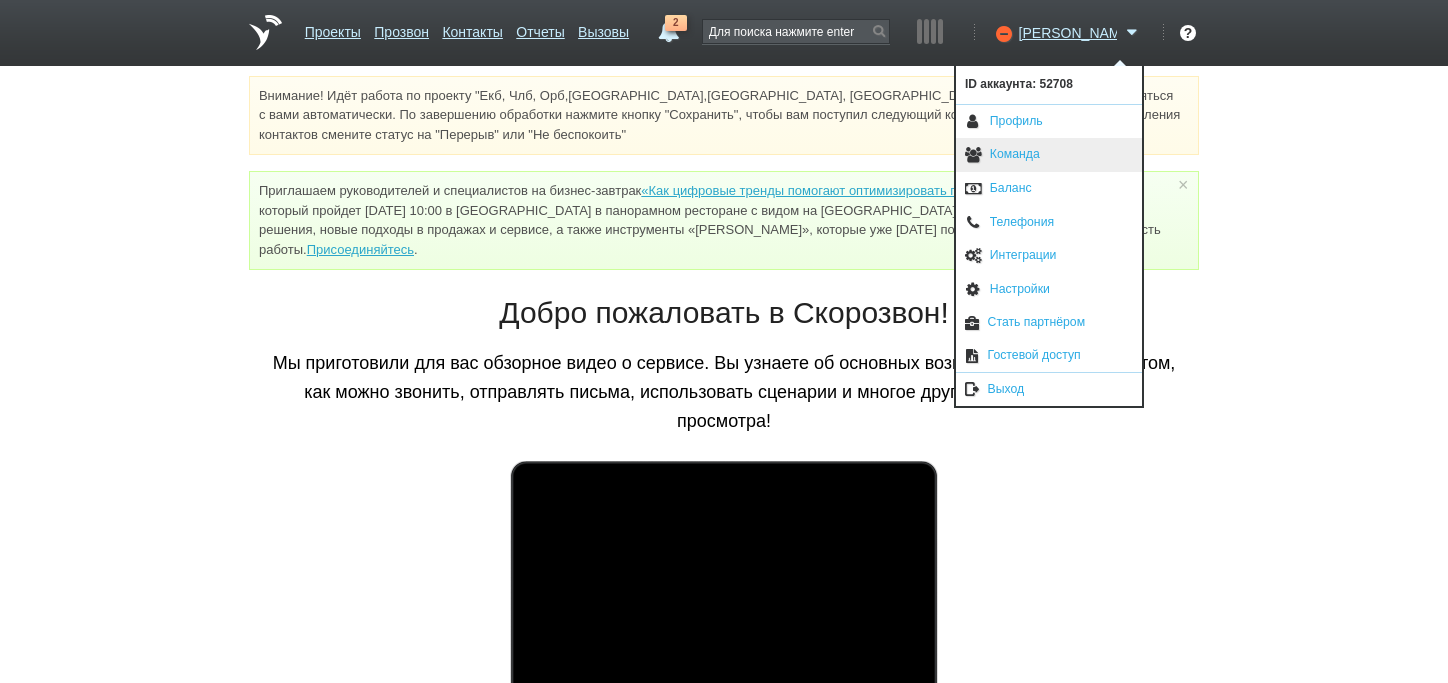 click on "Команда" at bounding box center (1049, 155) 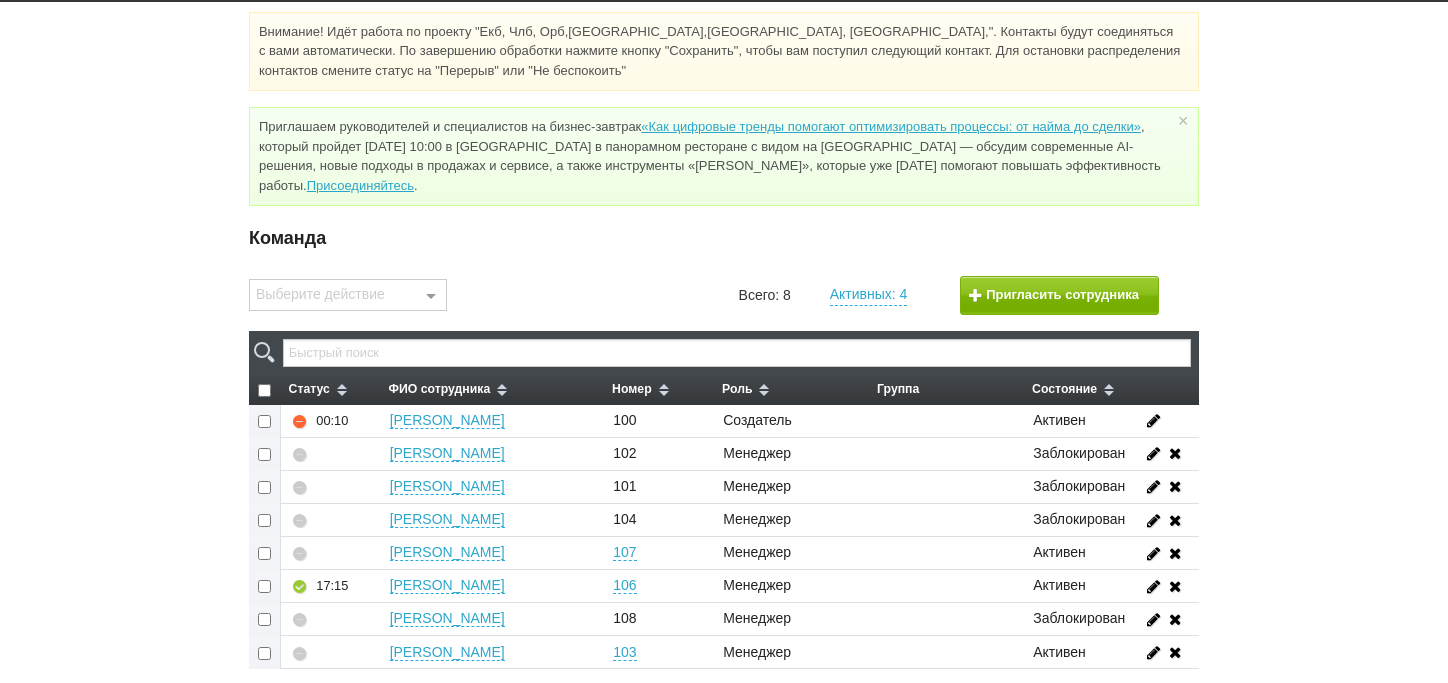scroll, scrollTop: 100, scrollLeft: 0, axis: vertical 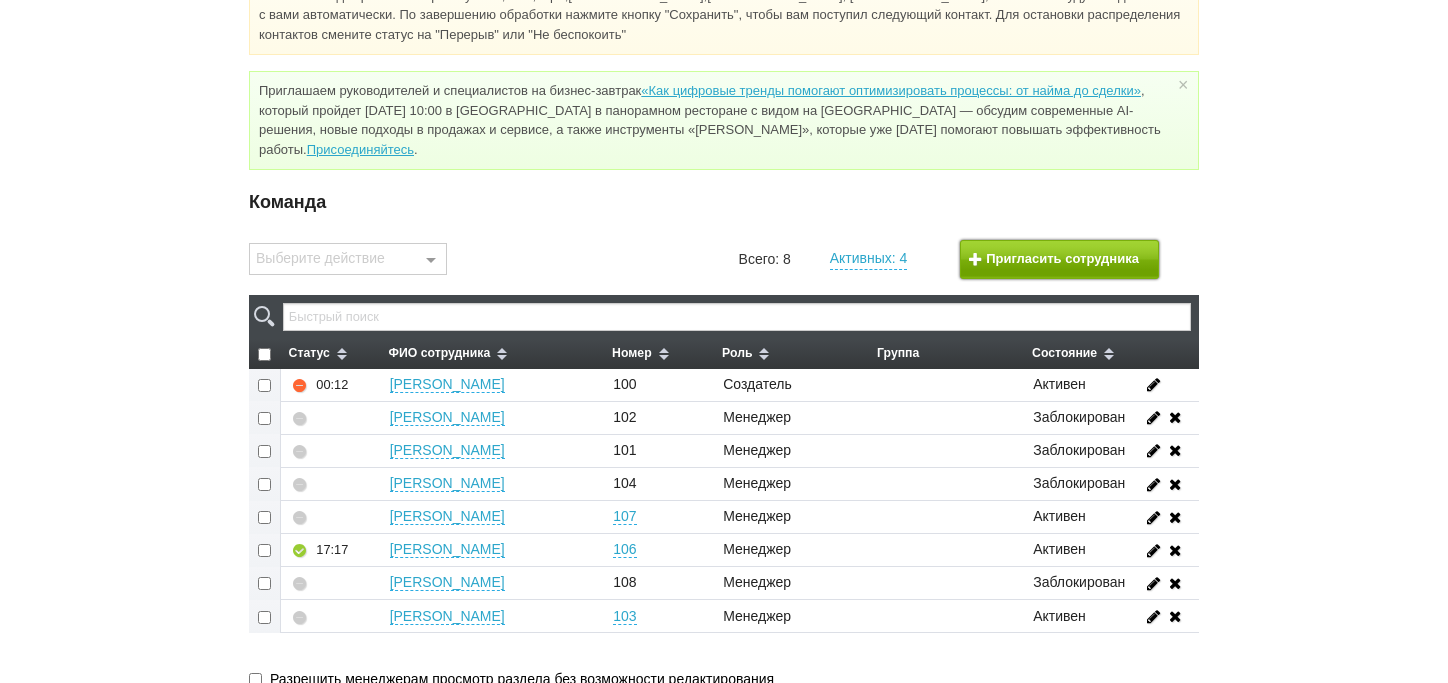 click on "Пригласить сотрудника" at bounding box center [1060, 259] 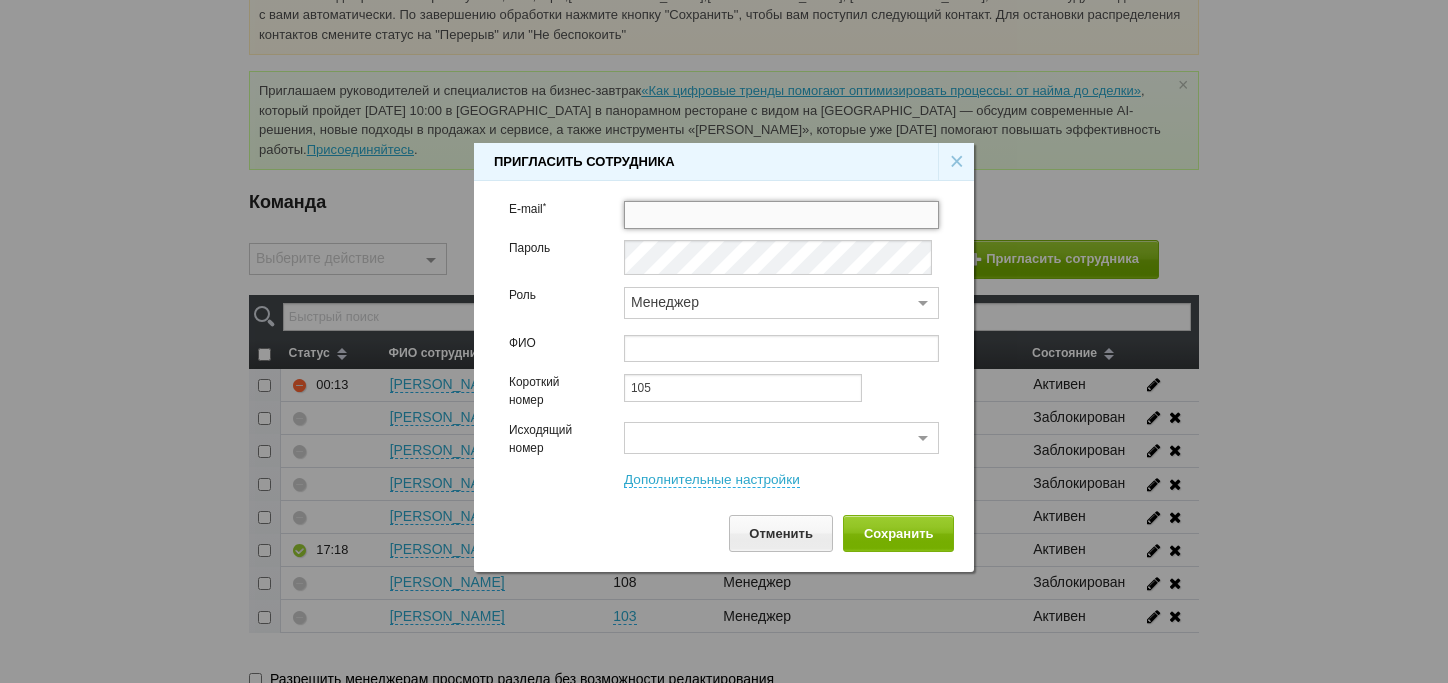 click at bounding box center (781, 215) 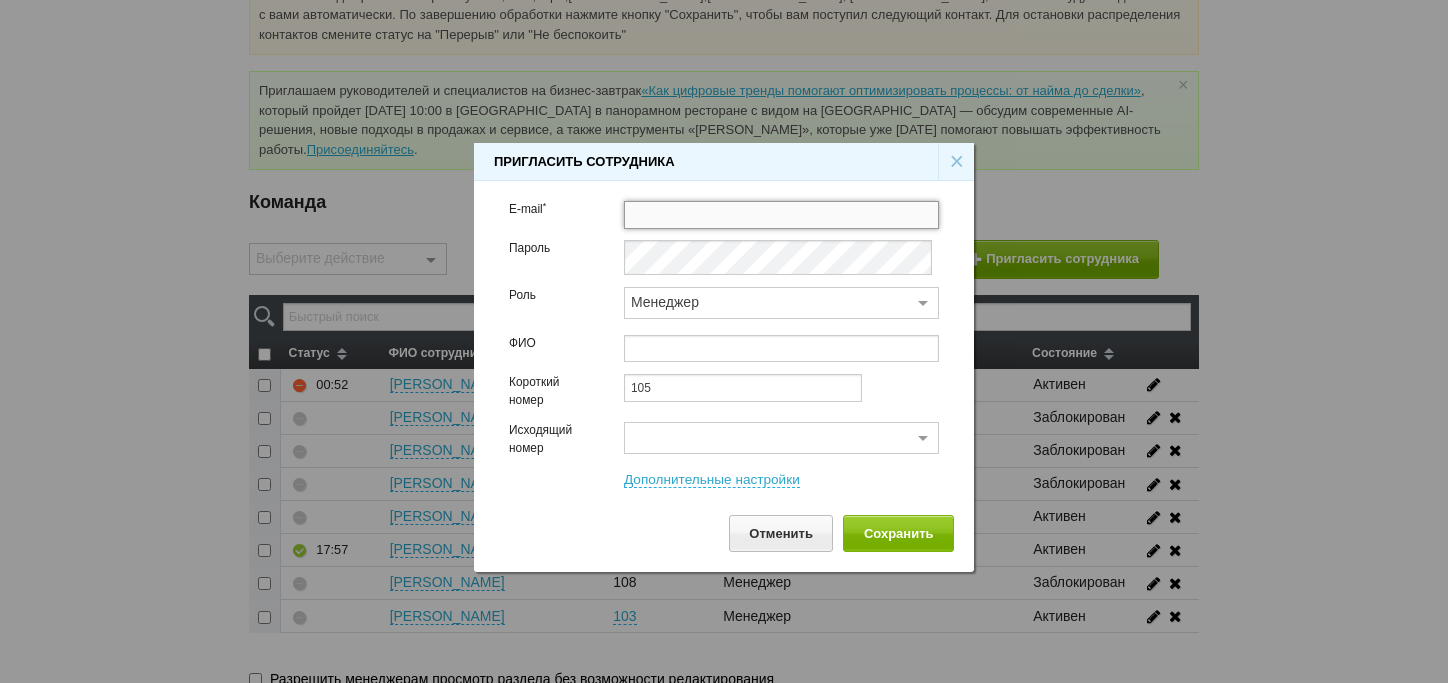 paste on "[EMAIL_ADDRESS][DOMAIN_NAME]" 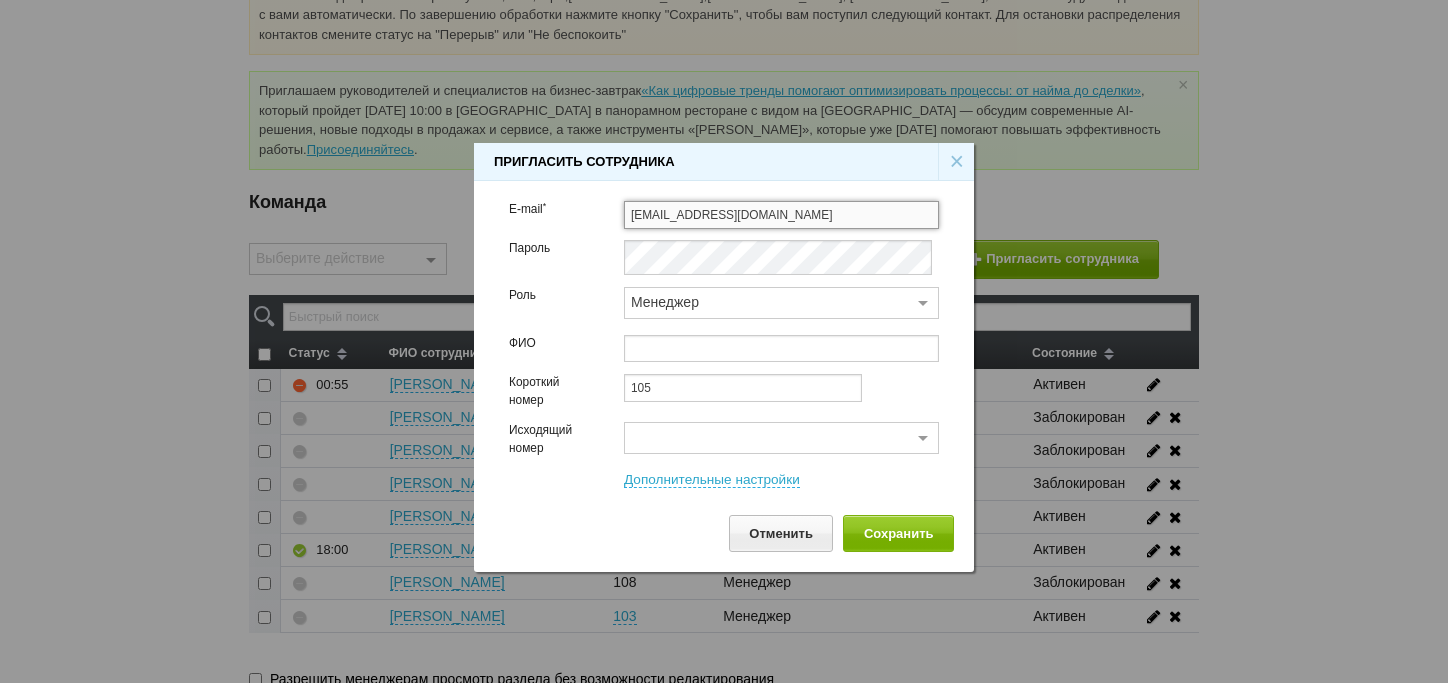 type on "[EMAIL_ADDRESS][DOMAIN_NAME]" 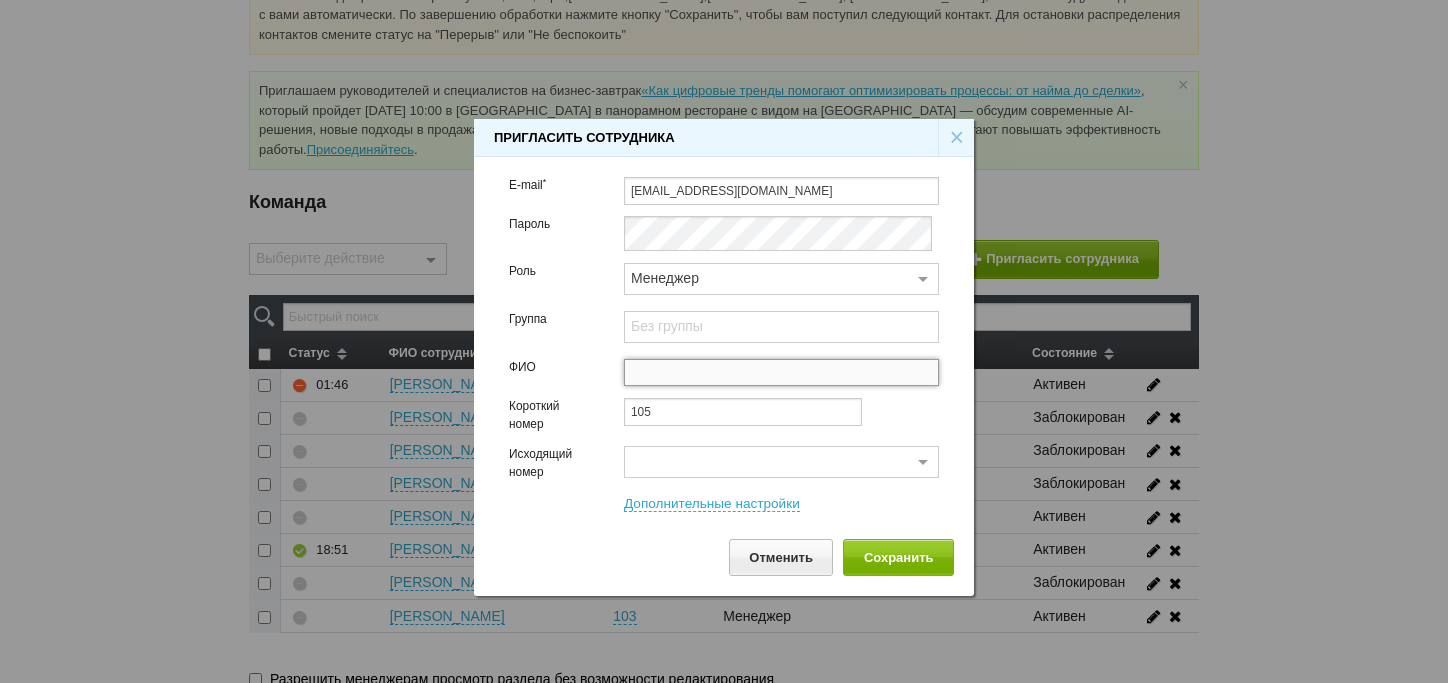 click at bounding box center [781, 373] 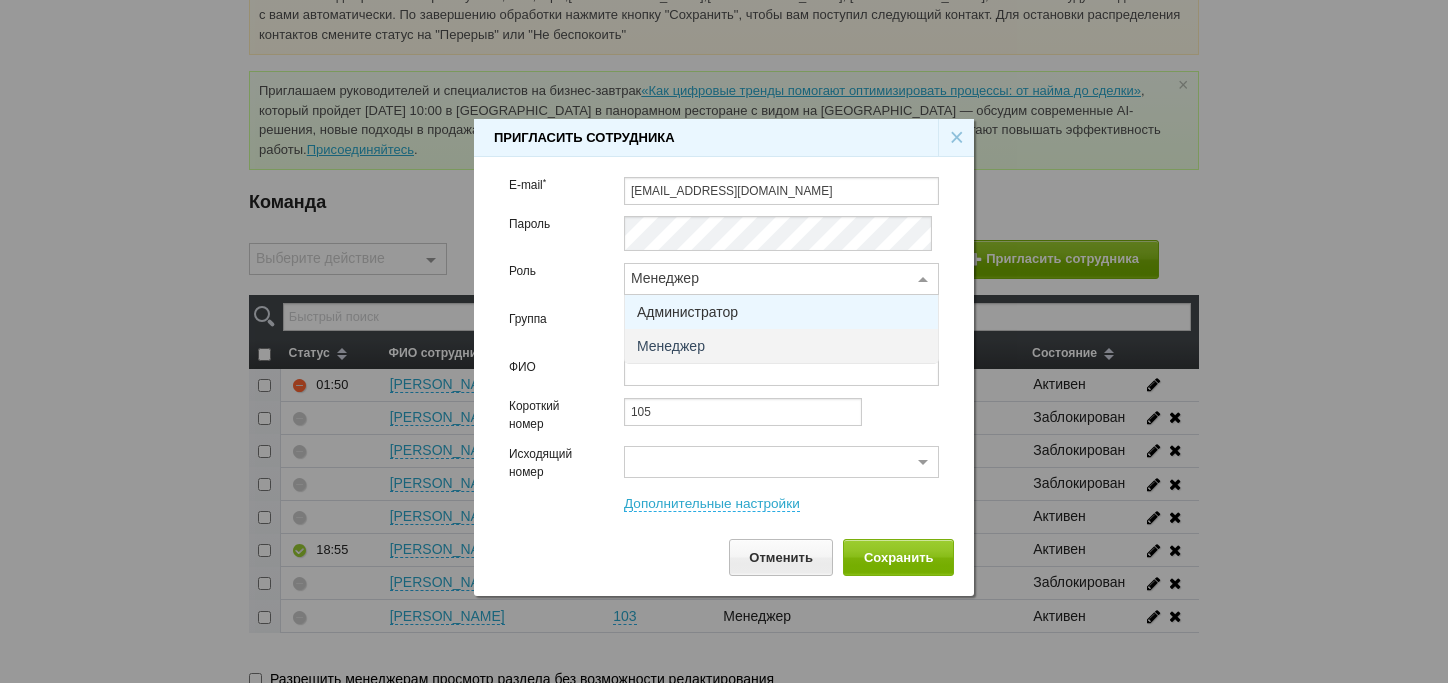 click at bounding box center [923, 280] 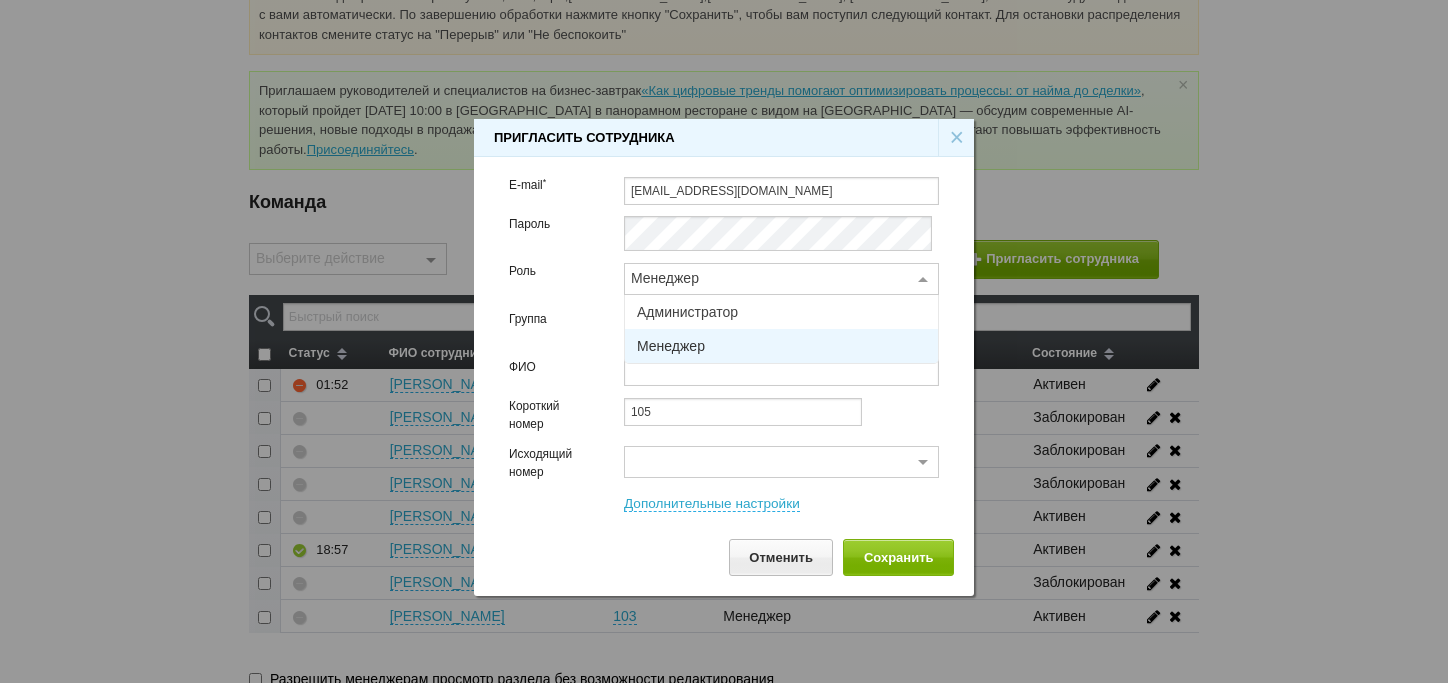 click on "Менеджер" at bounding box center (671, 346) 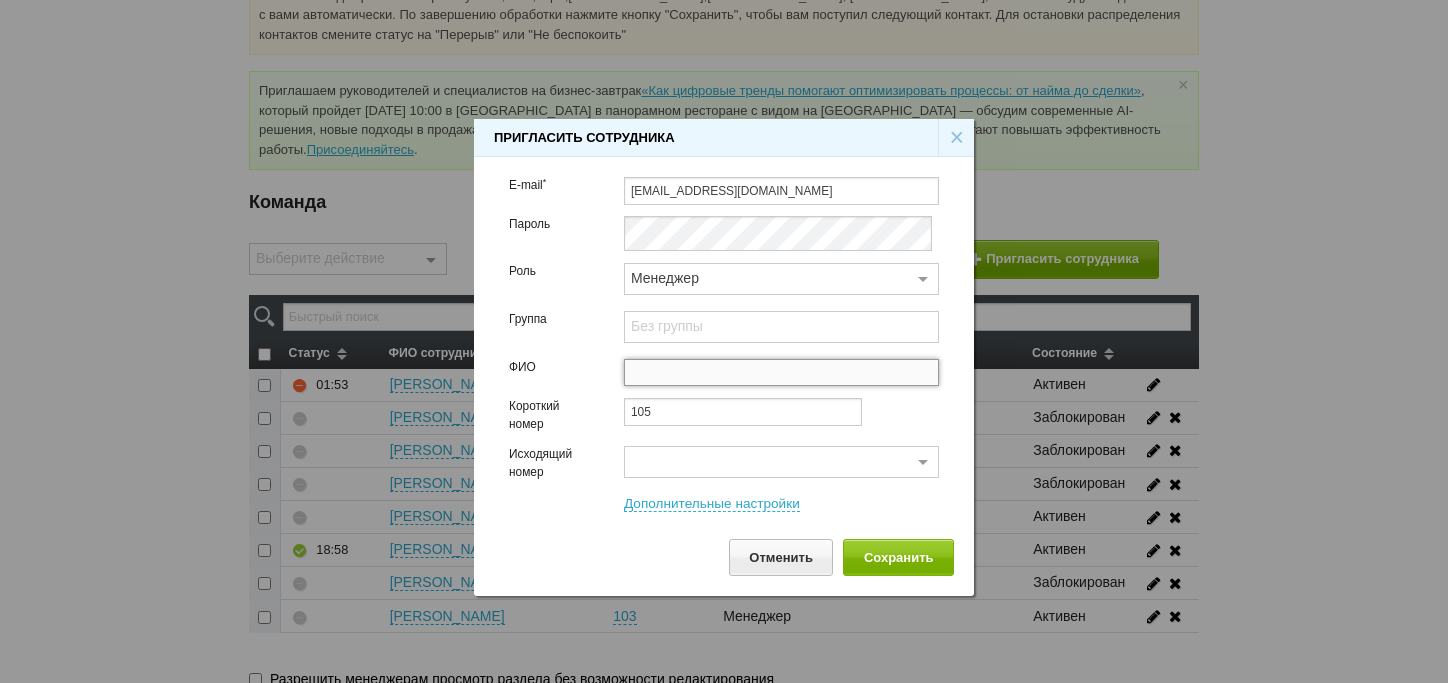 click at bounding box center (781, 373) 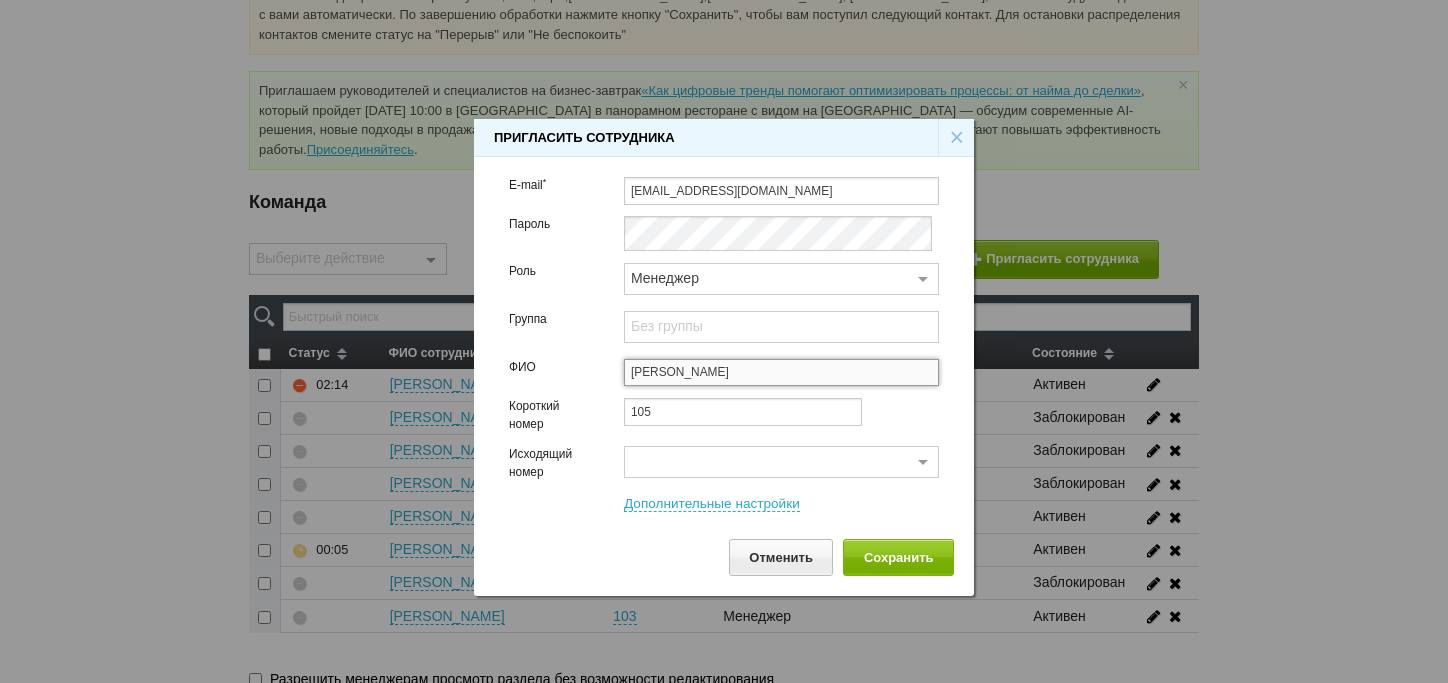 type on "[PERSON_NAME]" 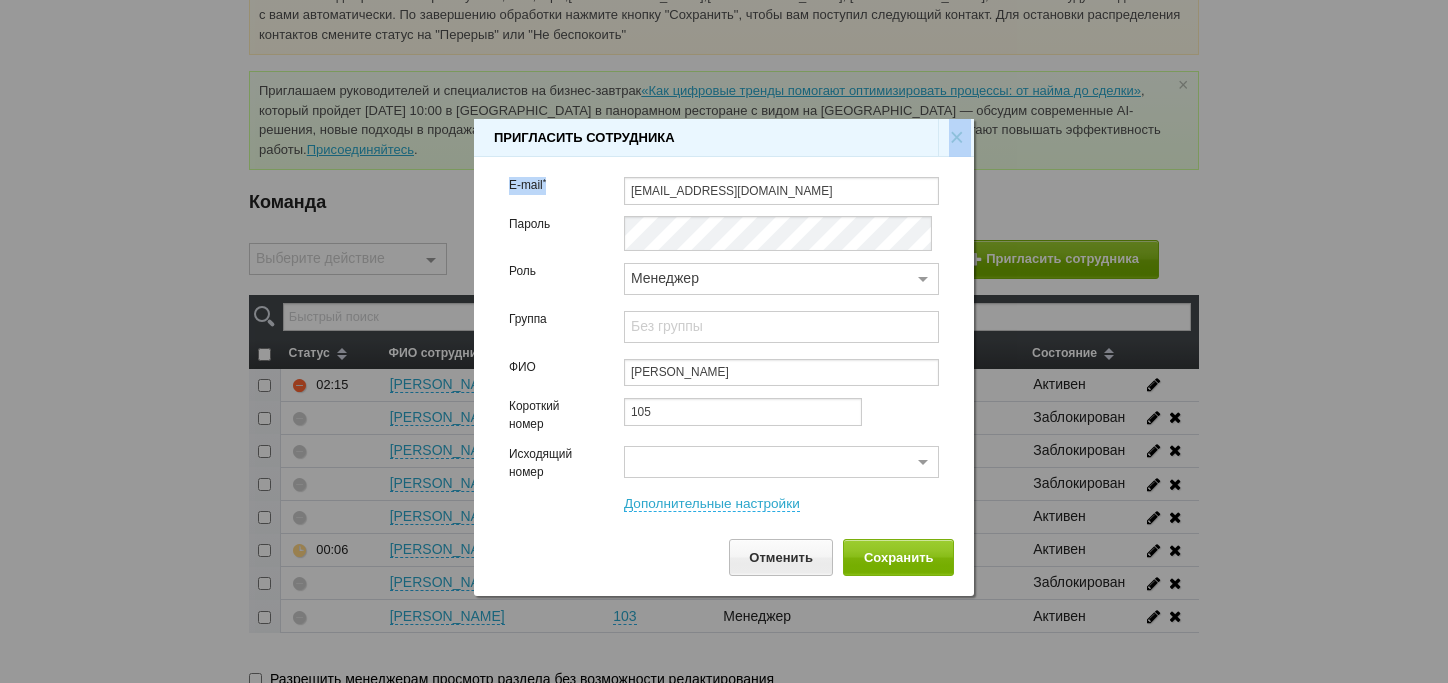 drag, startPoint x: 817, startPoint y: 101, endPoint x: 744, endPoint y: 134, distance: 80.11242 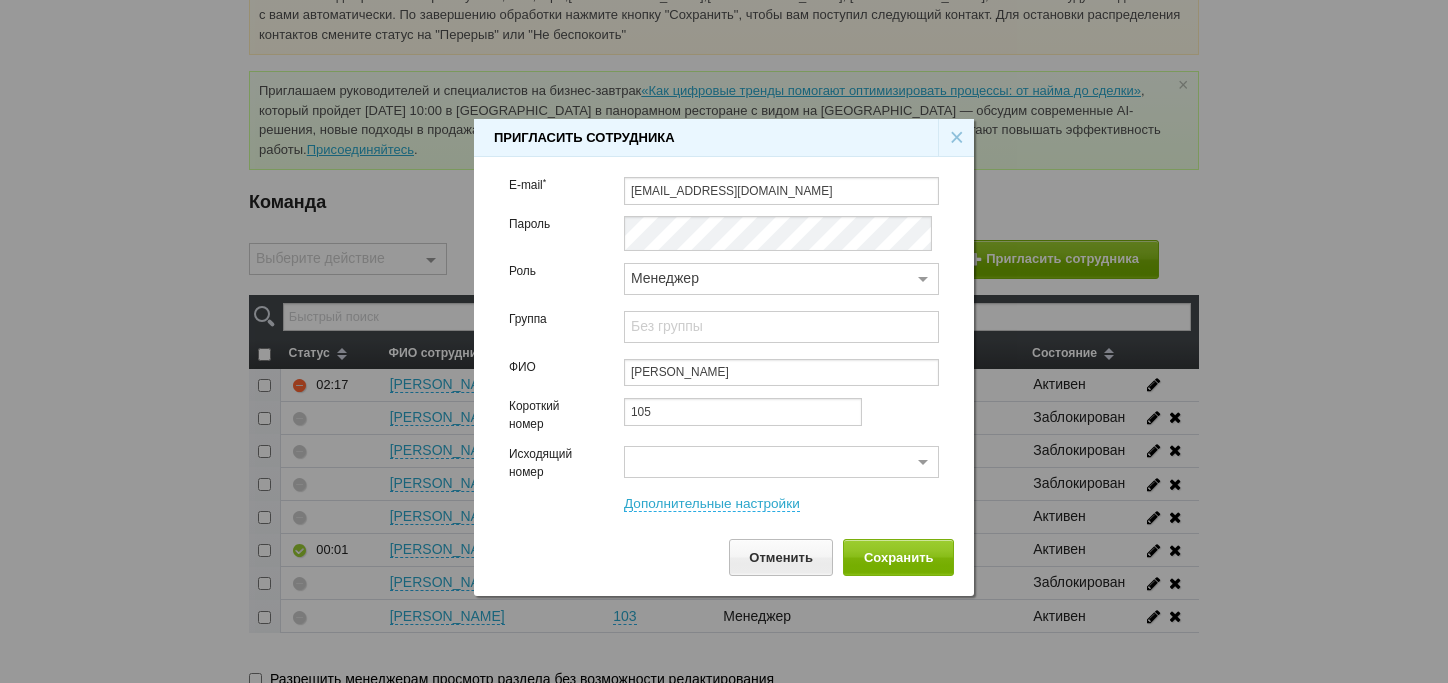 click on "Пригласить сотрудника ×" at bounding box center (724, 138) 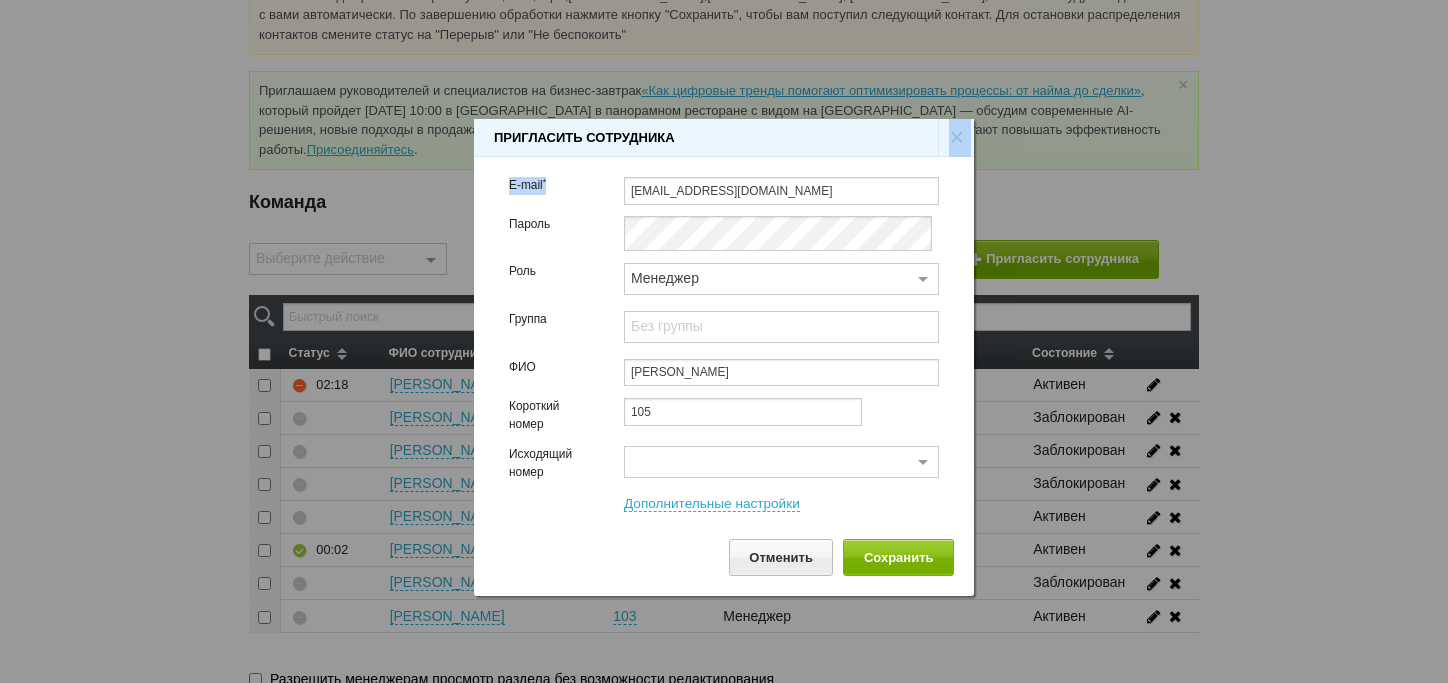 drag, startPoint x: 751, startPoint y: 117, endPoint x: 660, endPoint y: 137, distance: 93.17188 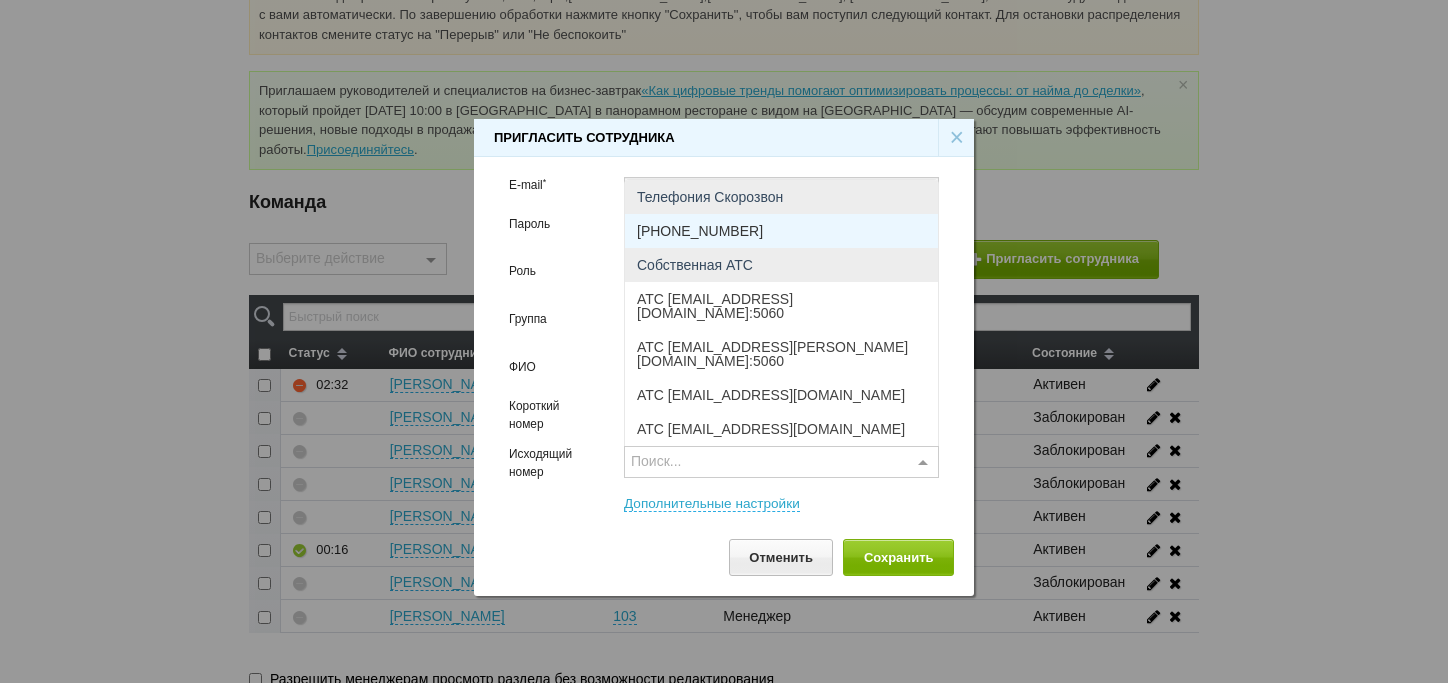 click at bounding box center (923, 463) 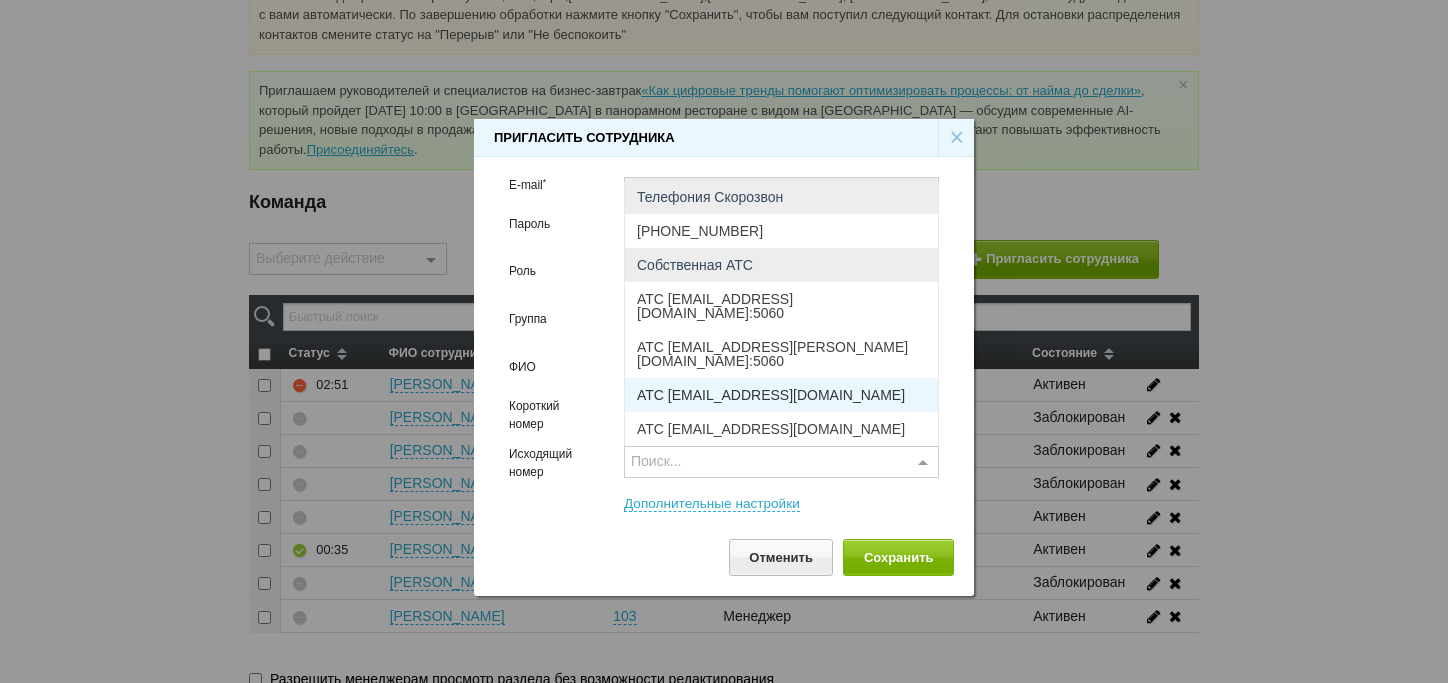 click on "АТС [EMAIL_ADDRESS][DOMAIN_NAME]" at bounding box center (771, 395) 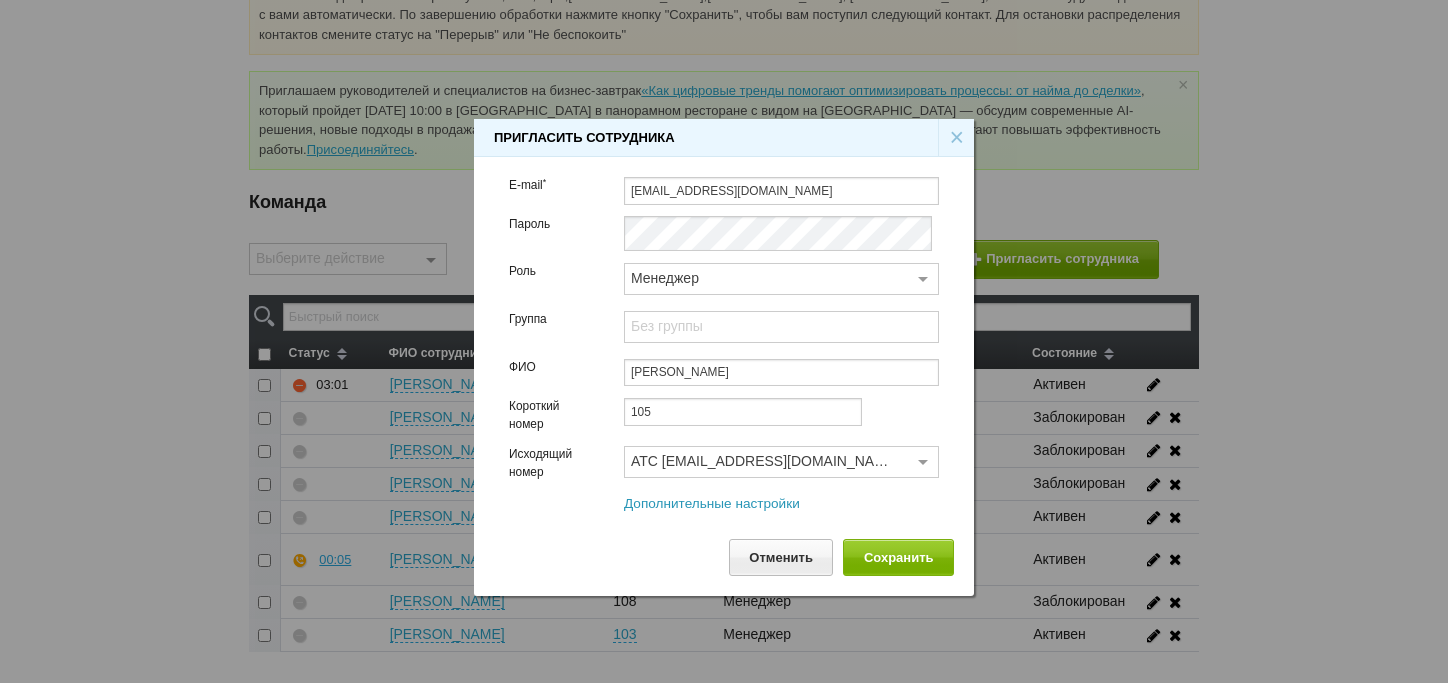 click on "Дополнительные настройки" at bounding box center [712, 504] 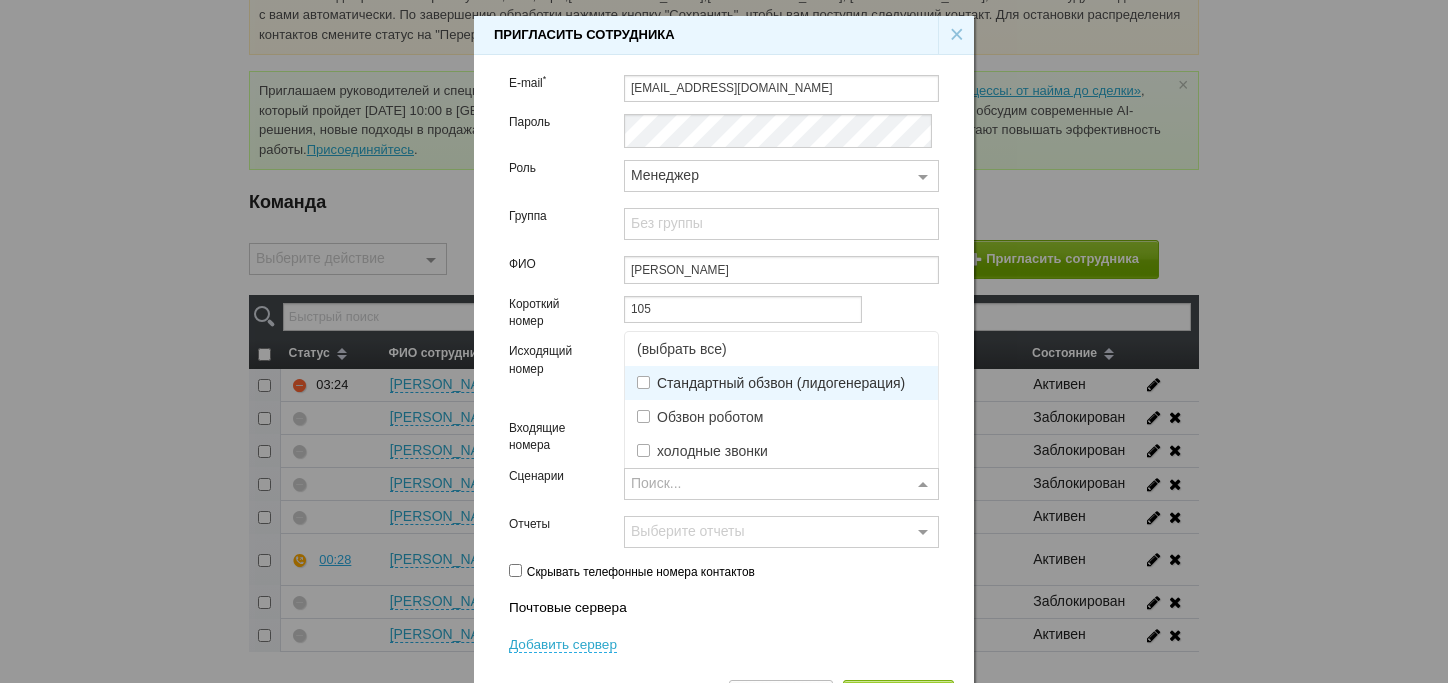 click at bounding box center (923, 485) 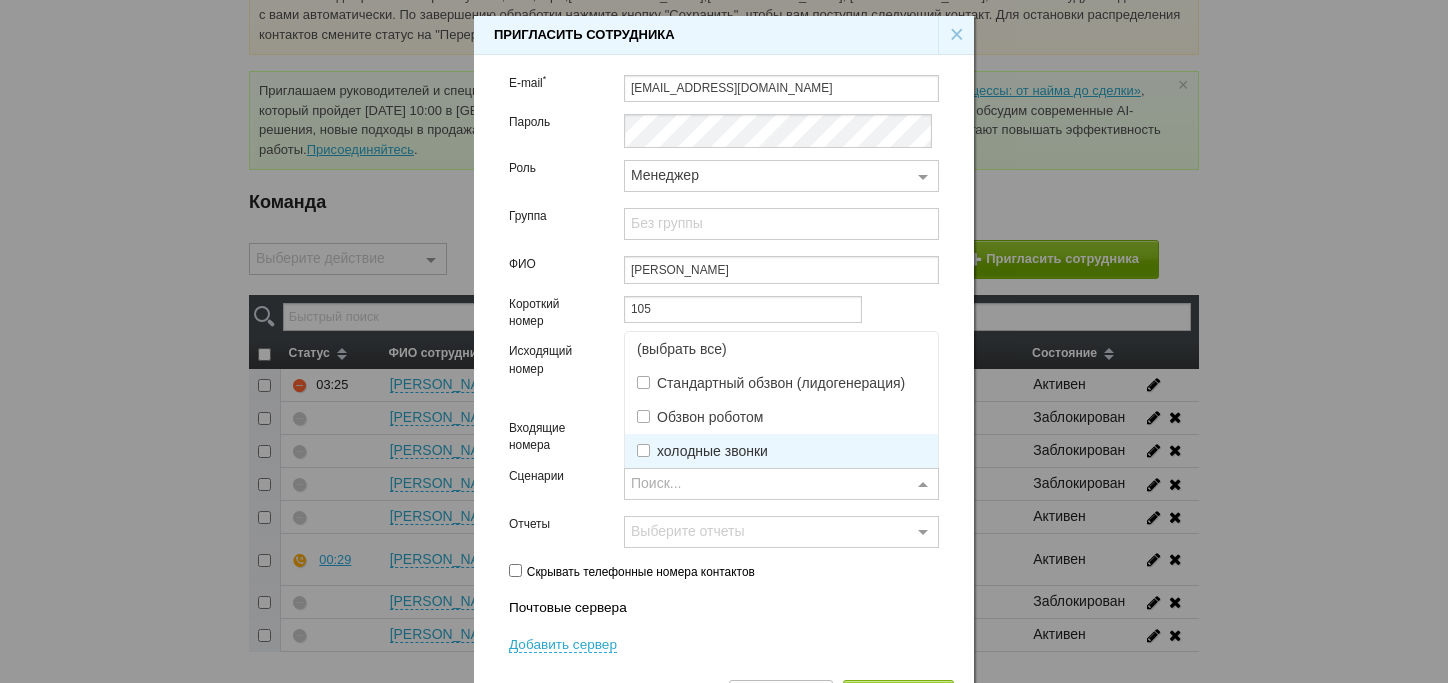 click at bounding box center [643, 450] 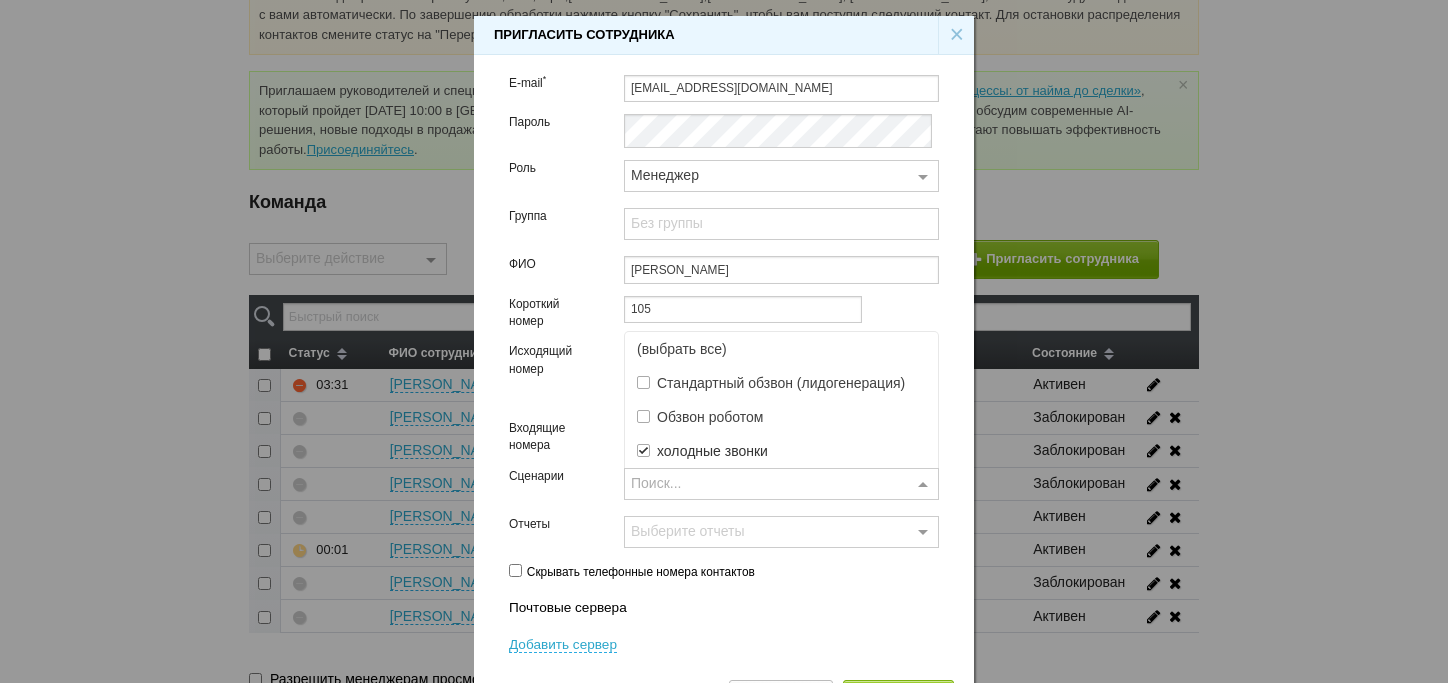 click at bounding box center [923, 533] 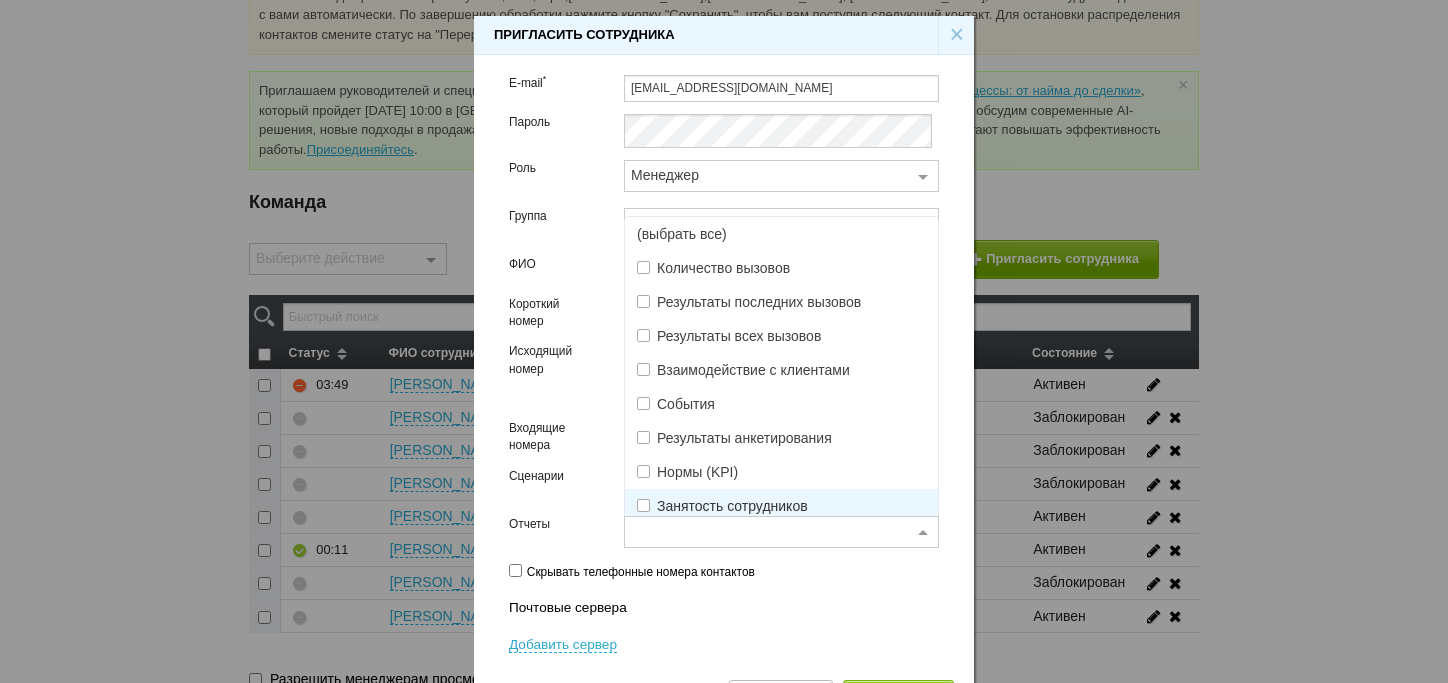 click on "Выберите входящий номер  (выбрать все) [PHONE_NUMBER] Ничего не найдено Список пуст" at bounding box center [781, 444] 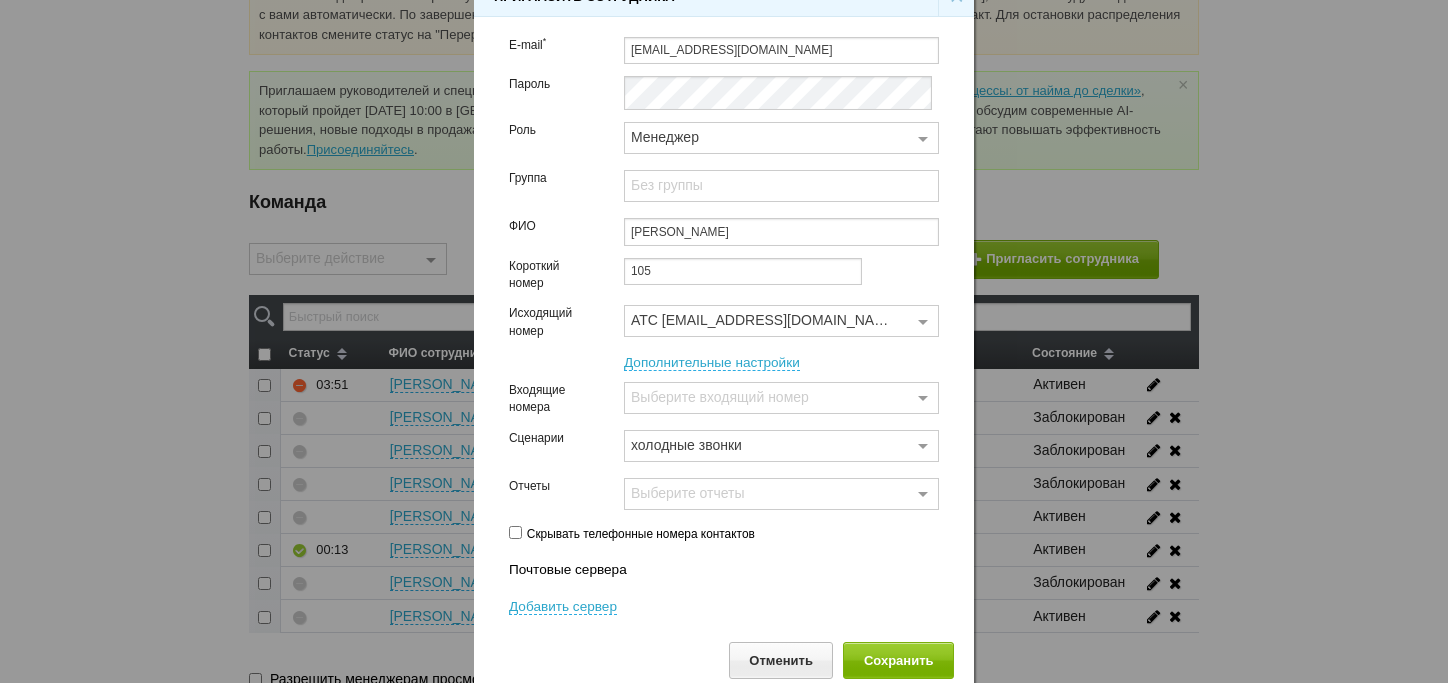 scroll, scrollTop: 140, scrollLeft: 0, axis: vertical 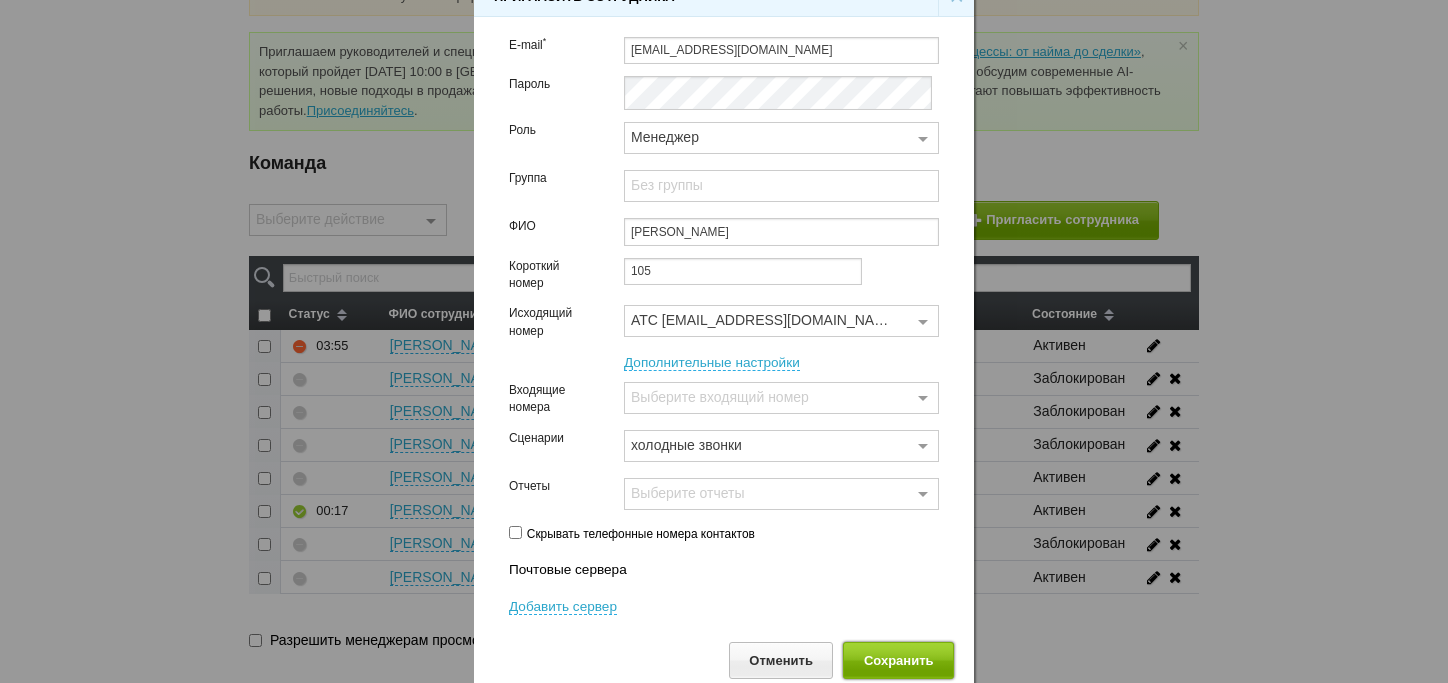 click on "Сохранить" at bounding box center (898, 660) 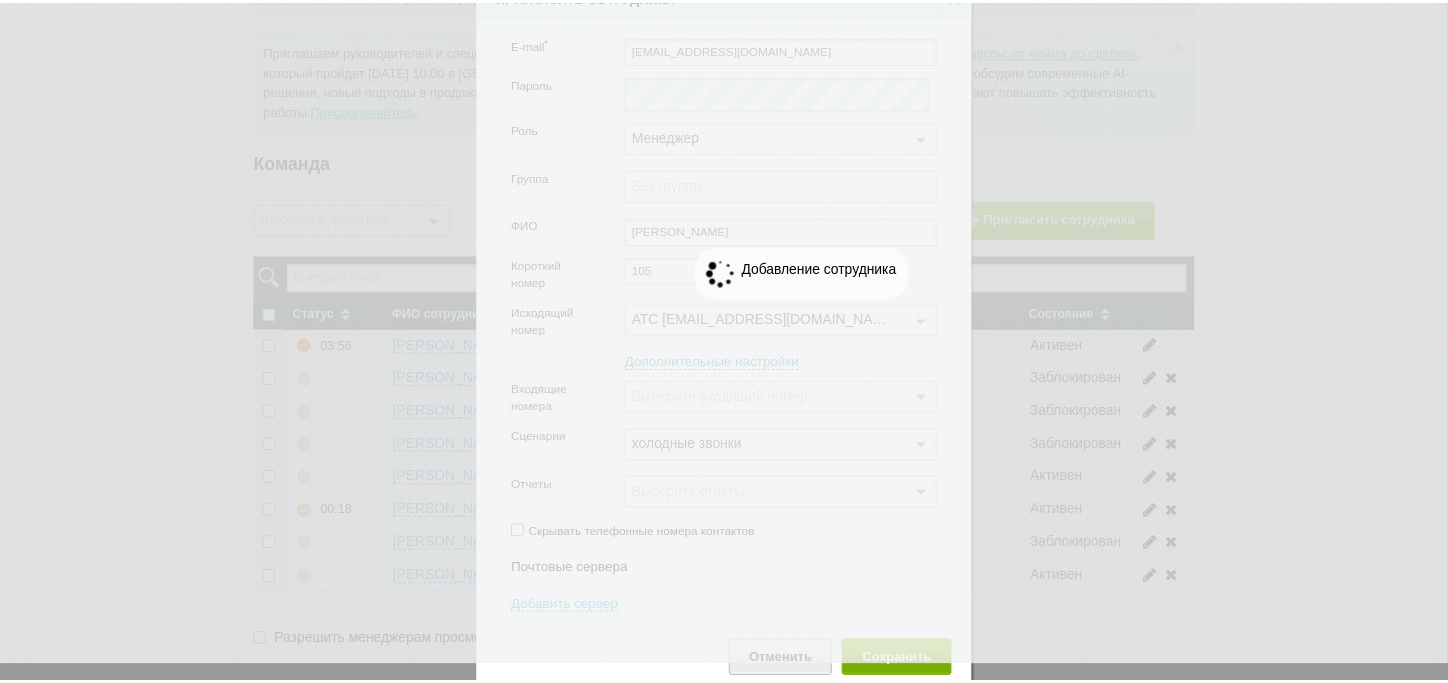 scroll, scrollTop: 0, scrollLeft: 0, axis: both 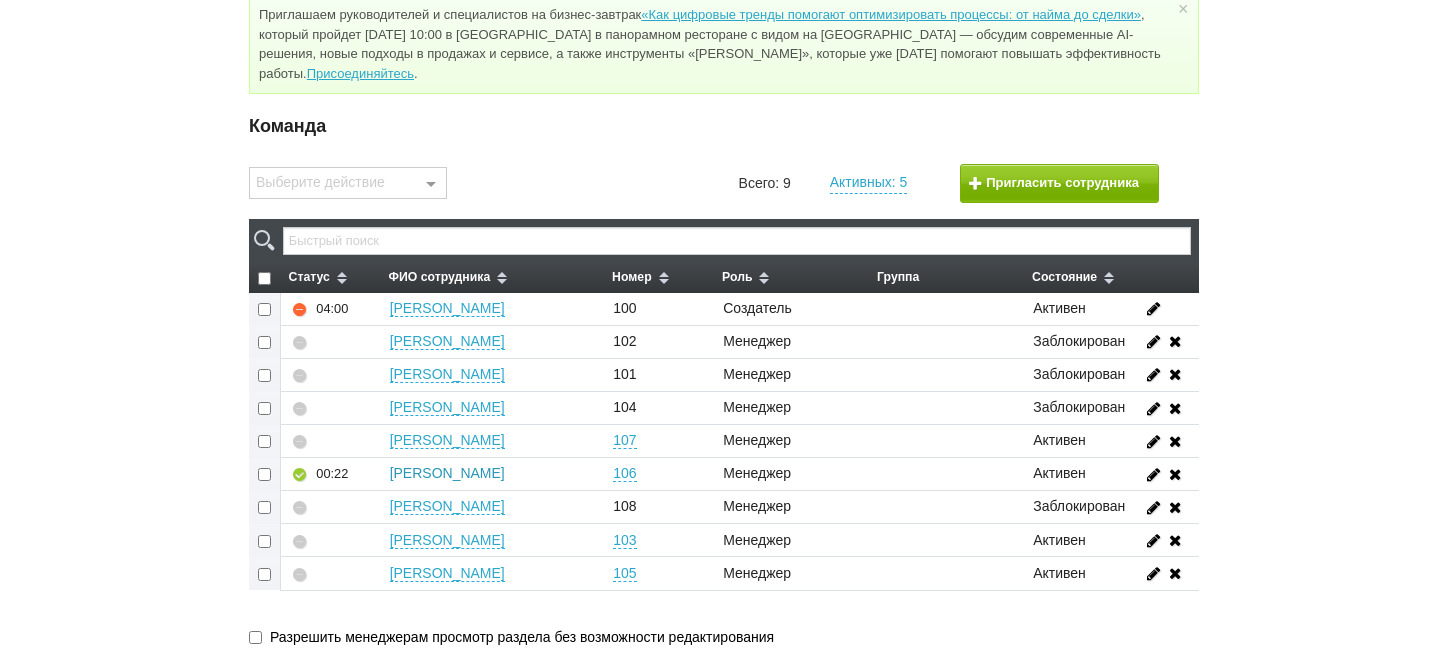 click on "[PERSON_NAME]" at bounding box center (447, 473) 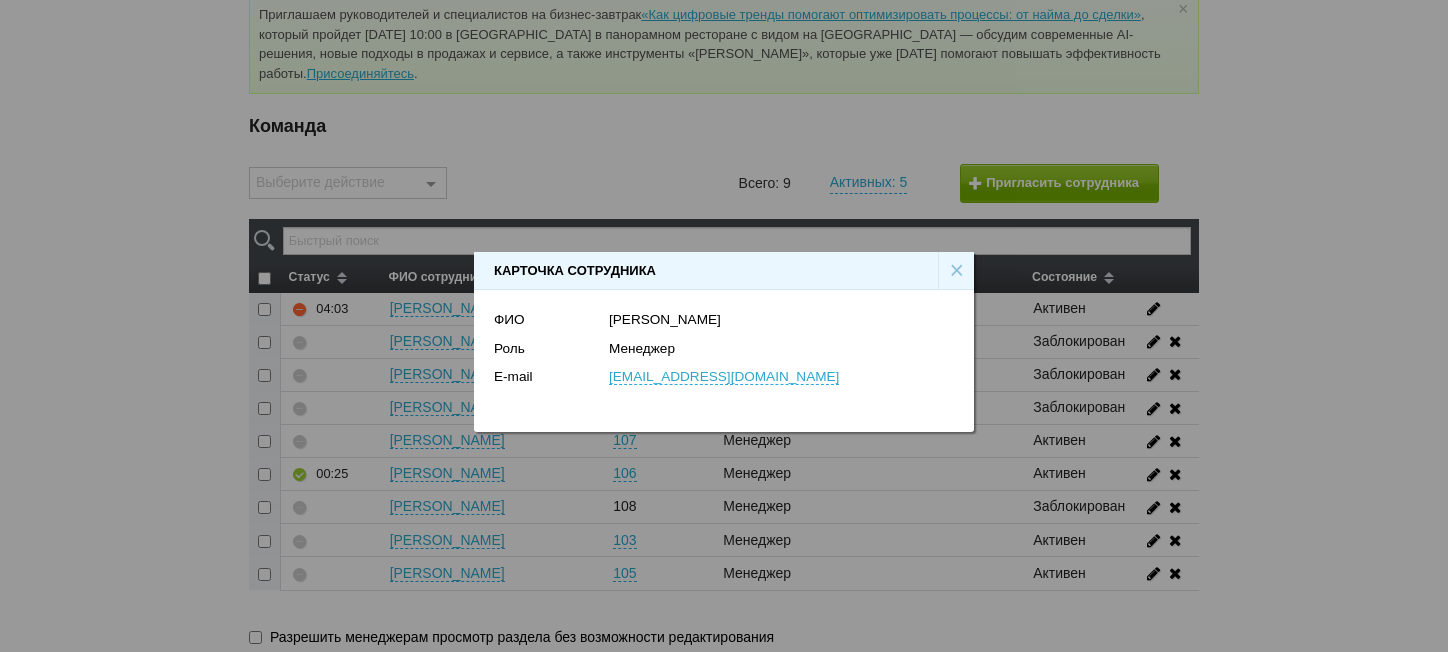 click on "×" at bounding box center [956, 271] 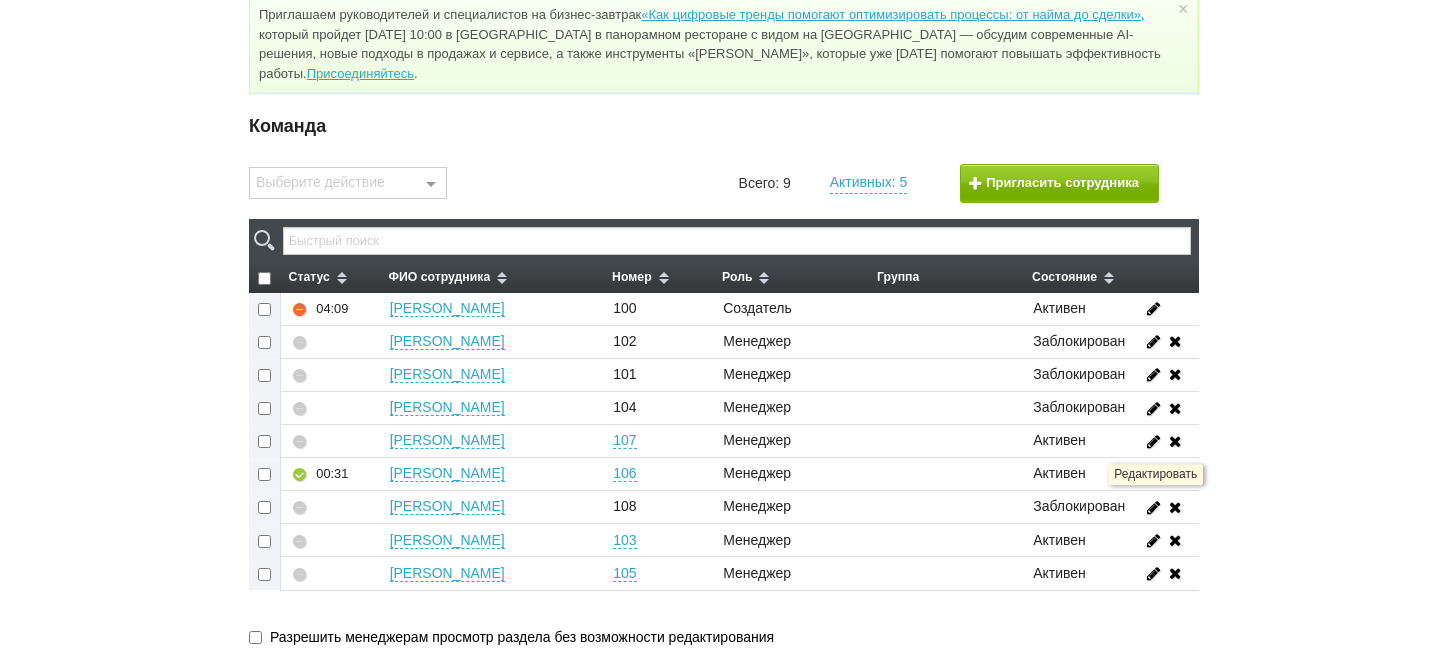 click at bounding box center [1154, 473] 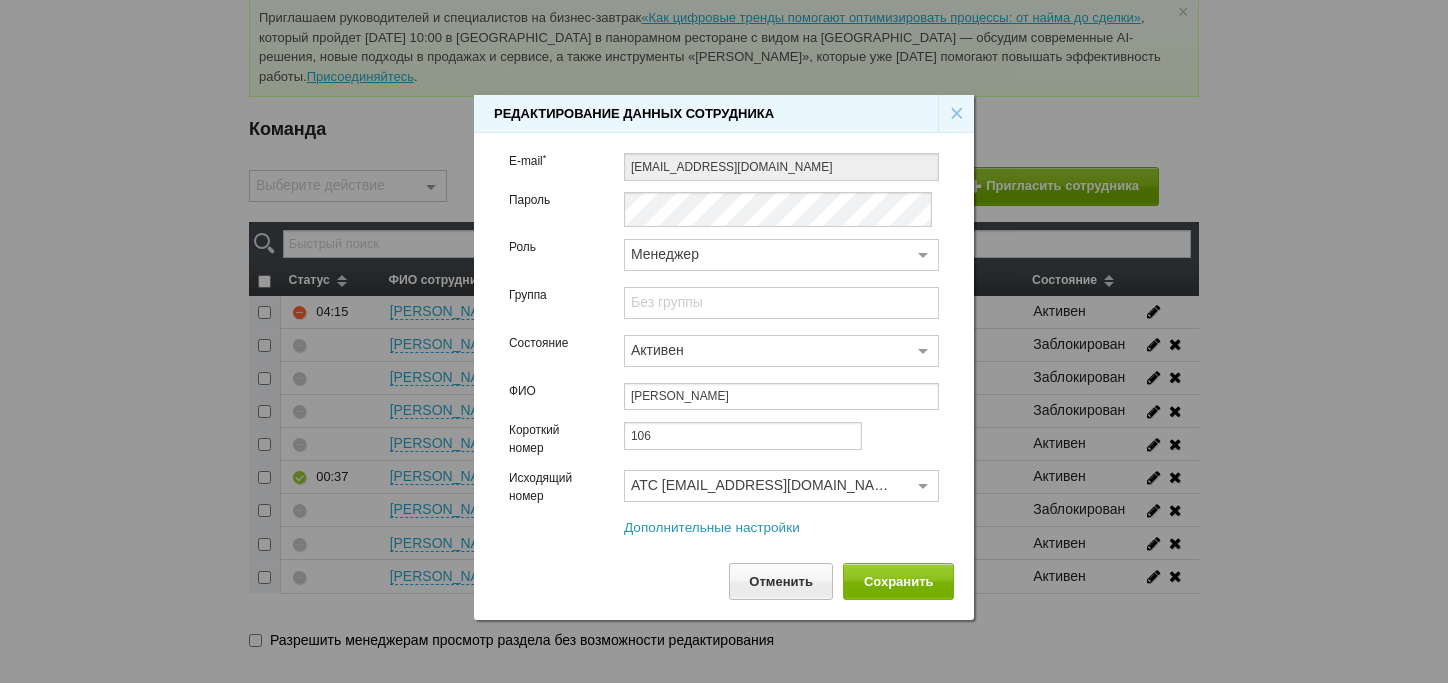 click on "Дополнительные настройки" at bounding box center [712, 528] 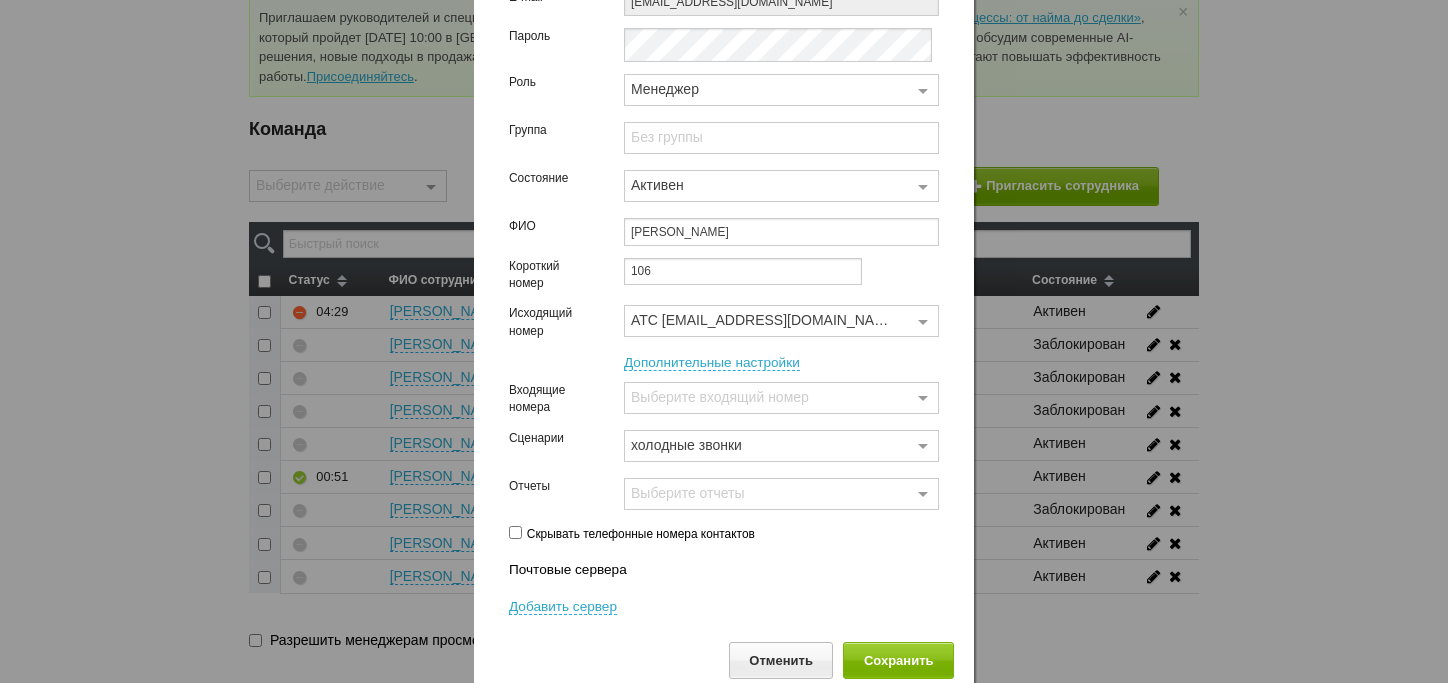 scroll, scrollTop: 0, scrollLeft: 0, axis: both 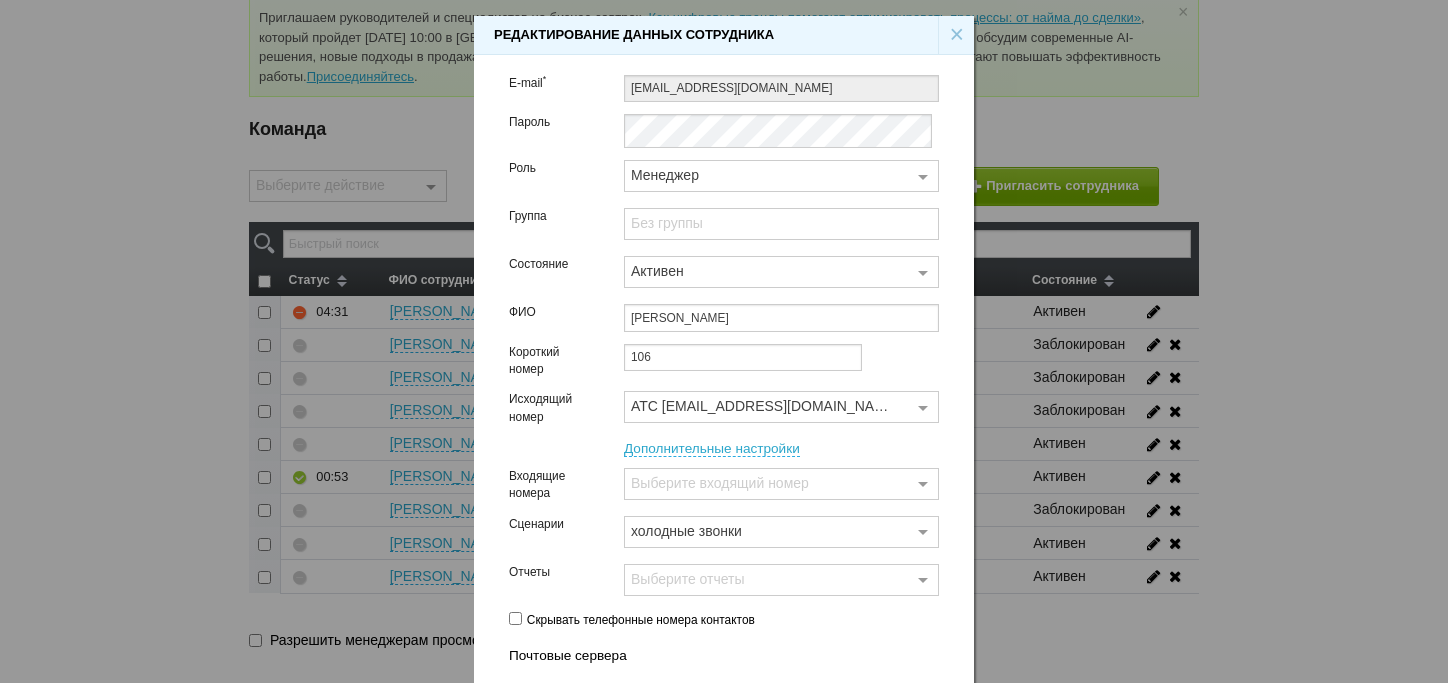 click on "×" at bounding box center [956, 35] 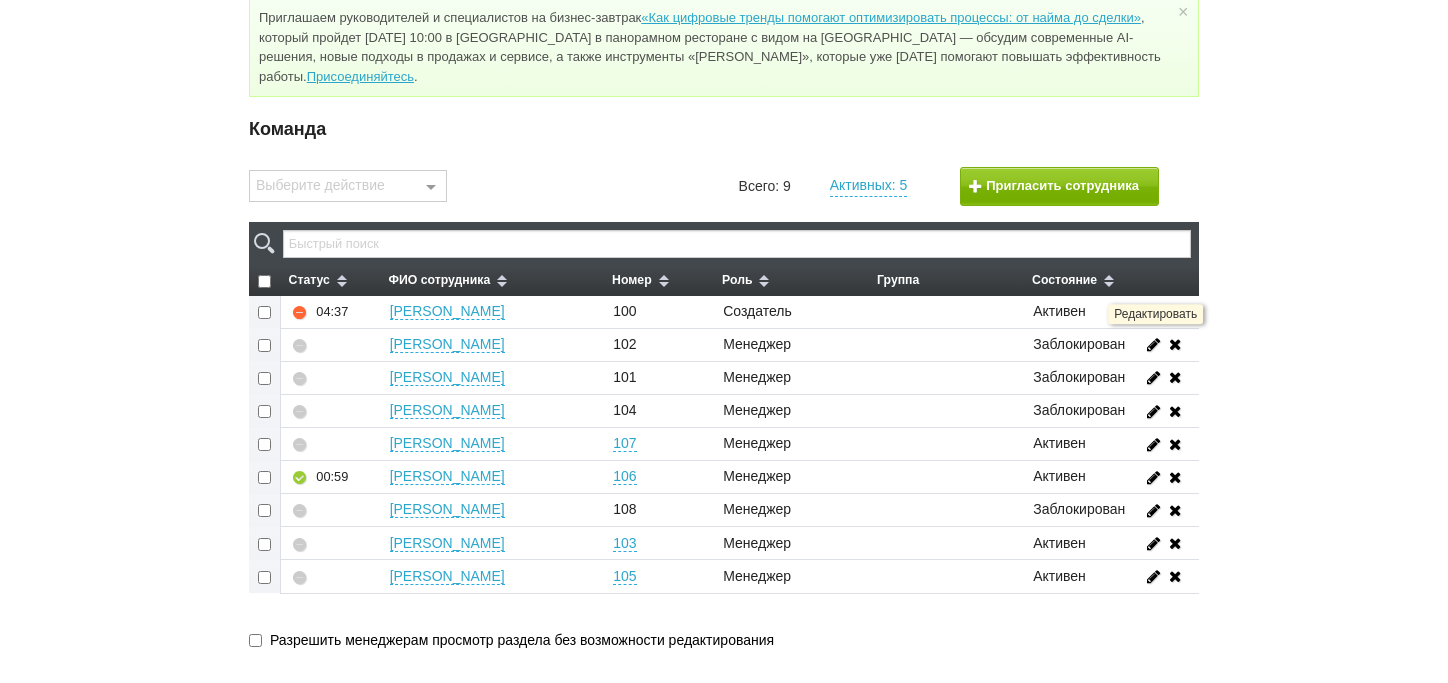 click at bounding box center [1154, 310] 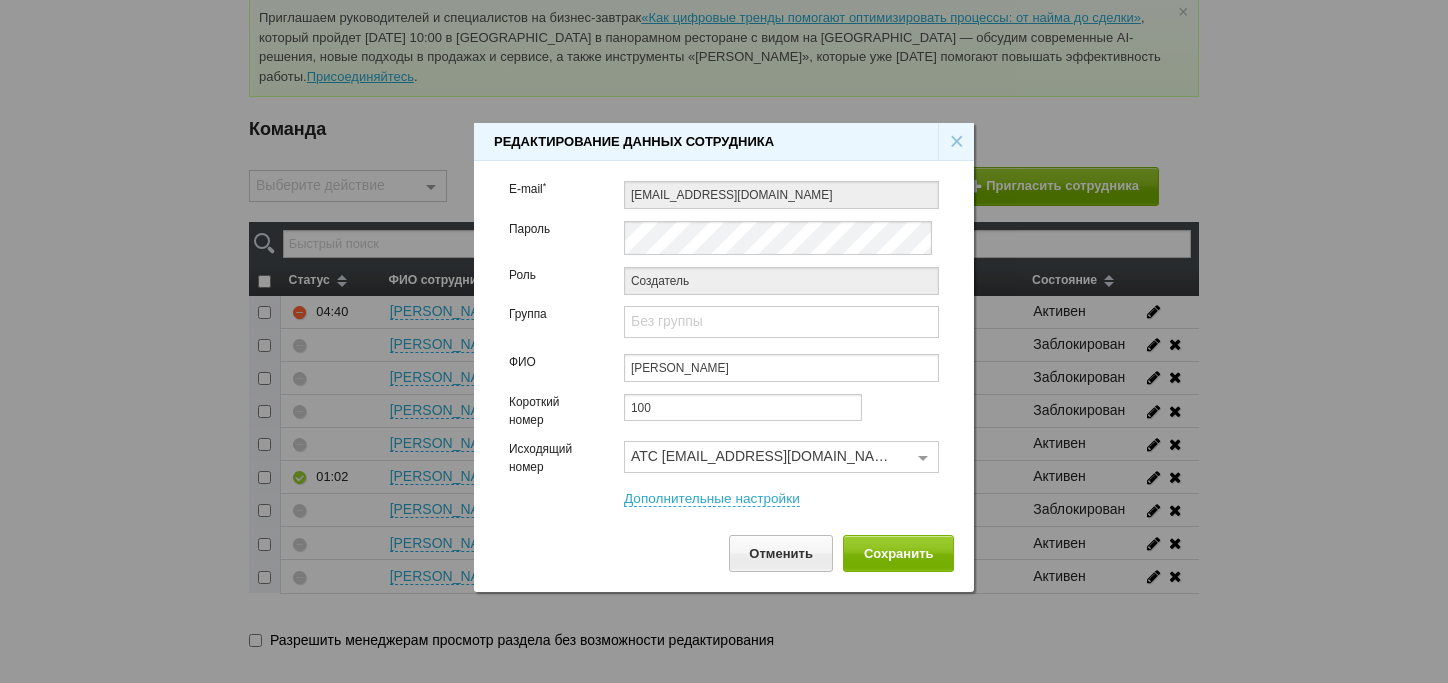 click on "×" at bounding box center [956, 142] 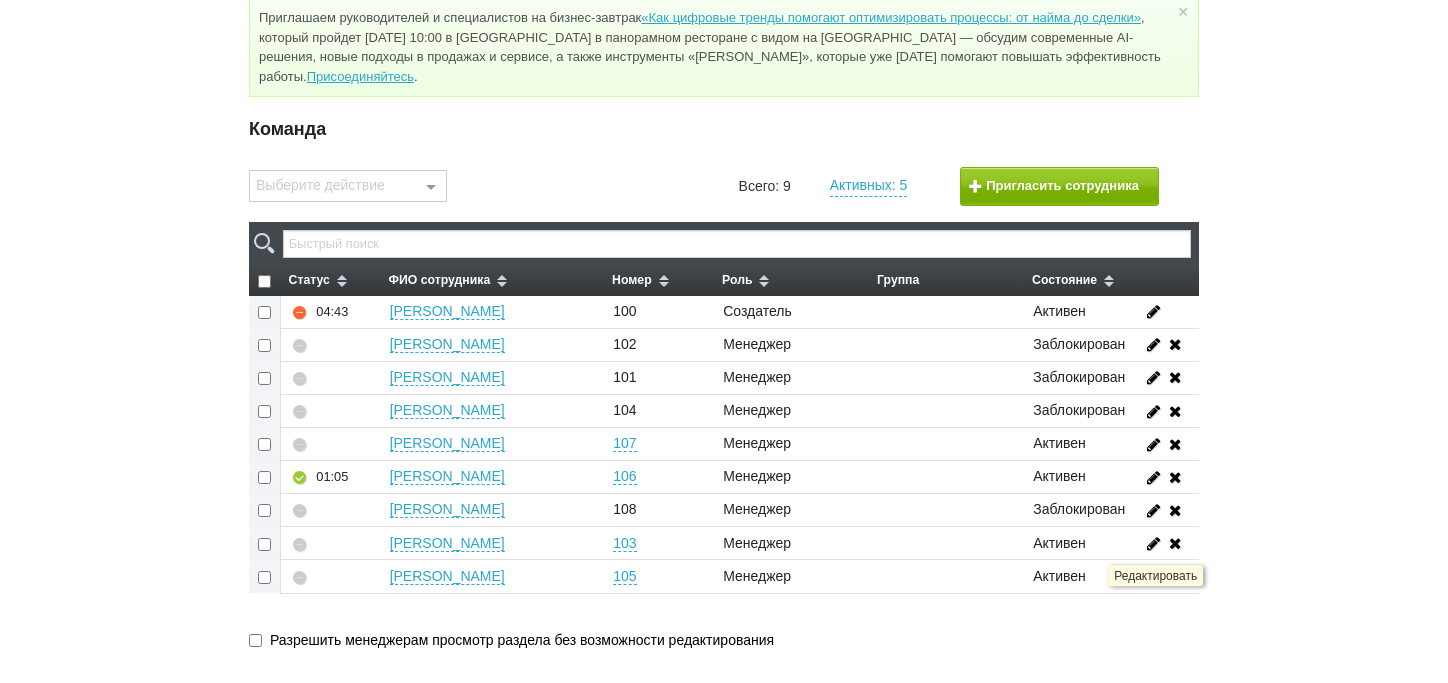 click at bounding box center [1154, 575] 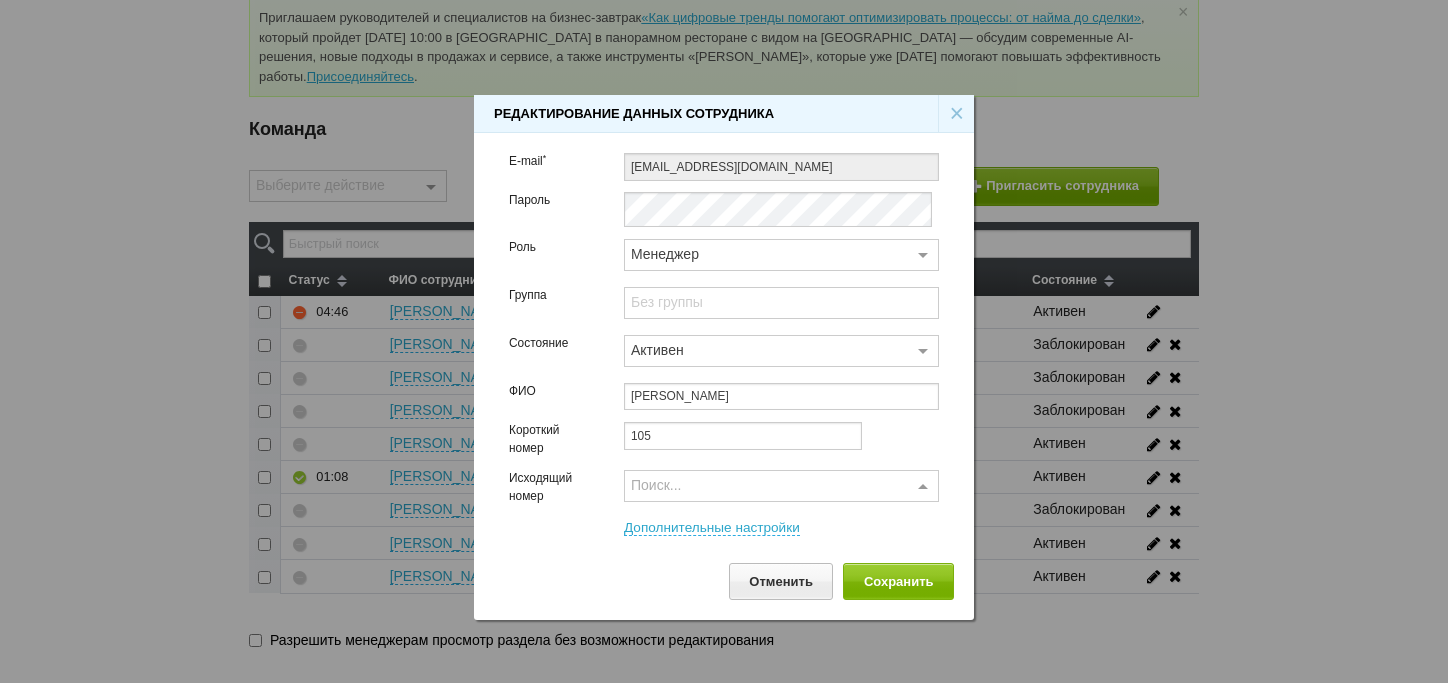 click at bounding box center [923, 487] 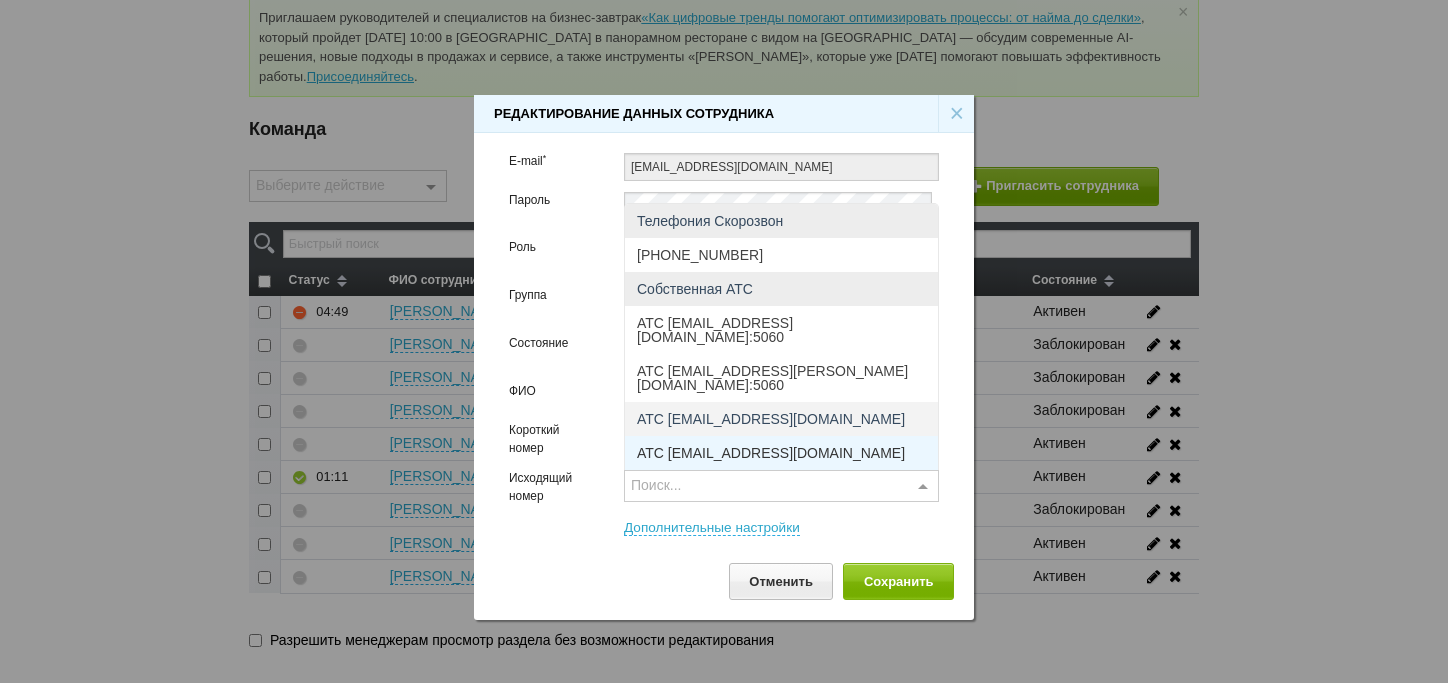 click on "АТС [EMAIL_ADDRESS][DOMAIN_NAME]" at bounding box center [771, 453] 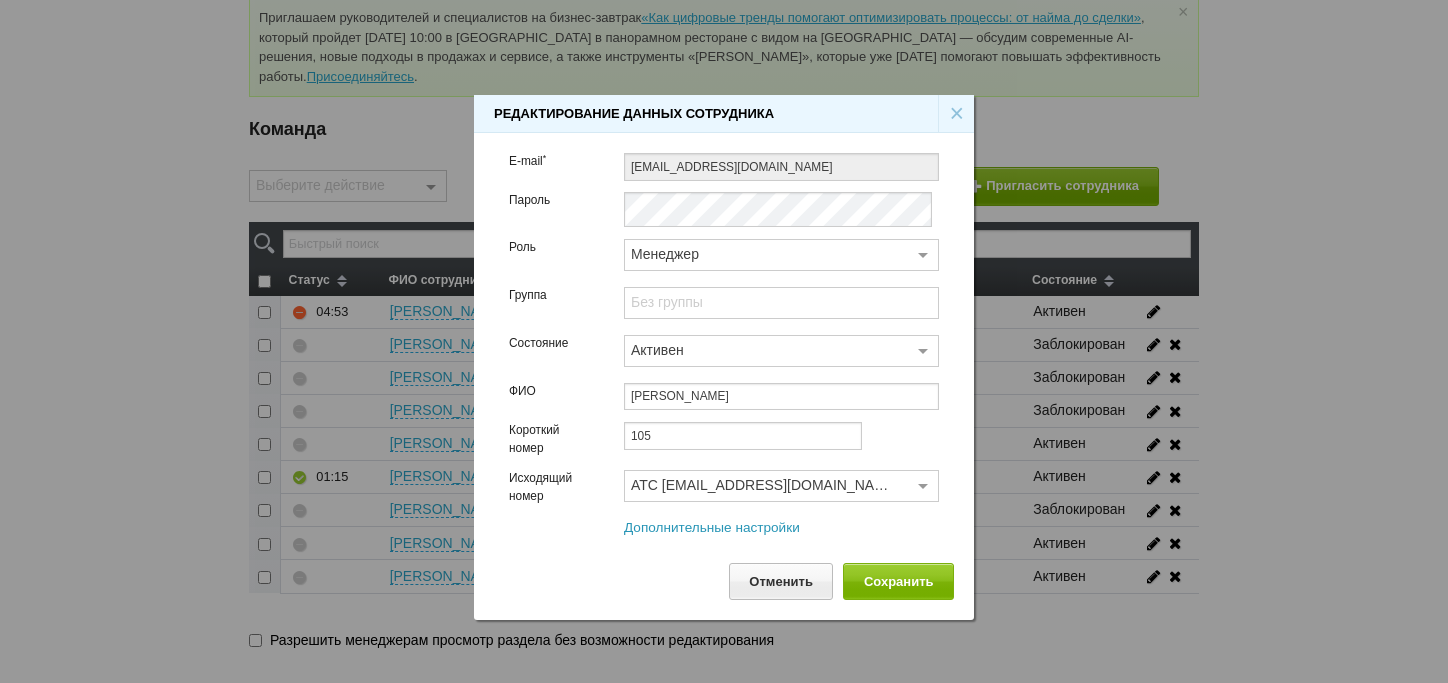 click on "Дополнительные настройки" at bounding box center (712, 528) 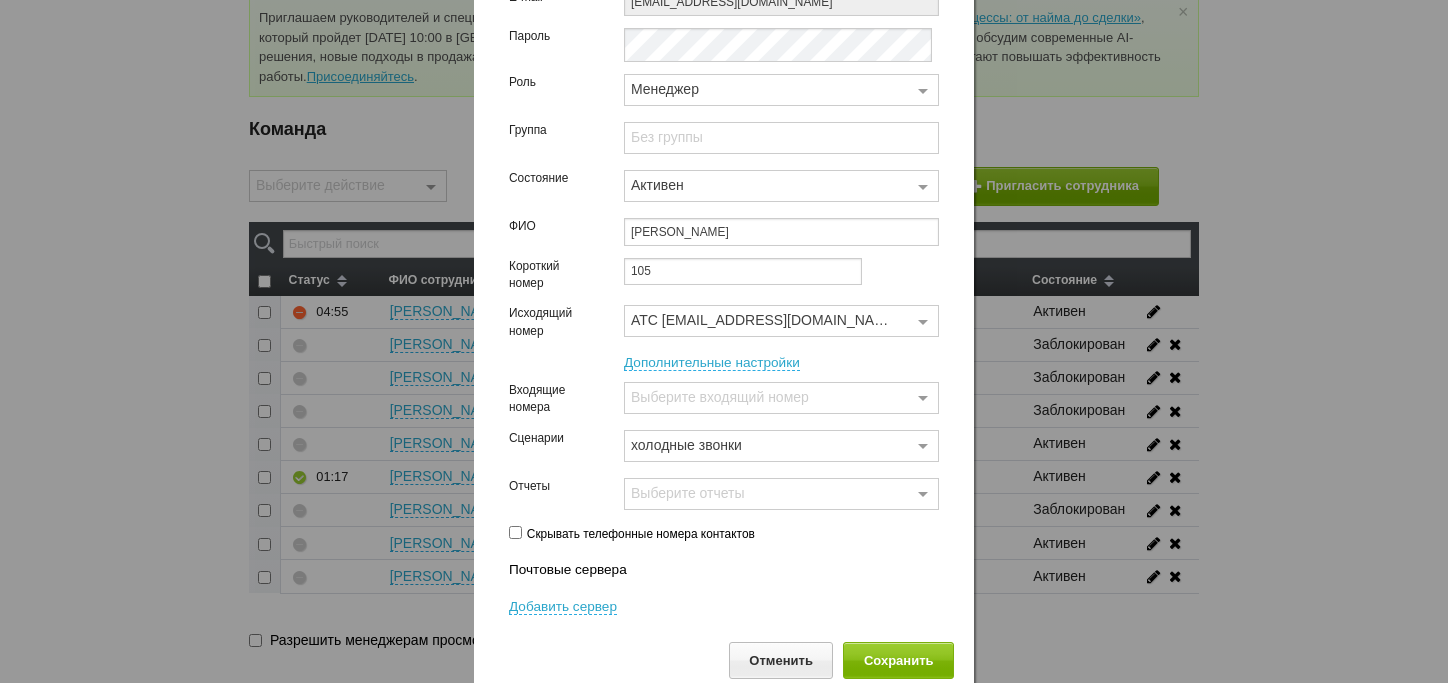 scroll, scrollTop: 192, scrollLeft: 0, axis: vertical 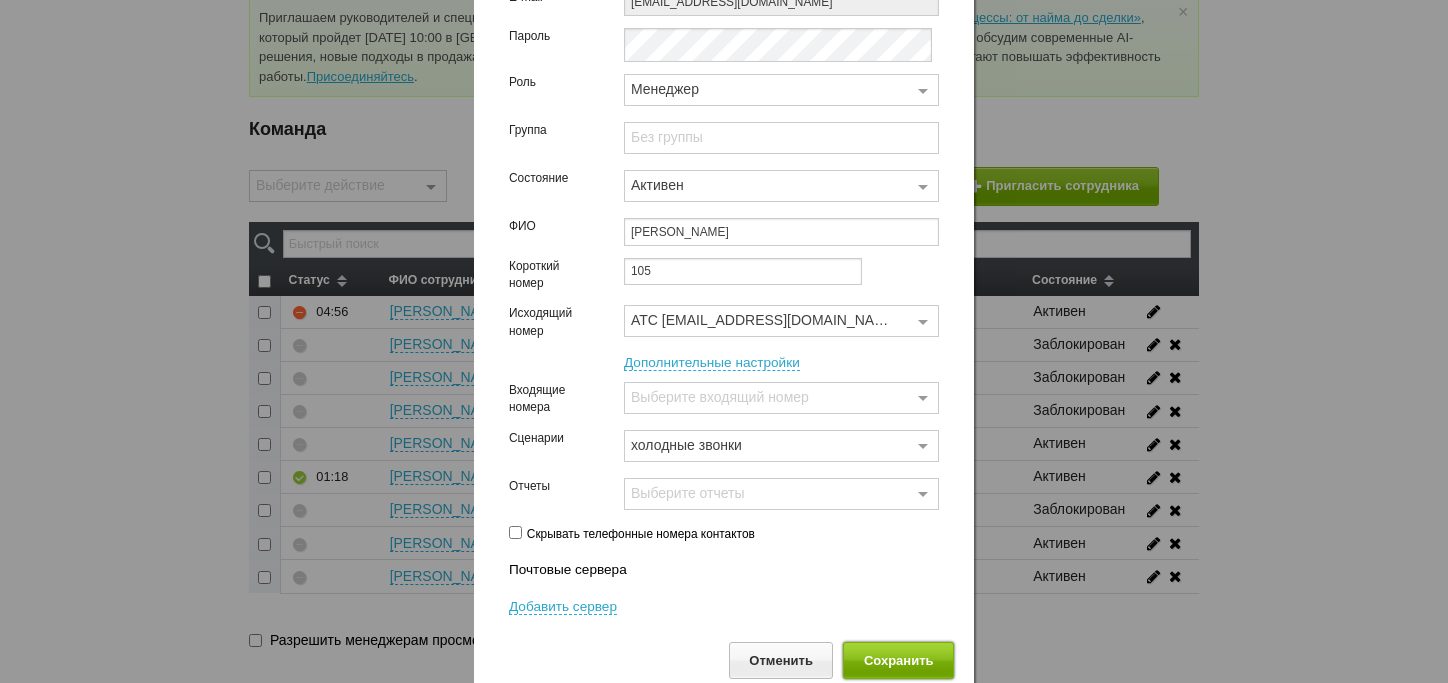 click on "Сохранить" at bounding box center (898, 660) 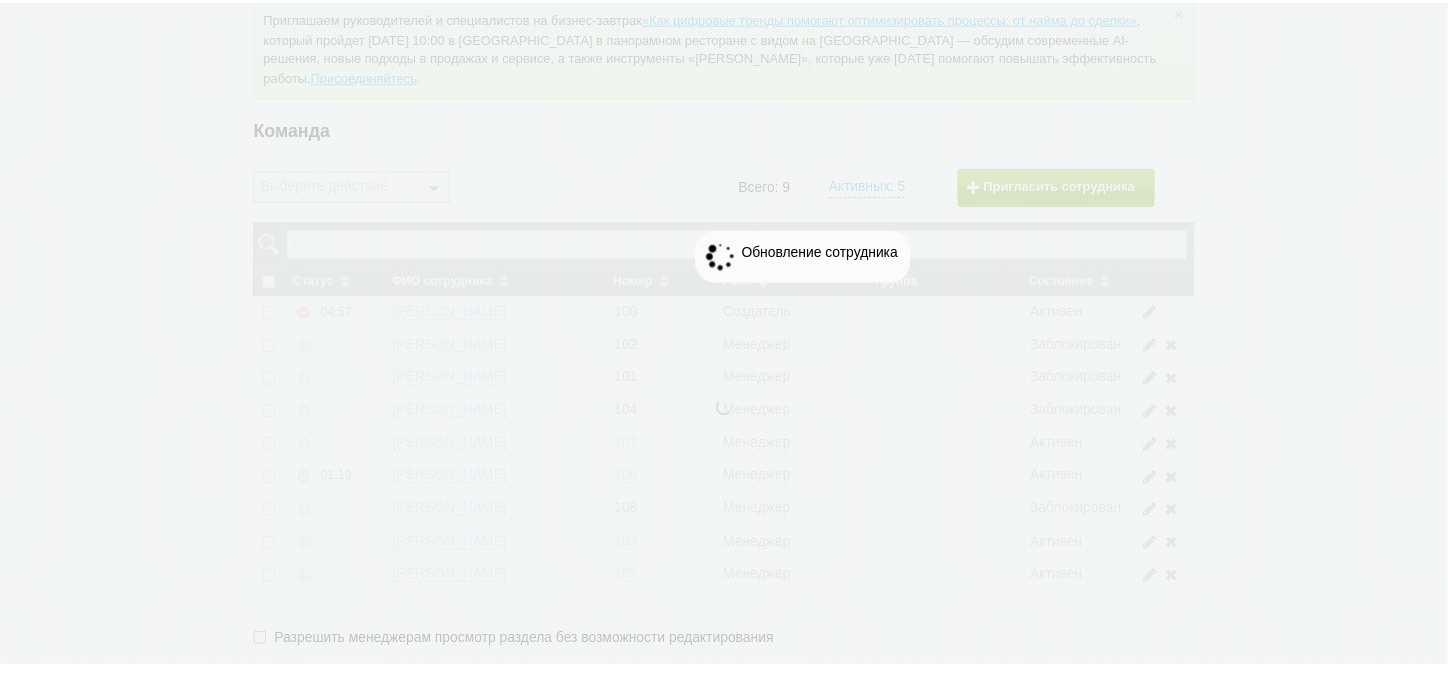 scroll, scrollTop: 0, scrollLeft: 0, axis: both 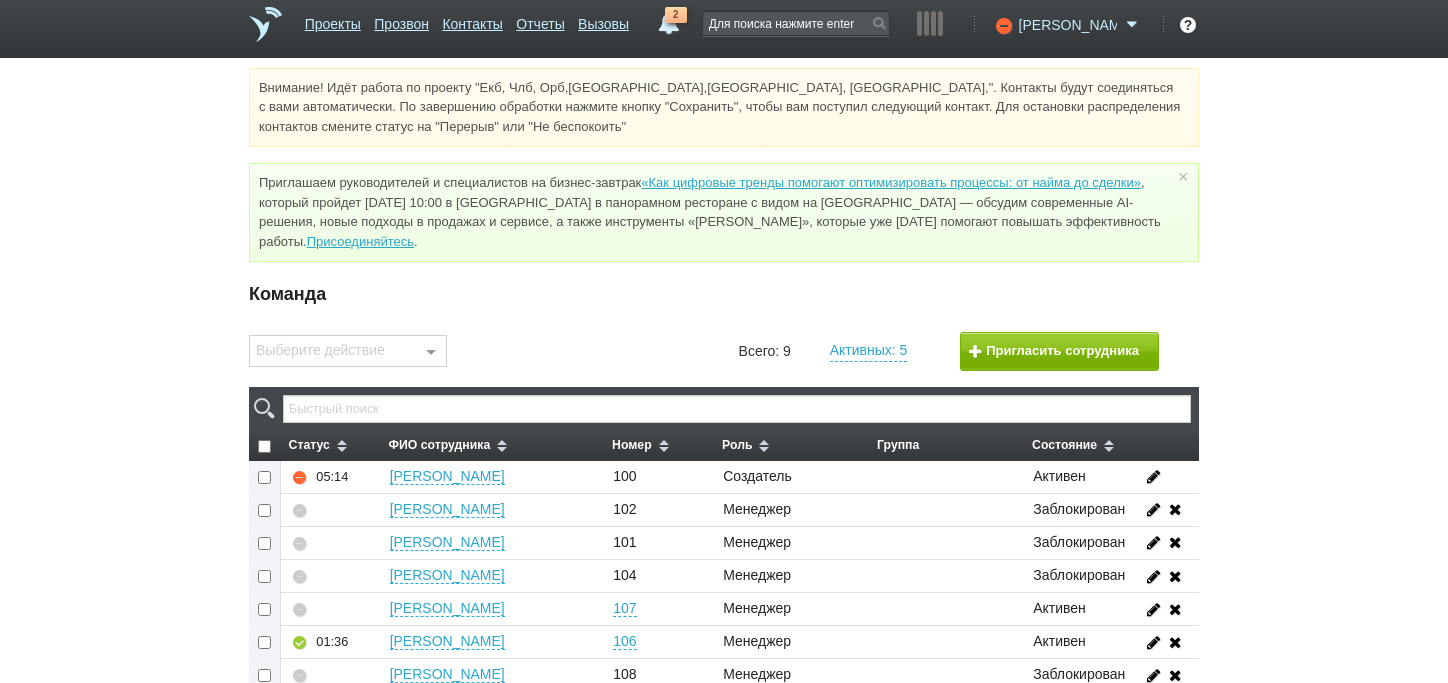 click at bounding box center (1132, 25) 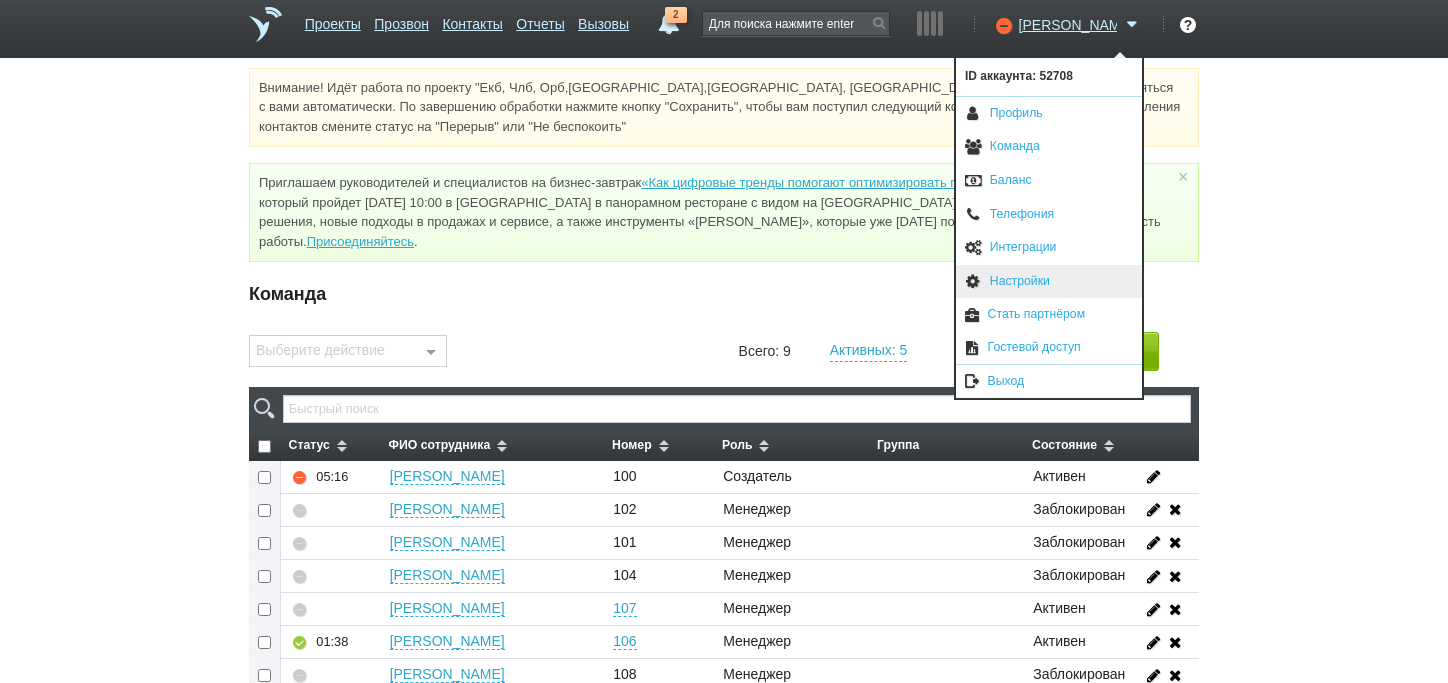 click on "Настройки" at bounding box center (1049, 282) 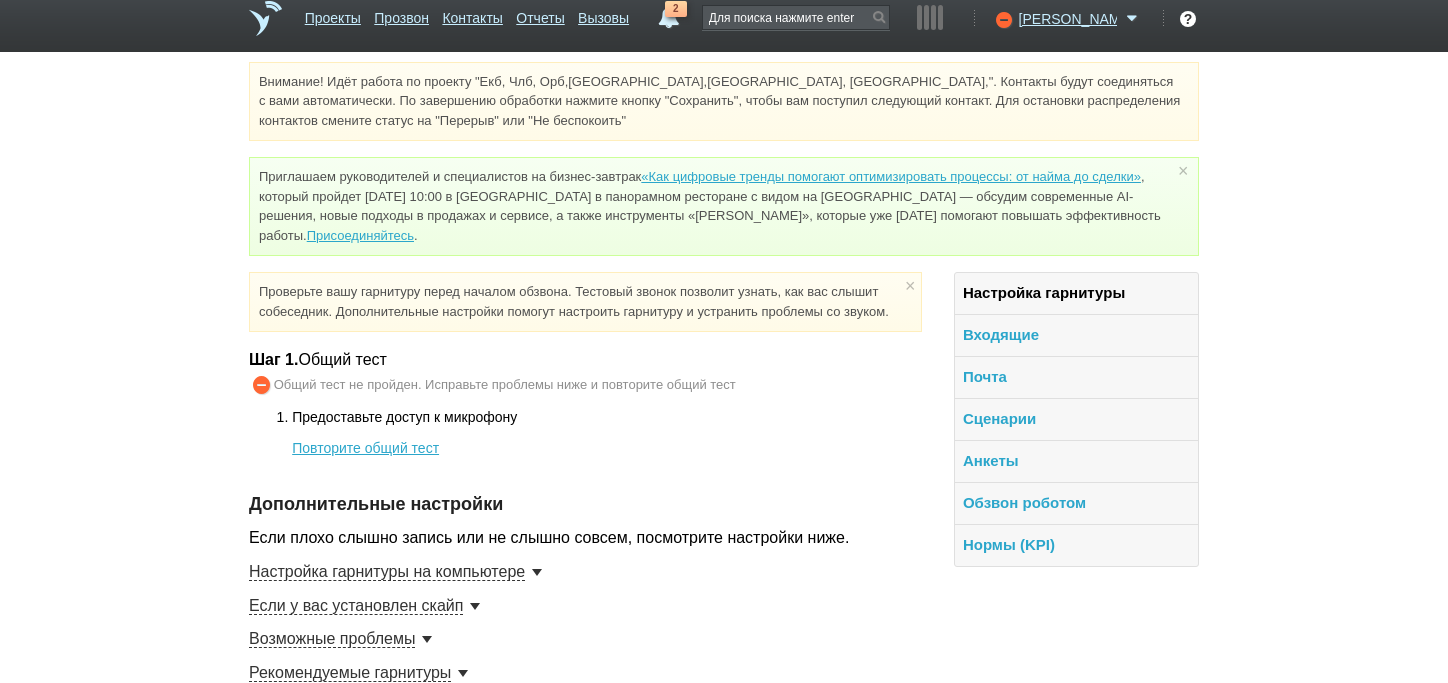 scroll, scrollTop: 0, scrollLeft: 0, axis: both 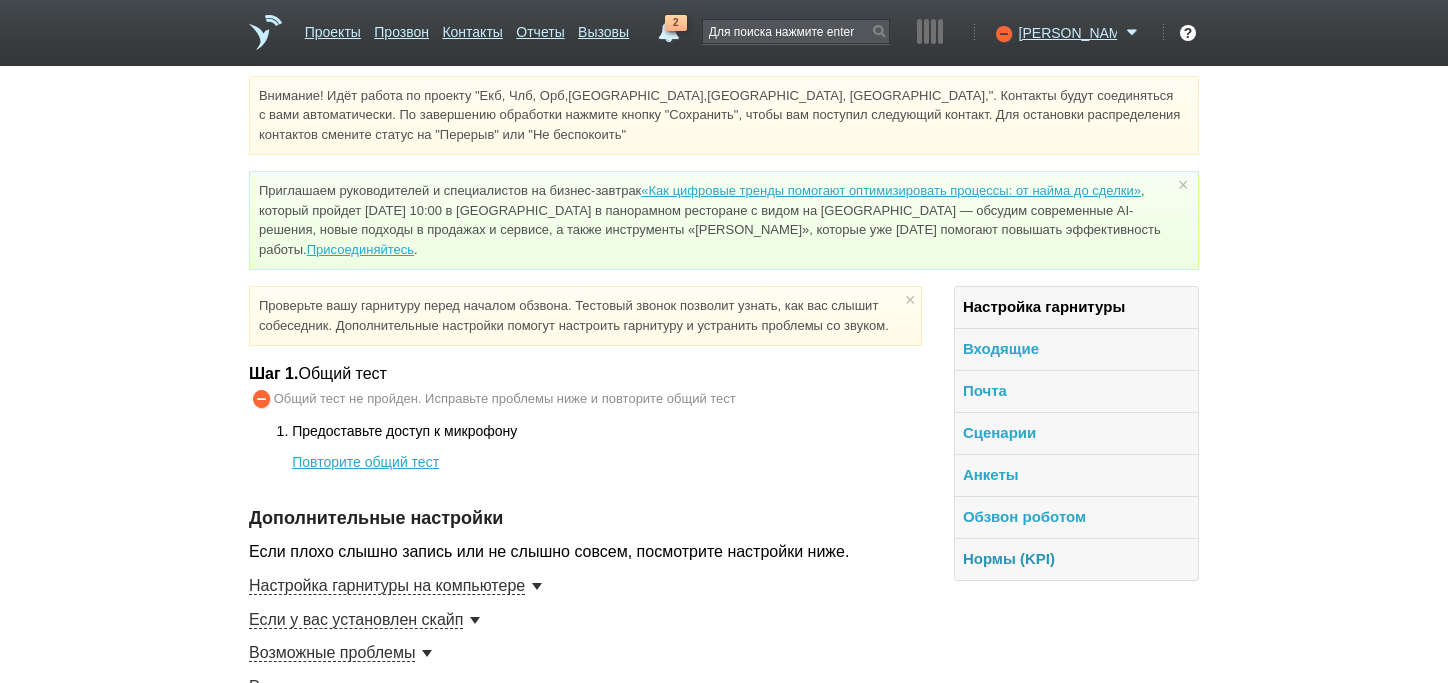 click on "Нормы (KPI)" at bounding box center [1009, 558] 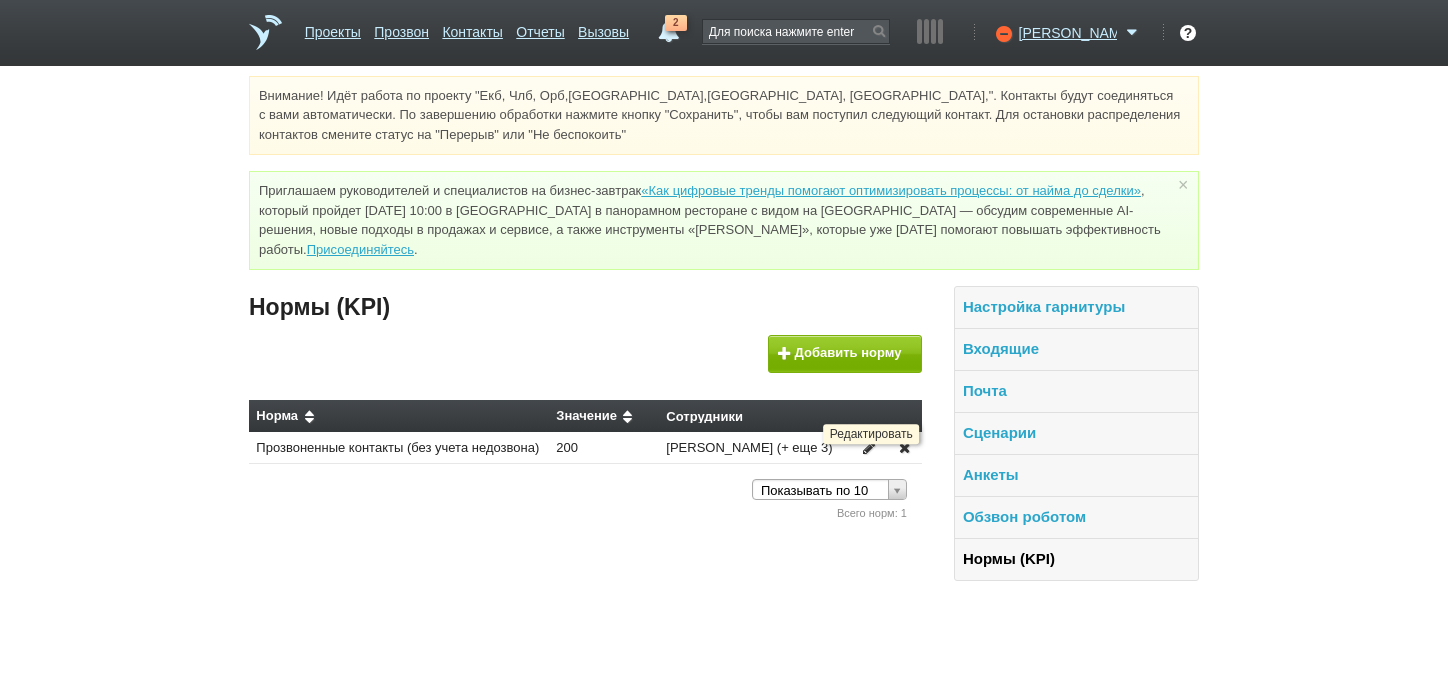 click at bounding box center (869, 448) 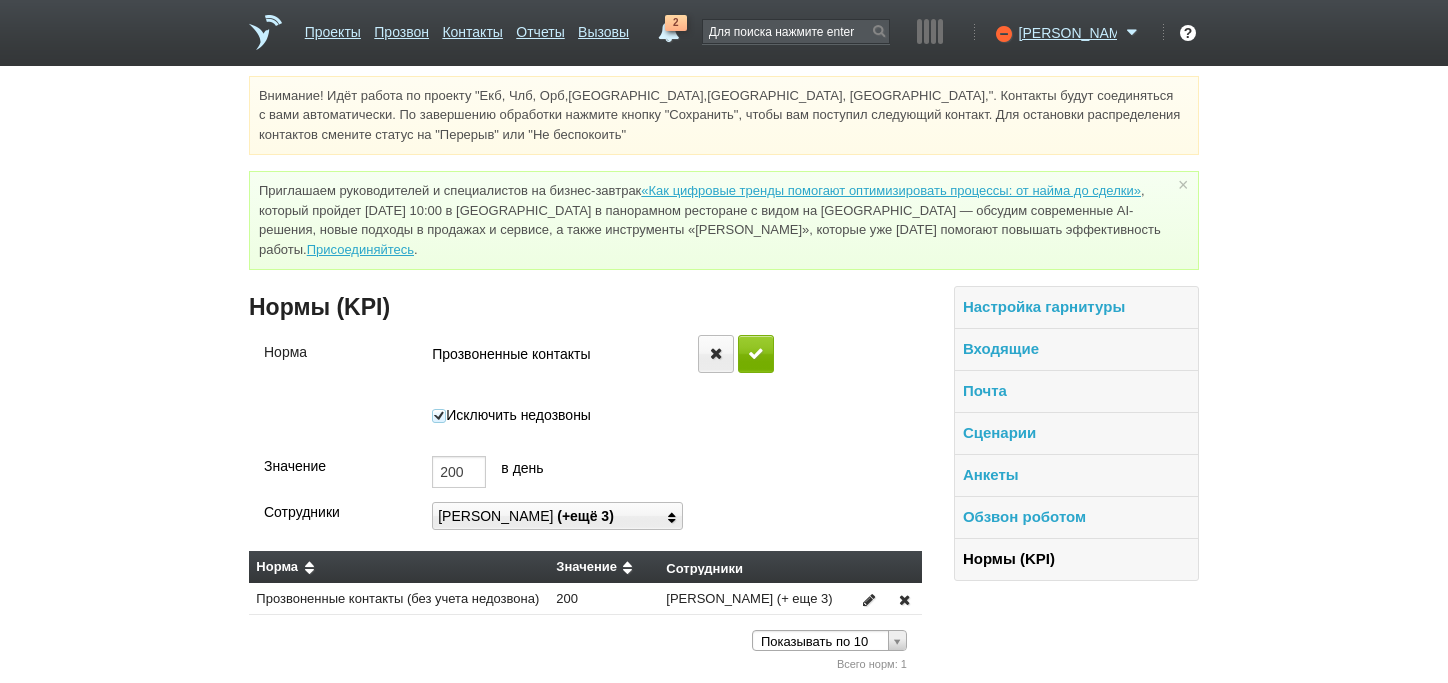 click at bounding box center (672, 516) 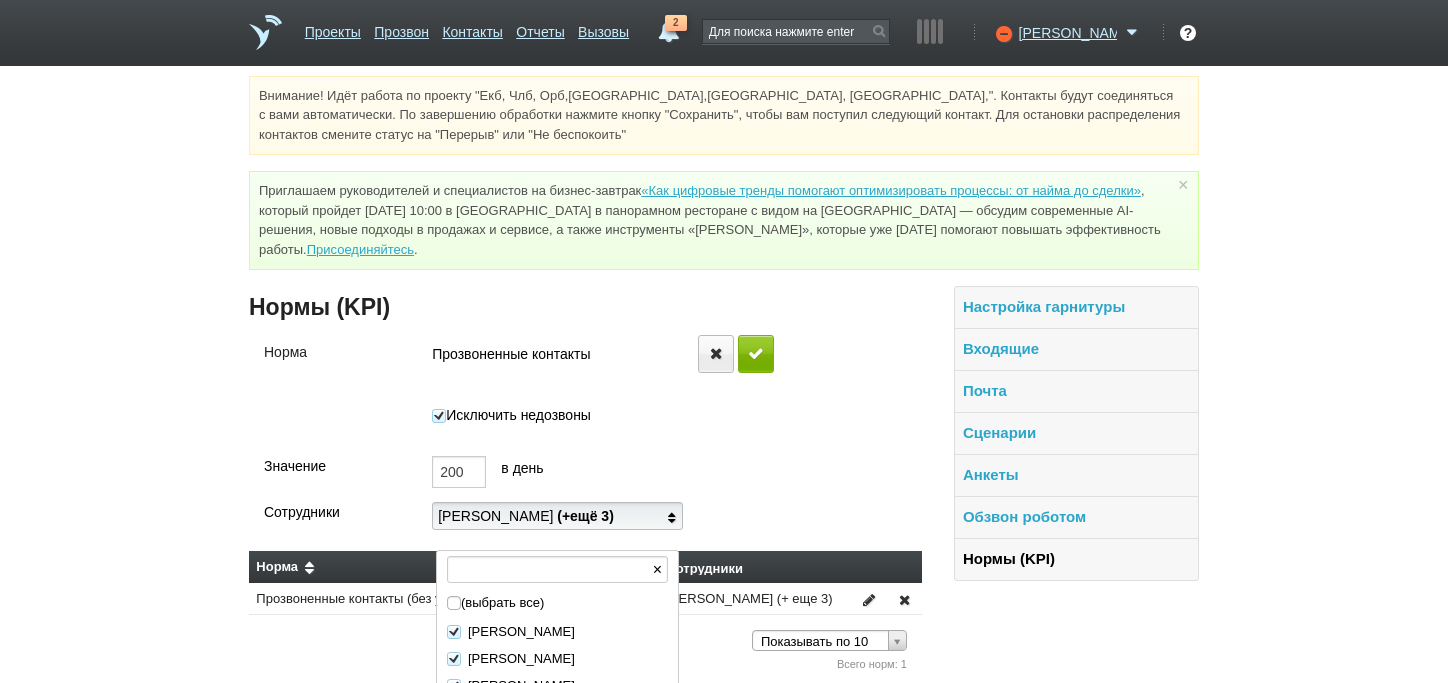 scroll, scrollTop: 74, scrollLeft: 0, axis: vertical 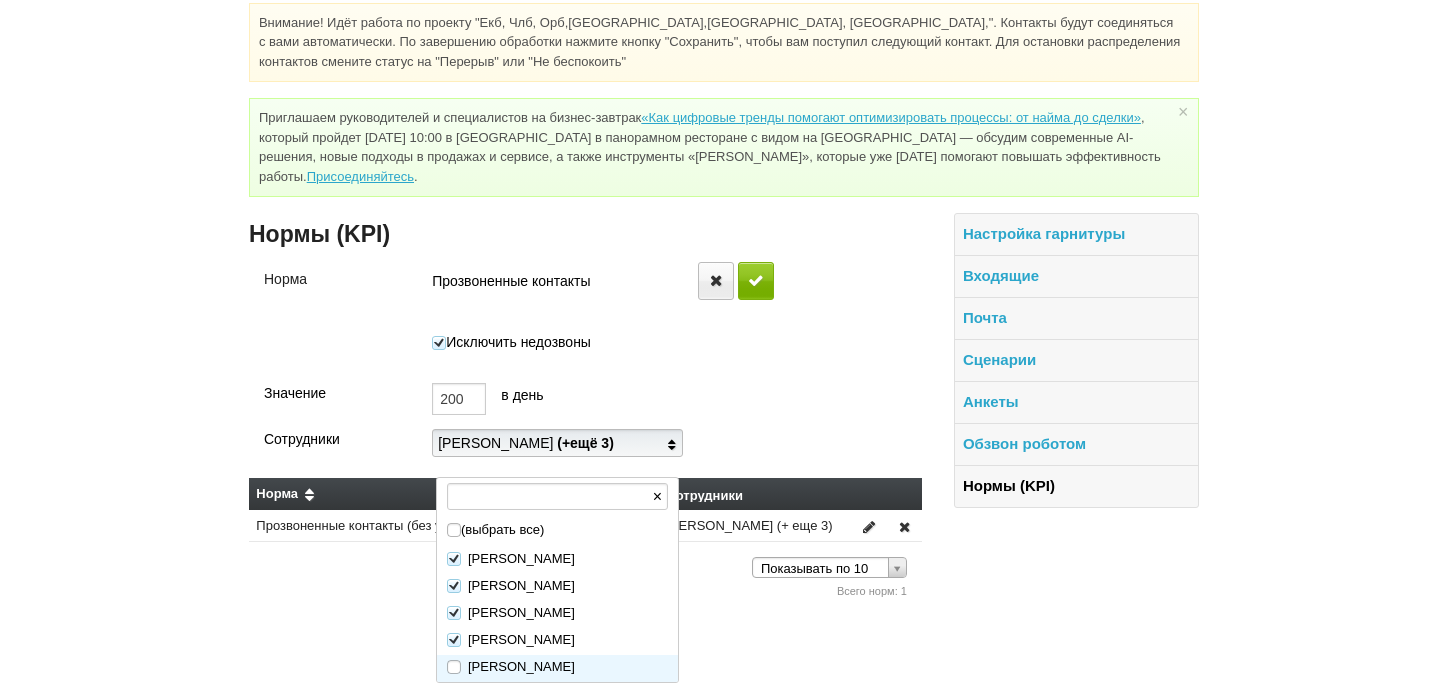 click at bounding box center [454, 667] 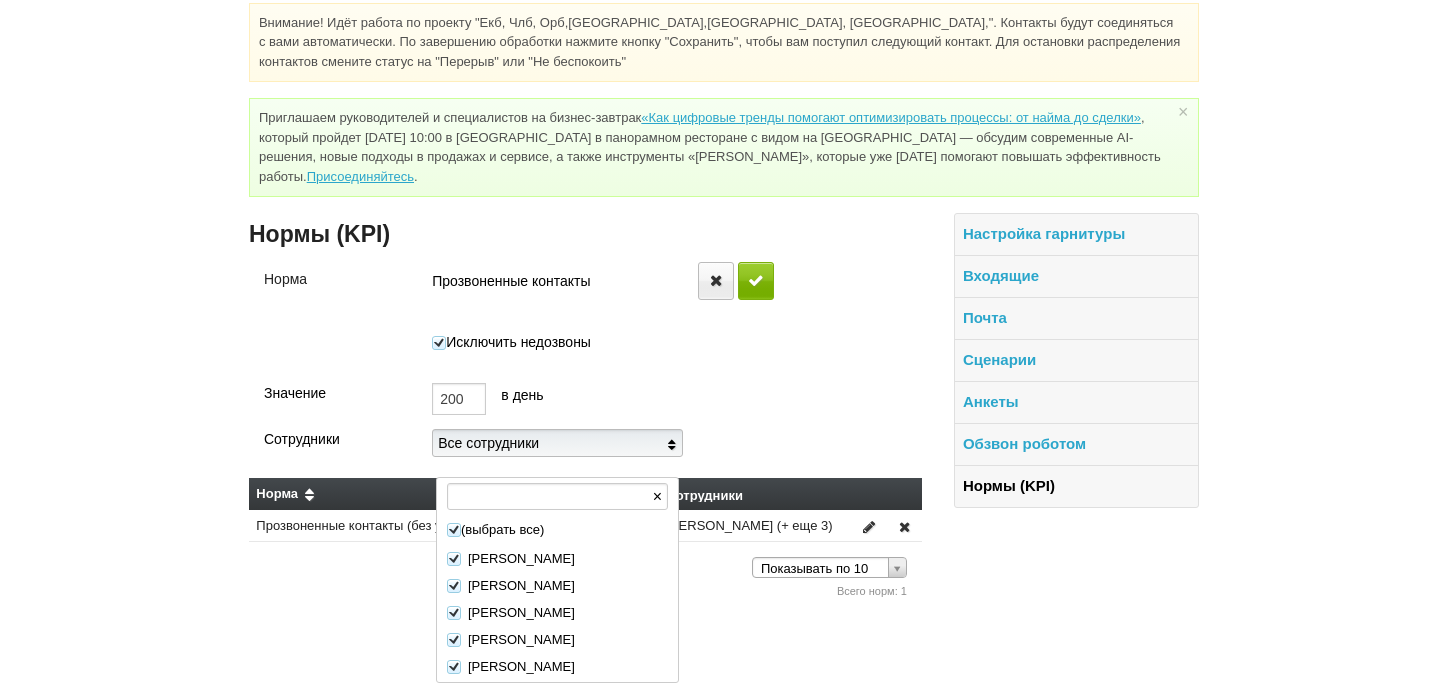 click on "Значение
200
минут
в день" at bounding box center [585, 406] 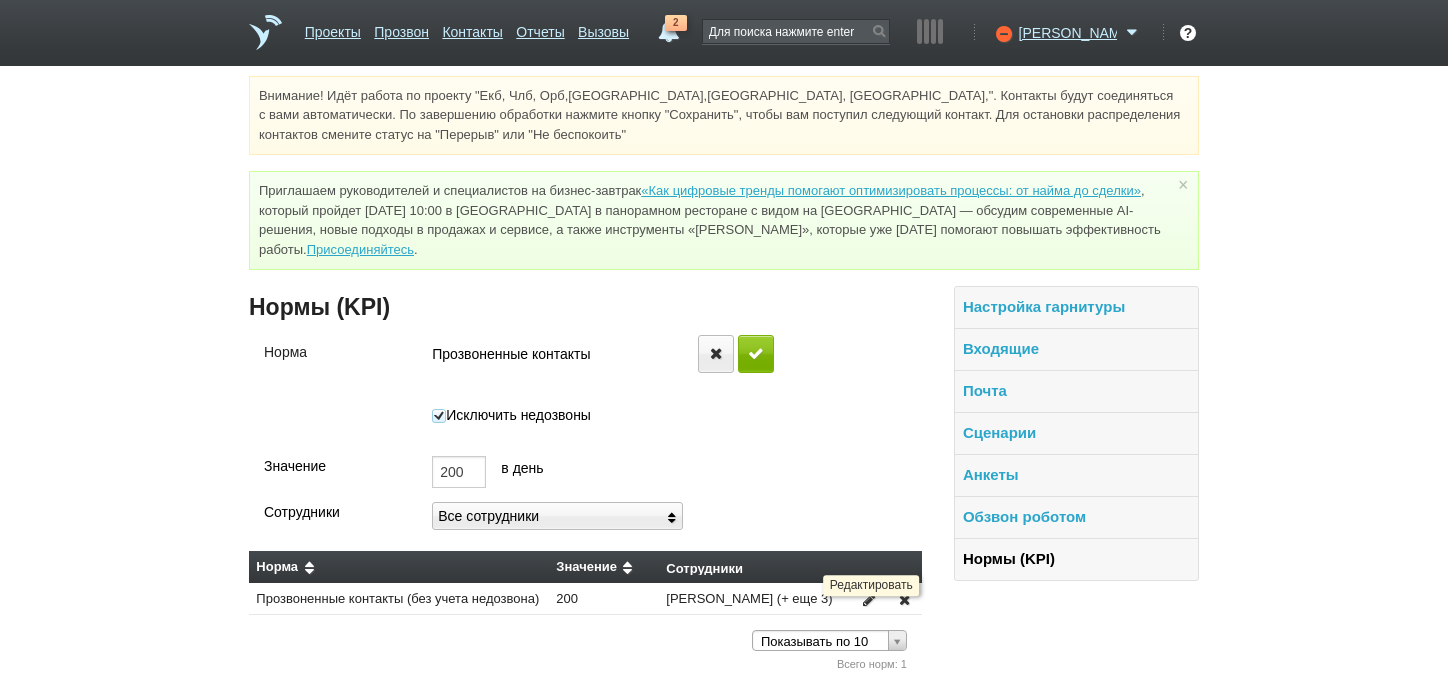 click at bounding box center [869, 599] 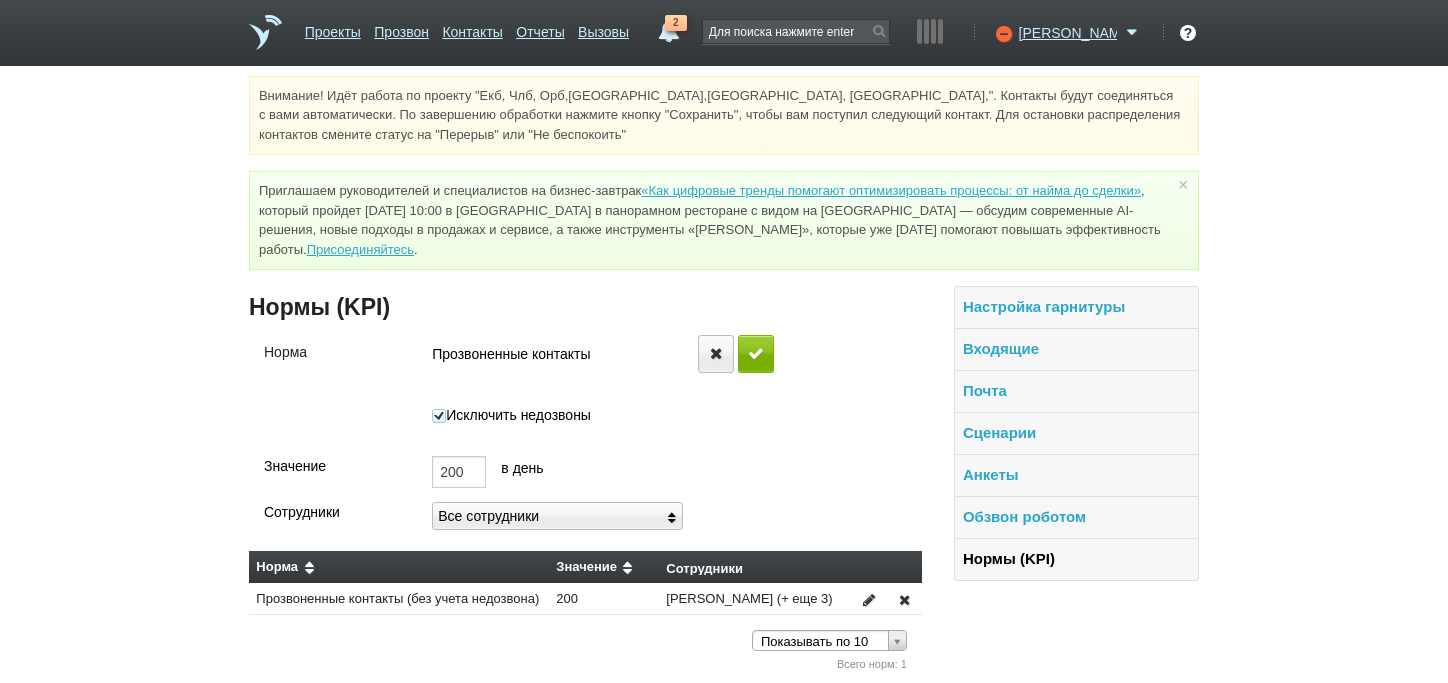 click at bounding box center [869, 599] 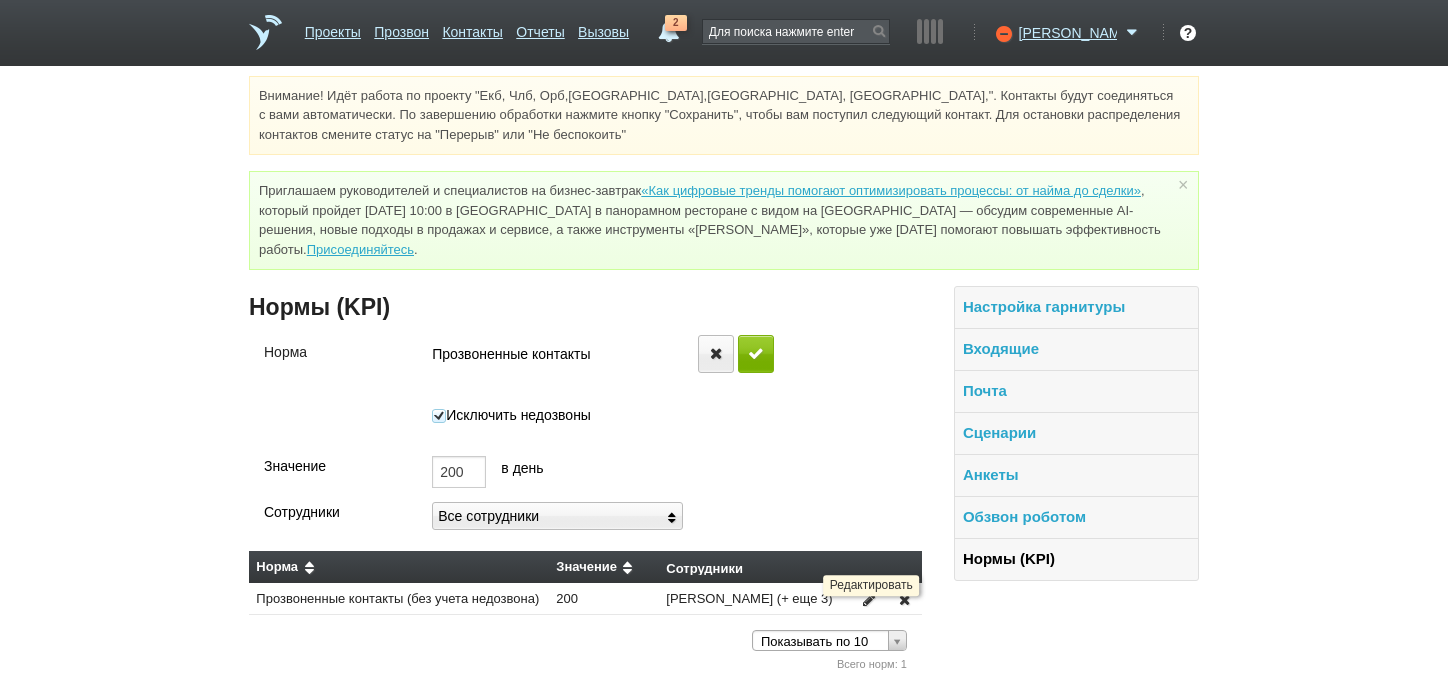 click at bounding box center (869, 599) 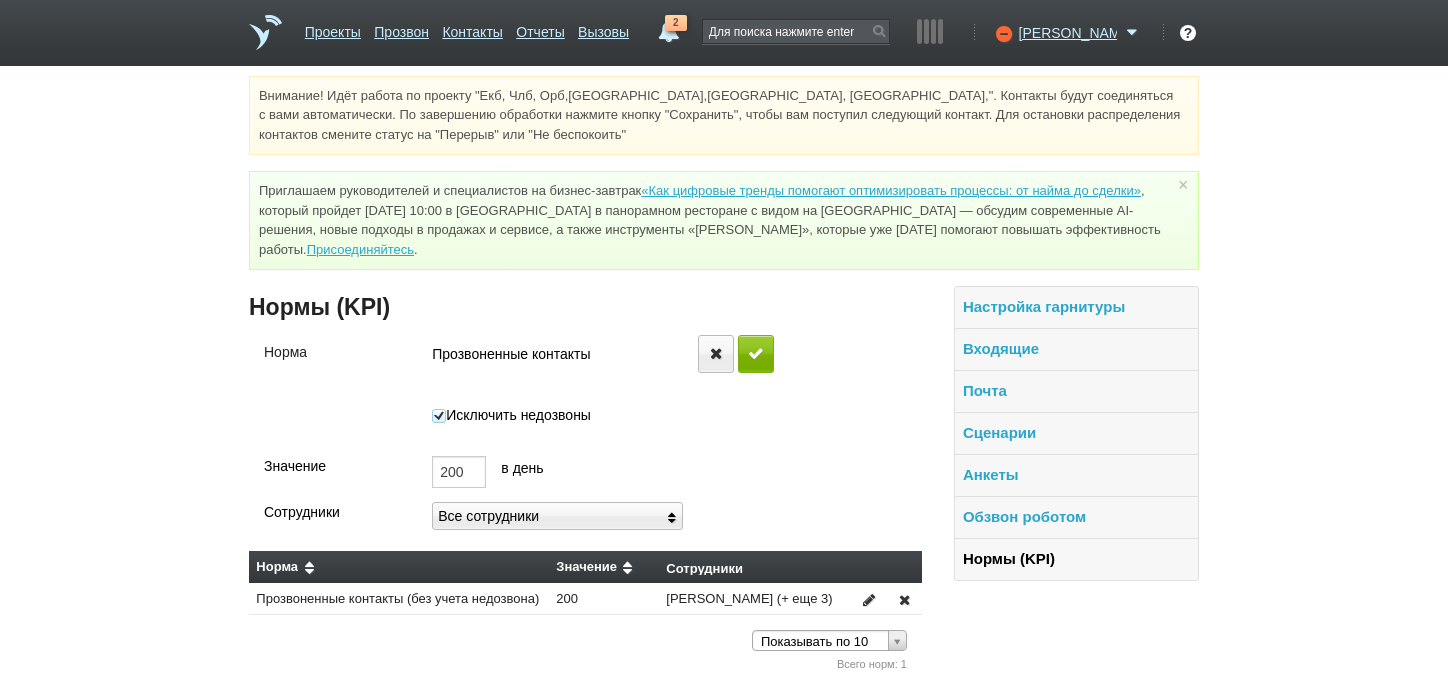 click on "Внимание! Идёт работа по проекту "Екб, Члб, Орб,[GEOGRAPHIC_DATA],[GEOGRAPHIC_DATA], [GEOGRAPHIC_DATA],". Контакты будут соединяться с вами автоматически. По завершению обработки нажмите кнопку "Сохранить", чтобы вам поступил следующий контакт. Для остановки распределения контактов смените статус на "Перерыв" или "Не беспокоить"
Приглашаем руководителей и специалистов на бизнес-завтрак  «Как цифровые тренды помогают оптимизировать процессы: от найма до сделки» Присоединяйтесь .
×
Нормы (KPI)
[GEOGRAPHIC_DATA]" at bounding box center (724, 375) 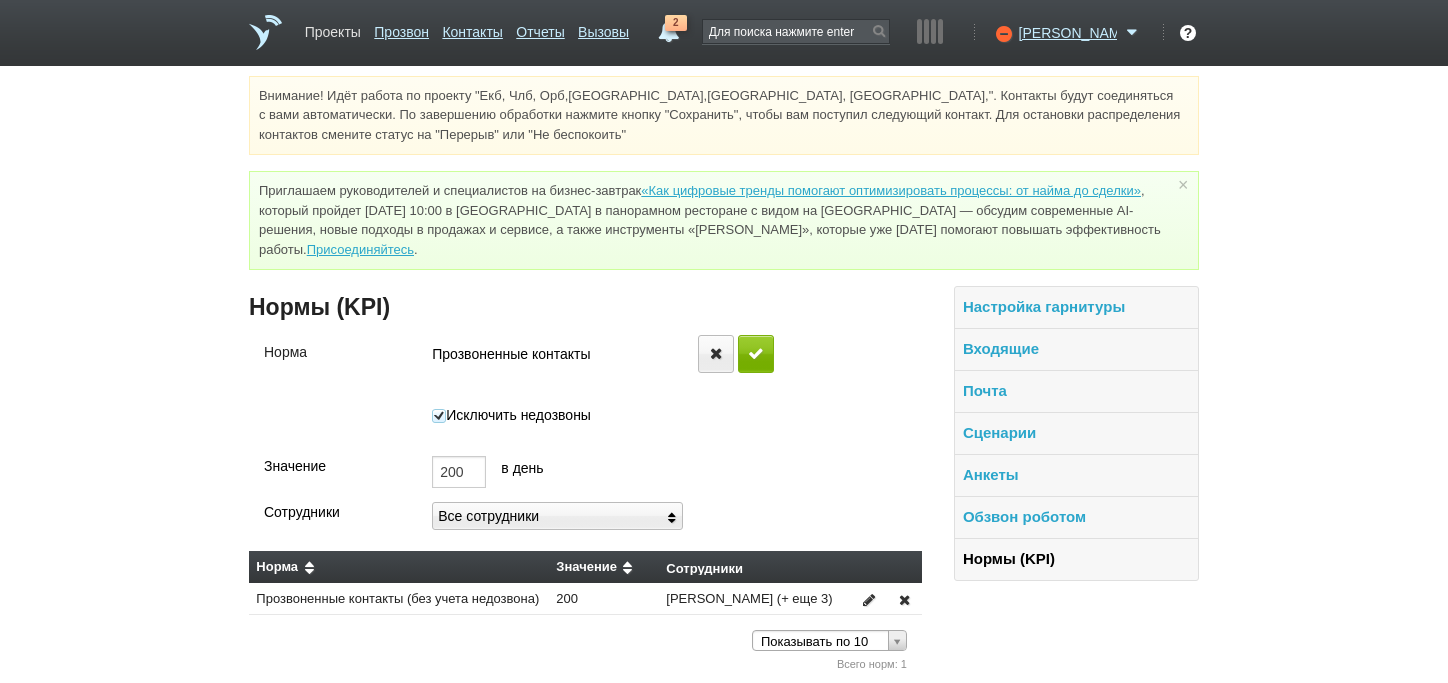 click on "Проекты" at bounding box center (333, 28) 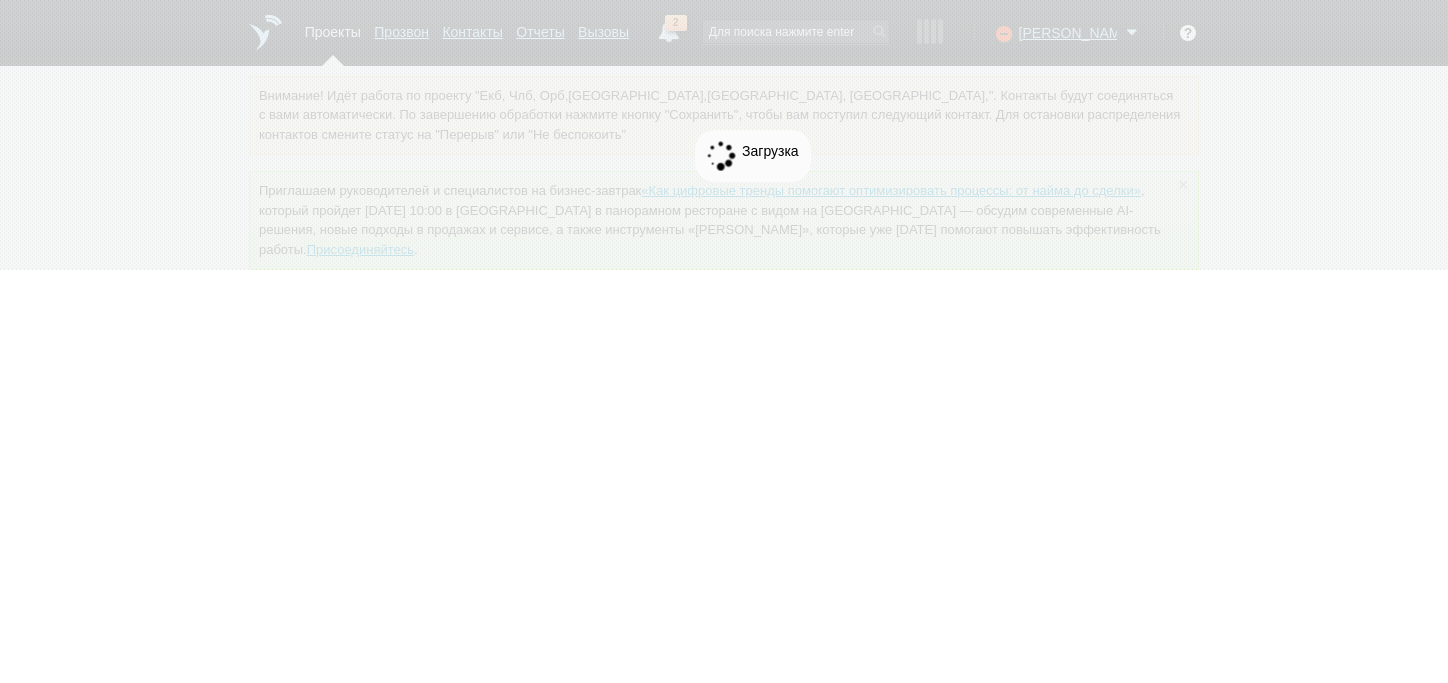 scroll, scrollTop: 0, scrollLeft: 0, axis: both 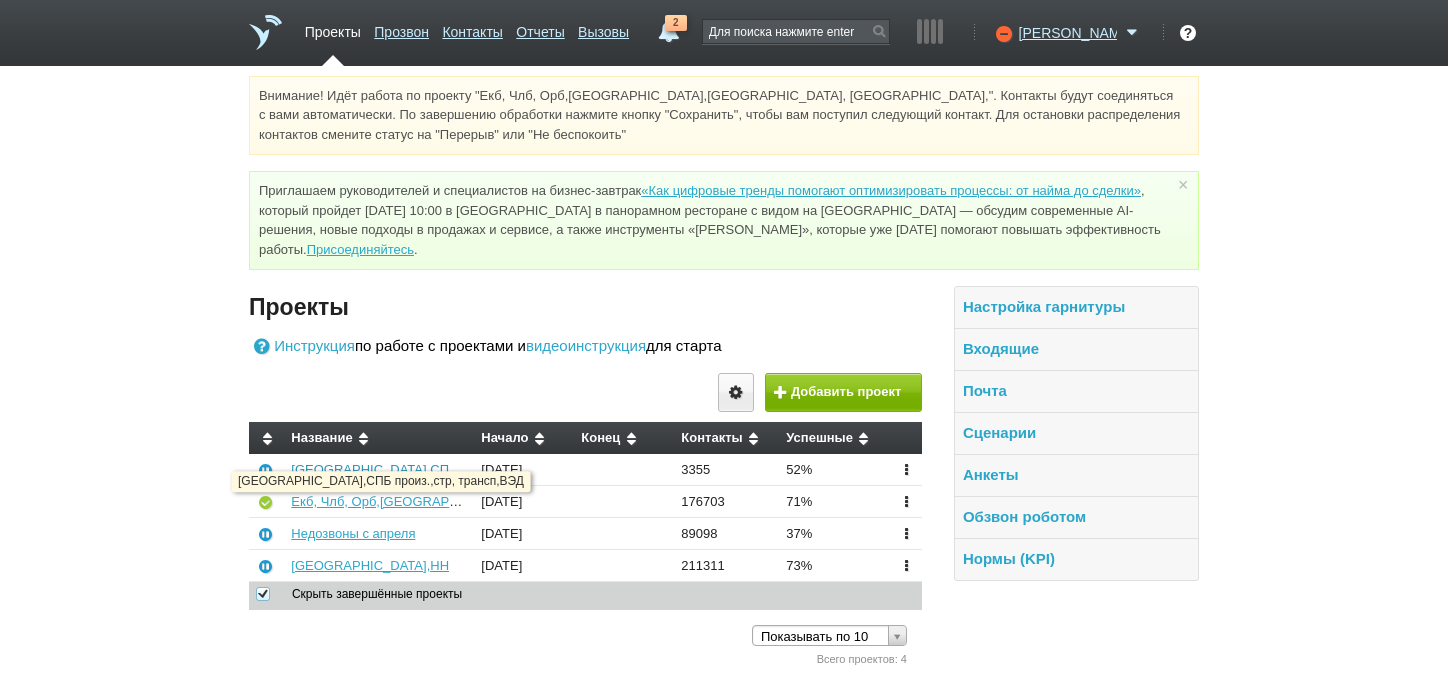 click on "[GEOGRAPHIC_DATA],СПБ произ.,стр, трансп,ВЭД" at bounding box center (446, 469) 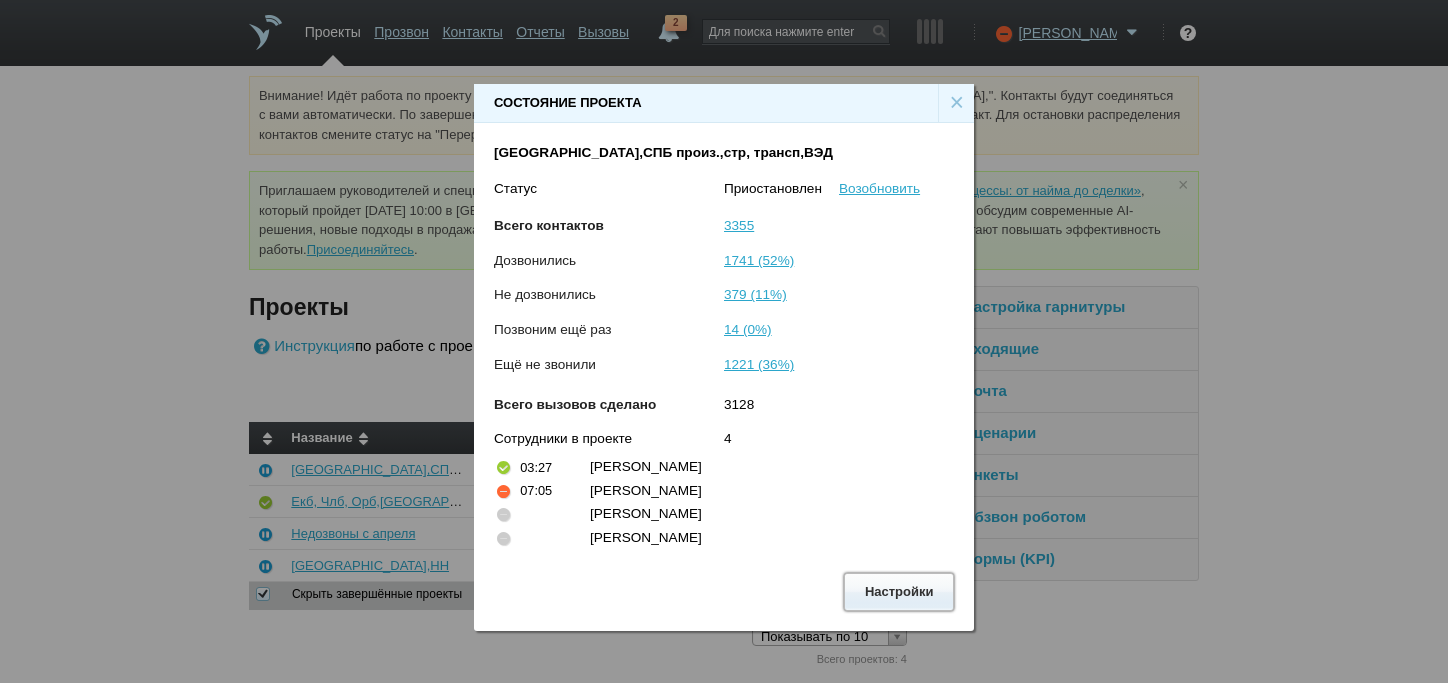 click on "Настройки" at bounding box center [899, 591] 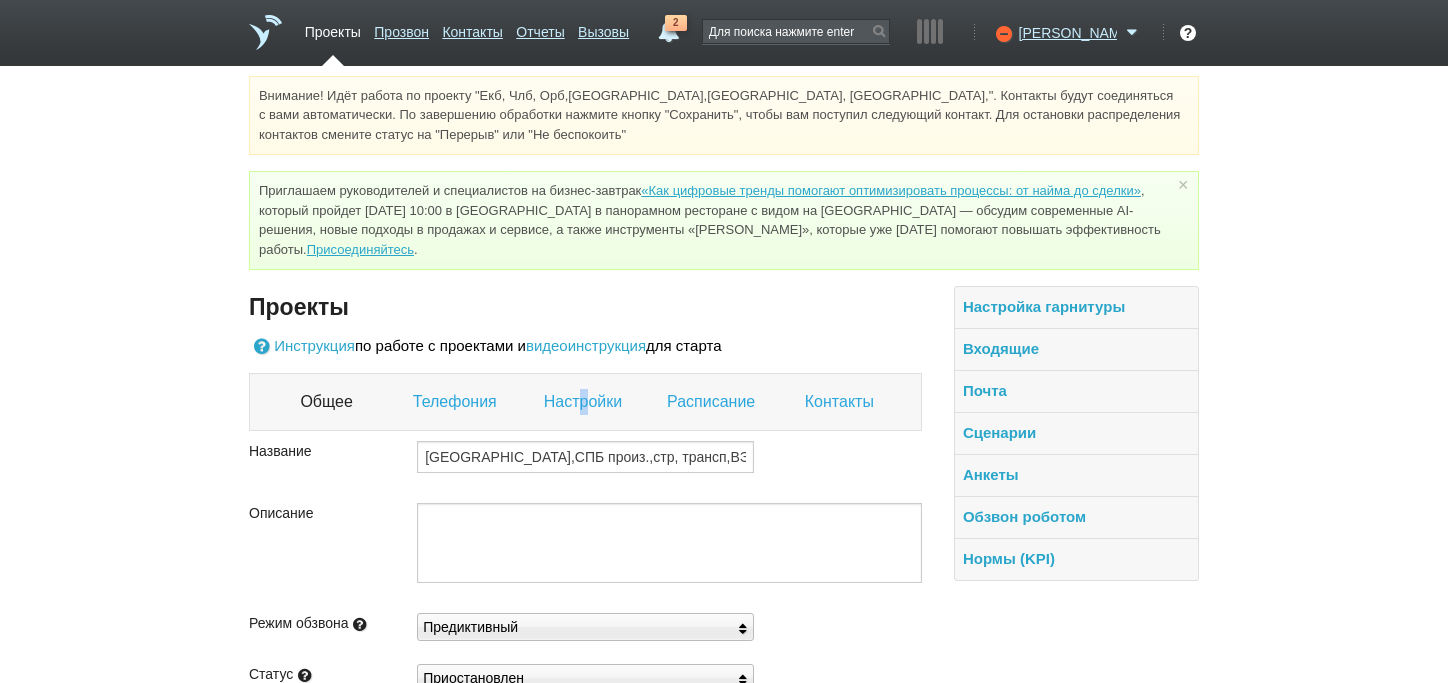 click on "Настройки" at bounding box center (585, 402) 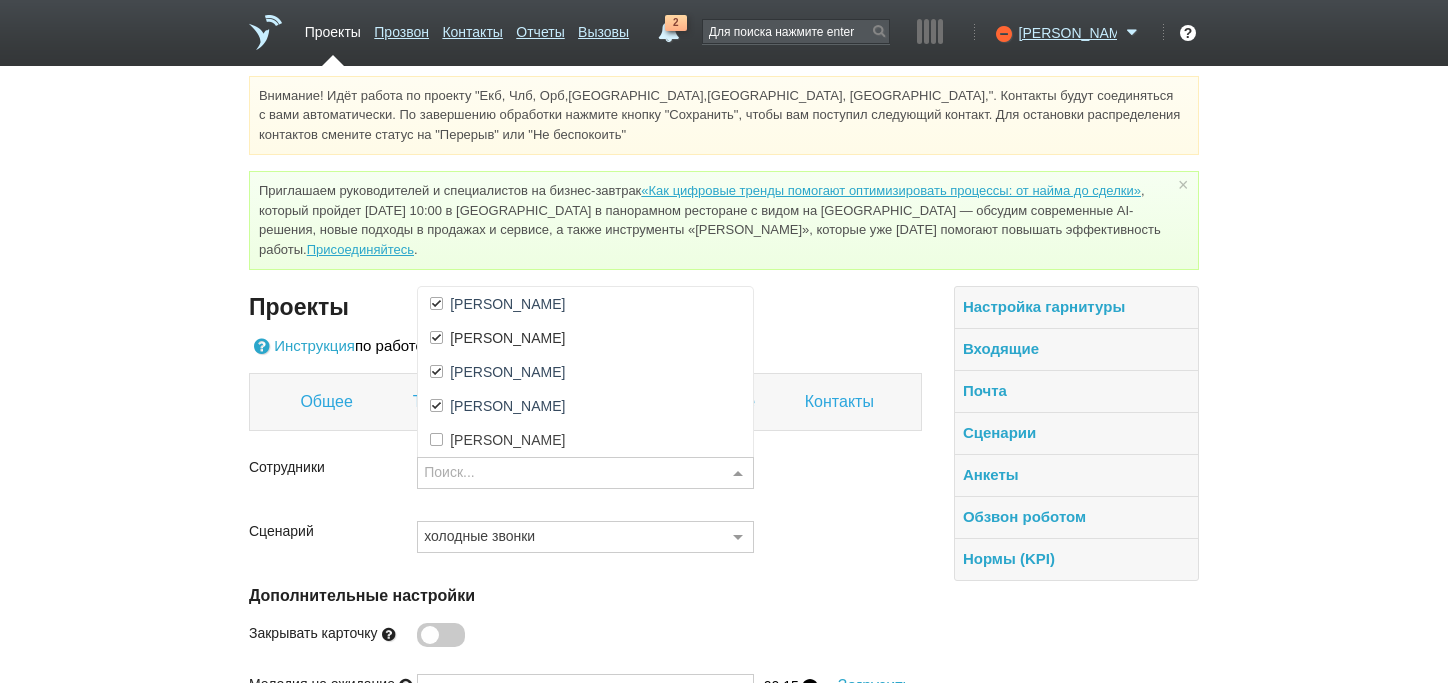 click at bounding box center [738, 474] 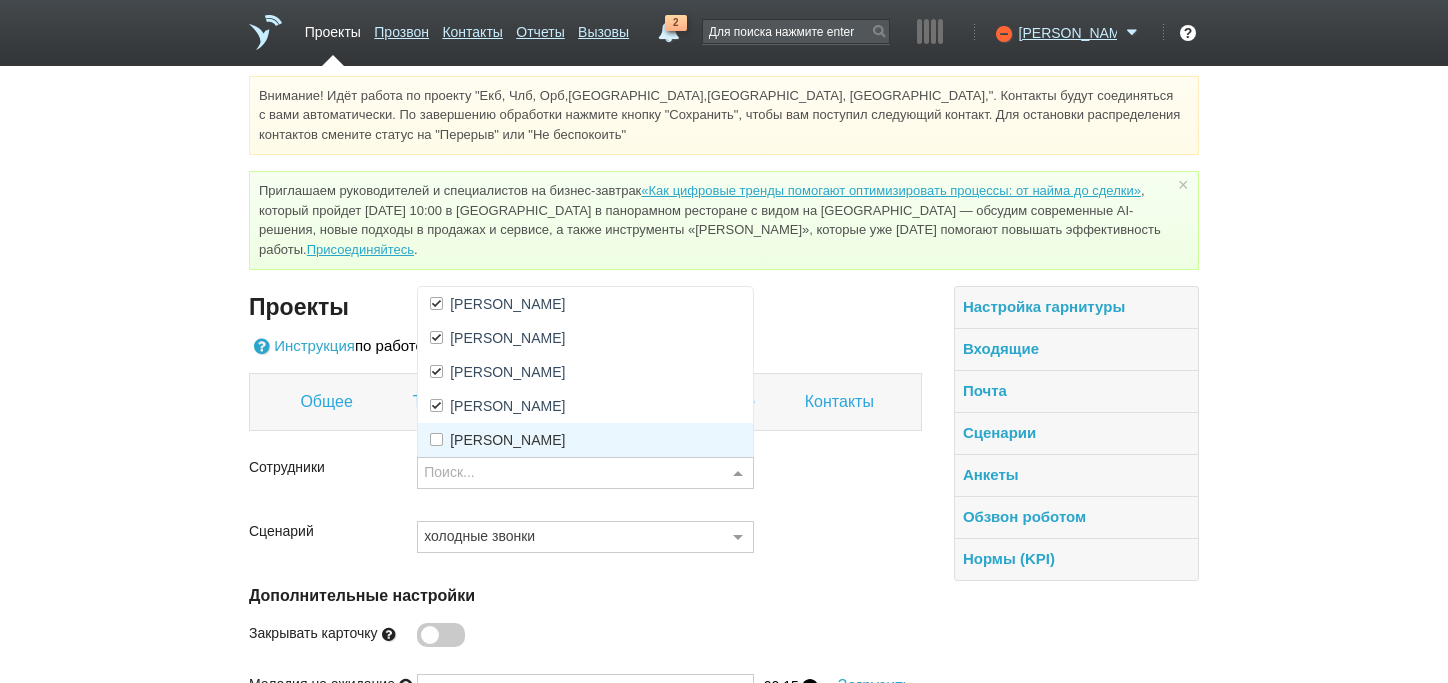 click on "[PERSON_NAME]" at bounding box center [585, 440] 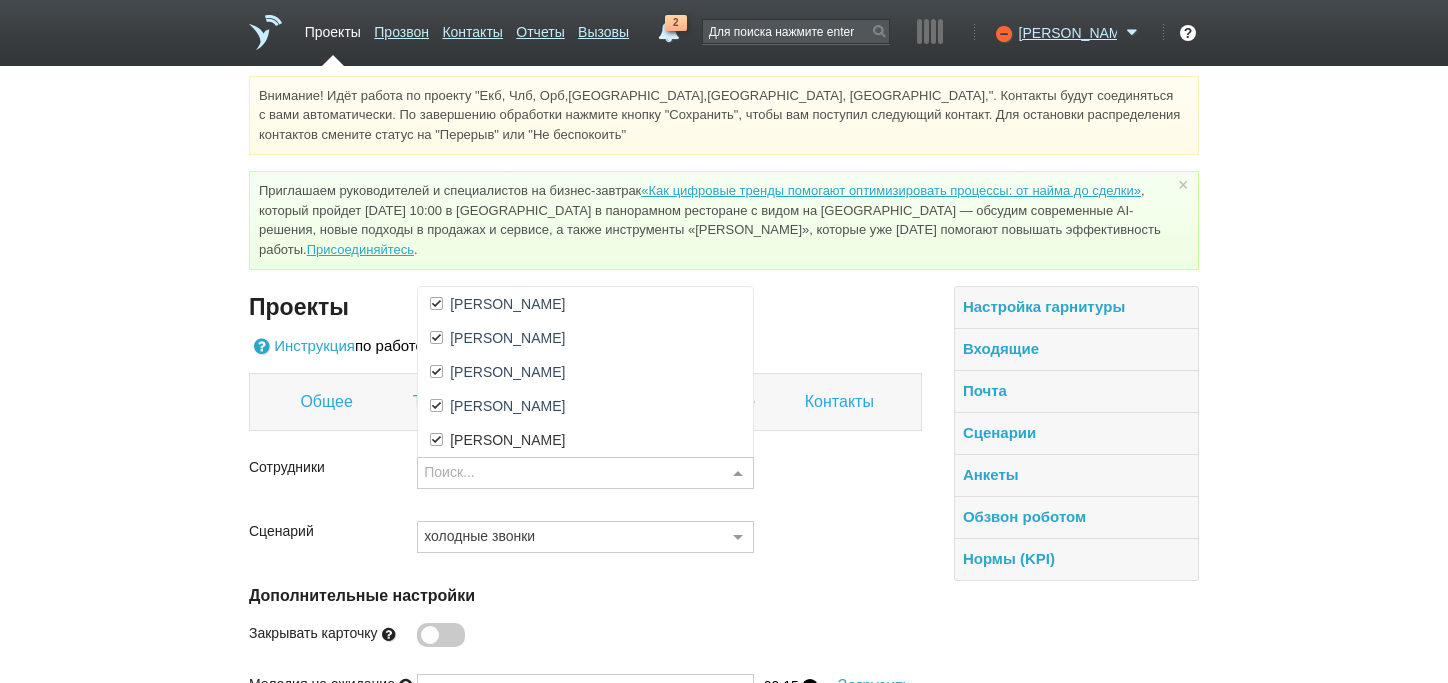 click on "Сотрудники Поиск... [PERSON_NAME] [PERSON_NAME] [PERSON_NAME] [PERSON_NAME] [PERSON_NAME] не найдено Список пуст" at bounding box center (585, 481) 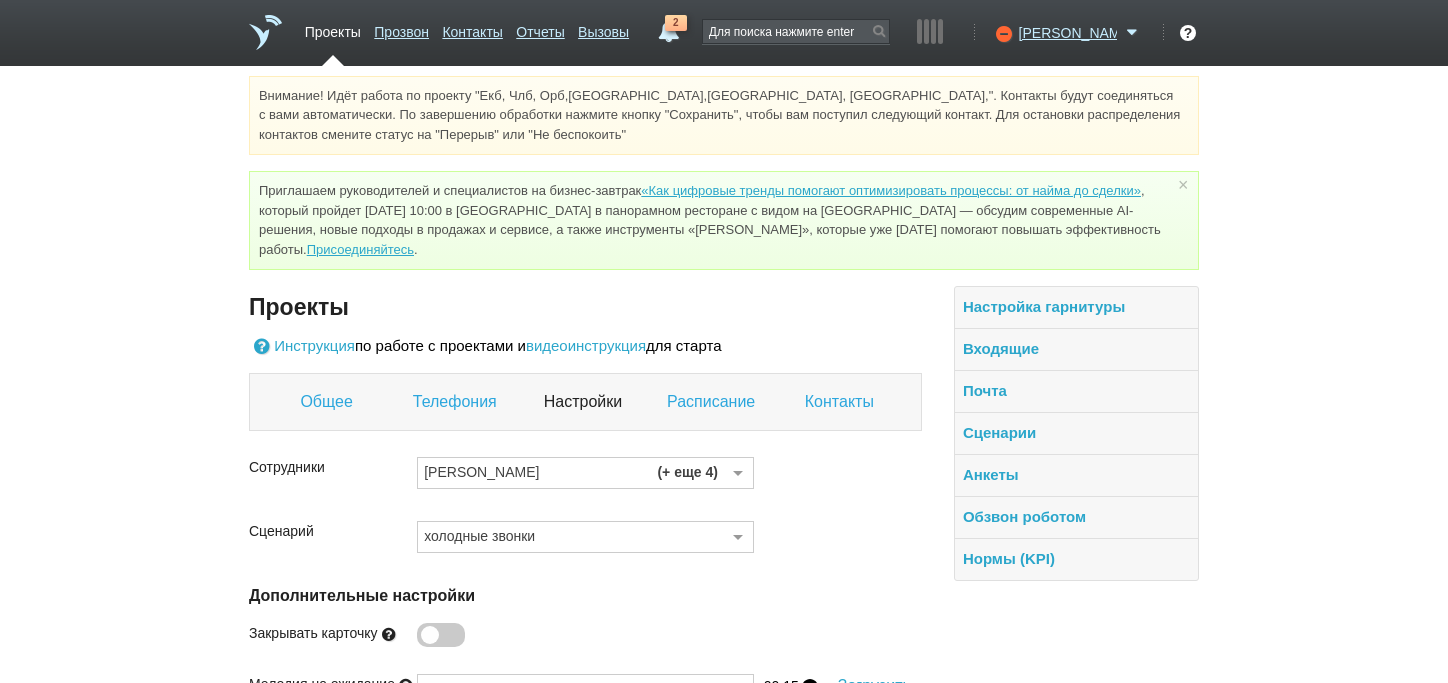 click on "Расписание" at bounding box center [713, 402] 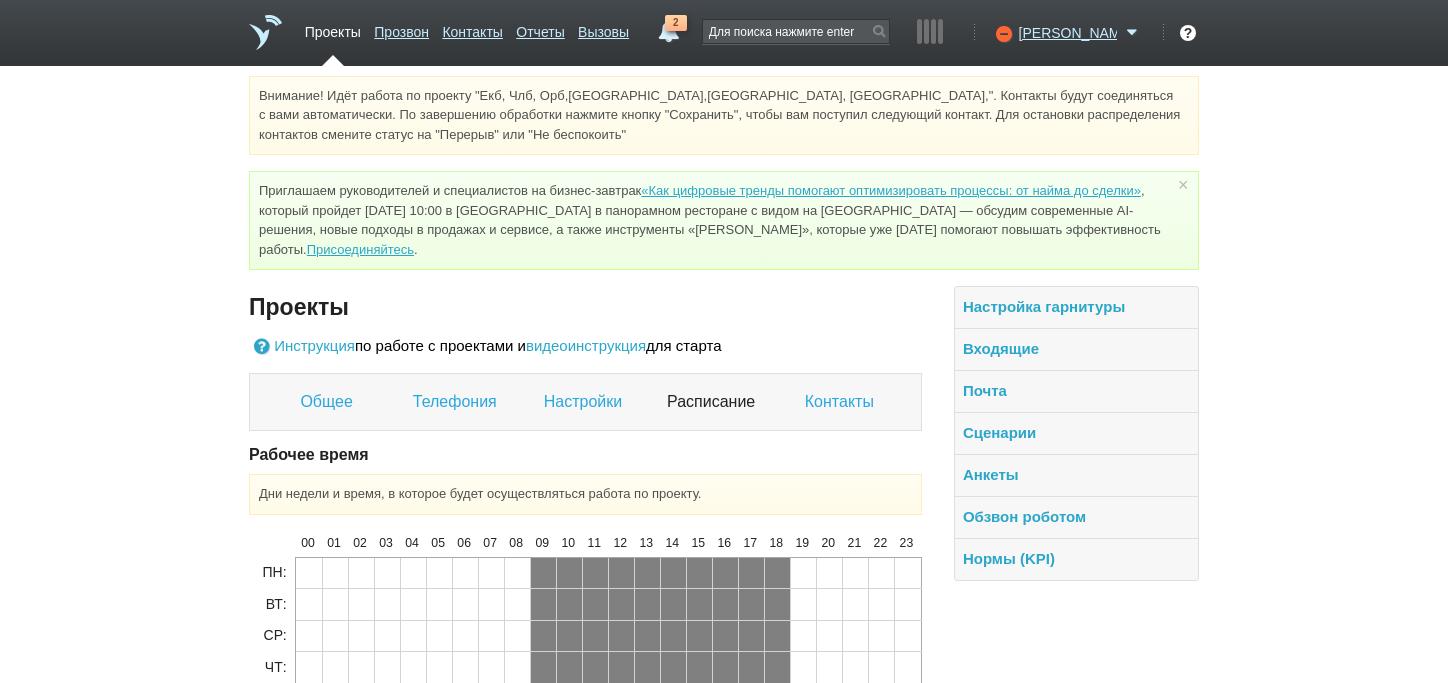 click on "Контакты" at bounding box center (842, 402) 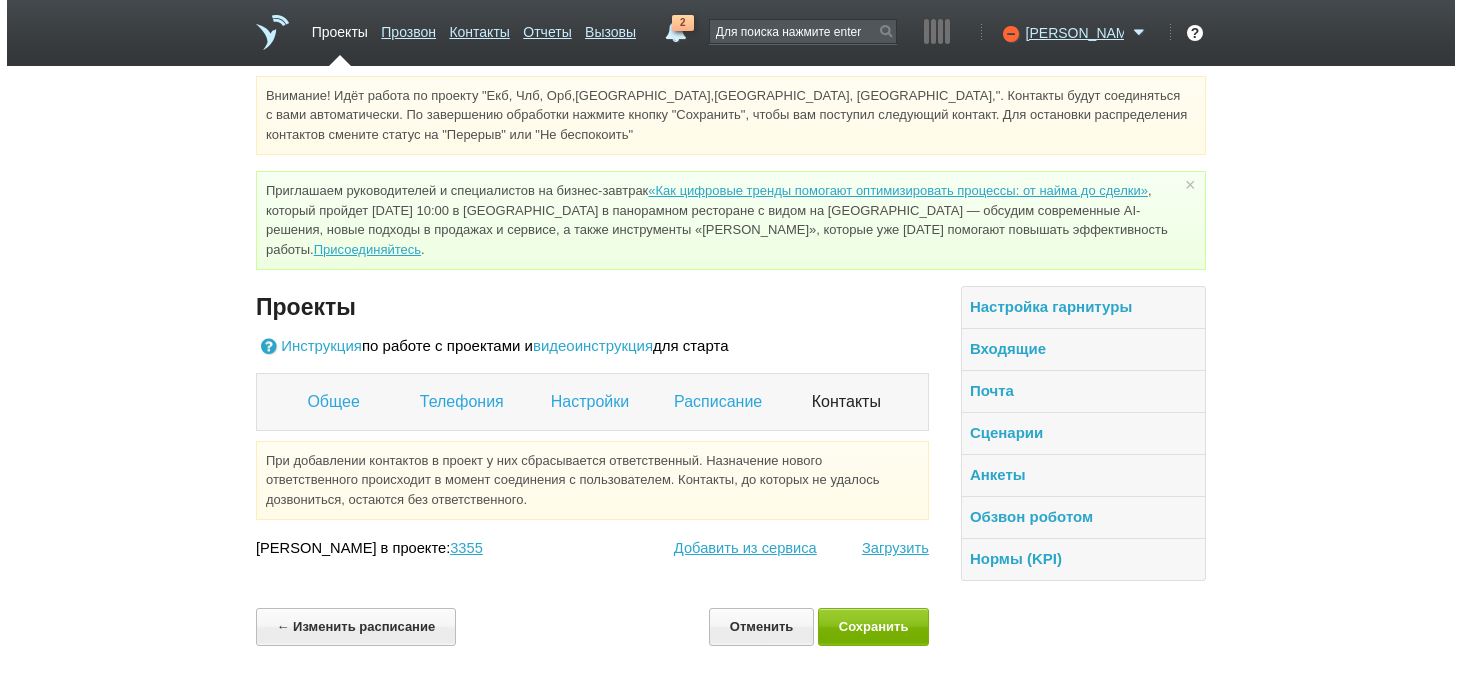 scroll, scrollTop: 32, scrollLeft: 0, axis: vertical 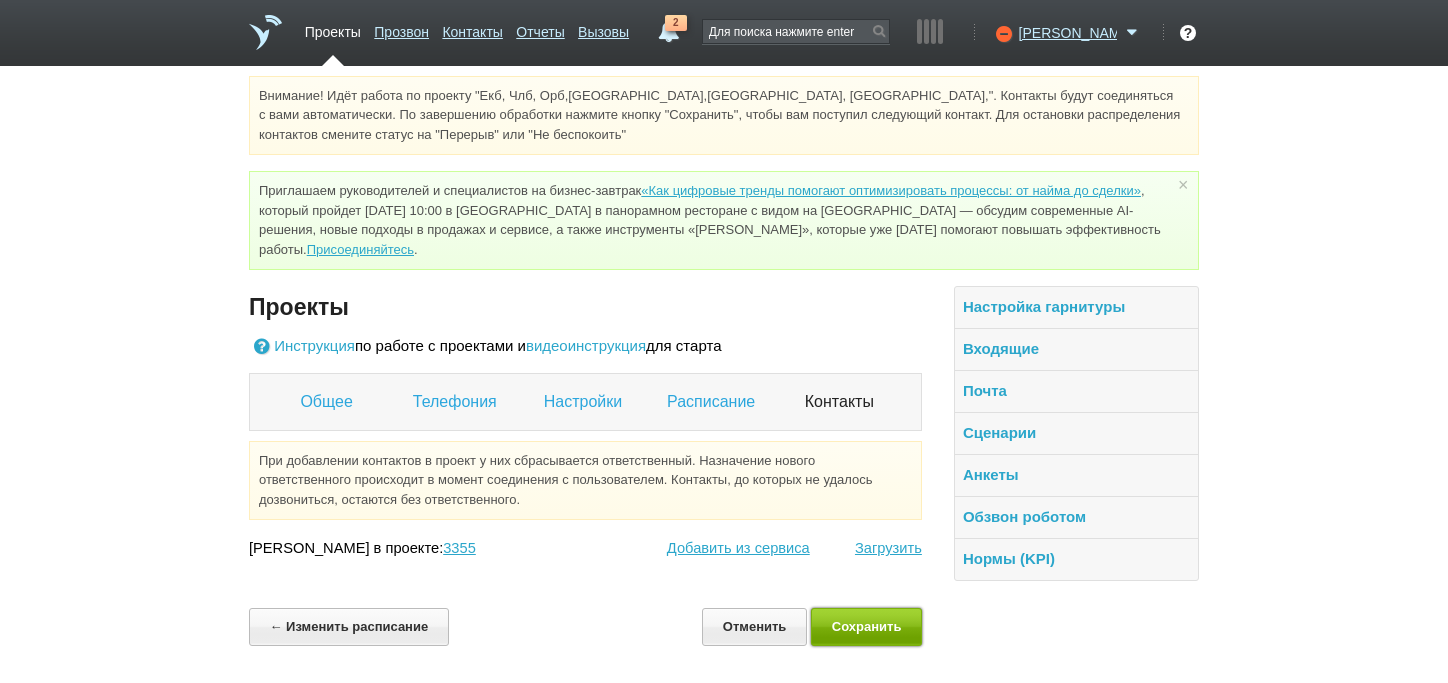 click on "Сохранить" at bounding box center (866, 626) 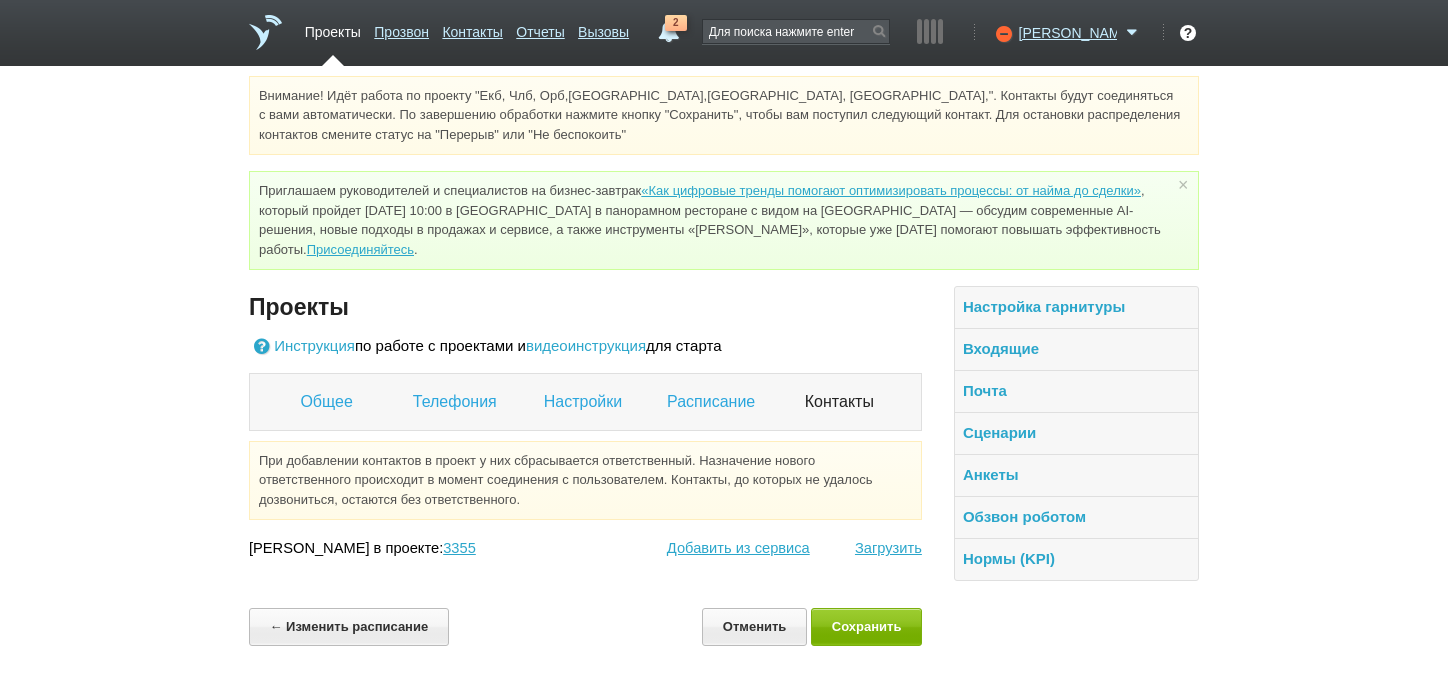 scroll, scrollTop: 32, scrollLeft: 0, axis: vertical 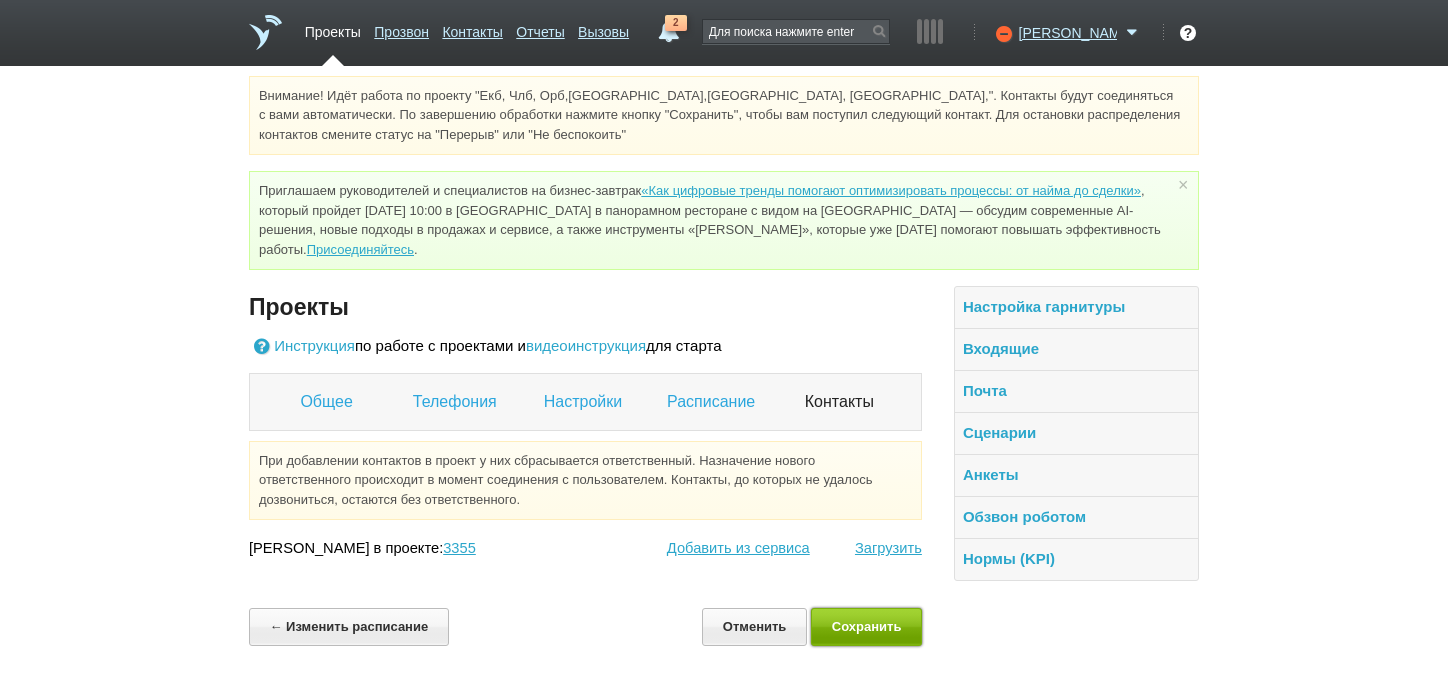 click on "Сохранить" at bounding box center (866, 626) 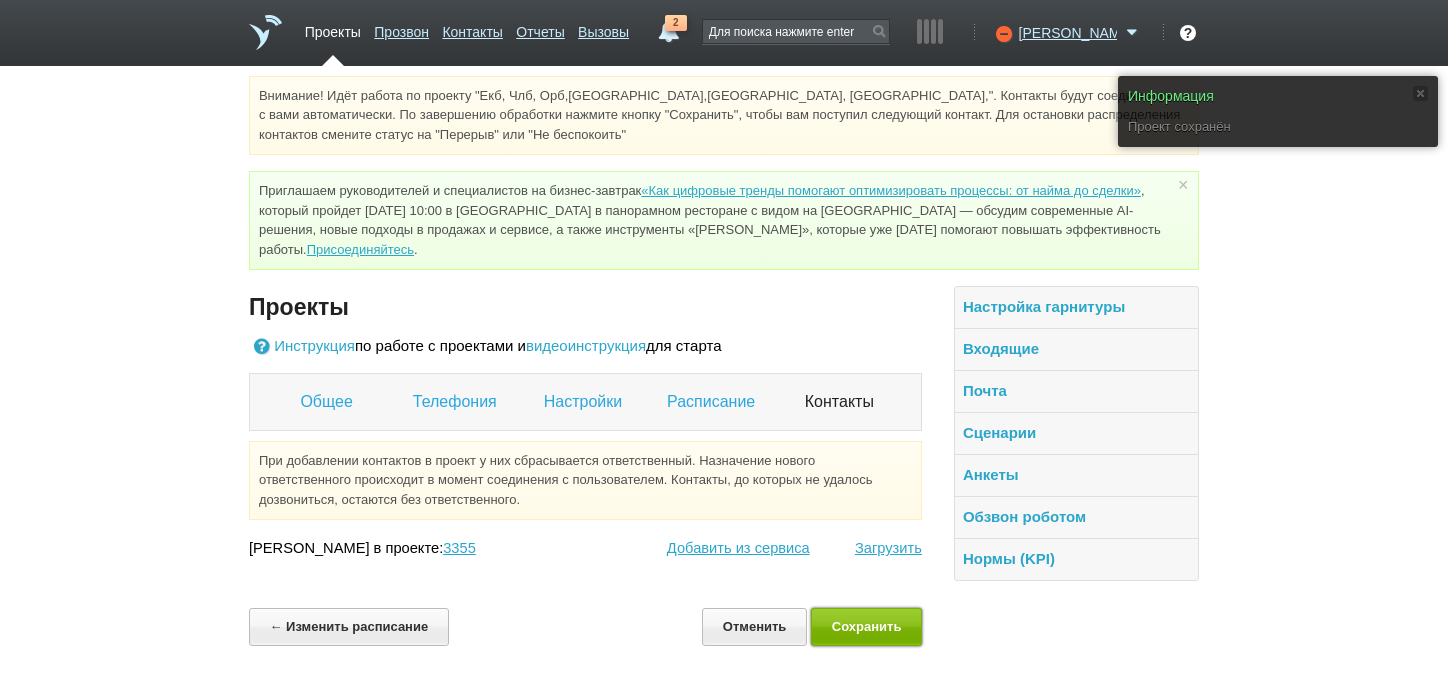 scroll, scrollTop: 0, scrollLeft: 0, axis: both 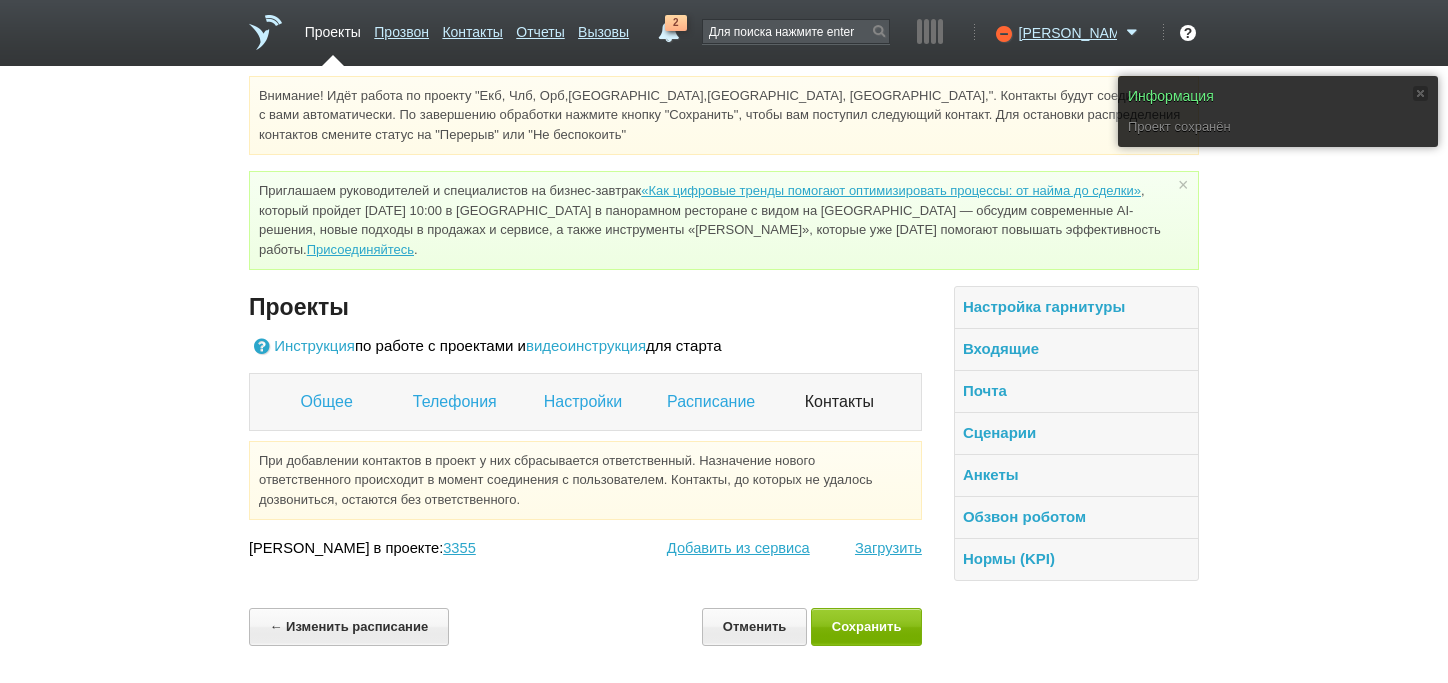click on "Проекты" at bounding box center [333, 28] 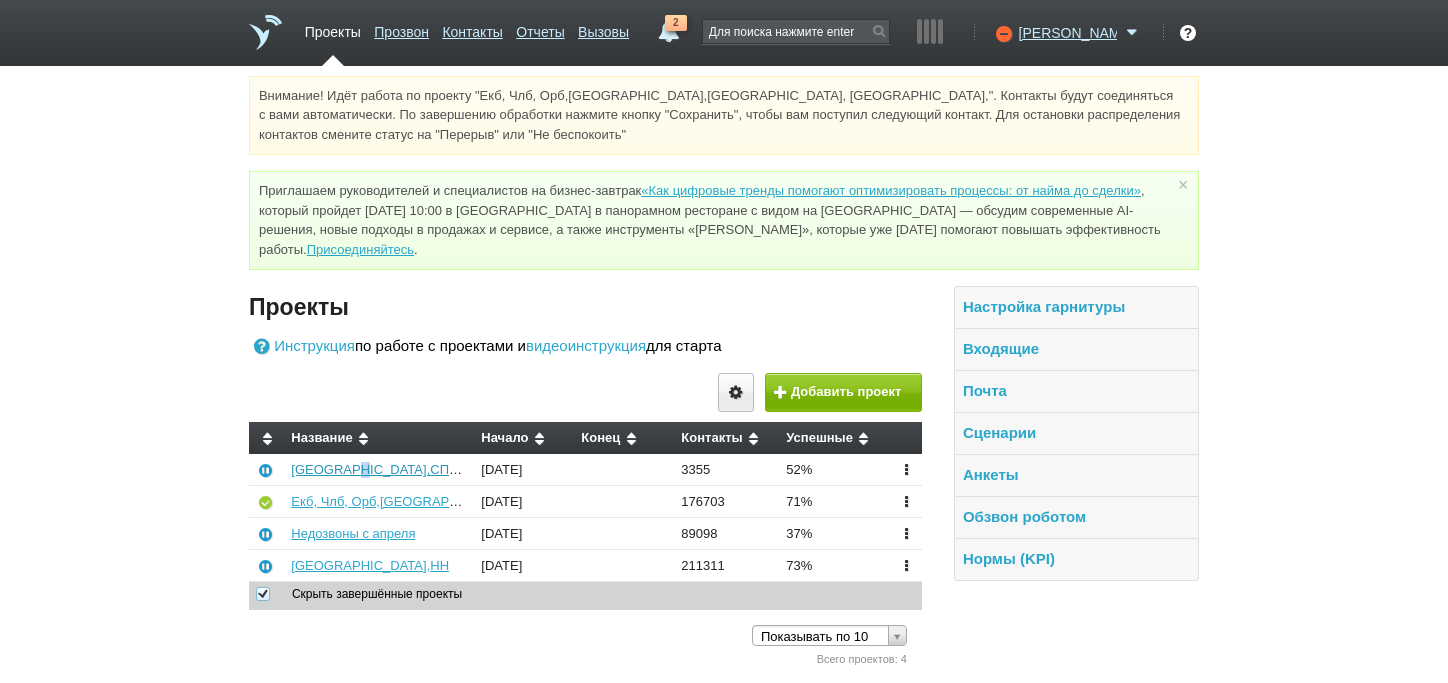 scroll, scrollTop: 30, scrollLeft: 0, axis: vertical 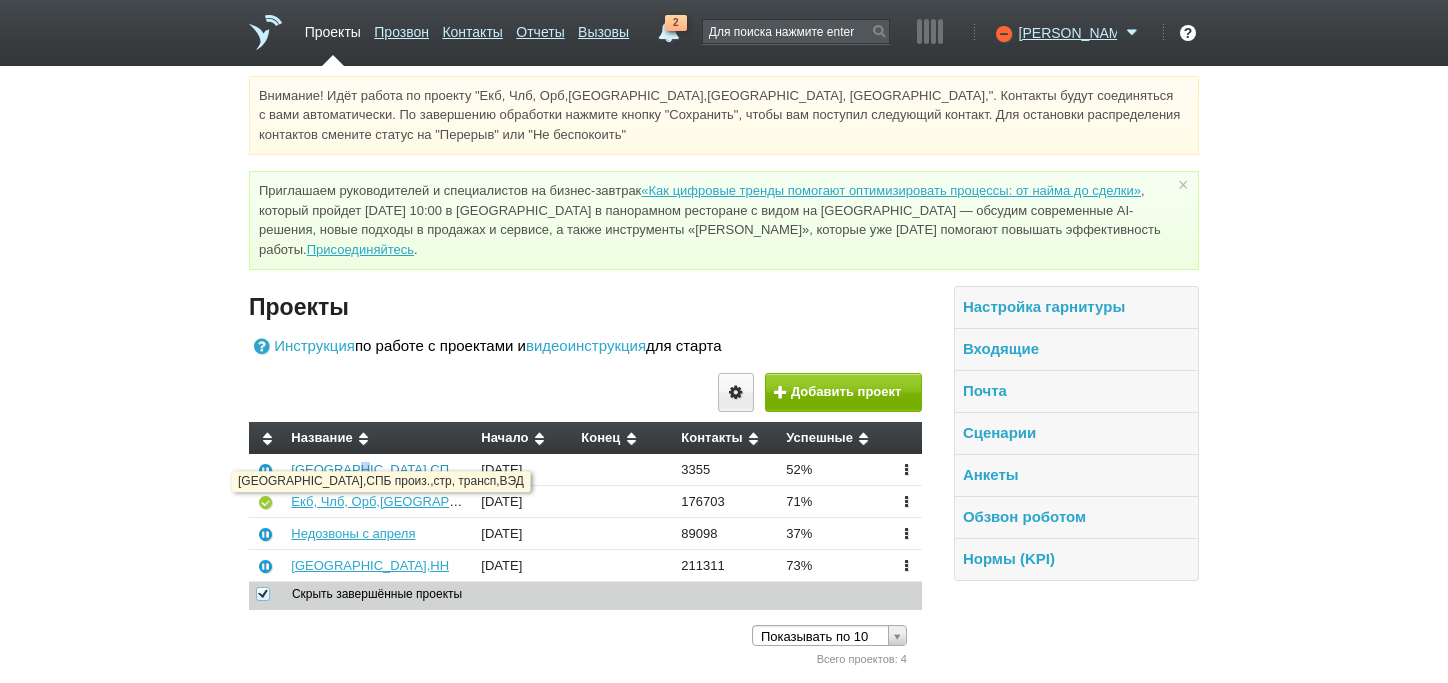 click on "[GEOGRAPHIC_DATA],СПБ произ.,стр, трансп,ВЭД" at bounding box center [446, 469] 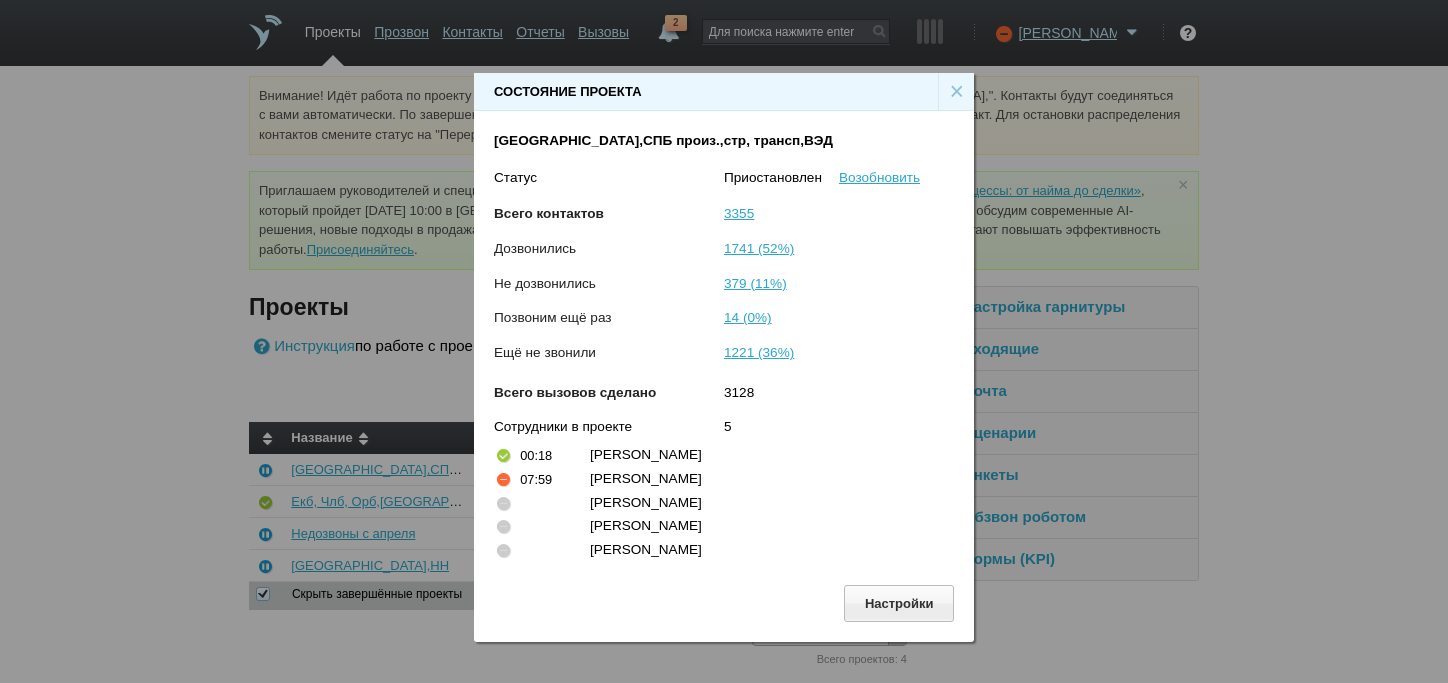 click on "Состояние проекта × [GEOGRAPHIC_DATA],[GEOGRAPHIC_DATA] произ.,стр, трансп,ВЭД Статус Приостановлен Возобновить Всего контактов 3355 Дозвонились 1741 (52%) Не дозвонились 379 (11%) Позвоним ещё раз 14 (0%) Ещё не звонили 1221 (36%) Всего вызовов сделано 3128 Сотрудники в проекте 5 00:18 [PERSON_NAME] 07:59 [PERSON_NAME] [PERSON_NAME] [PERSON_NAME] [PERSON_NAME]" at bounding box center (724, 349) 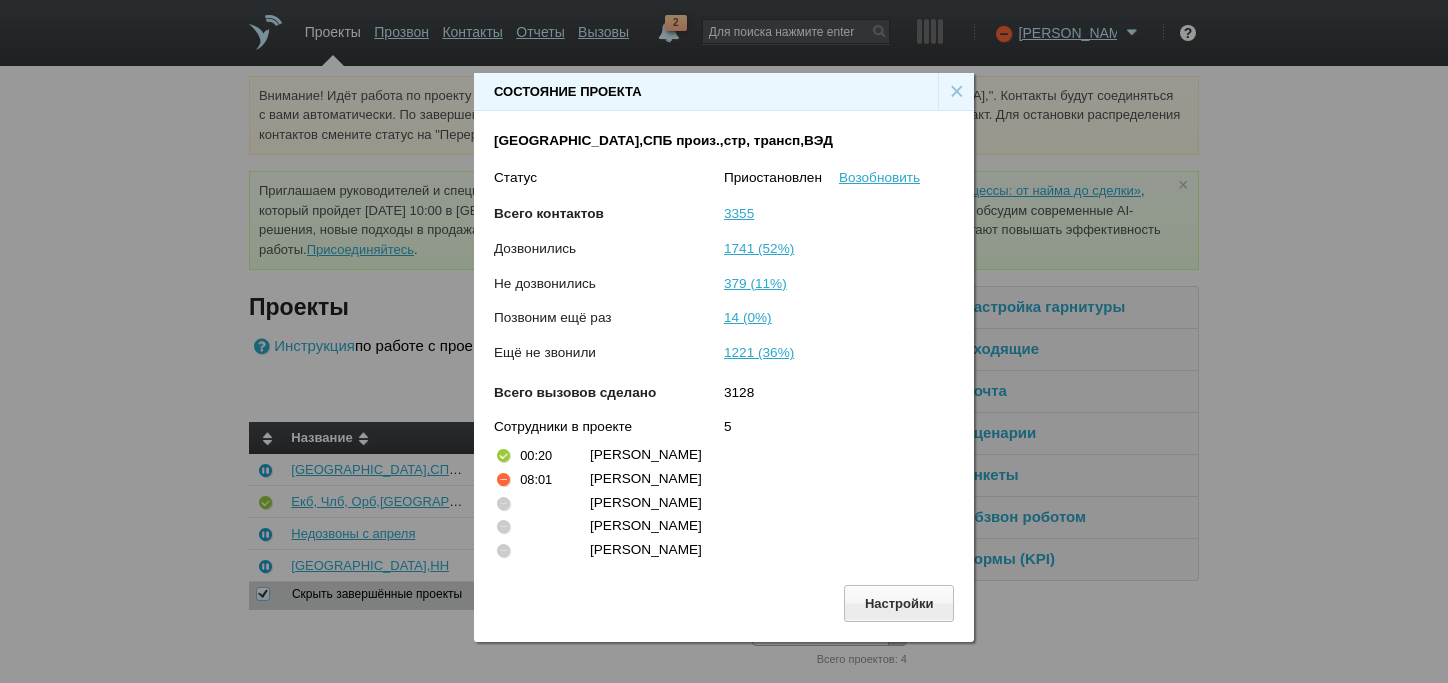 click on "Состояние проекта × [GEOGRAPHIC_DATA],[GEOGRAPHIC_DATA] произ.,стр, трансп,ВЭД Статус Приостановлен Возобновить Всего контактов 3355 Дозвонились 1741 (52%) Не дозвонились 379 (11%) Позвоним ещё раз 14 (0%) Ещё не звонили 1221 (36%) Всего вызовов сделано 3128 Сотрудники в проекте 5 00:20 [PERSON_NAME] 08:01 [PERSON_NAME] [PERSON_NAME] [PERSON_NAME] [PERSON_NAME]" at bounding box center [724, 349] 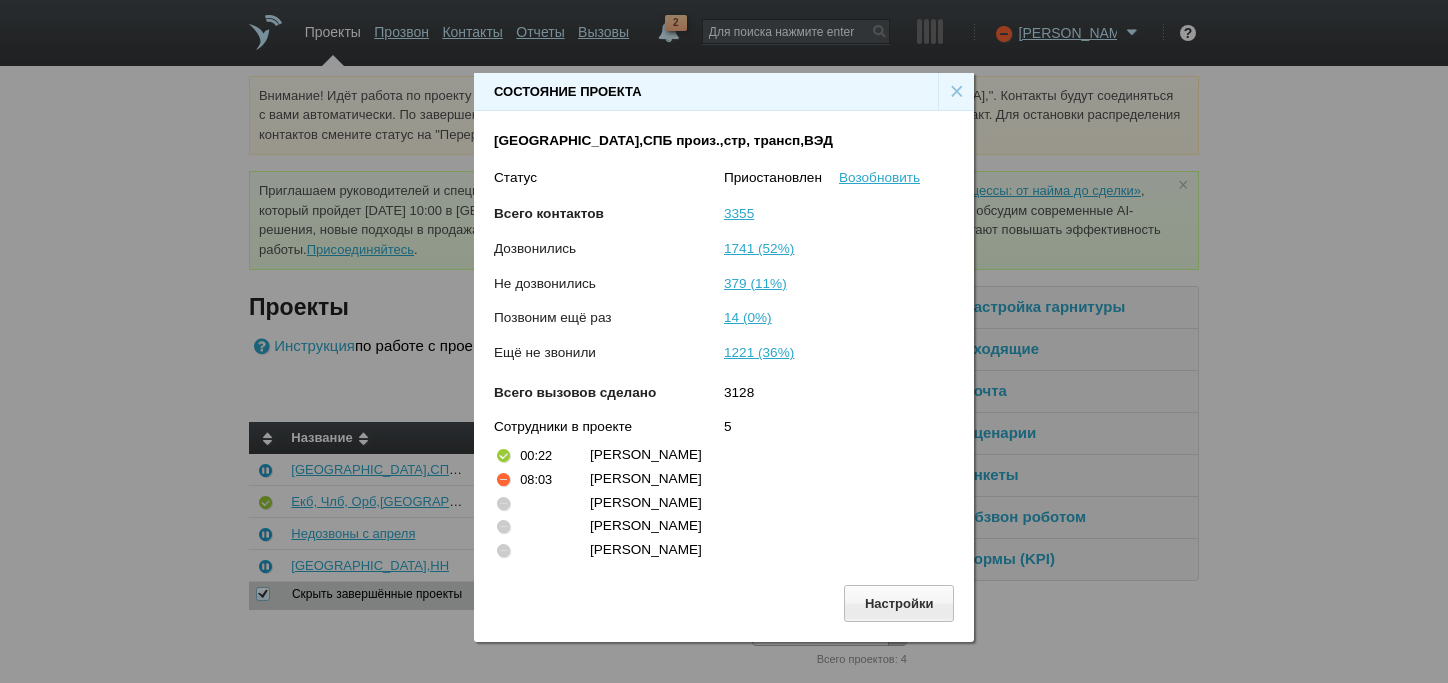 click on "×" at bounding box center (956, 92) 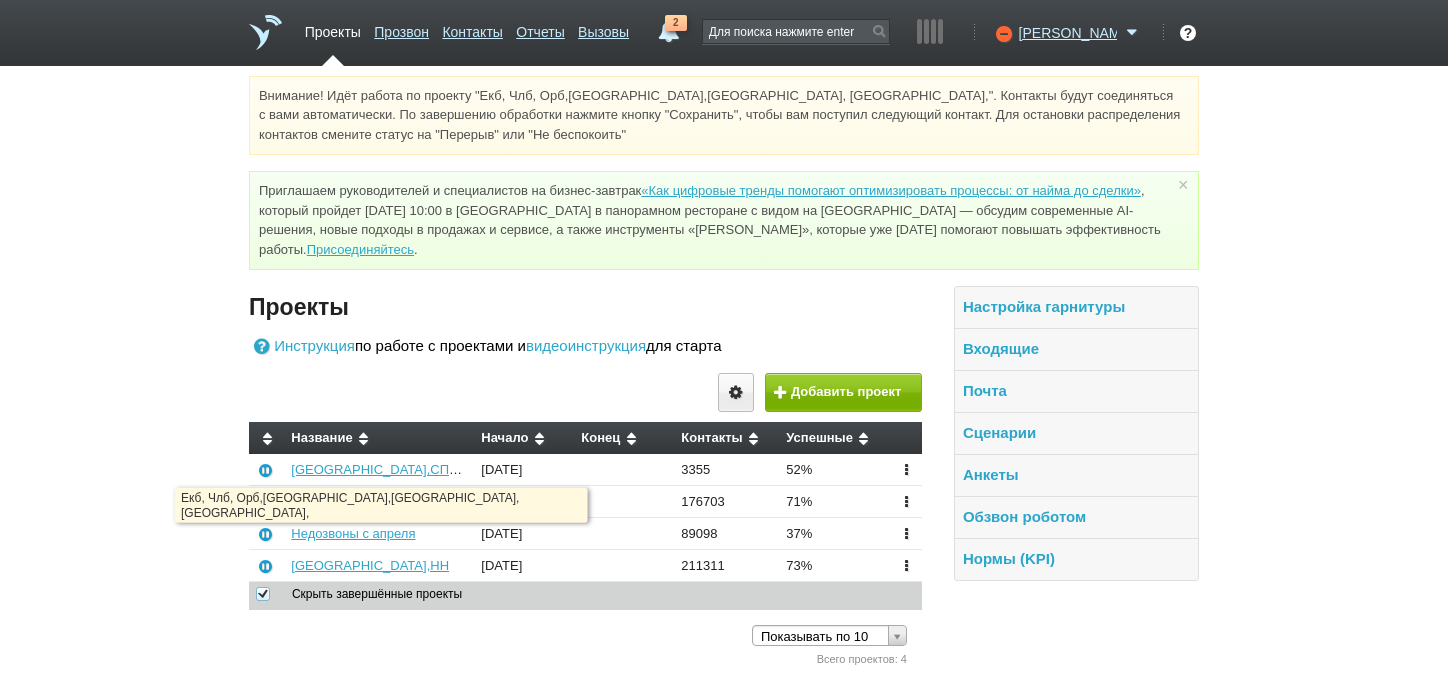click on "Екб, Члб, Орб,[GEOGRAPHIC_DATA],[GEOGRAPHIC_DATA], [GEOGRAPHIC_DATA]," at bounding box center [545, 501] 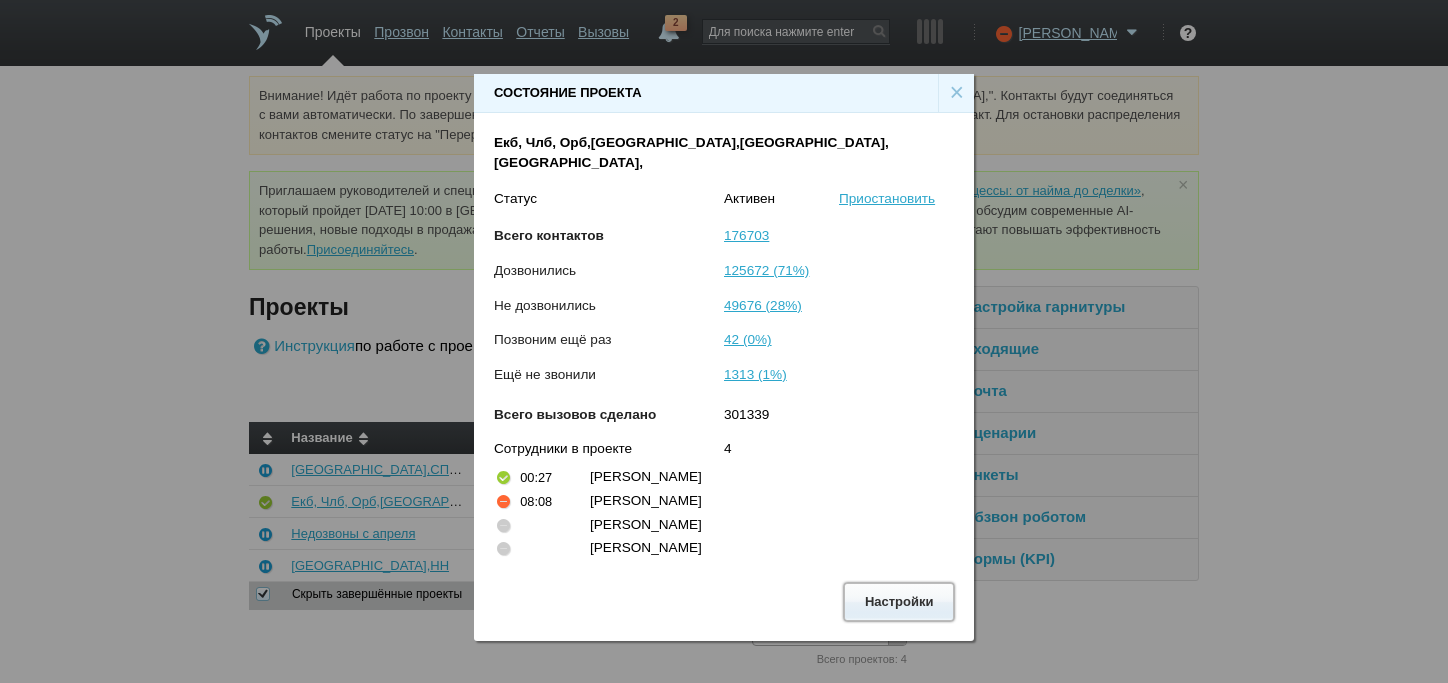 click on "Настройки" at bounding box center (899, 601) 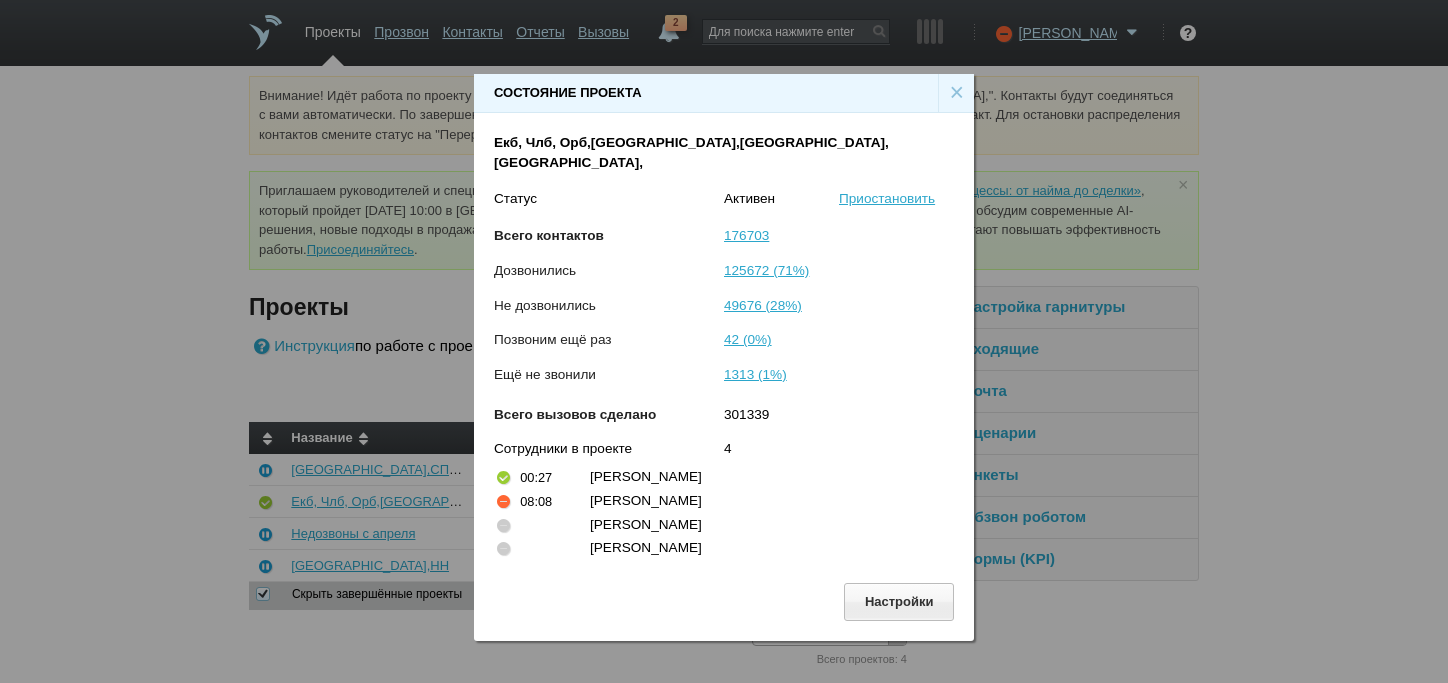 scroll, scrollTop: 0, scrollLeft: 0, axis: both 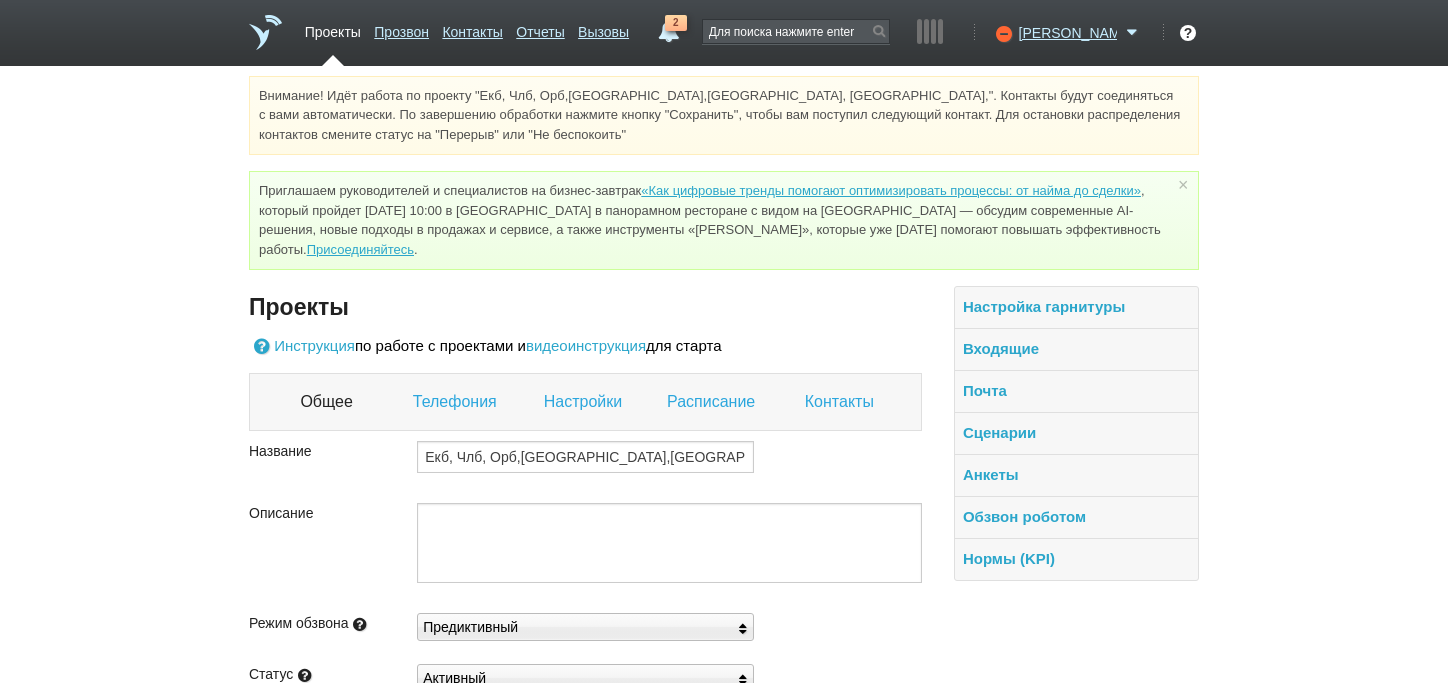 click on "Настройки" at bounding box center [585, 402] 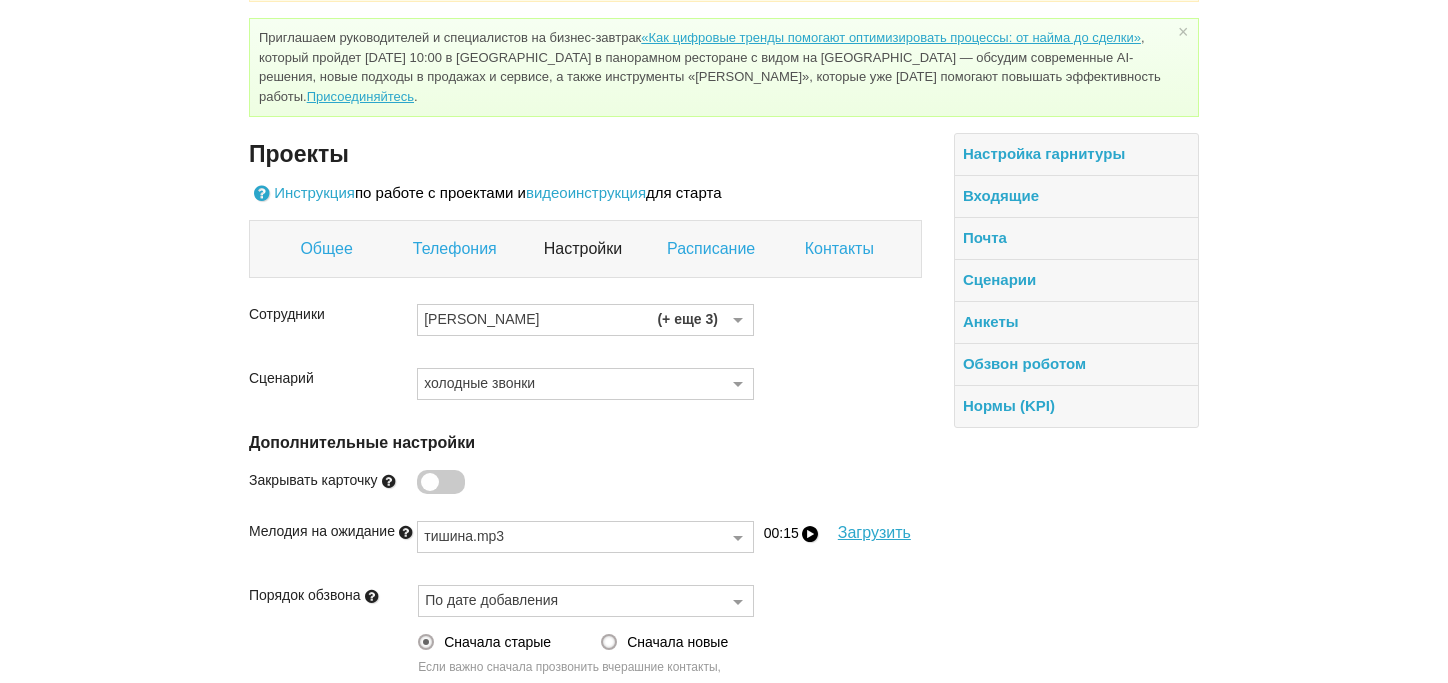 scroll, scrollTop: 300, scrollLeft: 0, axis: vertical 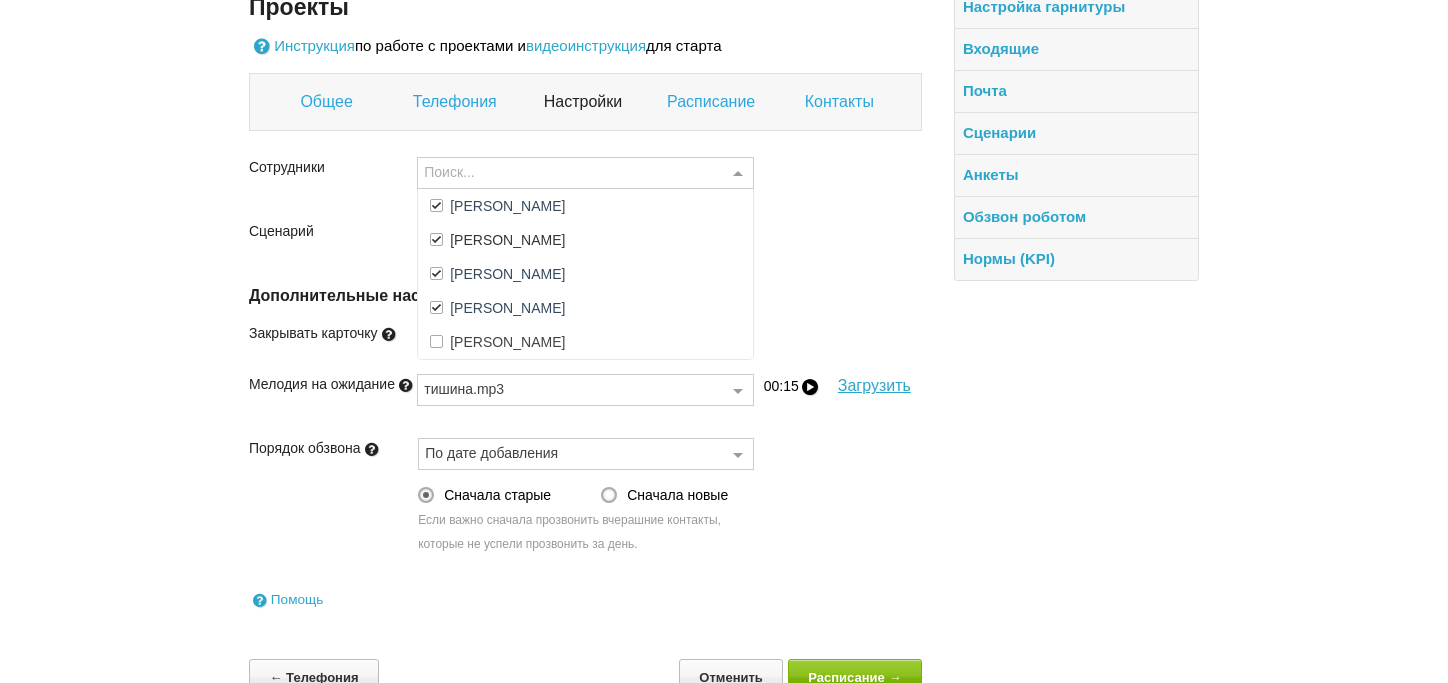 click at bounding box center (738, 174) 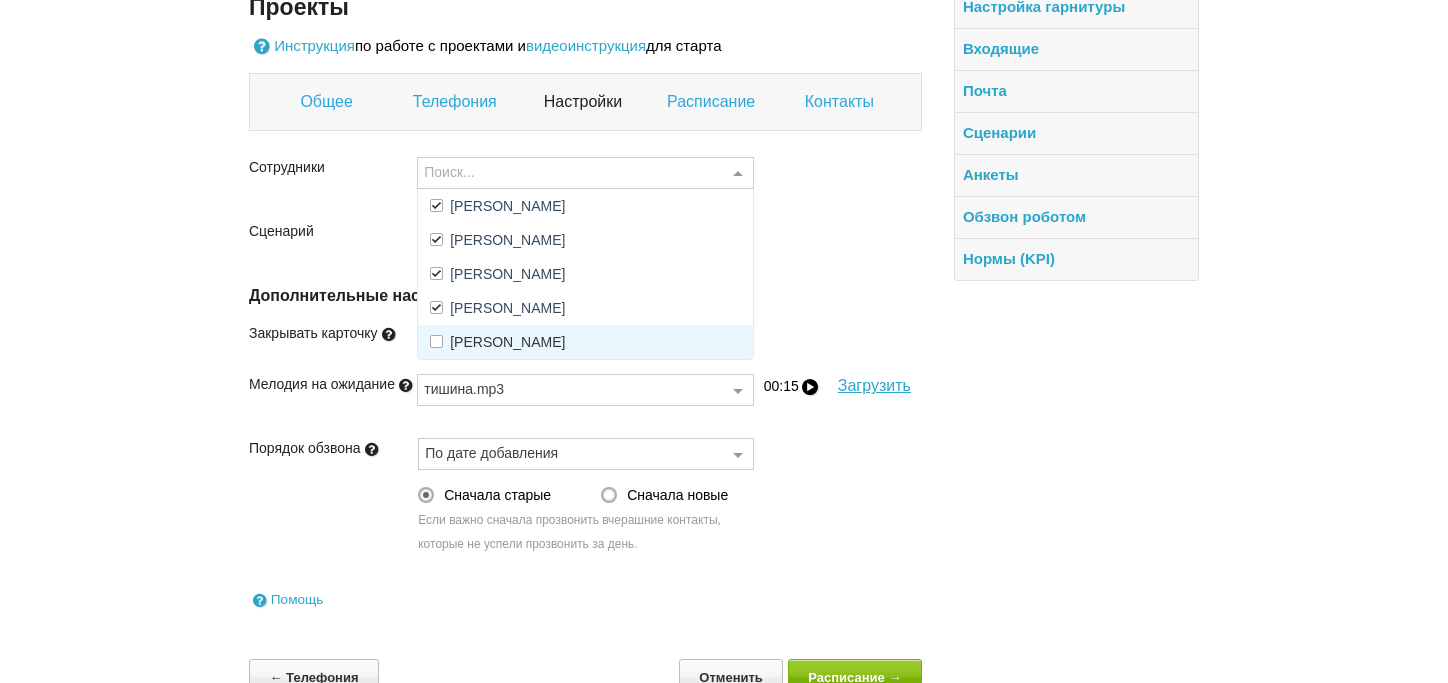 click on "[PERSON_NAME]" at bounding box center [585, 342] 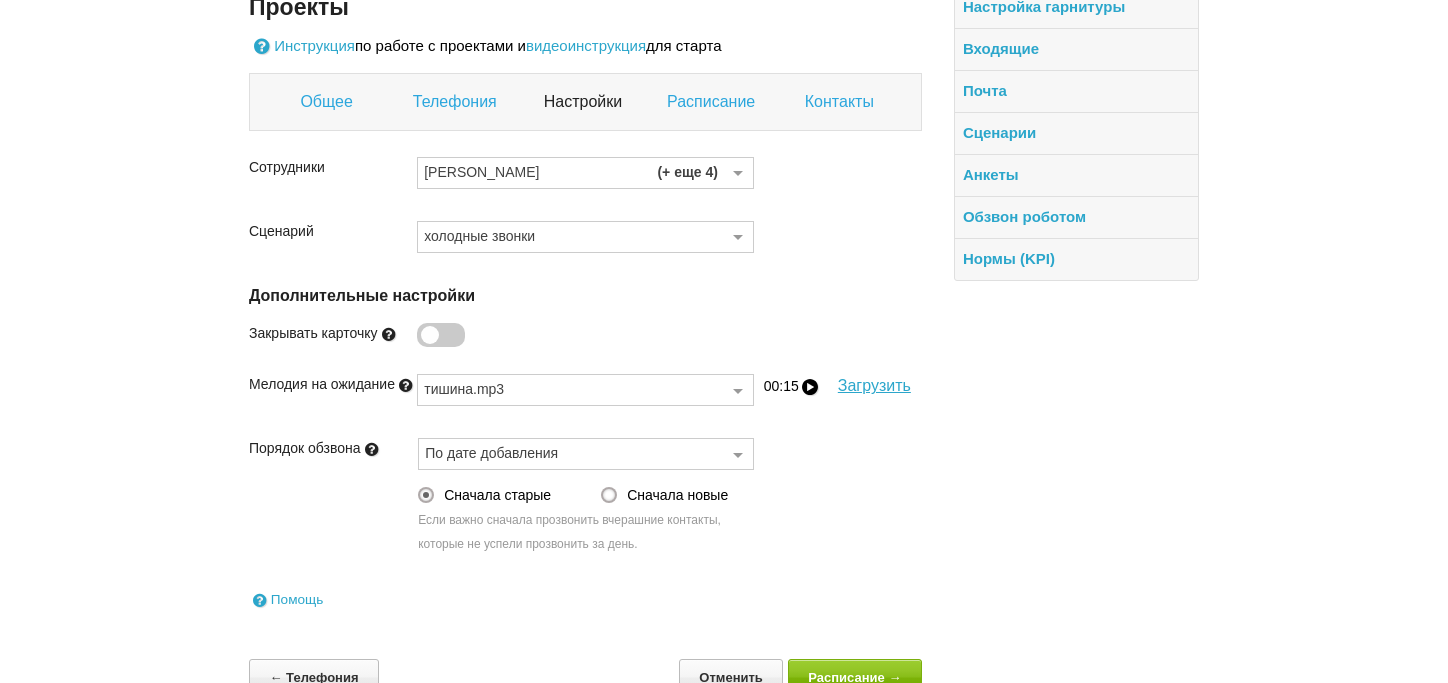 click on "Сценарий холодные звонки Выберите сценарий Стандартный обзвон (лидогенерация) Обзвон роботом холодные звонки Ничего не найдено Список пуст" at bounding box center (585, 245) 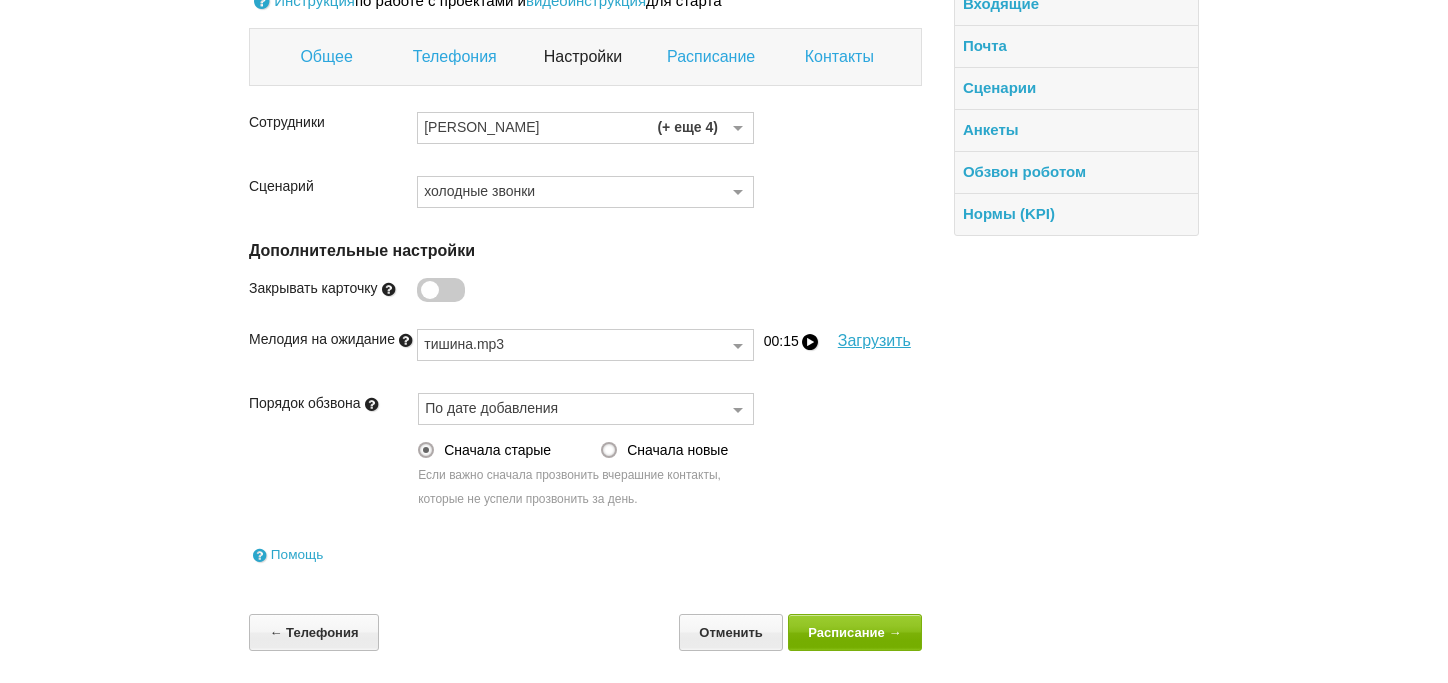 scroll, scrollTop: 432, scrollLeft: 0, axis: vertical 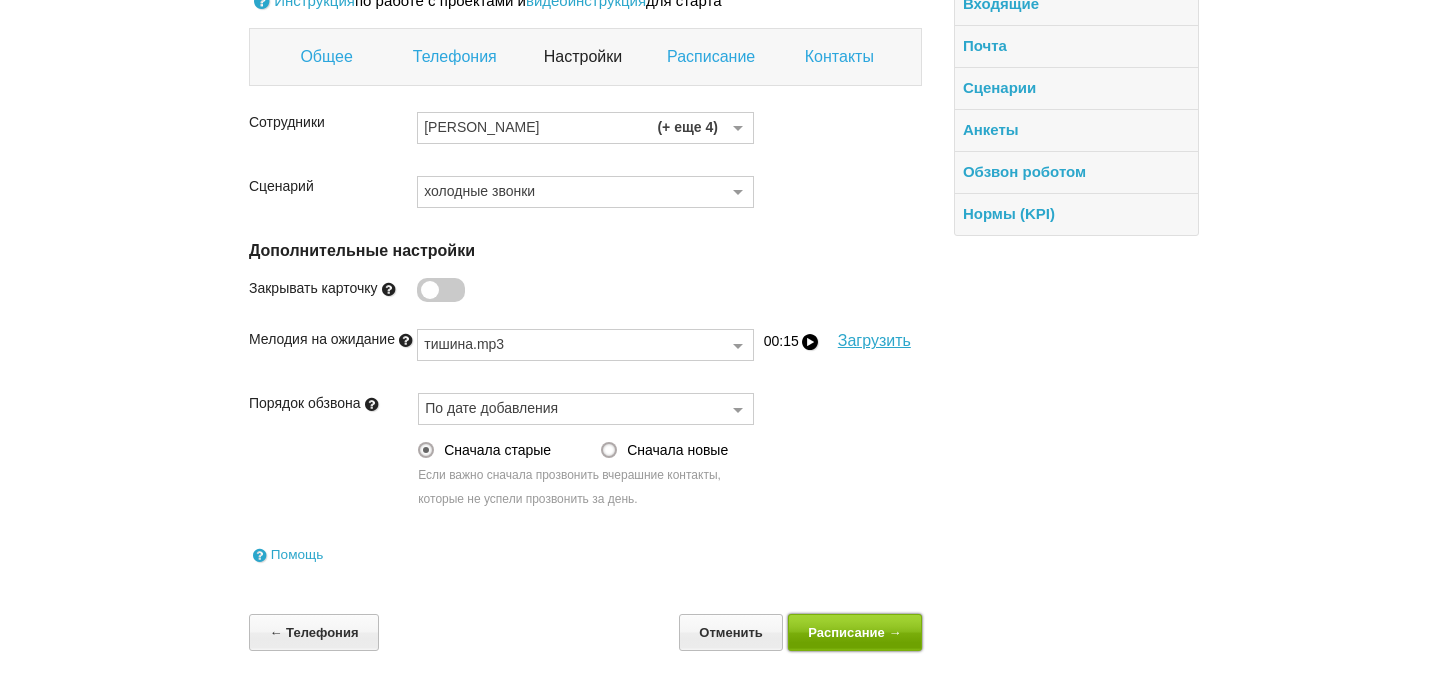 click on "Расписание →" at bounding box center (855, 632) 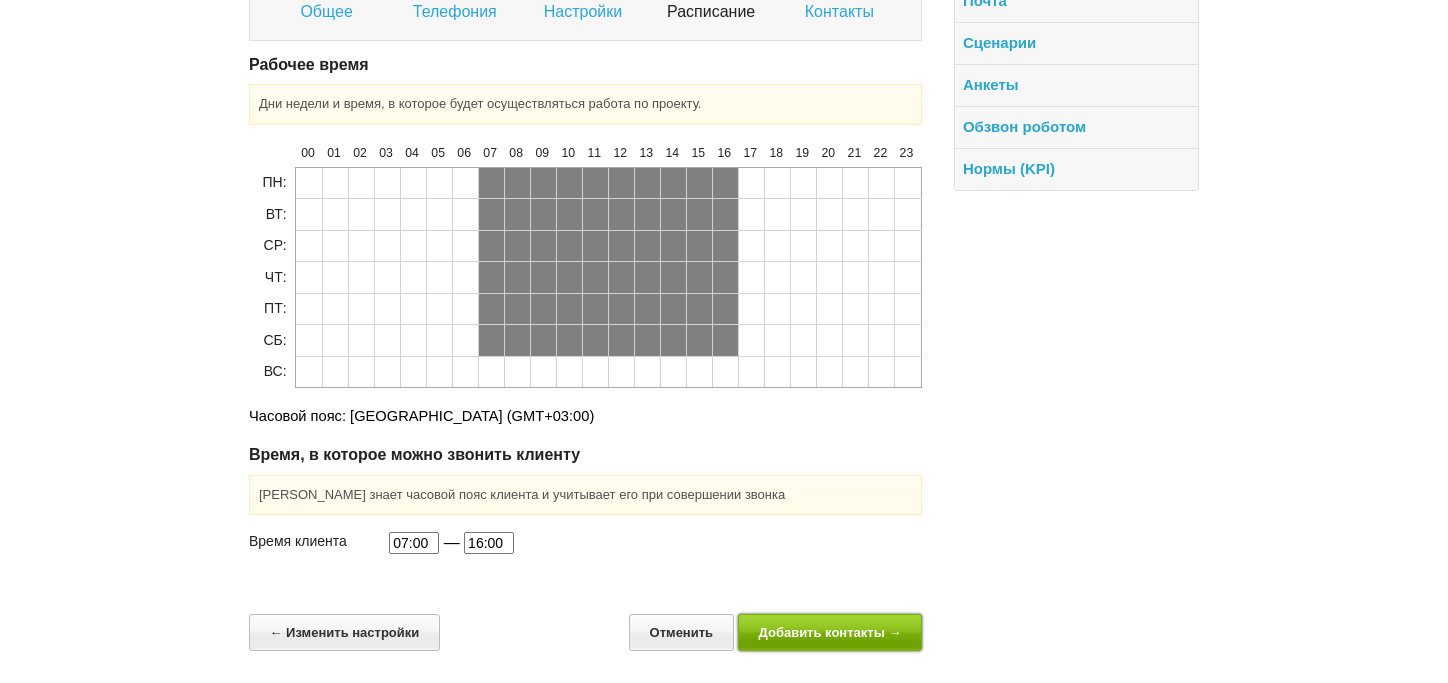 click on "Добавить контакты →" at bounding box center (830, 632) 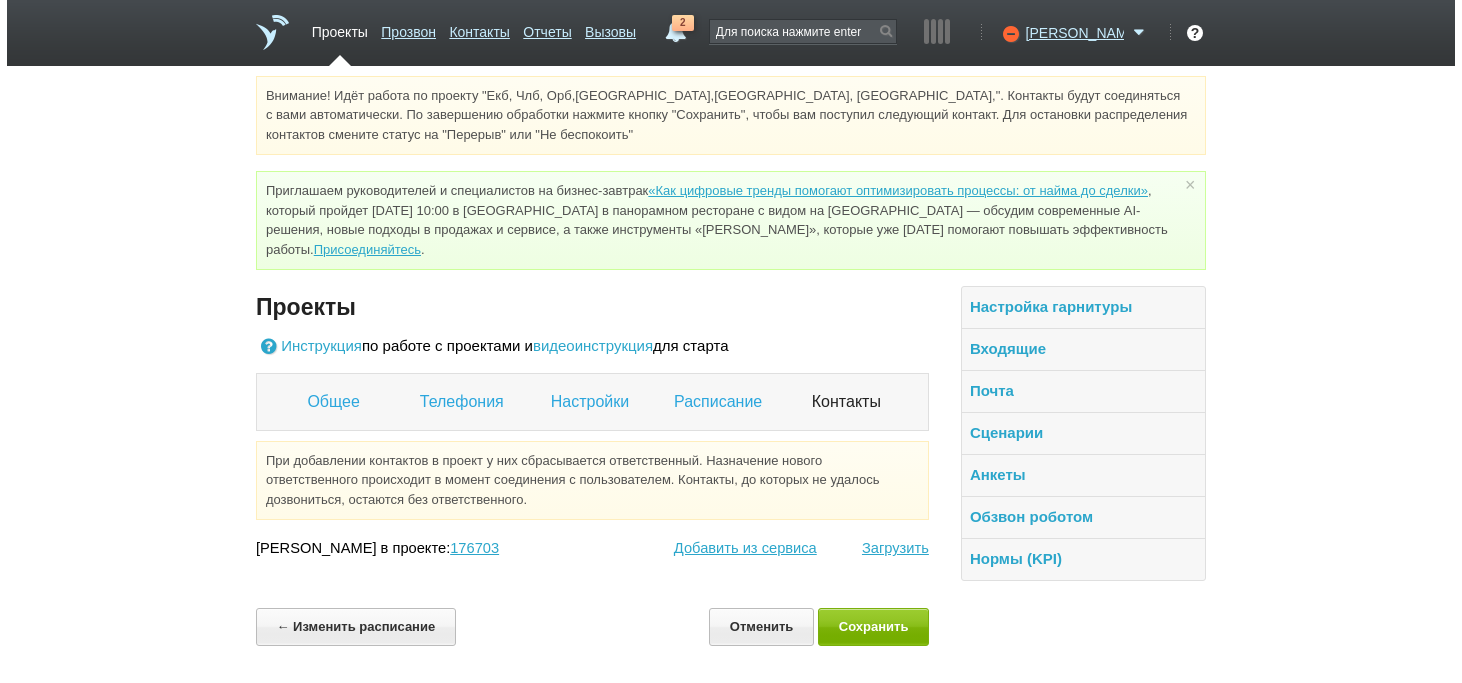 scroll, scrollTop: 32, scrollLeft: 0, axis: vertical 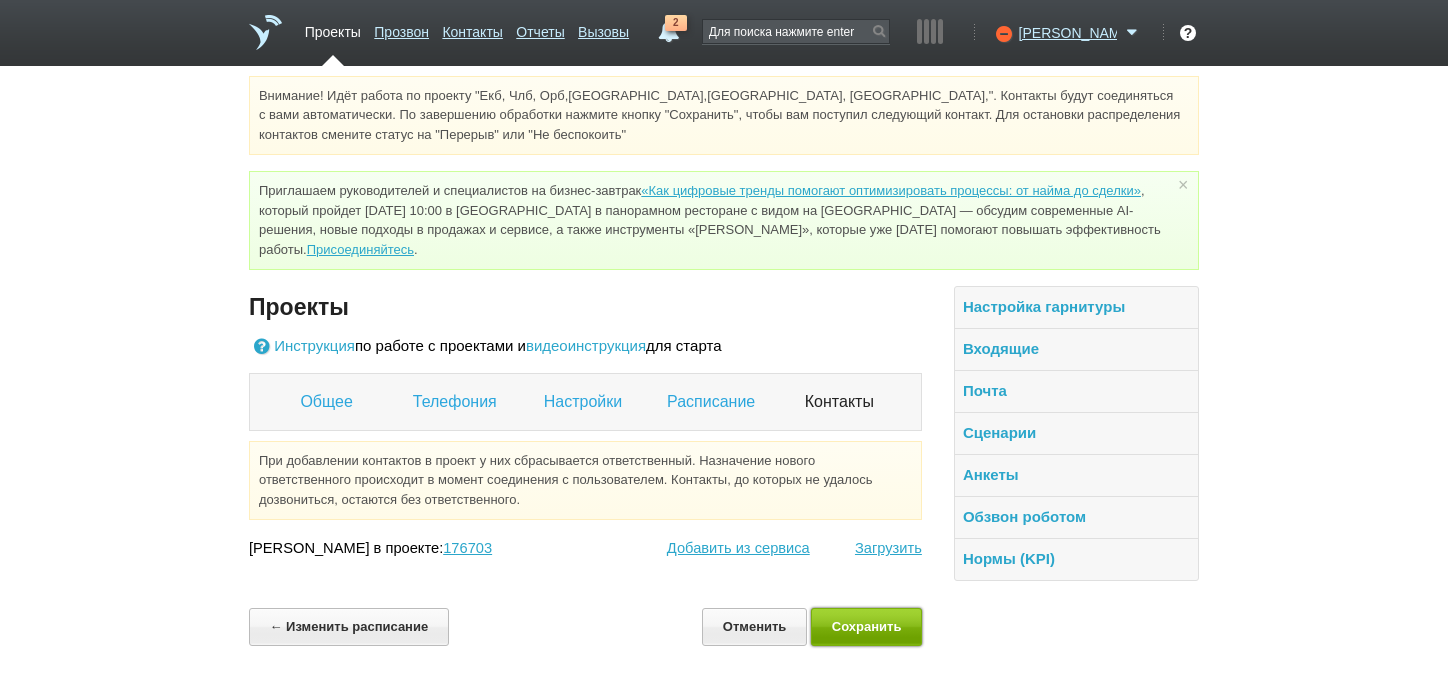 click on "Сохранить" at bounding box center (866, 626) 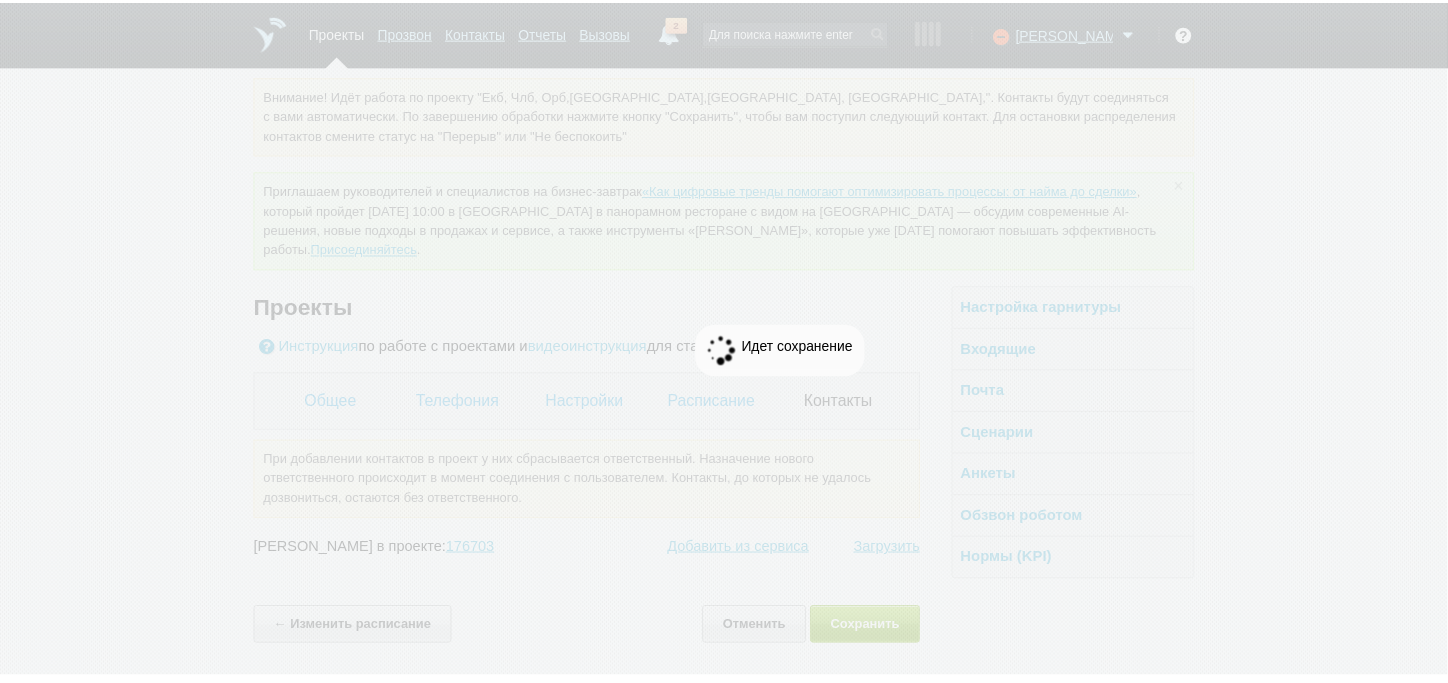 scroll, scrollTop: 0, scrollLeft: 0, axis: both 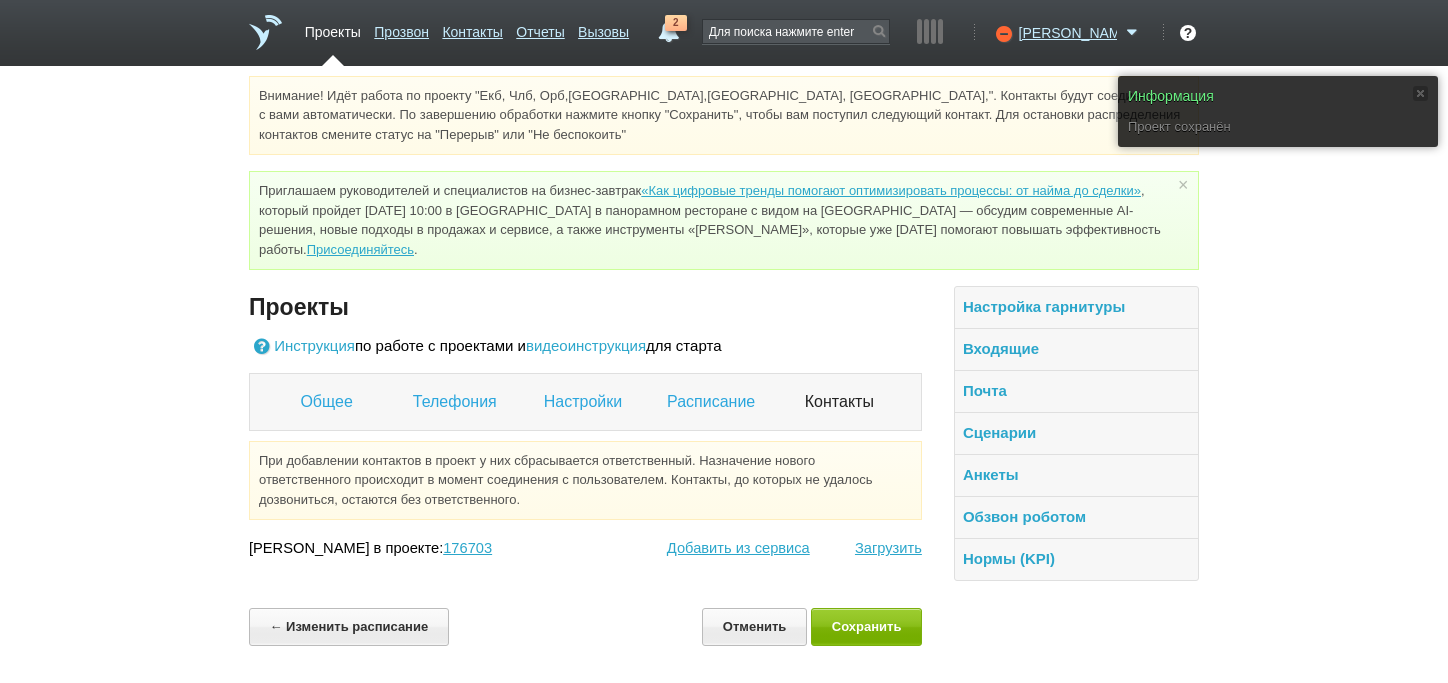 click on "Проекты" at bounding box center (333, 28) 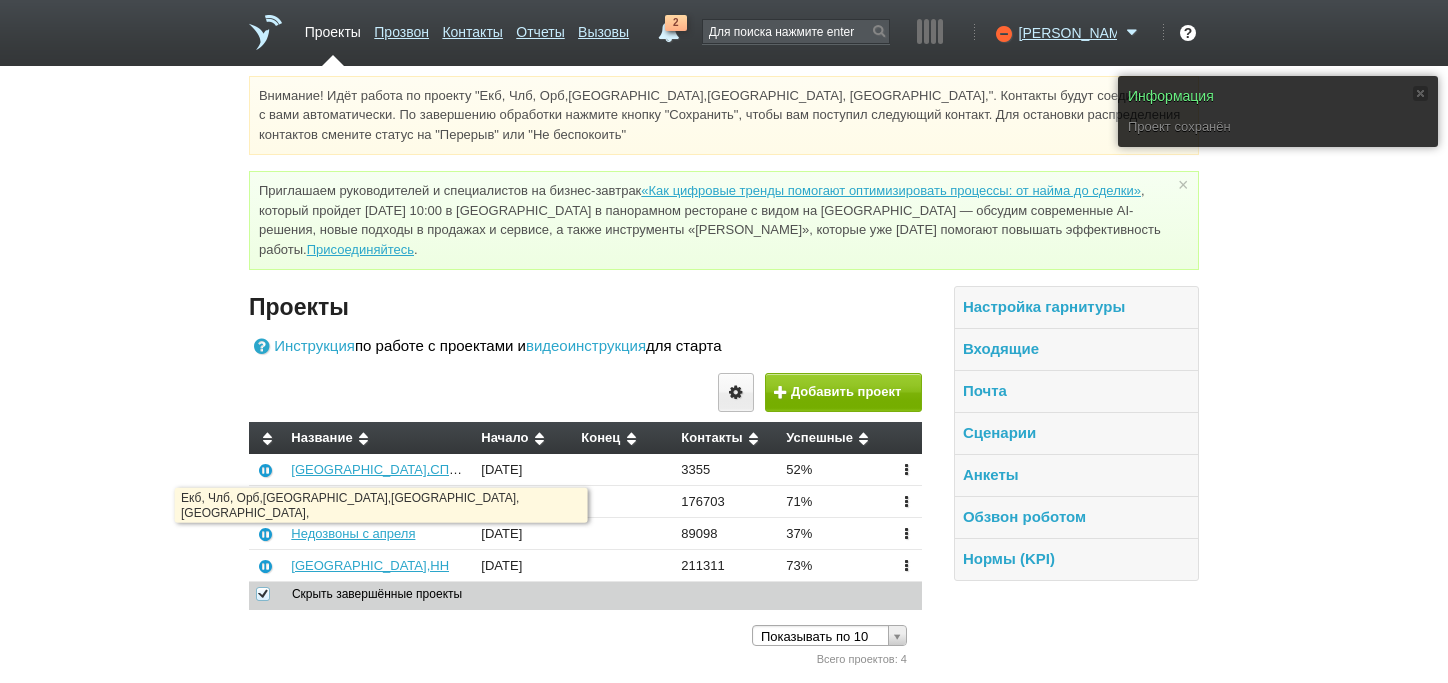 click on "Екб, Члб, Орб,[GEOGRAPHIC_DATA],[GEOGRAPHIC_DATA], [GEOGRAPHIC_DATA]," at bounding box center [545, 501] 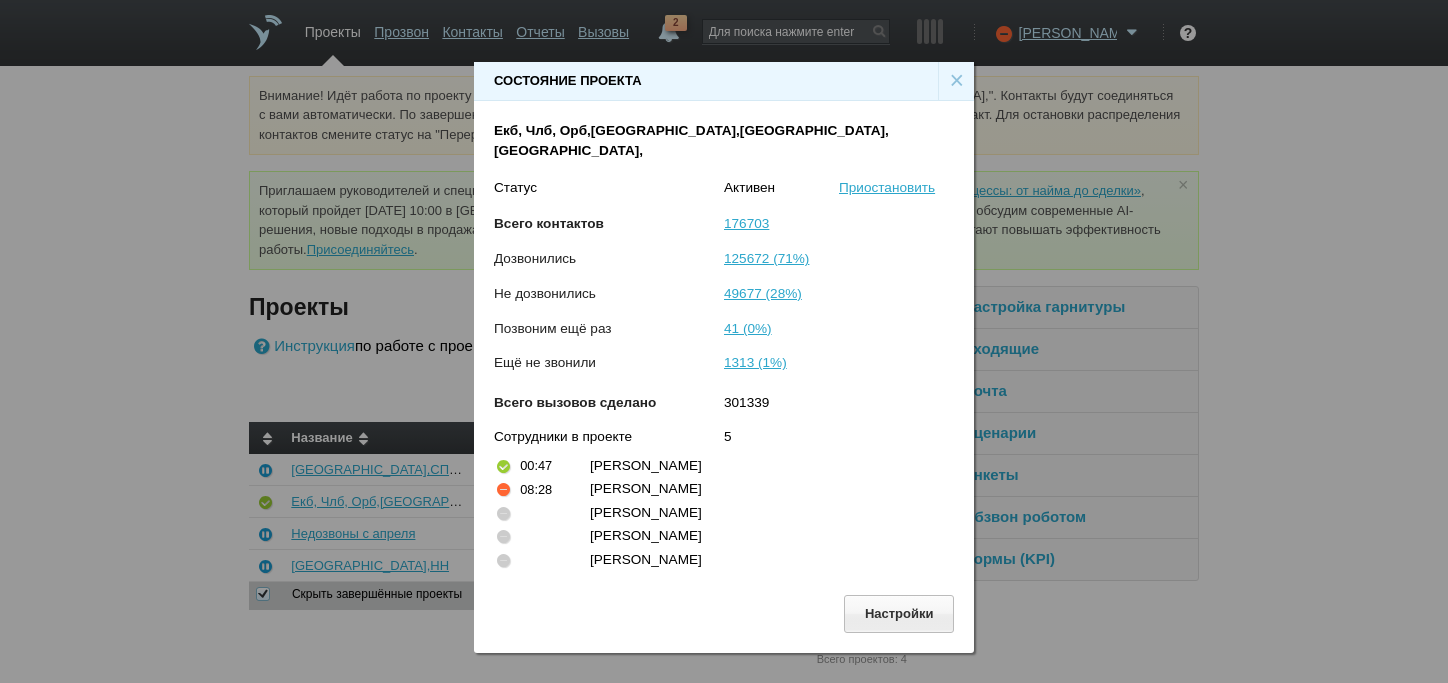 click on "×" at bounding box center [956, 81] 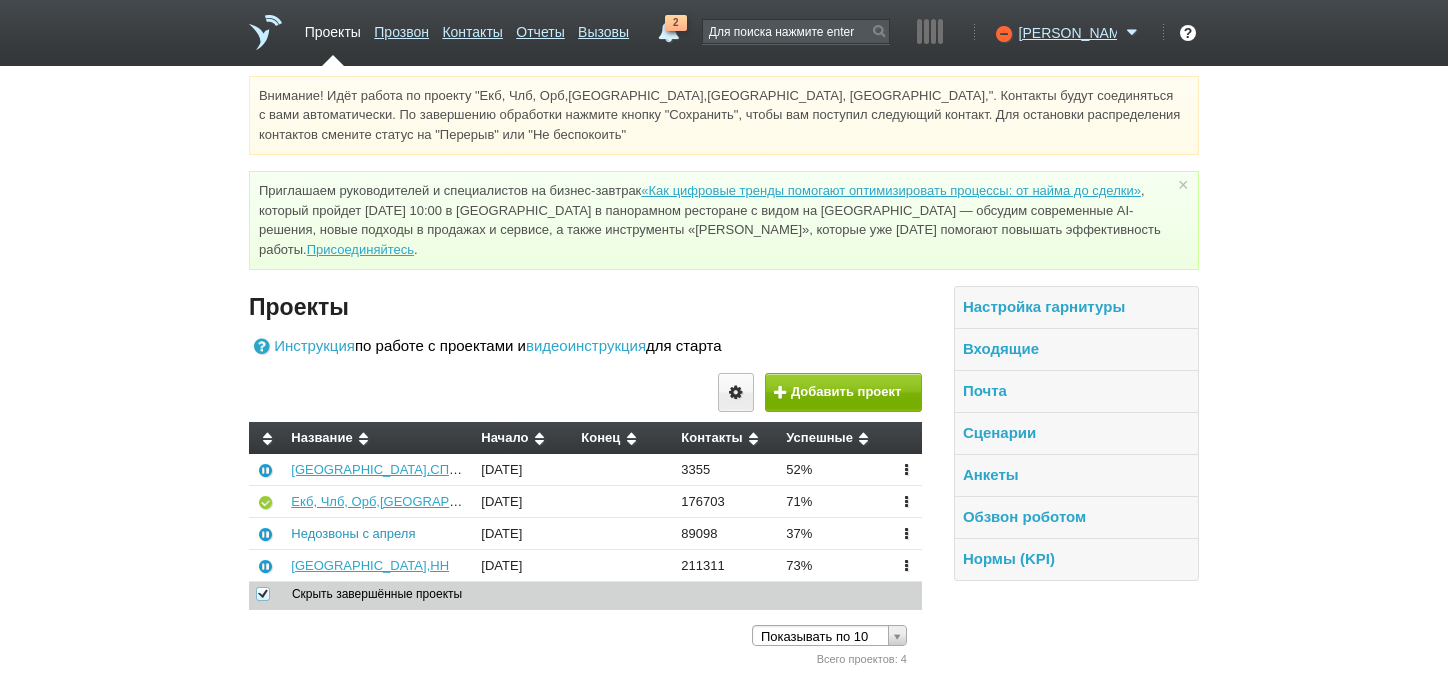 click on "Недозвоны с апреля" at bounding box center [353, 533] 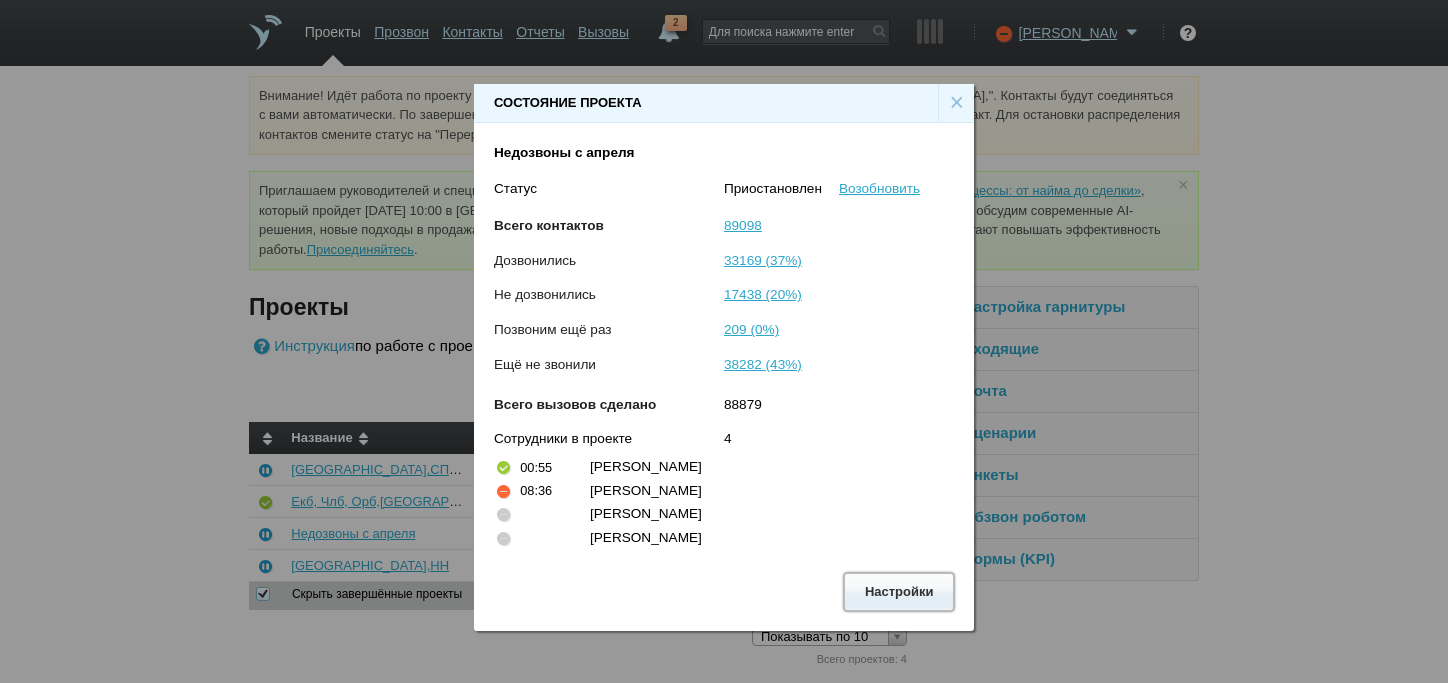 click on "Настройки" at bounding box center [899, 591] 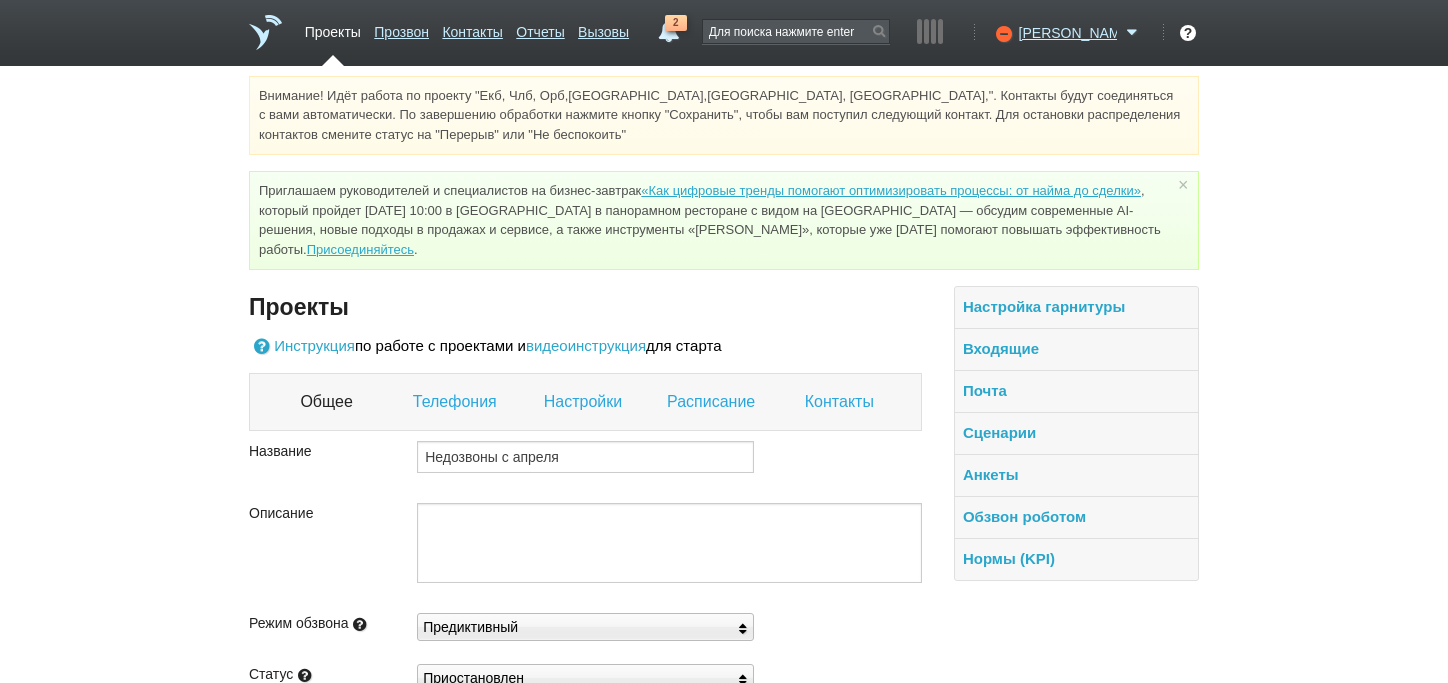 click on "Настройки" at bounding box center (585, 402) 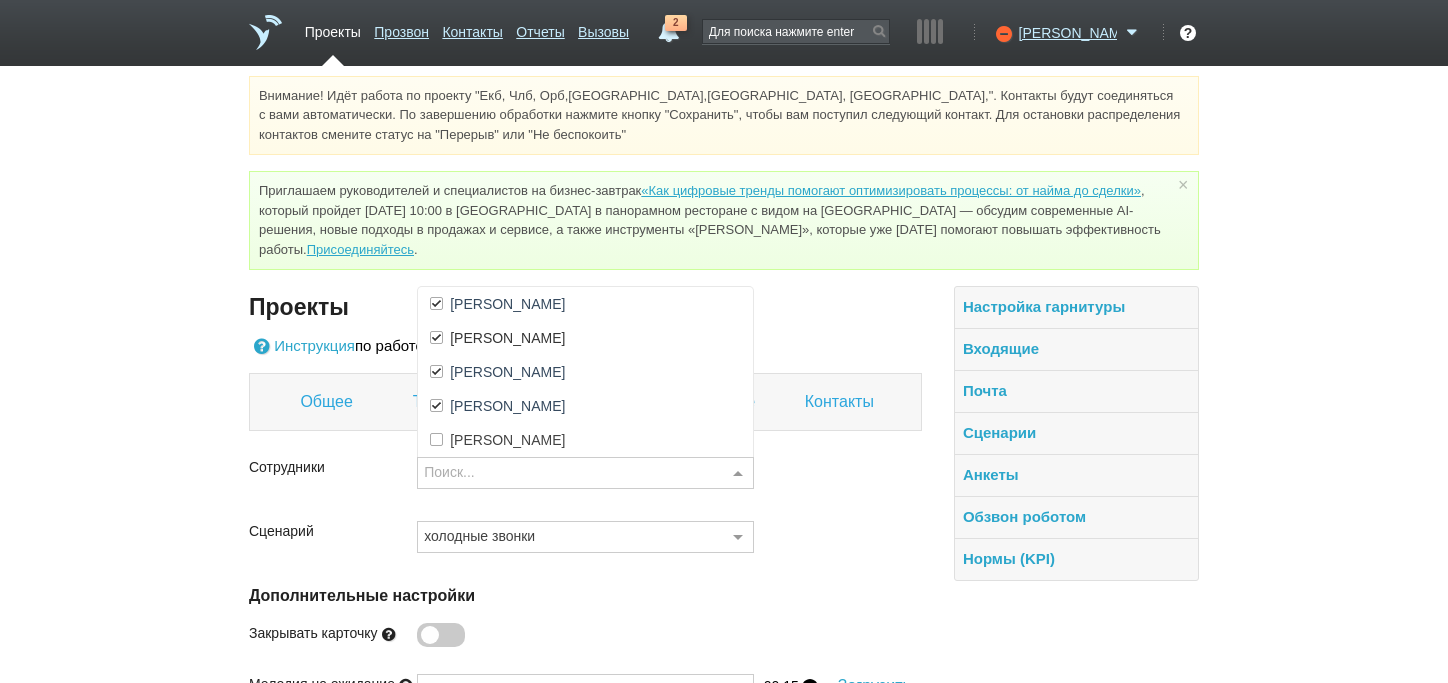 click at bounding box center [738, 474] 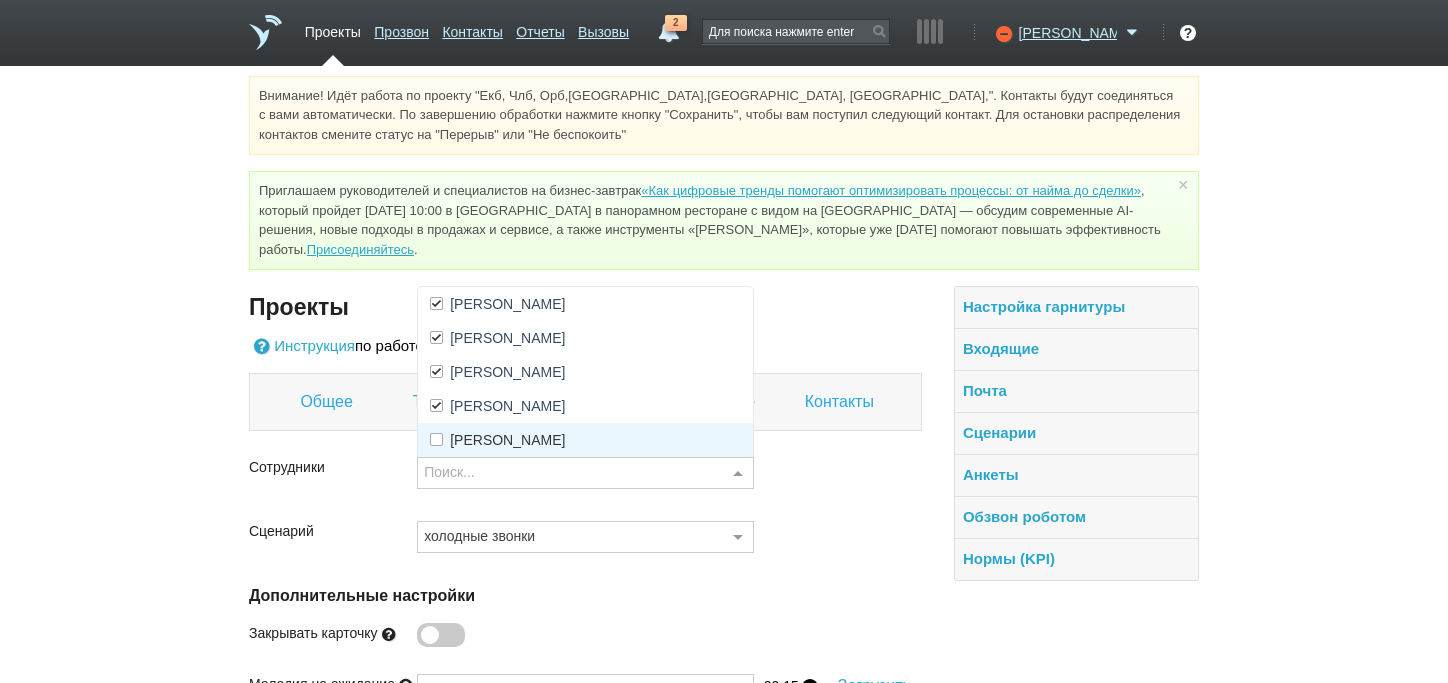 click on "[PERSON_NAME]" at bounding box center [585, 440] 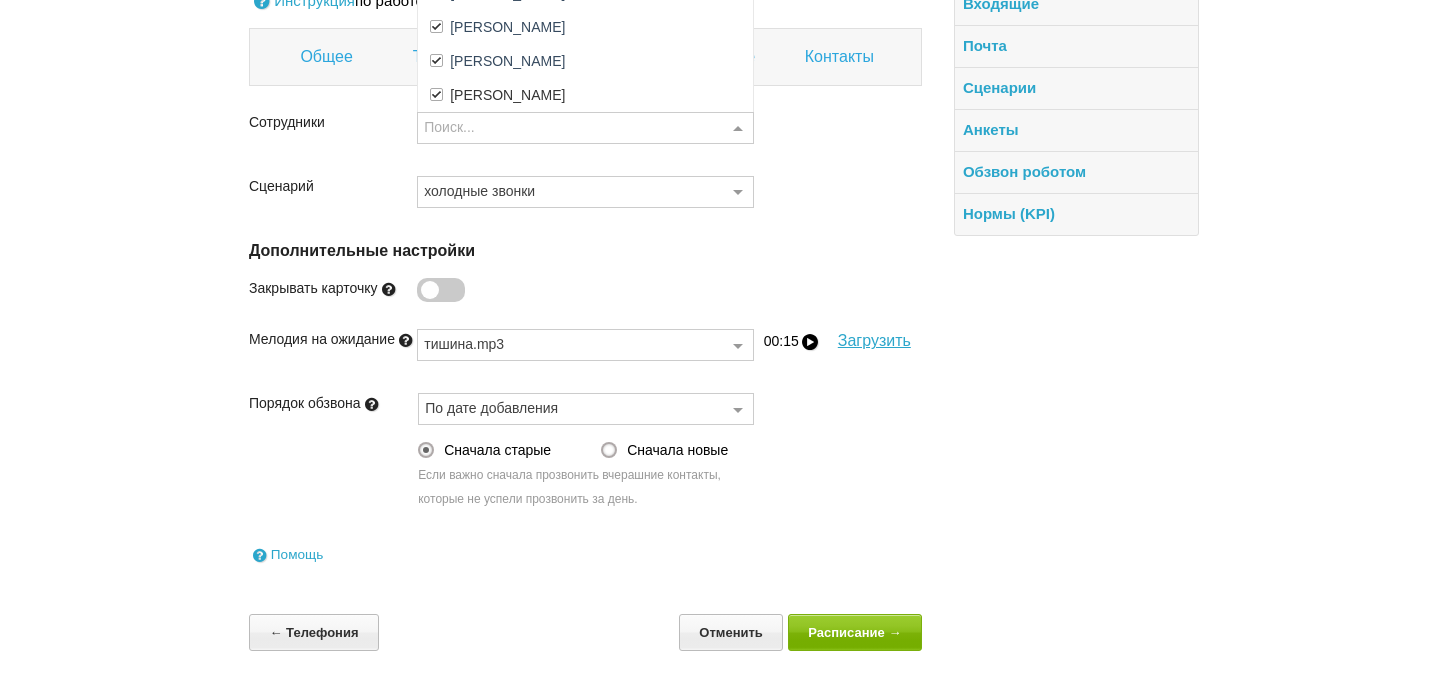 scroll, scrollTop: 432, scrollLeft: 0, axis: vertical 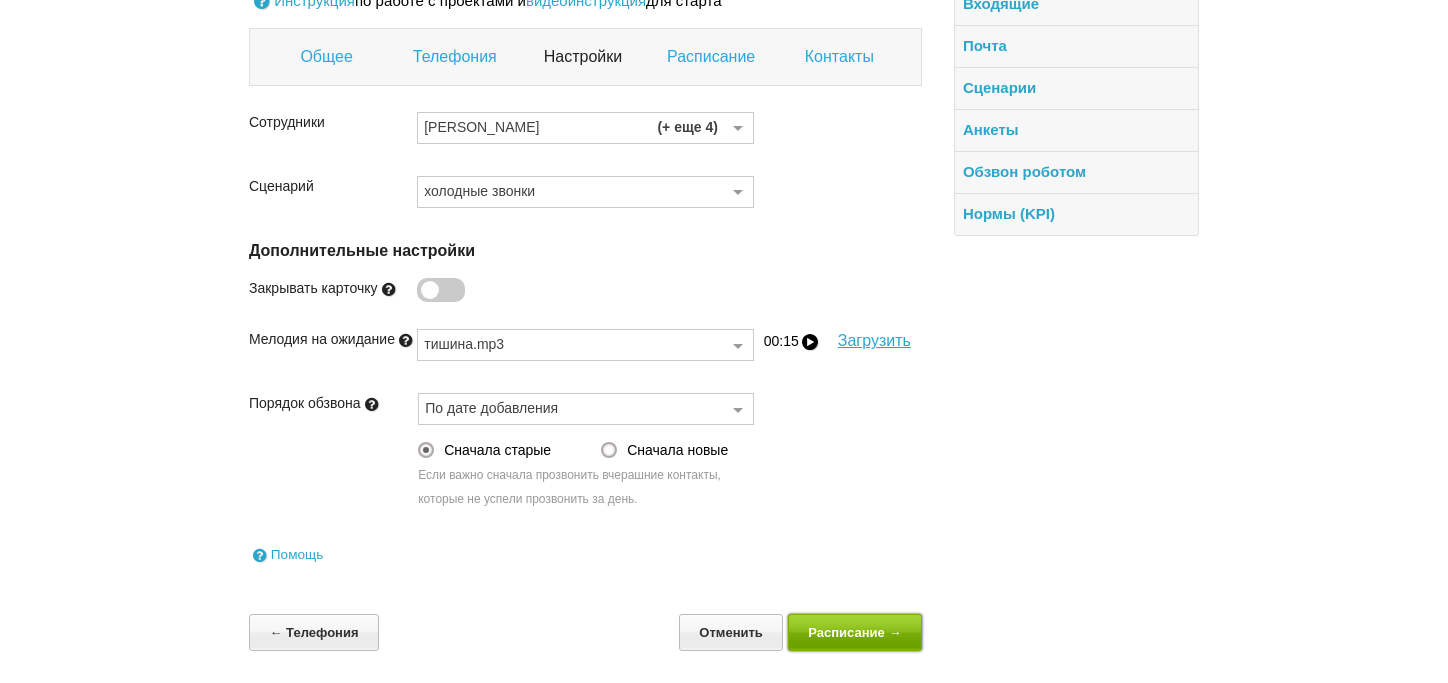 click on "Расписание →" at bounding box center (855, 632) 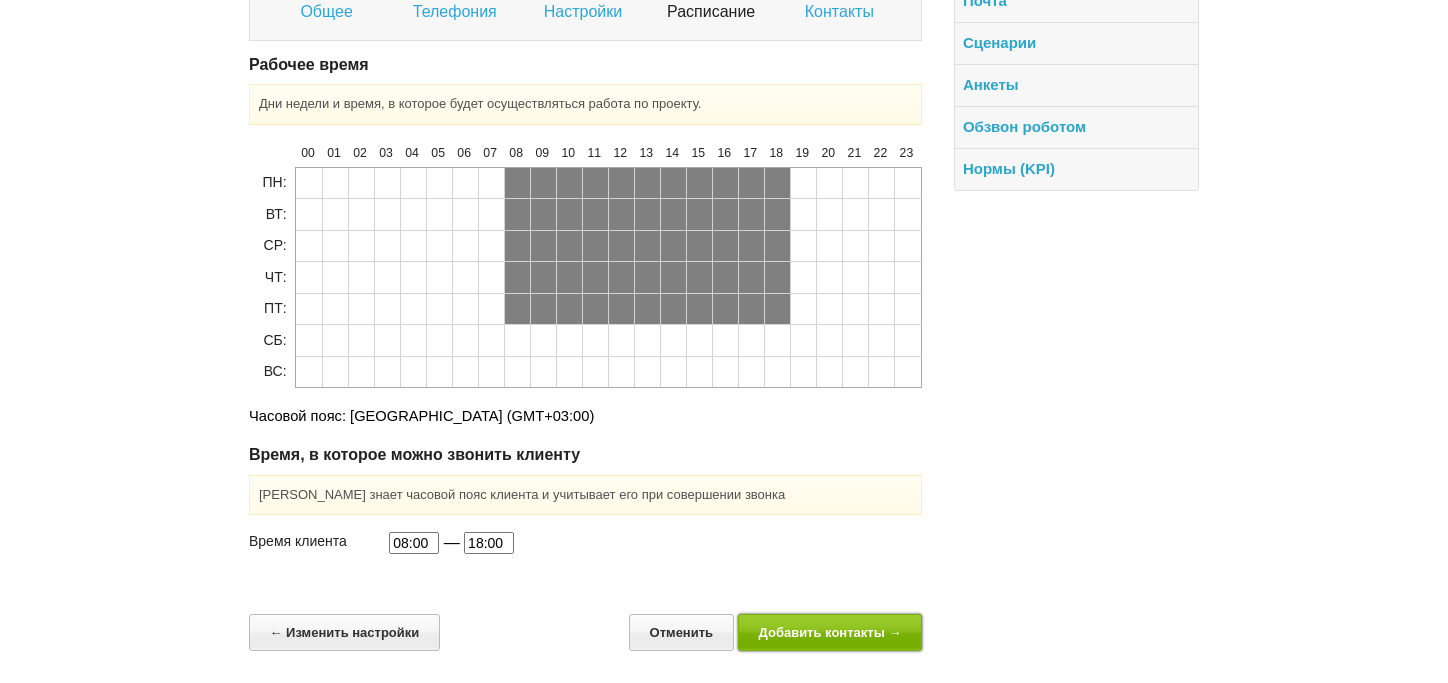 click on "Добавить контакты →" at bounding box center (830, 632) 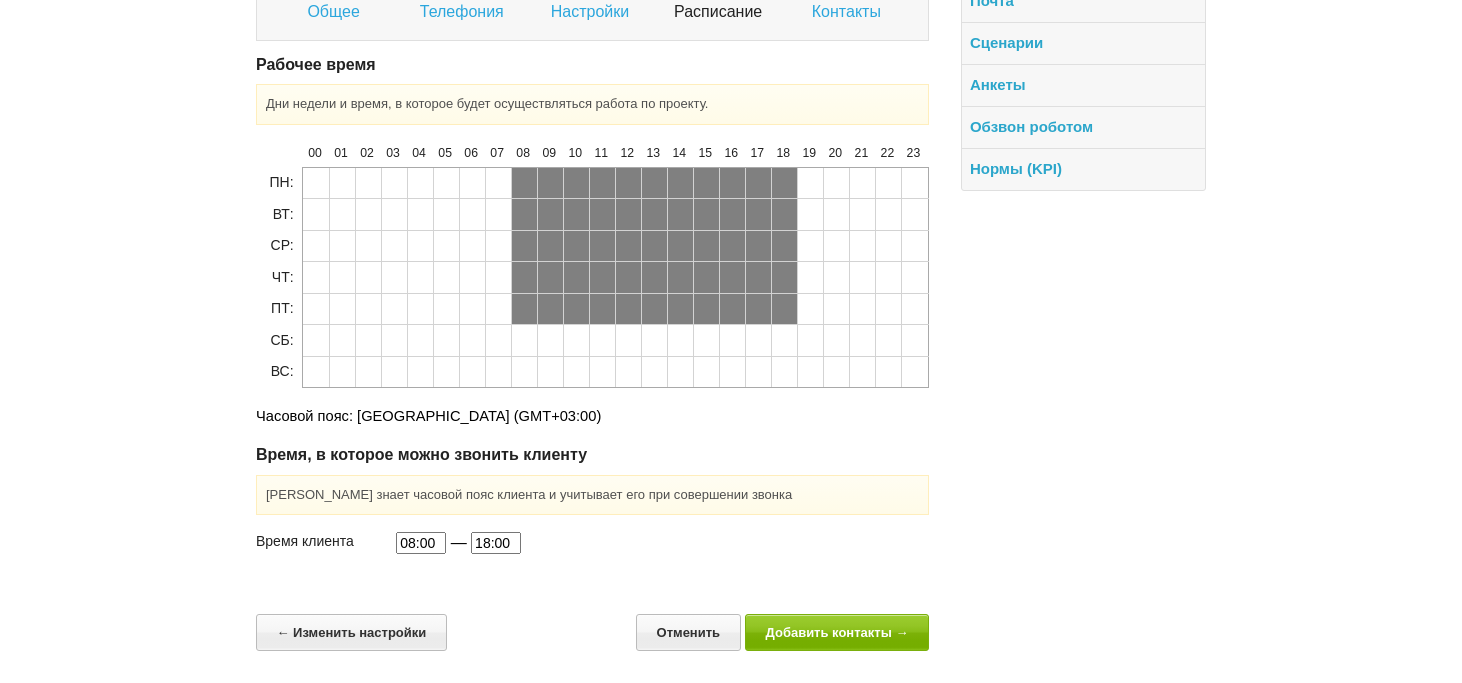 scroll, scrollTop: 32, scrollLeft: 0, axis: vertical 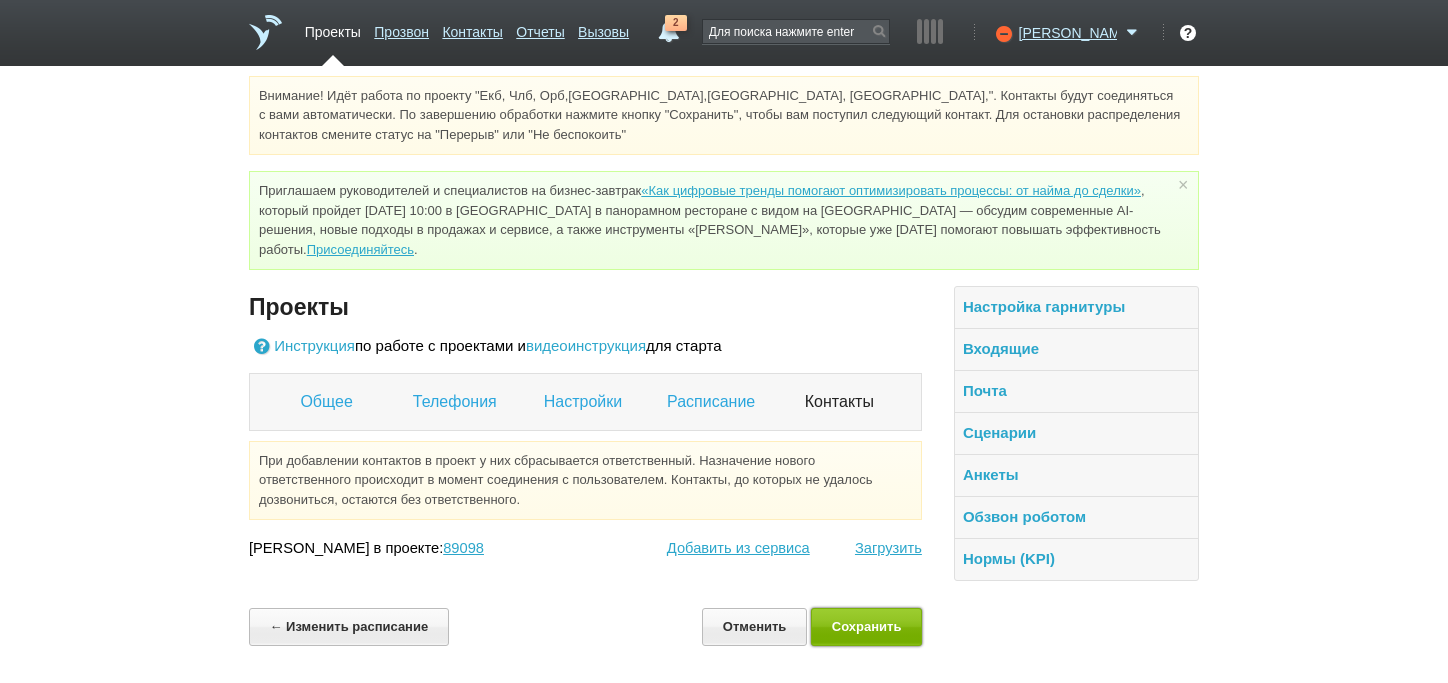 click on "Сохранить" at bounding box center (866, 626) 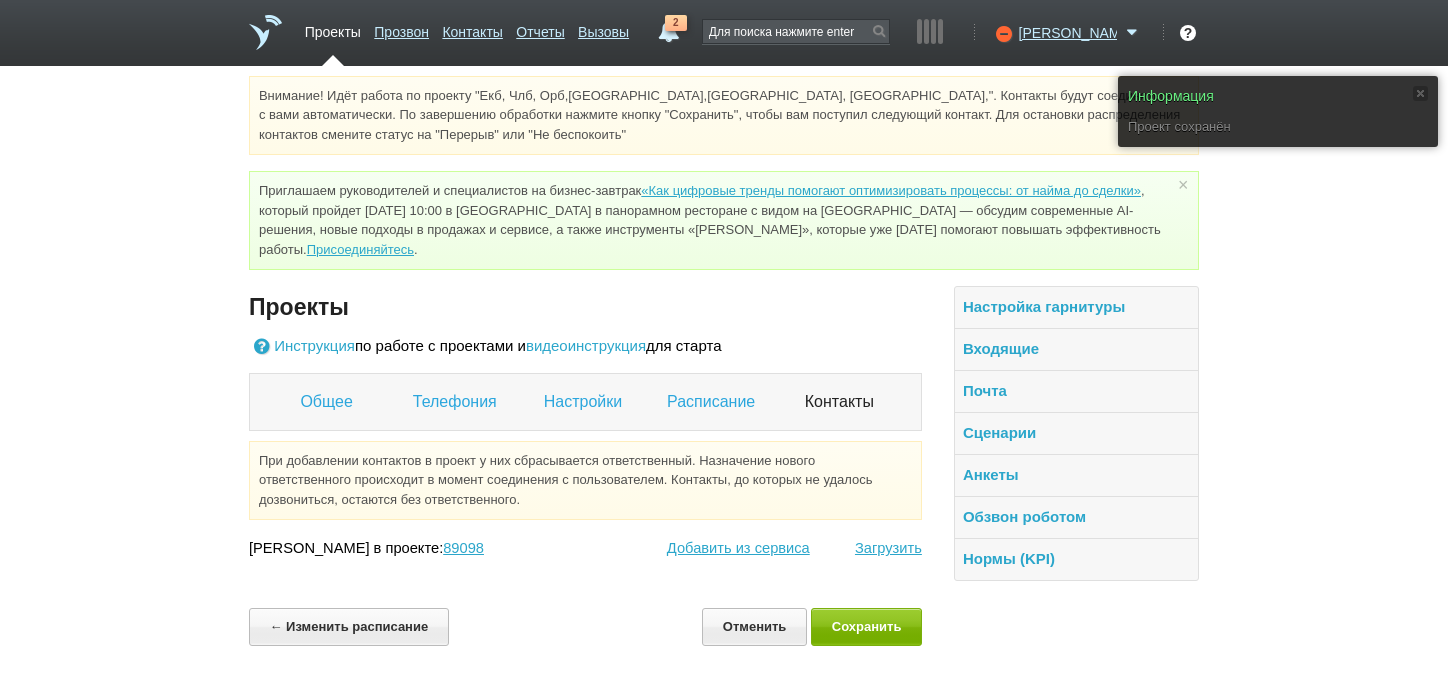scroll, scrollTop: 32, scrollLeft: 0, axis: vertical 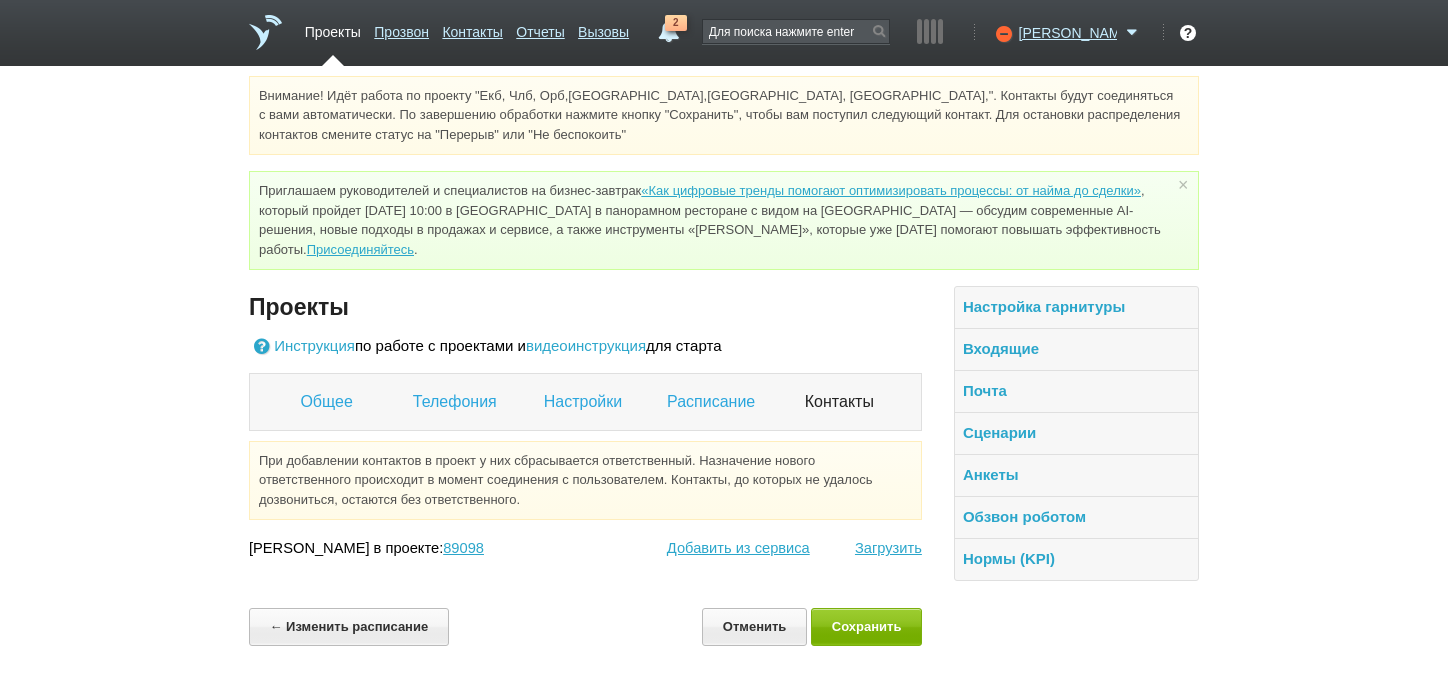 click on "Проекты" at bounding box center [333, 28] 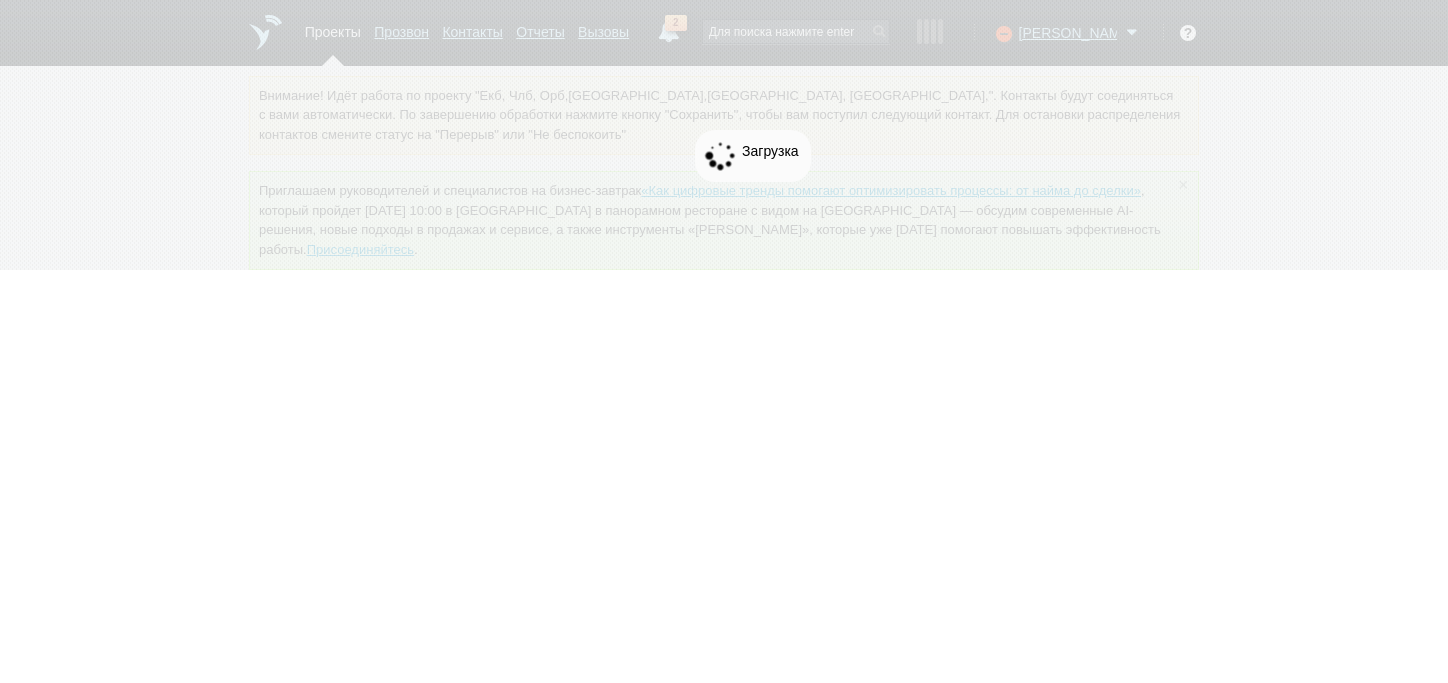scroll, scrollTop: 0, scrollLeft: 0, axis: both 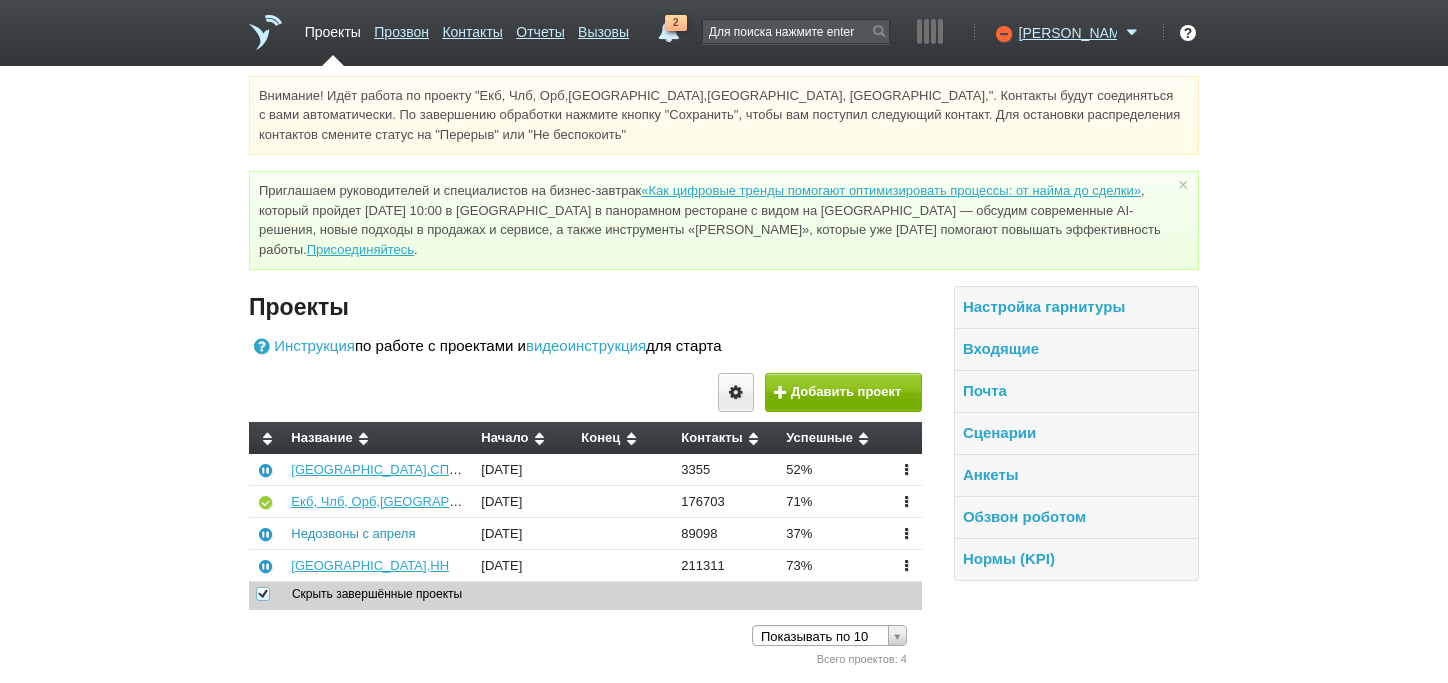 click on "Недозвоны с апреля" at bounding box center (353, 533) 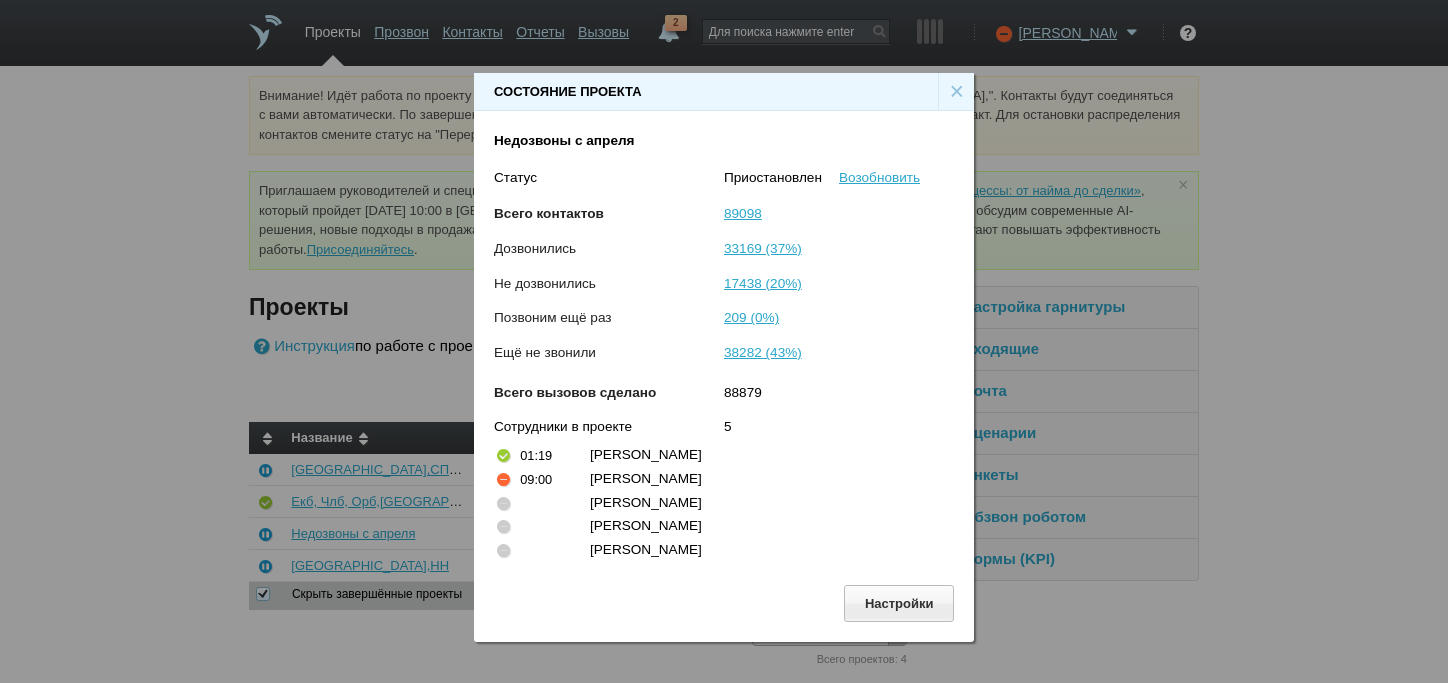 click on "×" at bounding box center [956, 92] 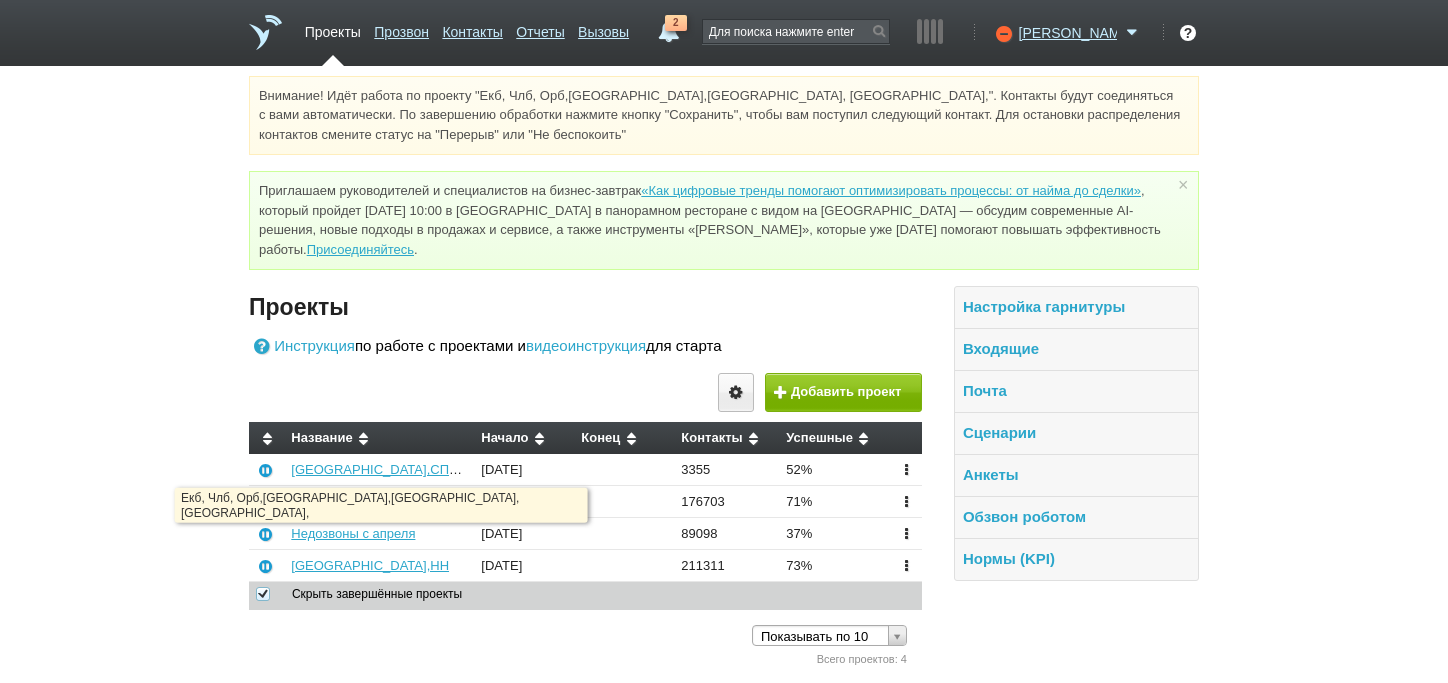 click on "Екб, Члб, Орб,[GEOGRAPHIC_DATA],[GEOGRAPHIC_DATA], [GEOGRAPHIC_DATA]," at bounding box center (545, 501) 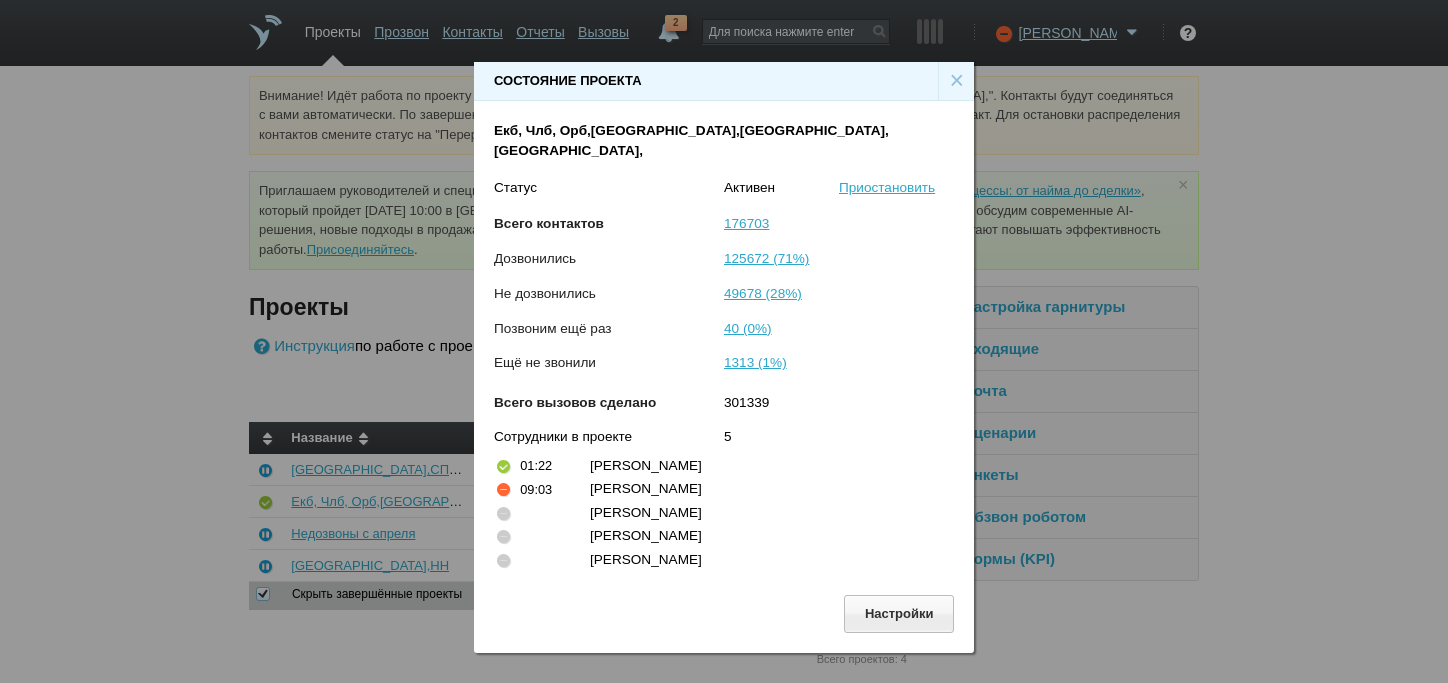 click on "×" at bounding box center (956, 81) 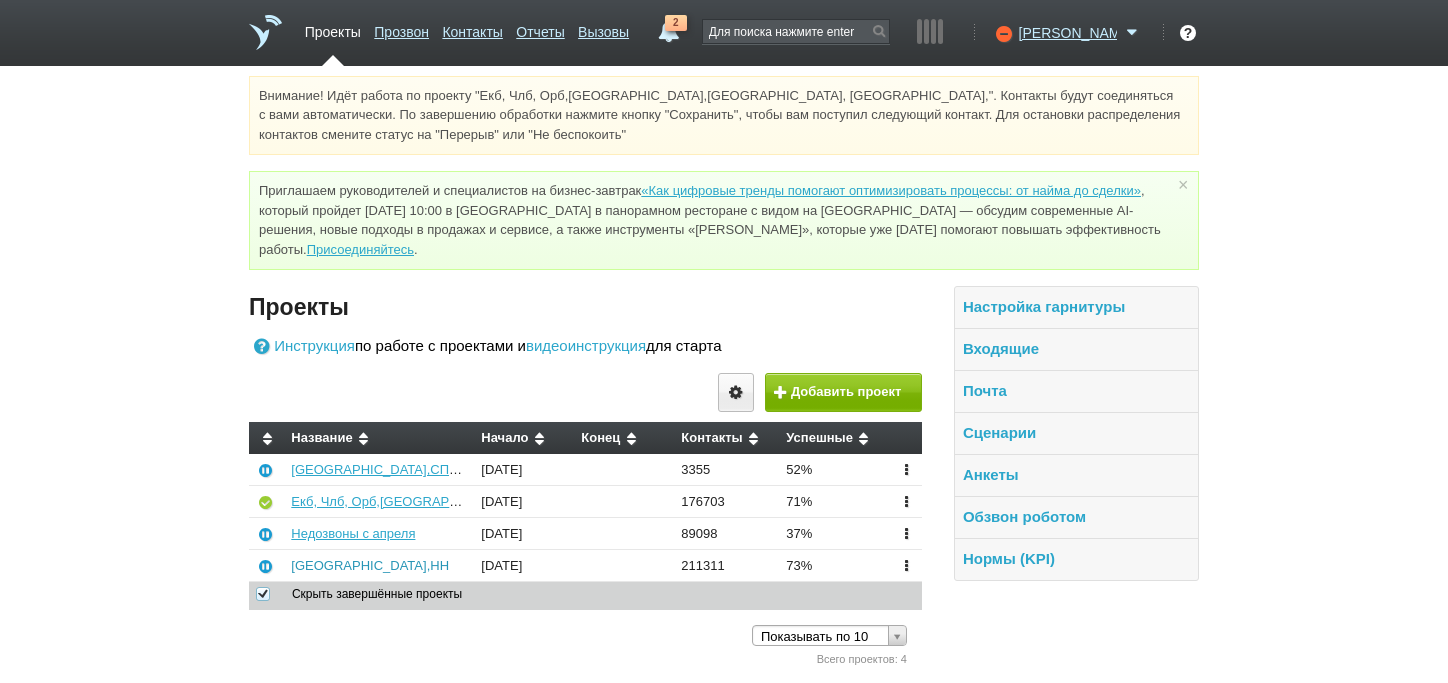 click on "[GEOGRAPHIC_DATA],НН" at bounding box center (370, 565) 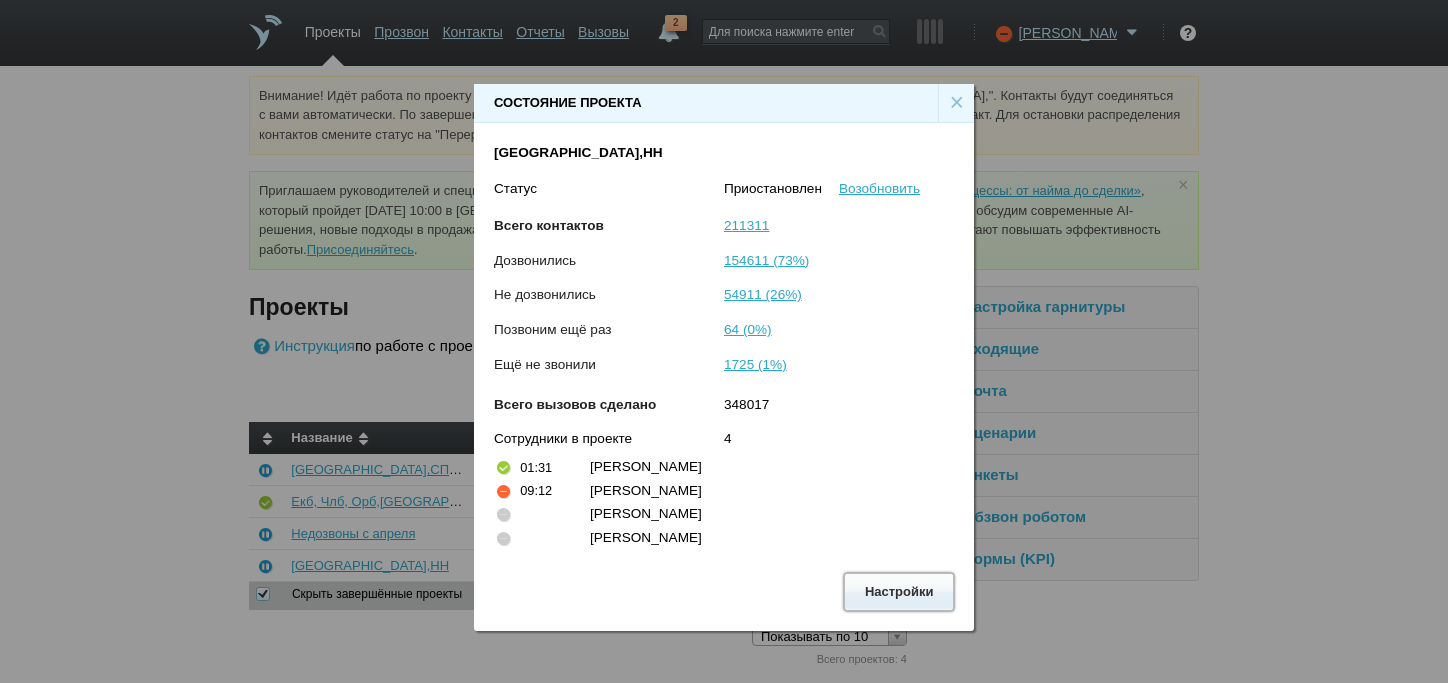 click on "Настройки" at bounding box center (899, 591) 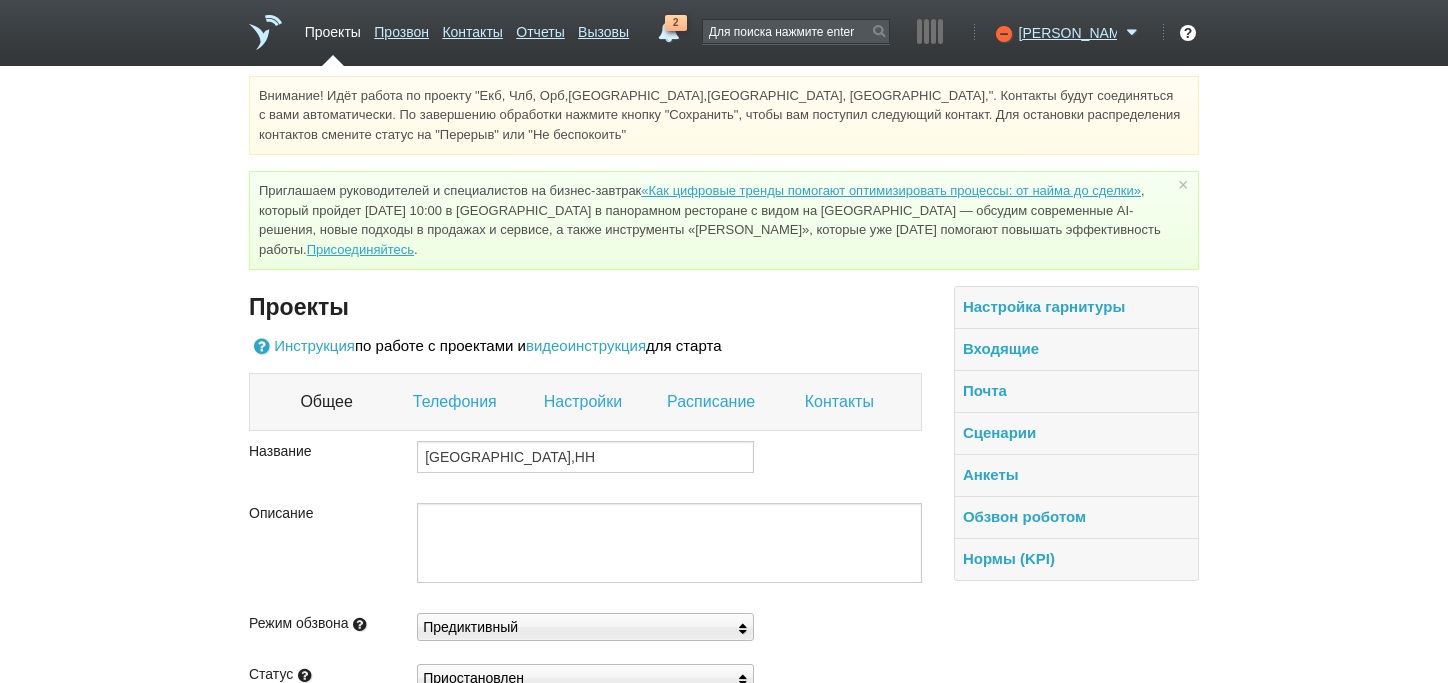 click on "Настройки" at bounding box center (585, 402) 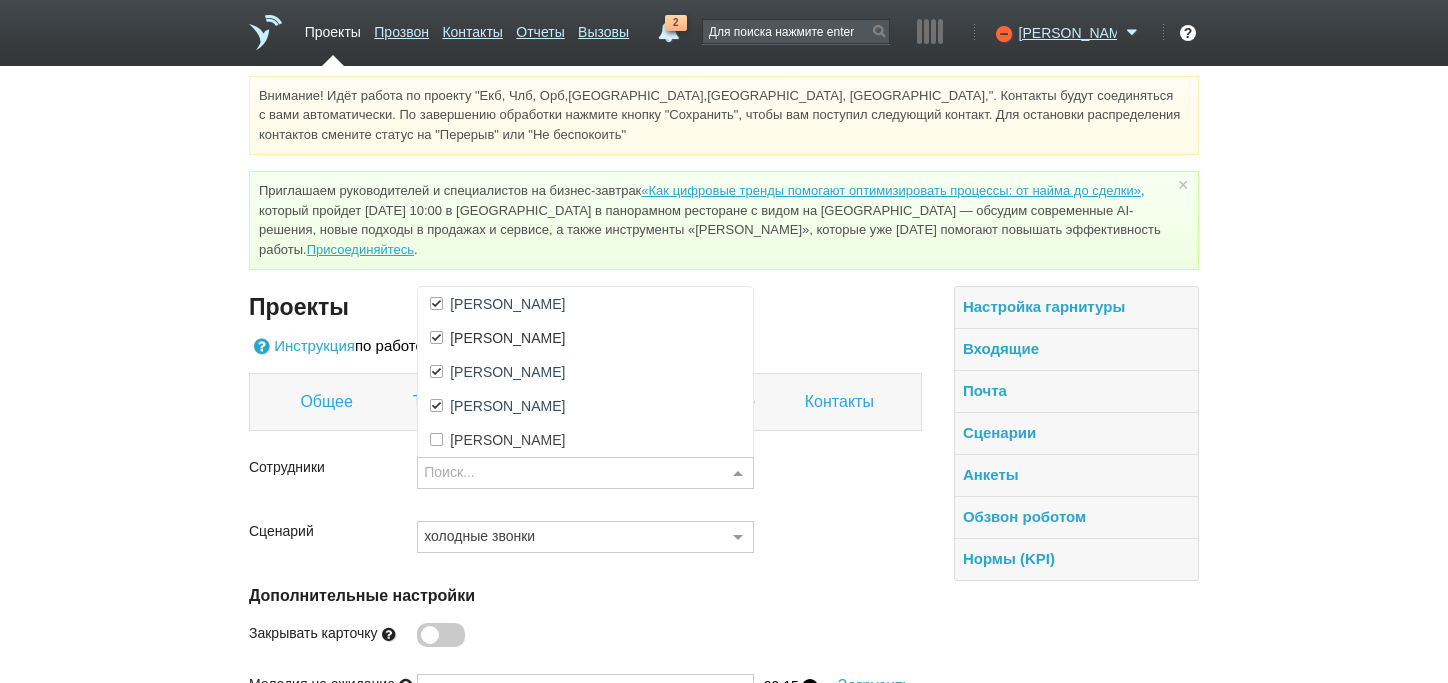 click at bounding box center (738, 474) 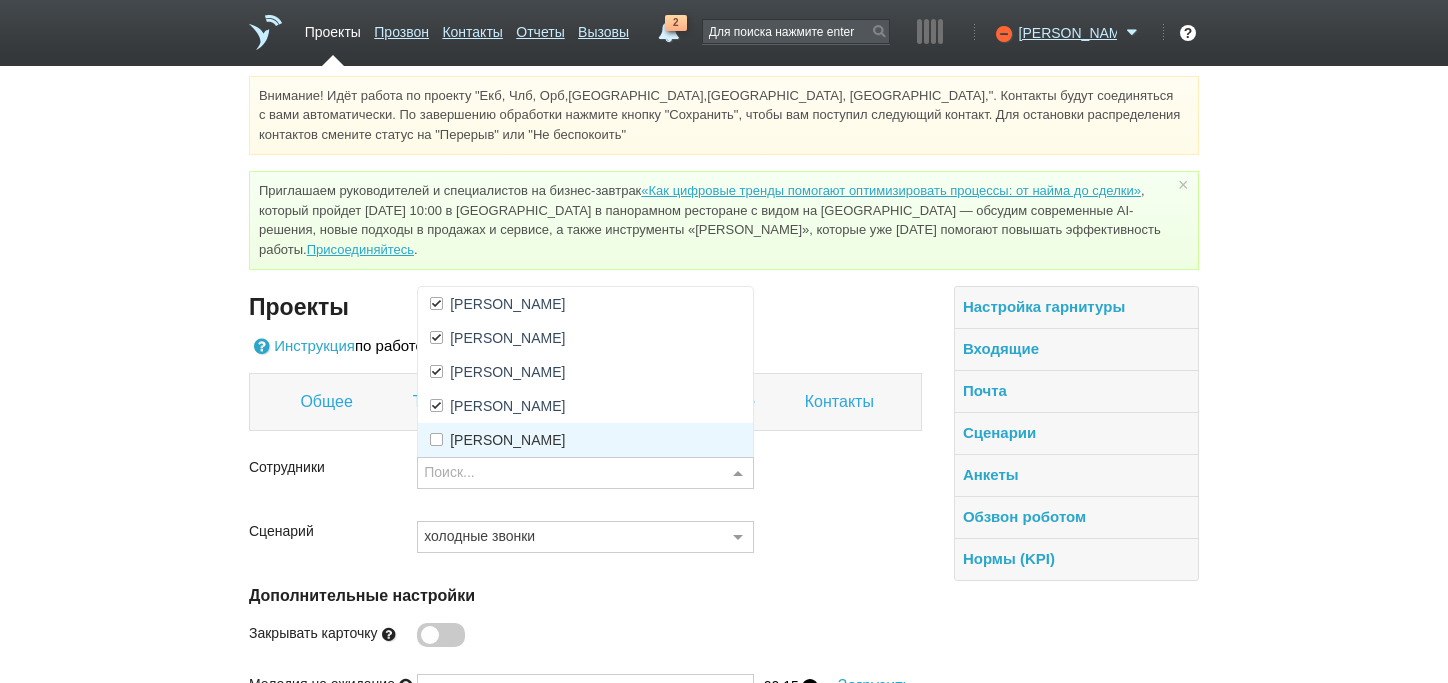 click on "[PERSON_NAME]" at bounding box center [585, 440] 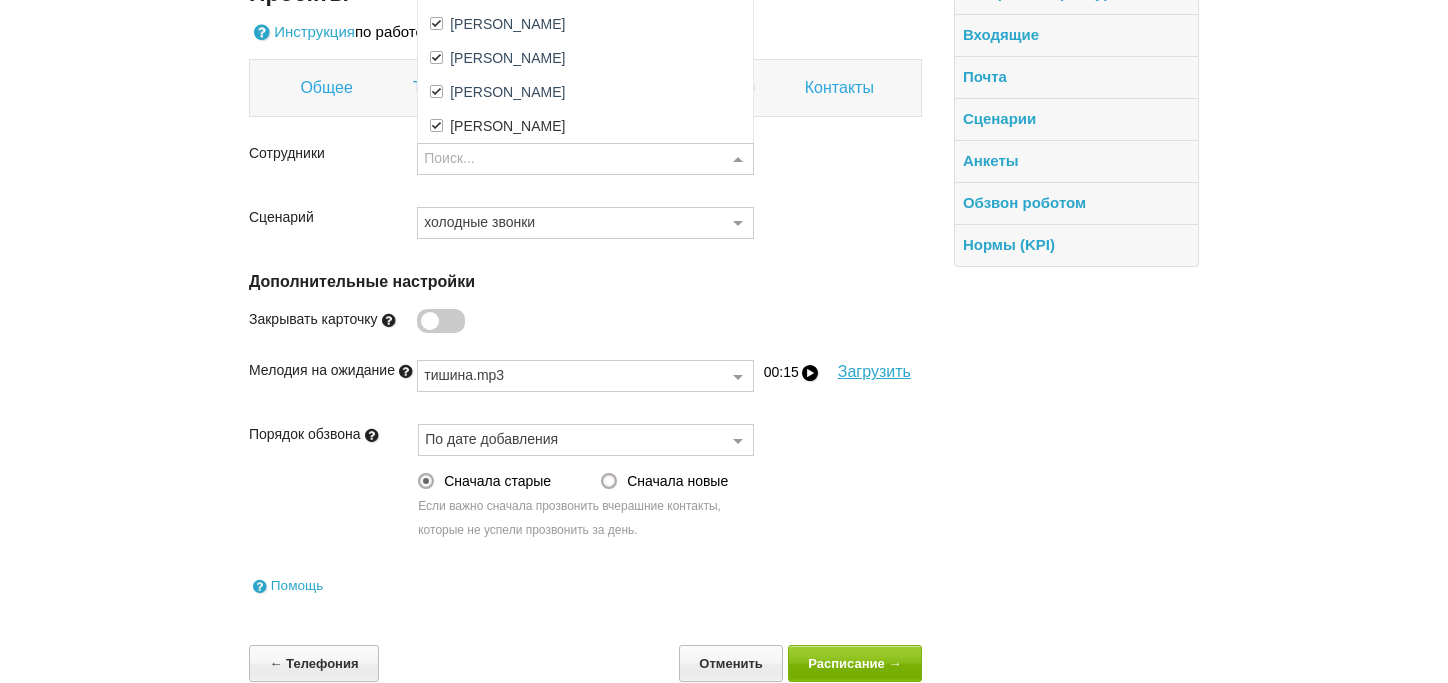 scroll, scrollTop: 400, scrollLeft: 0, axis: vertical 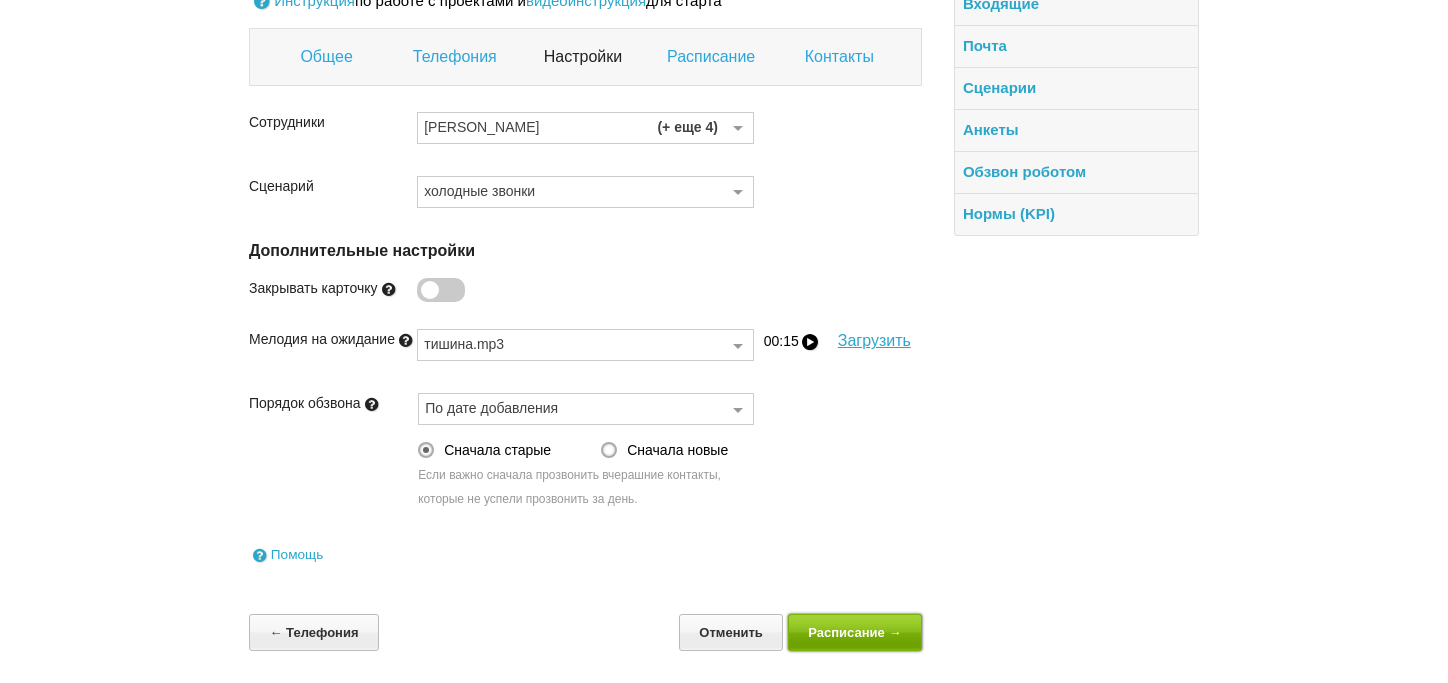 click on "Расписание →" at bounding box center (855, 632) 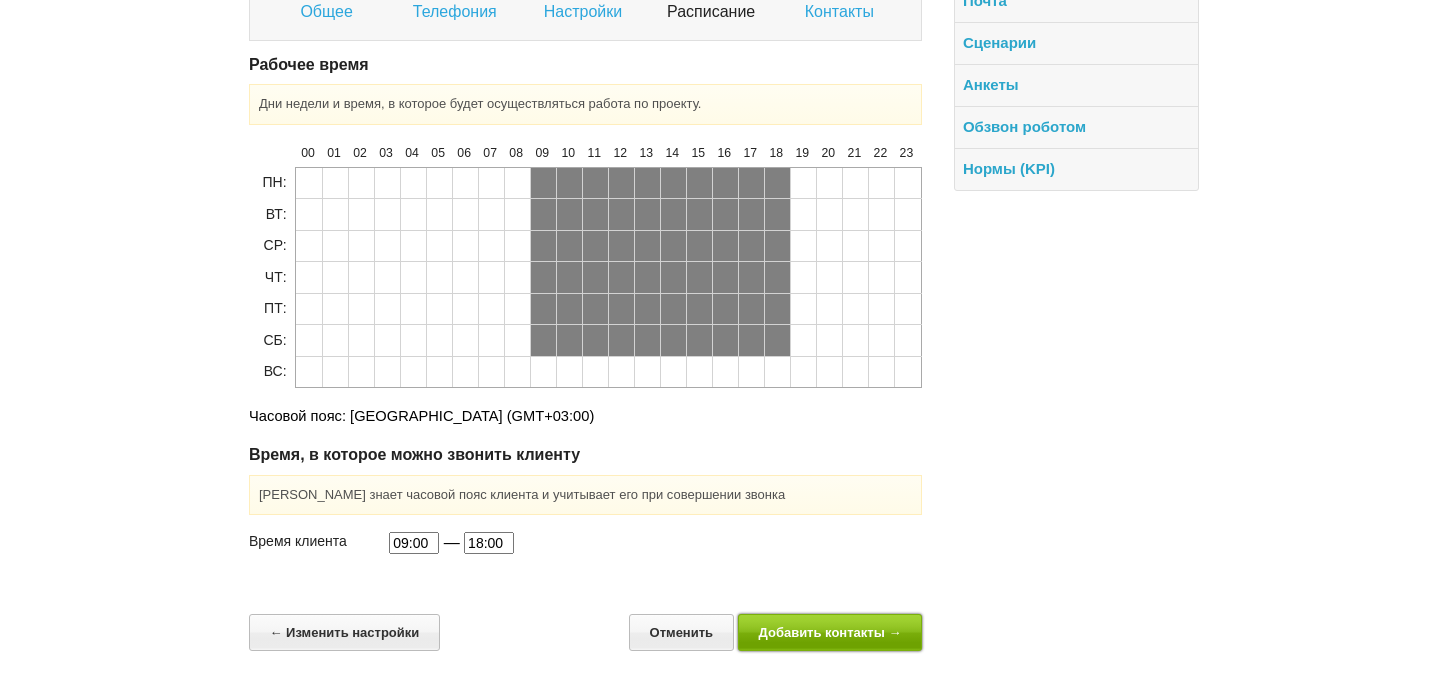 click on "Добавить контакты →" at bounding box center (830, 632) 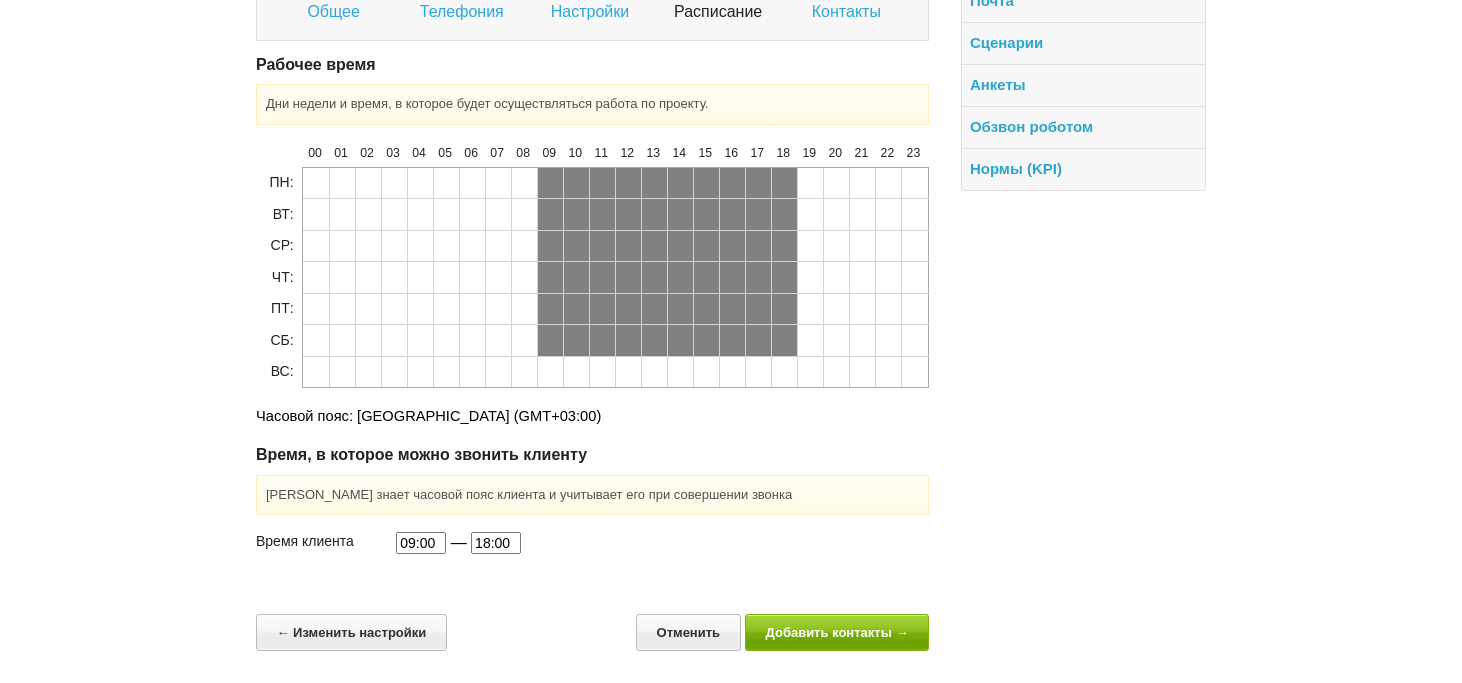 scroll, scrollTop: 32, scrollLeft: 0, axis: vertical 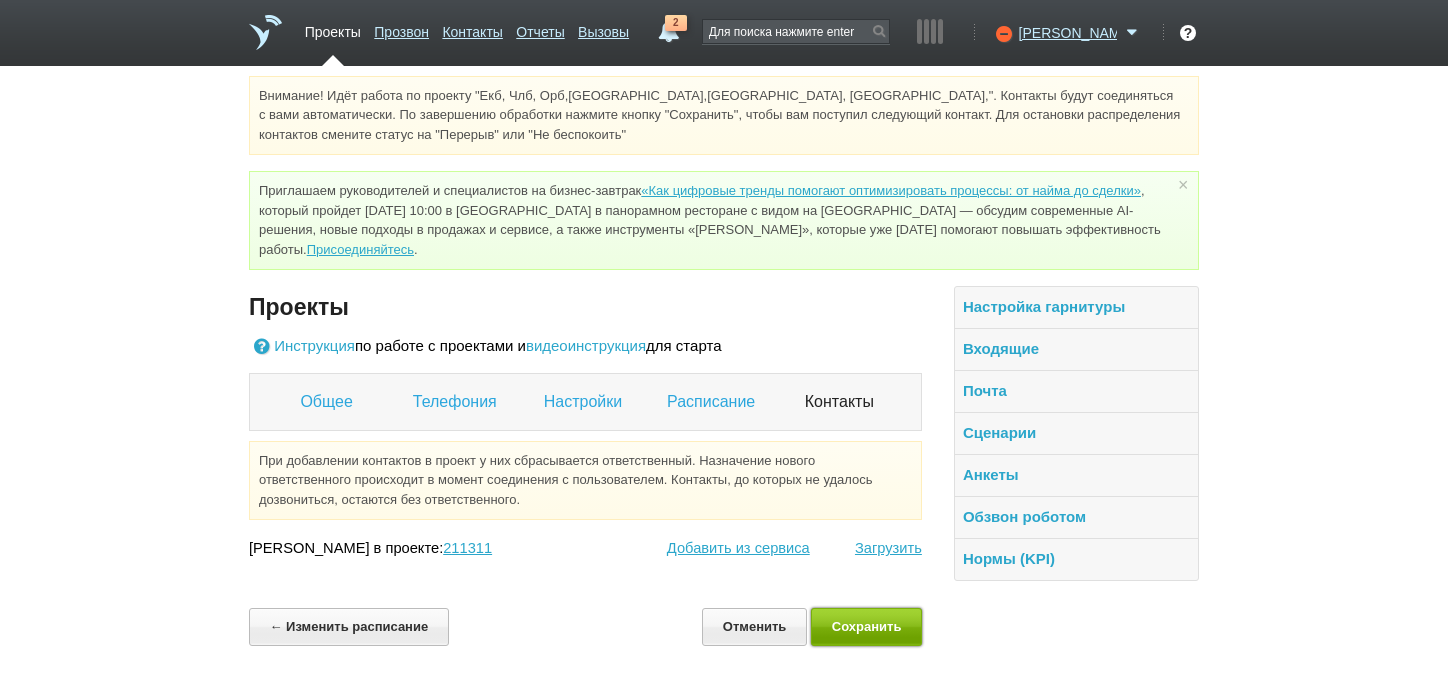click on "Сохранить" at bounding box center [866, 626] 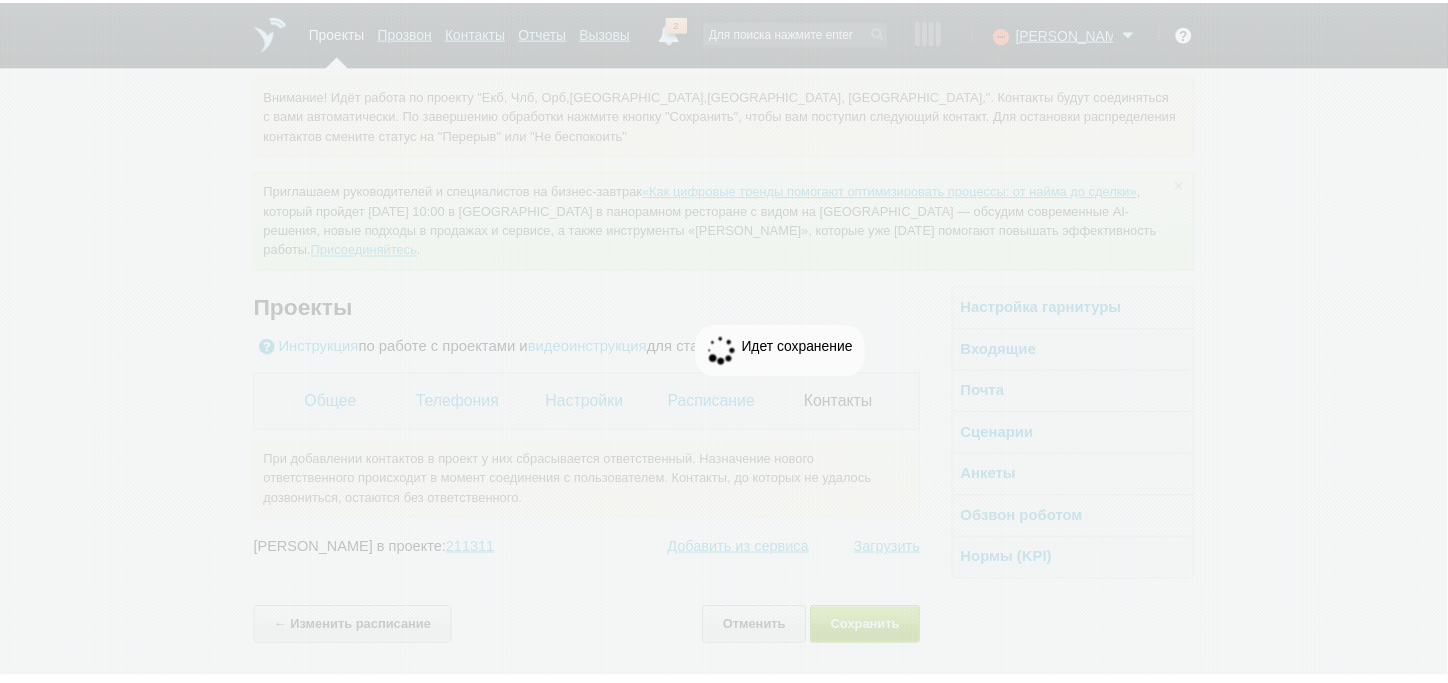 scroll, scrollTop: 0, scrollLeft: 0, axis: both 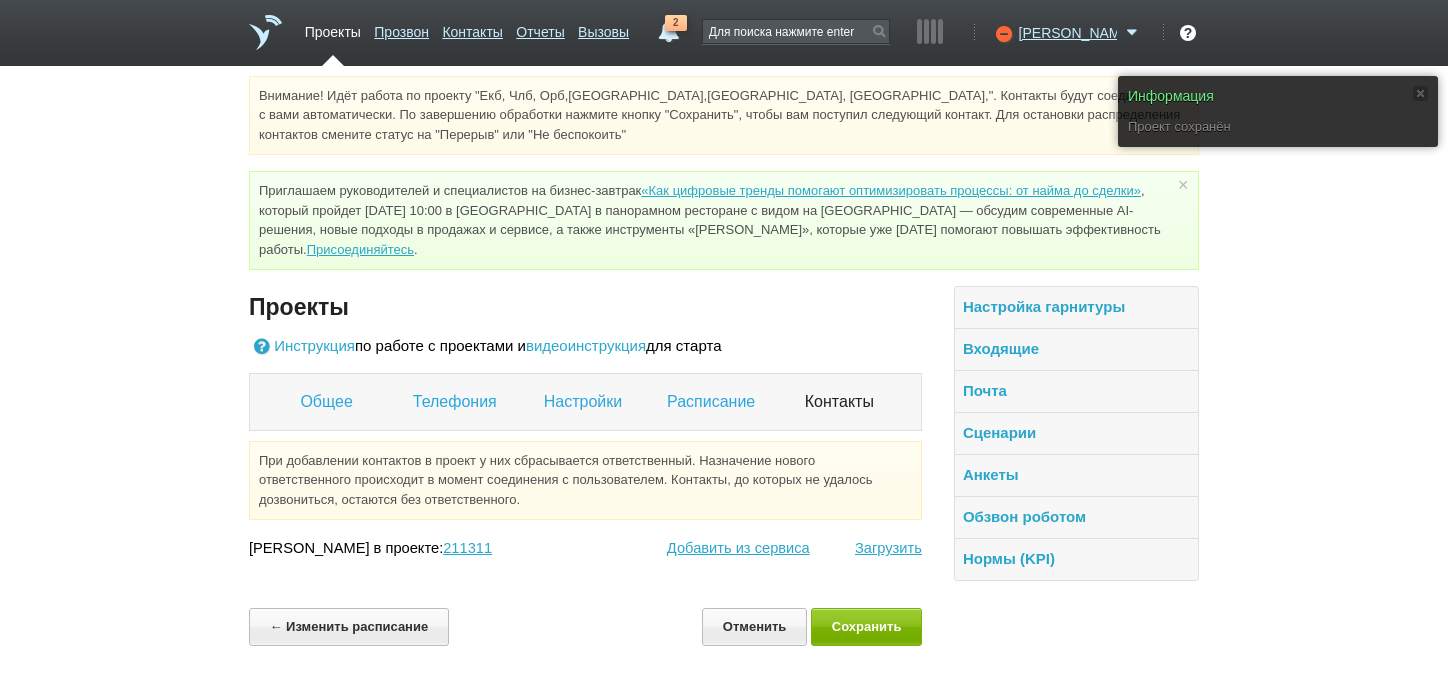 click on "Проекты" at bounding box center (333, 28) 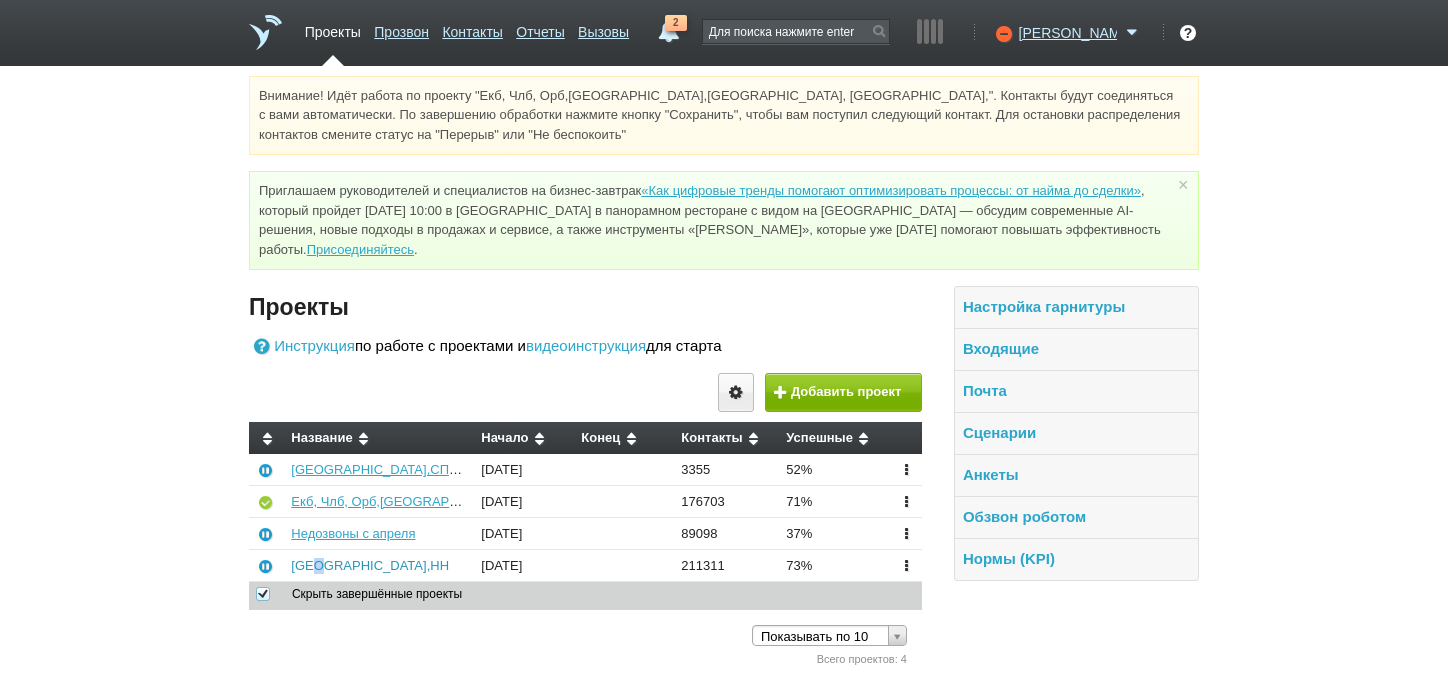 click on "[GEOGRAPHIC_DATA],НН" at bounding box center [370, 565] 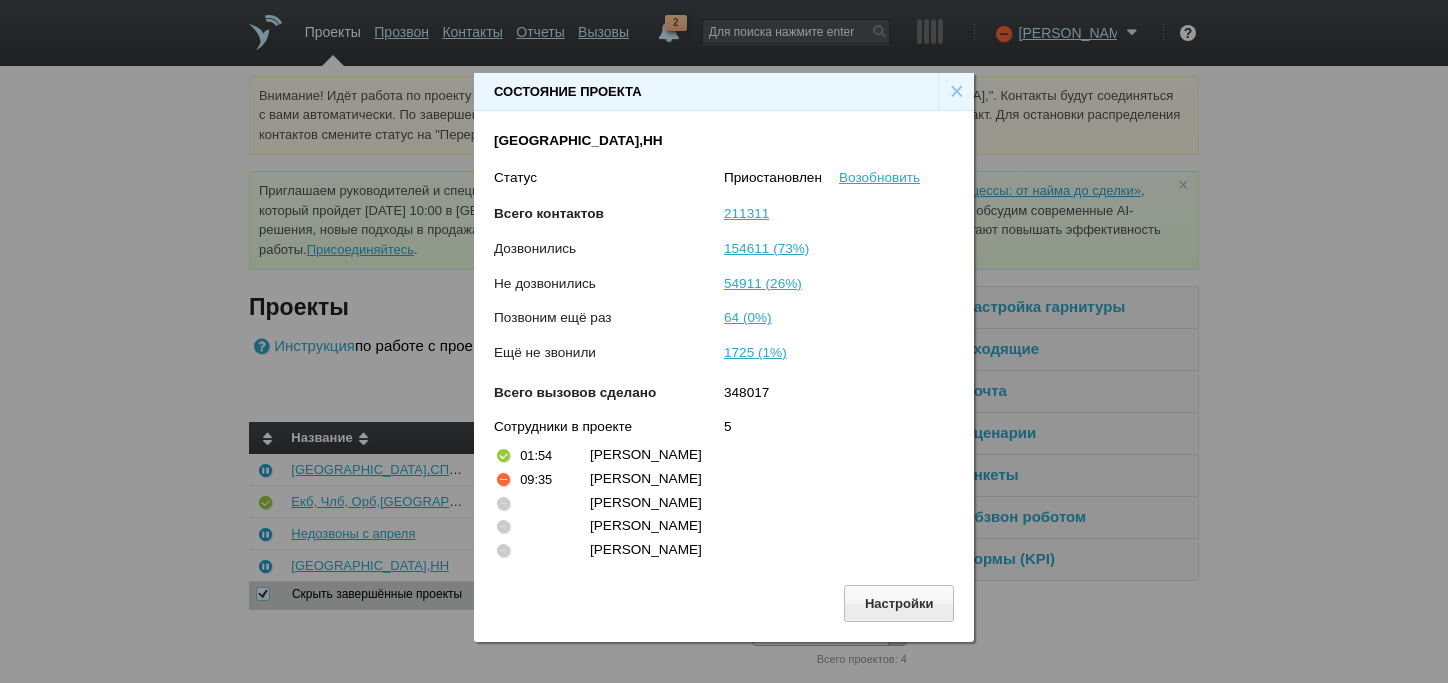 click on "×" at bounding box center [956, 92] 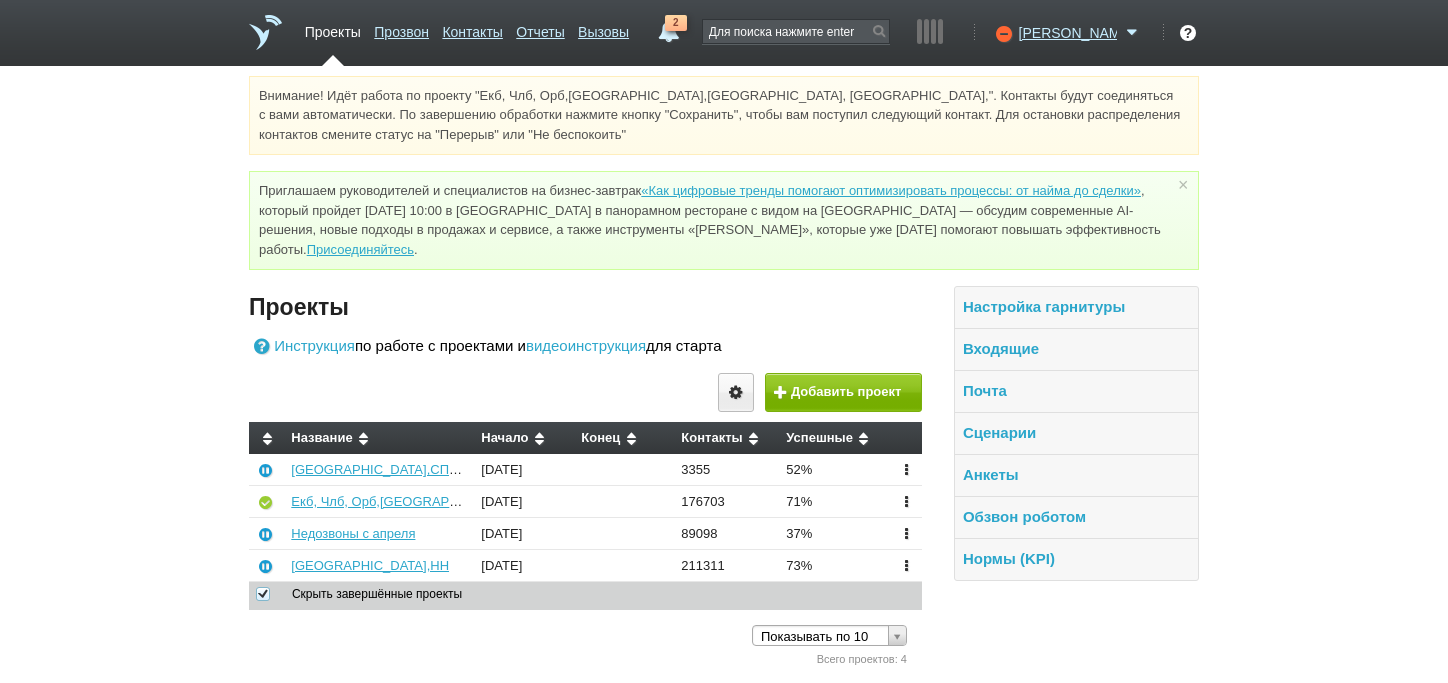 click on "Внимание! Идёт работа по проекту "Екб, Члб, Орб,[GEOGRAPHIC_DATA],[GEOGRAPHIC_DATA], [GEOGRAPHIC_DATA],". Контакты будут соединяться с вами автоматически. По завершению обработки нажмите кнопку "Сохранить", чтобы вам поступил следующий контакт. Для остановки распределения контактов смените статус на "Перерыв" или "Не беспокоить"
Приглашаем руководителей и специалистов на бизнес-завтрак  «Как цифровые тренды помогают оптимизировать процессы: от найма до сделки» Присоединяйтесь .
×
Проекты
Инструкция видеоинструкция" at bounding box center [724, 373] 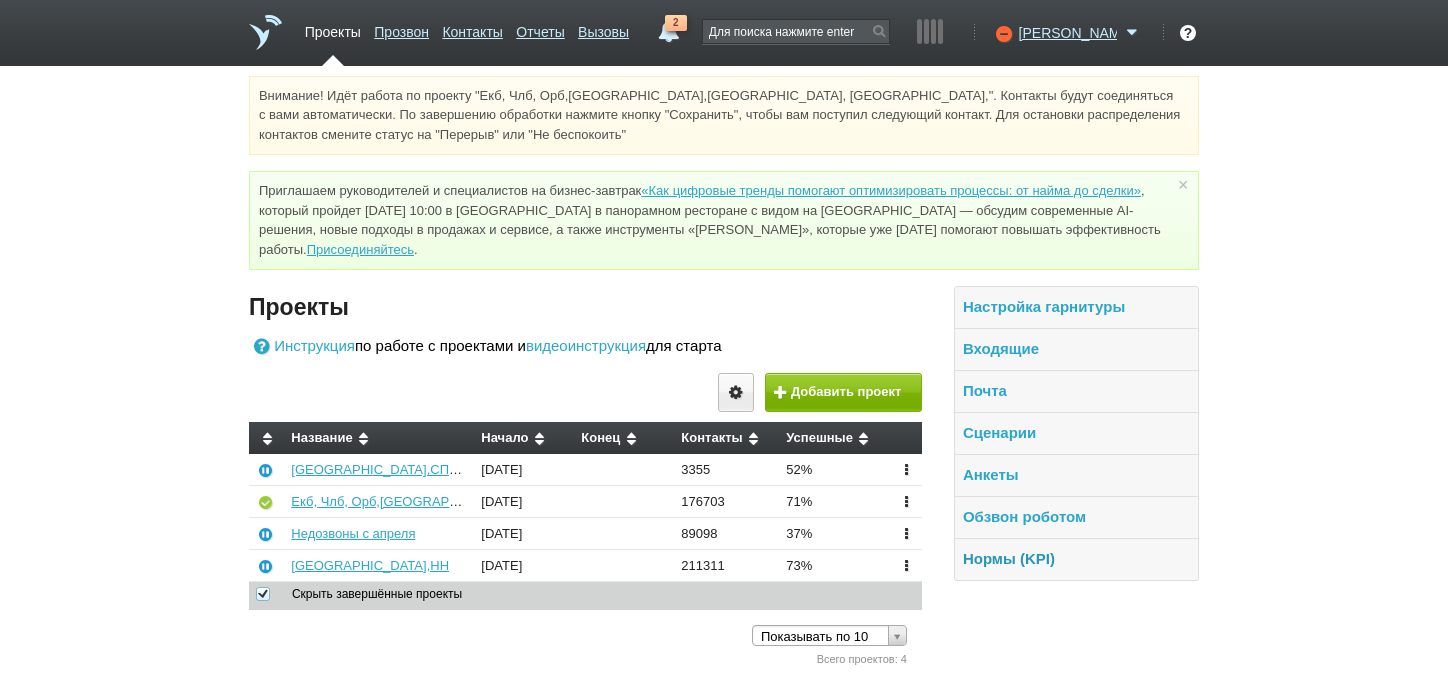click on "Нормы (KPI)" at bounding box center (1009, 558) 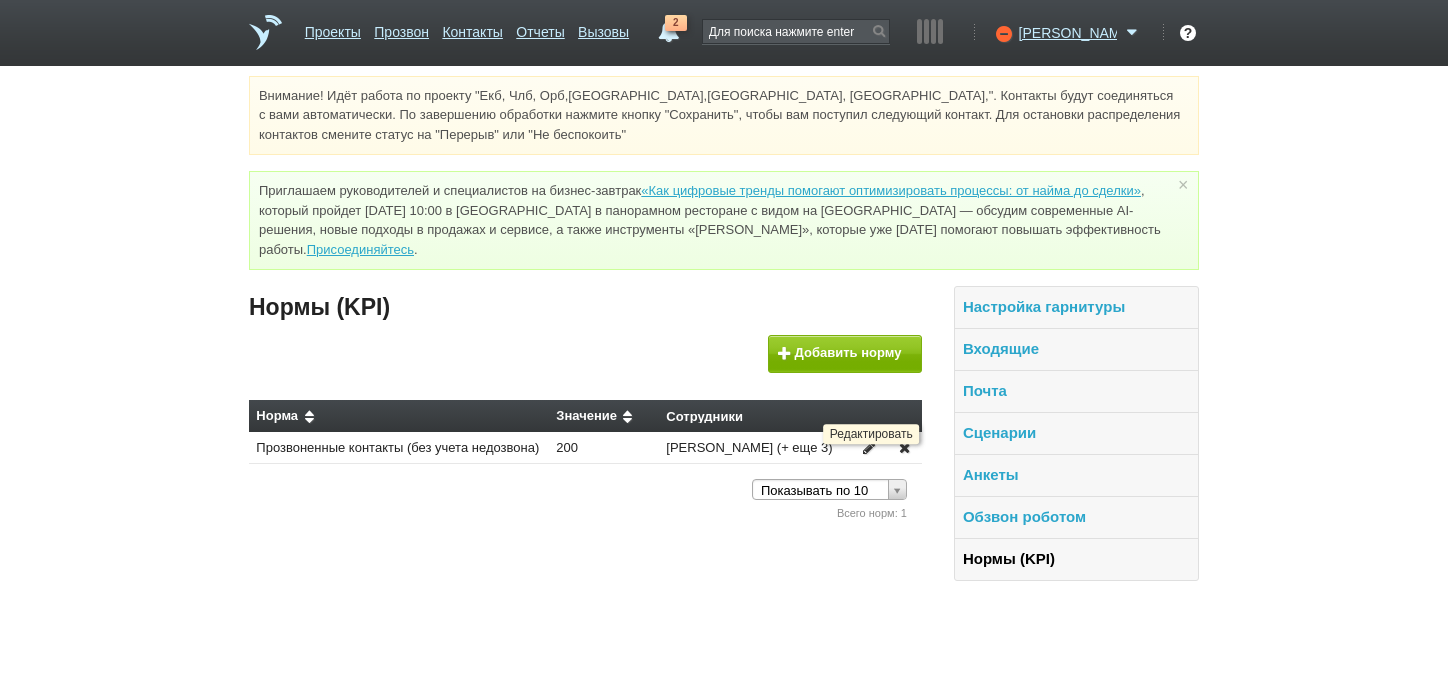 click at bounding box center (869, 448) 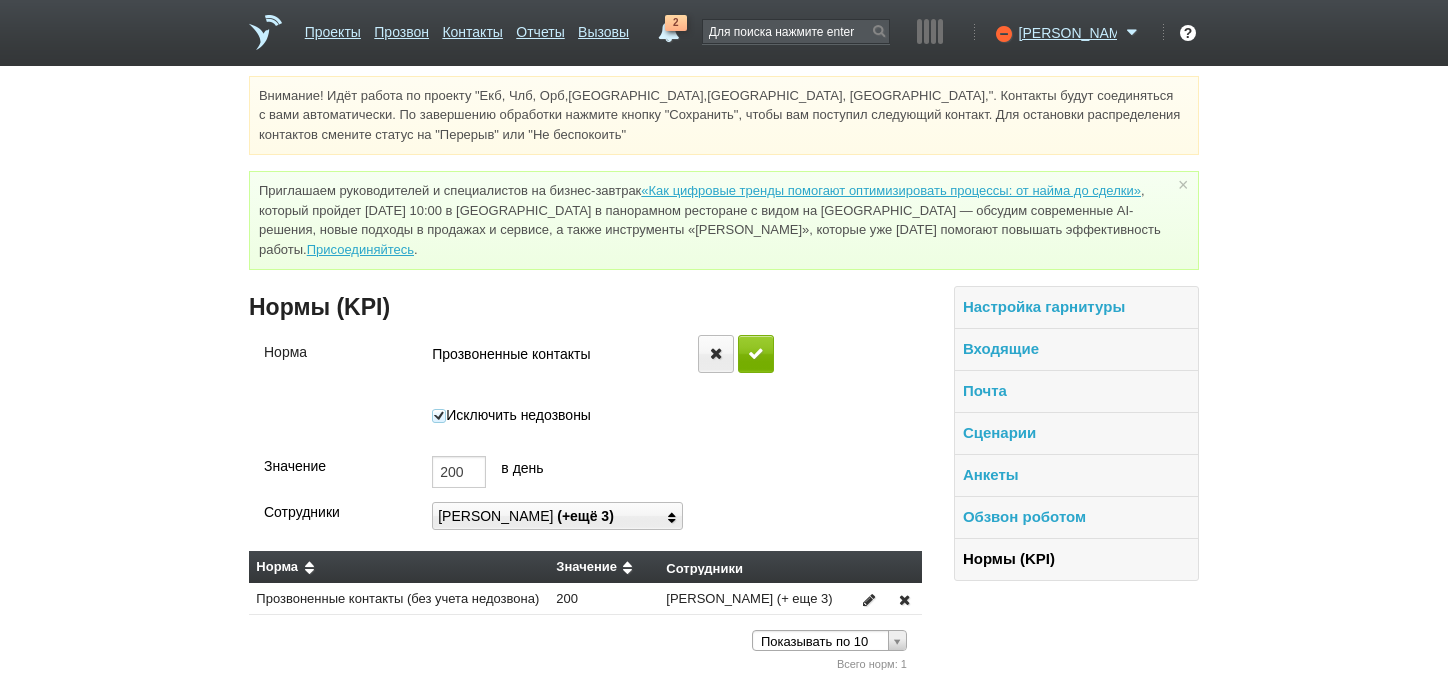 click at bounding box center [672, 516] 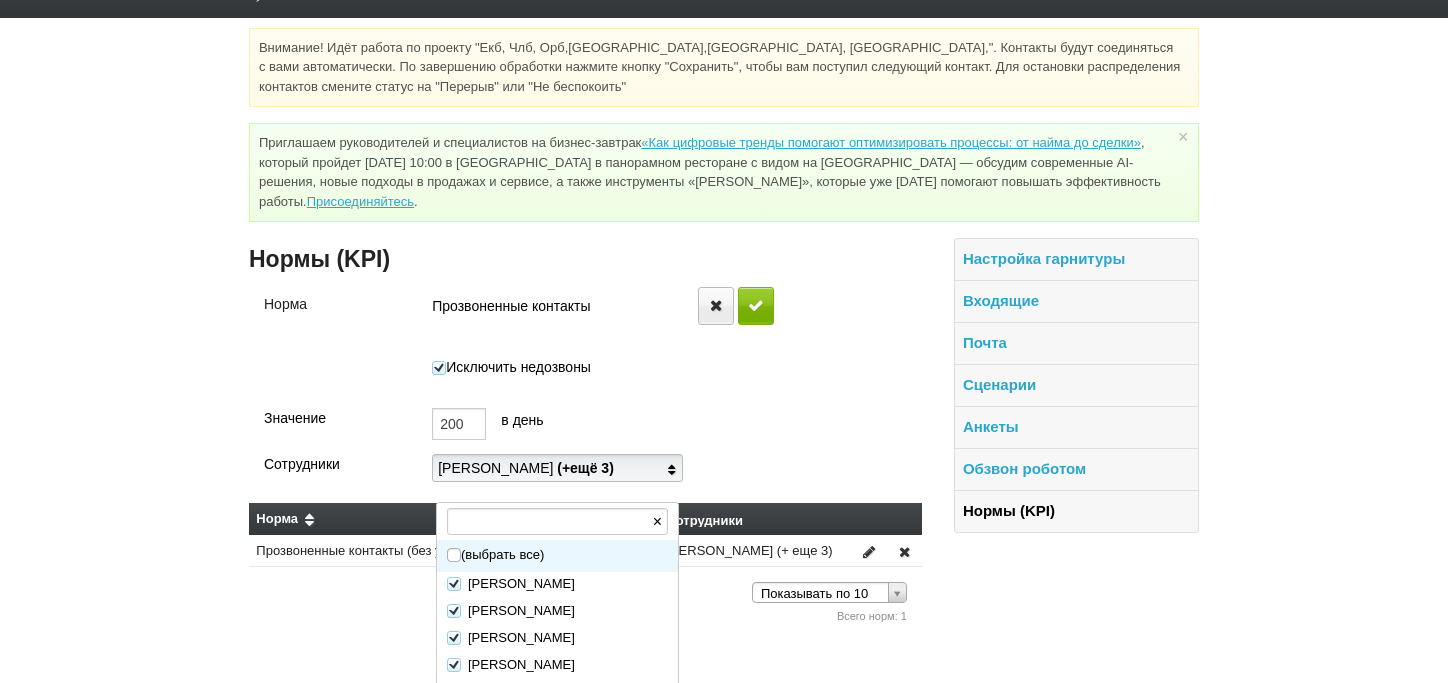 scroll, scrollTop: 74, scrollLeft: 0, axis: vertical 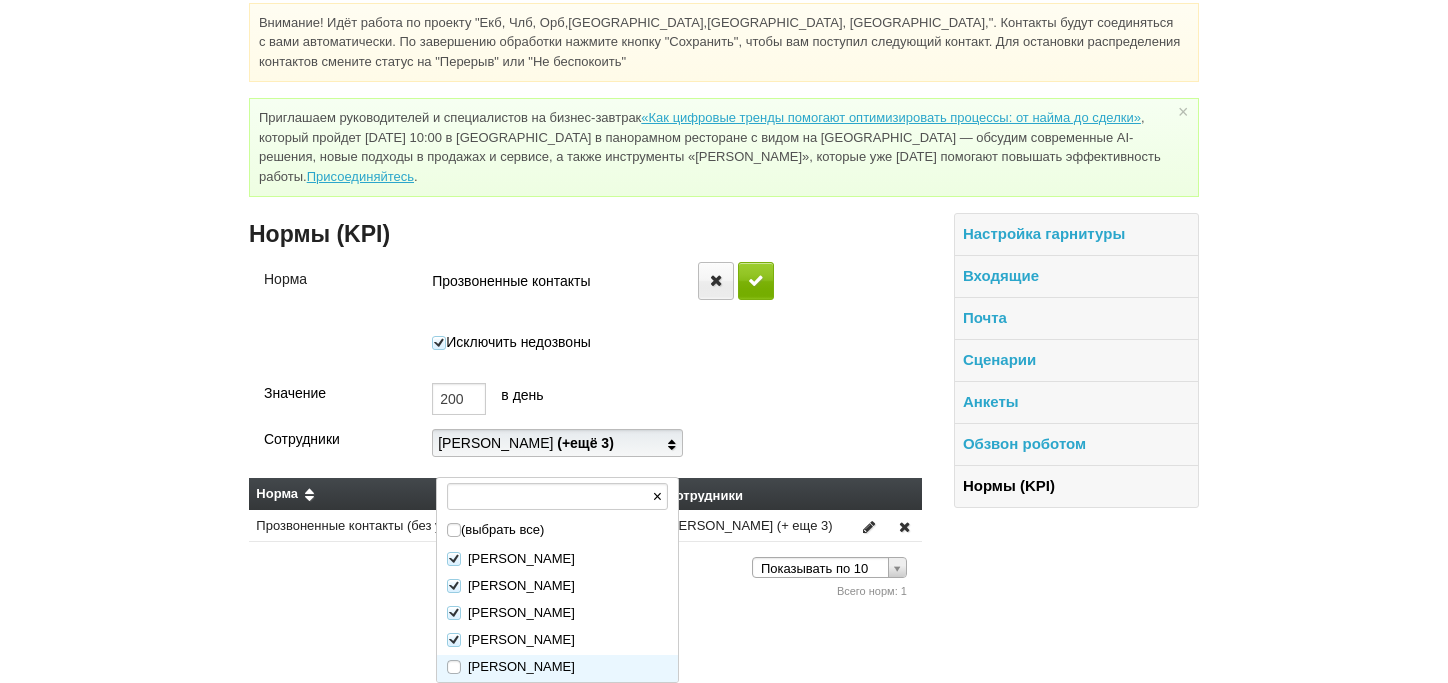 click at bounding box center (454, 667) 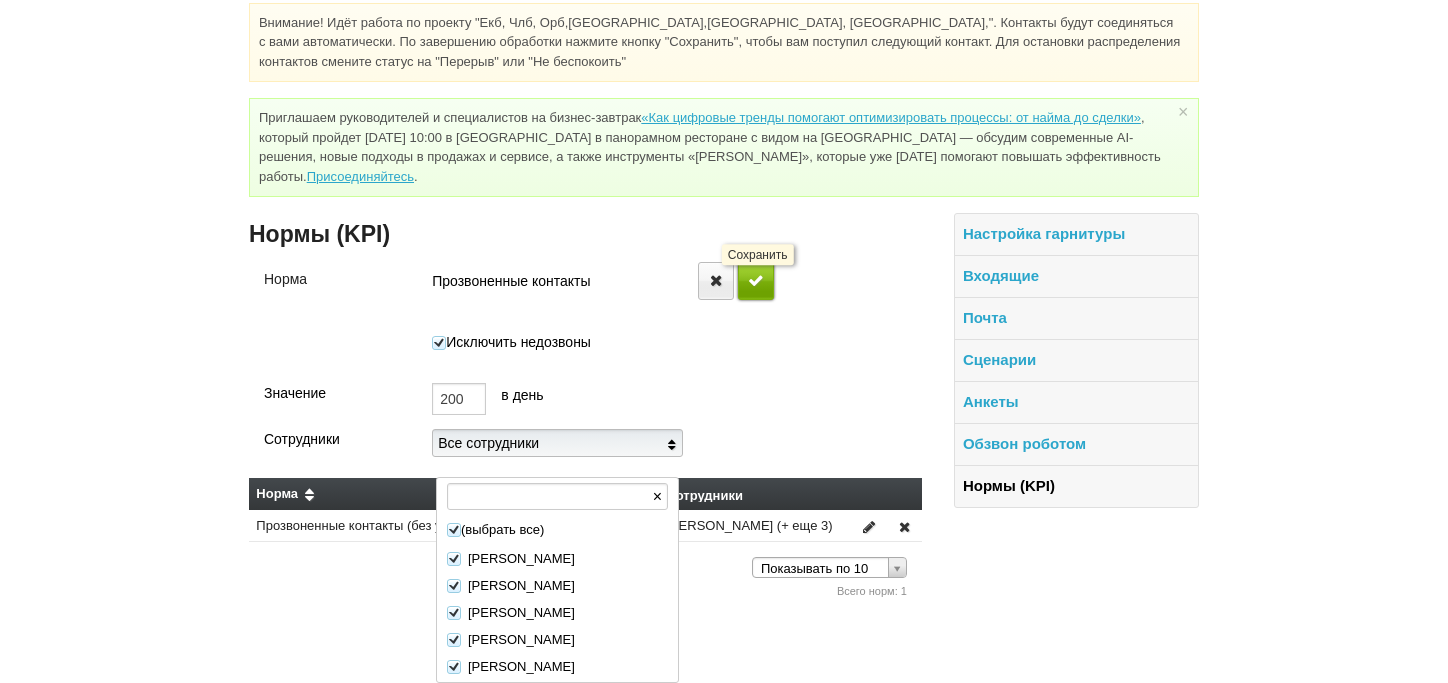click at bounding box center (756, 280) 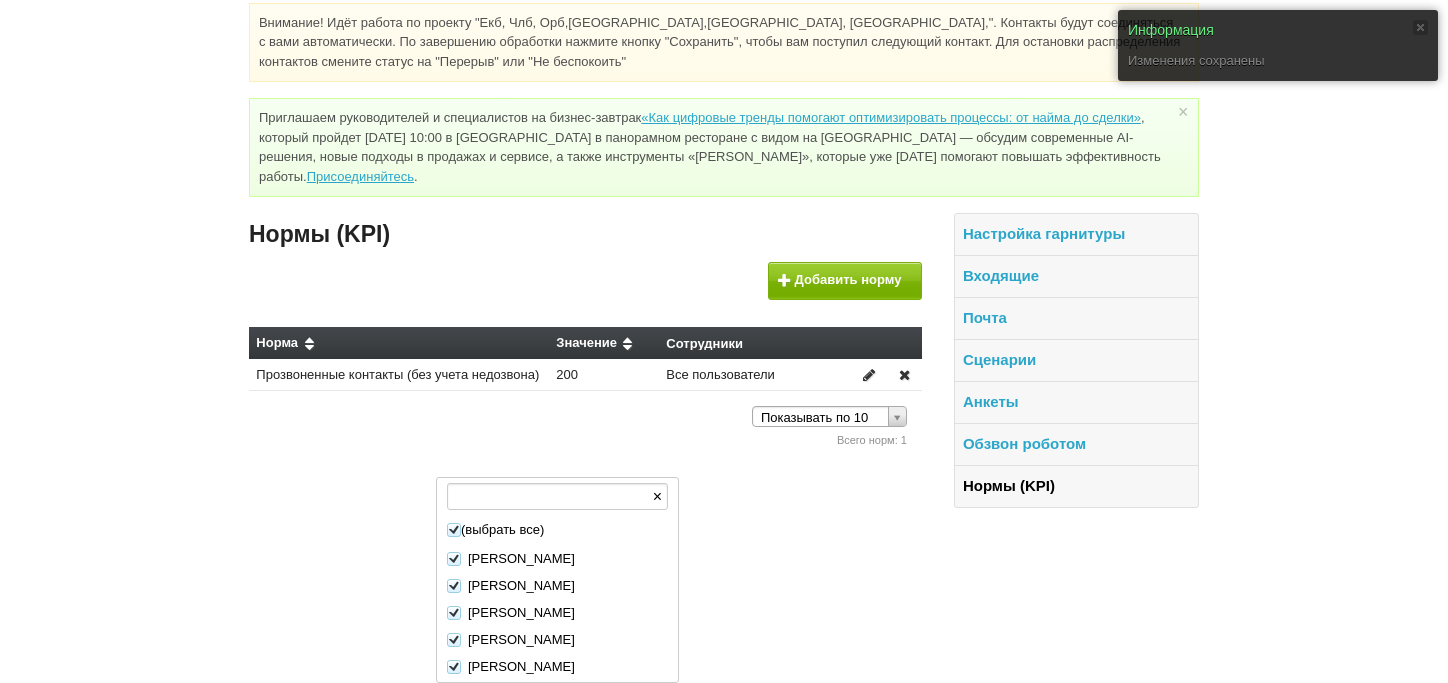 click on "Проекты   Прозвон   Контакты   Отчеты   Вызовы 2 [DATE] [DATE] неделя все
Звонок
[PERSON_NAME]
10:06
Звонок
[PERSON_NAME]
12:51
Нормы (KPI) Входящие линии Прозвоненные контакты (без учета... 0 из 200 Исходящие 0
[PERSON_NAME]
Доступен
Не беспокоить
Перерыв
ID аккаунта: 52708
Профиль
Команда
[GEOGRAPHIC_DATA]" at bounding box center [724, 217] 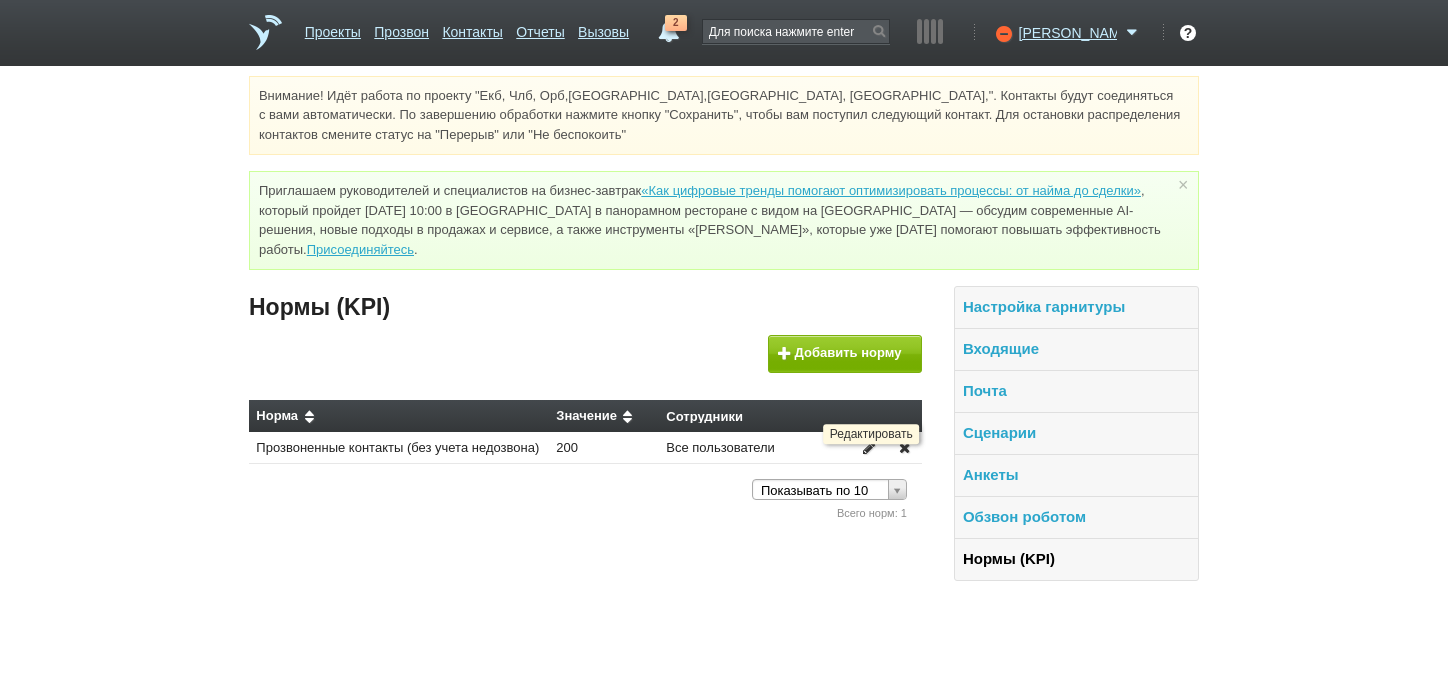 click at bounding box center [869, 448] 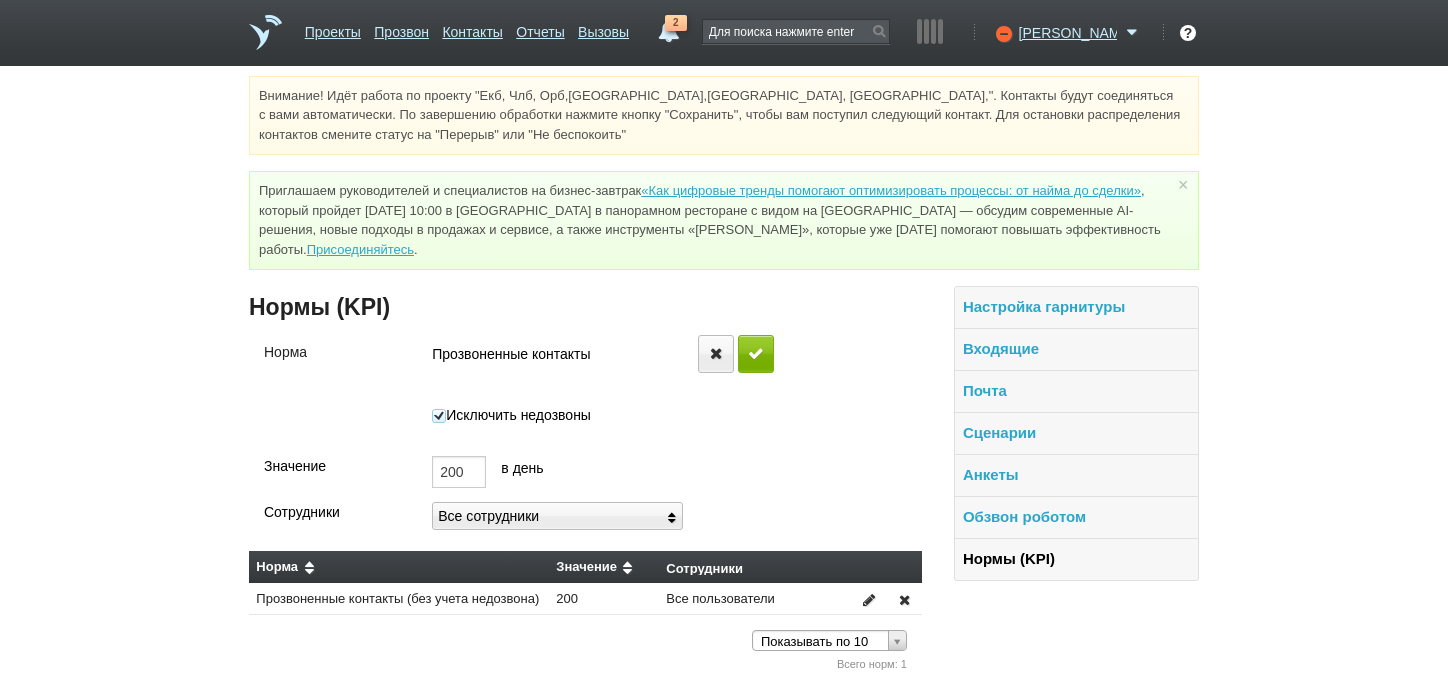 click at bounding box center [672, 516] 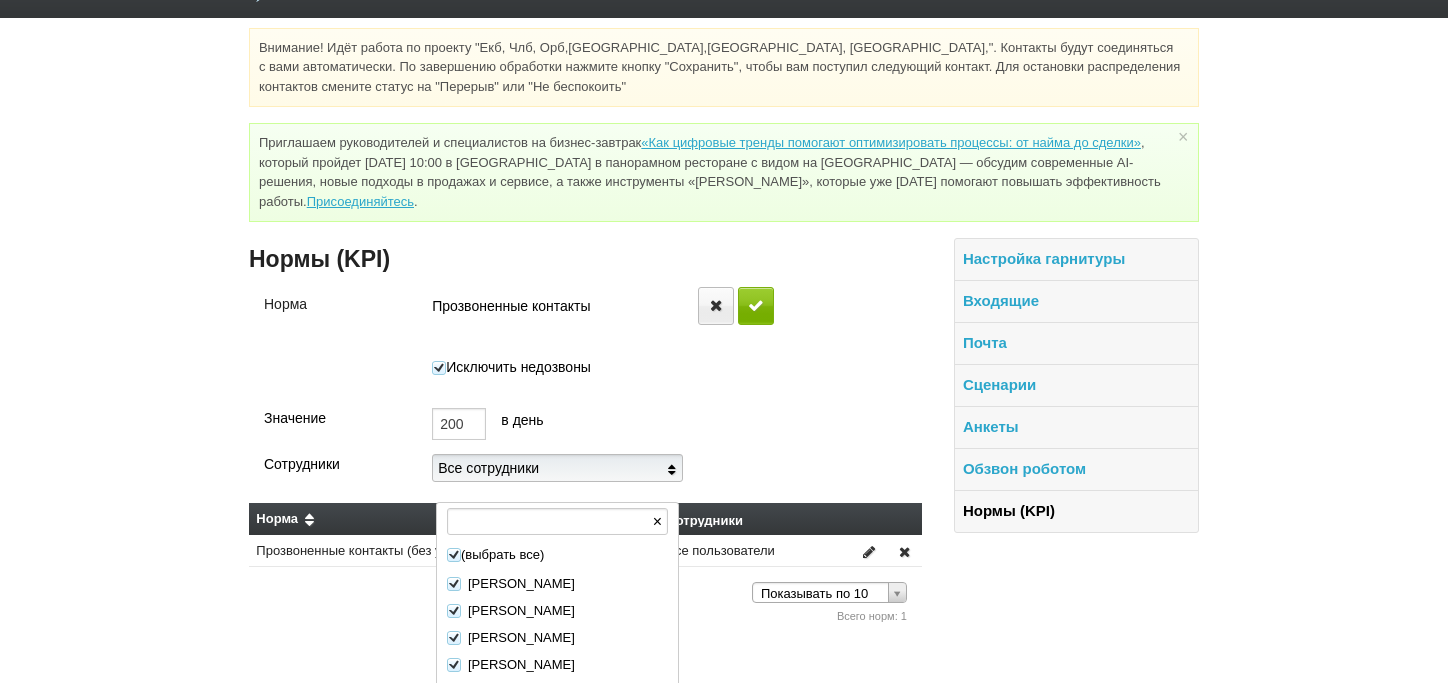 scroll, scrollTop: 74, scrollLeft: 0, axis: vertical 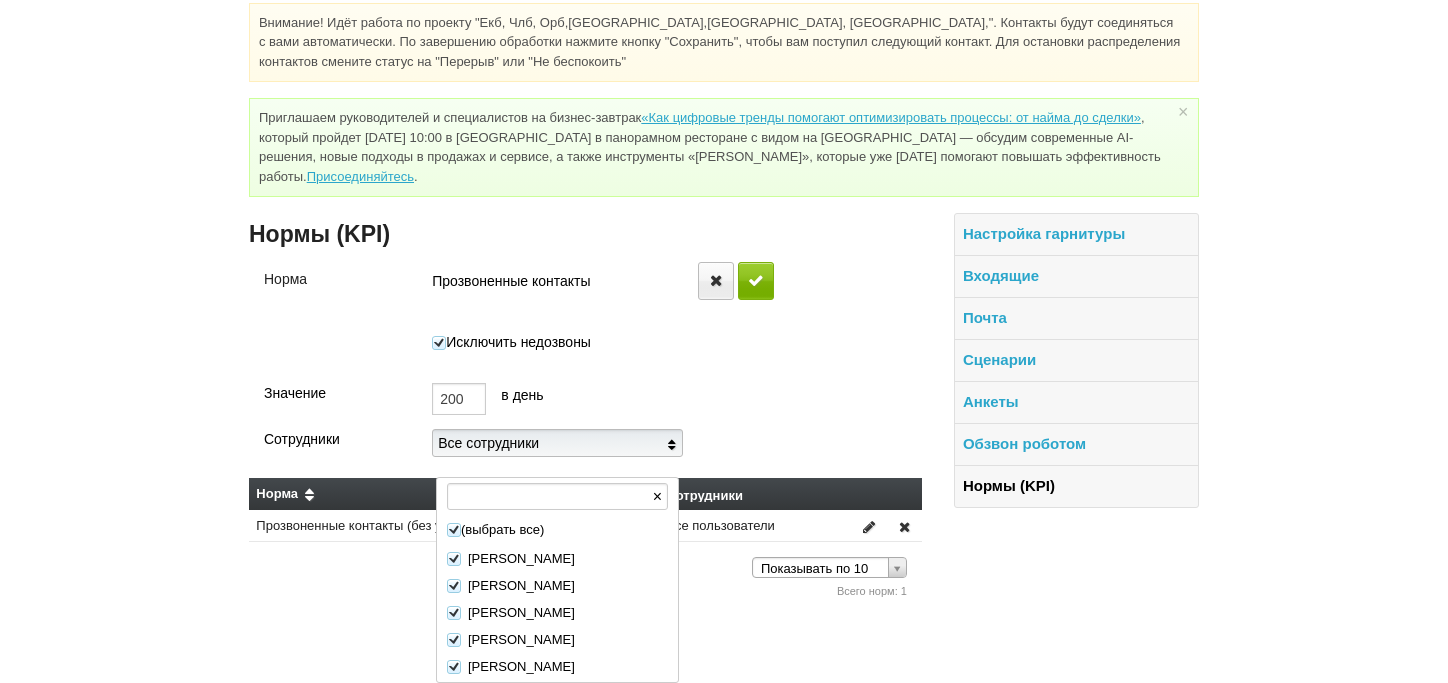 click on "Проекты   Прозвон   Контакты   Отчеты   Вызовы 2 [DATE] [DATE] неделя все
Звонок
[PERSON_NAME]
10:06
Звонок
[PERSON_NAME]
12:51
Нормы (KPI) Входящие линии Прозвоненные контакты (без учета... 0 из 200 Исходящие 0
[PERSON_NAME]
Доступен
Не беспокоить
Перерыв
ID аккаунта: 52708
Профиль
Команда
[GEOGRAPHIC_DATA]" at bounding box center [724, 264] 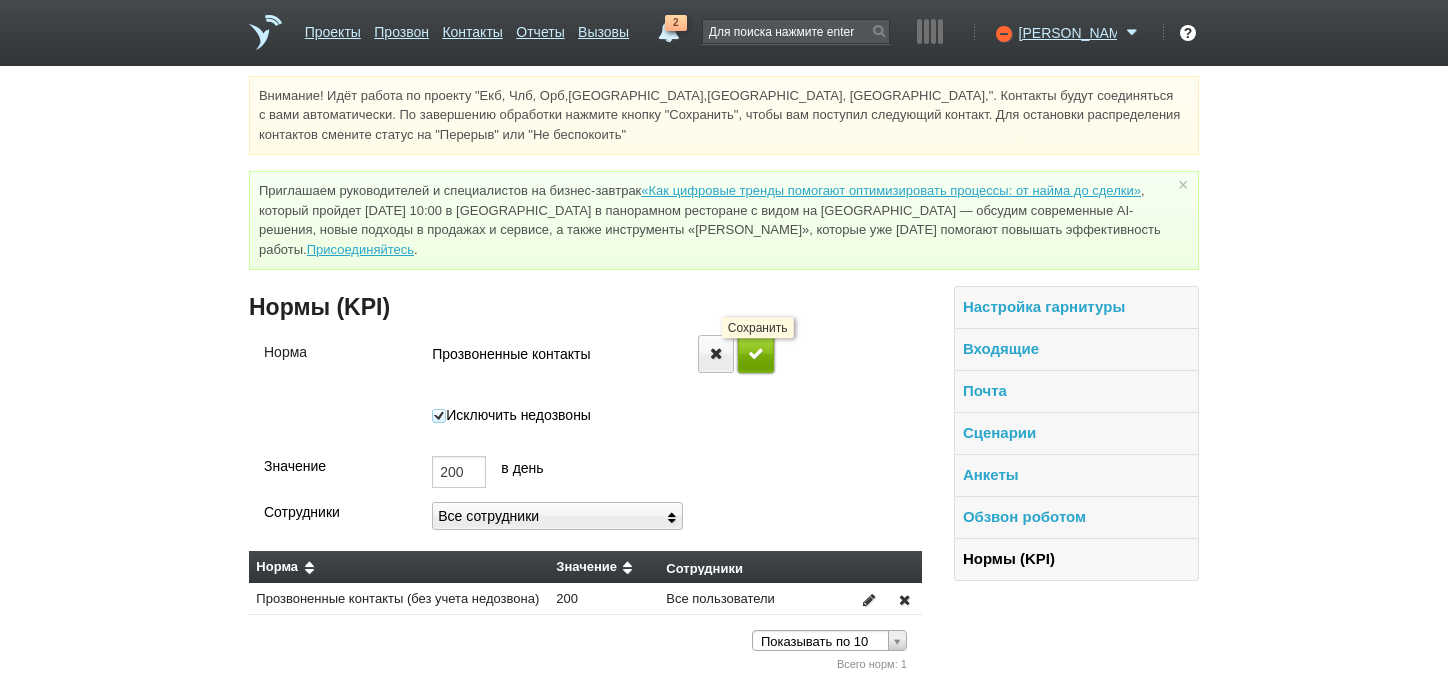 click at bounding box center [756, 353] 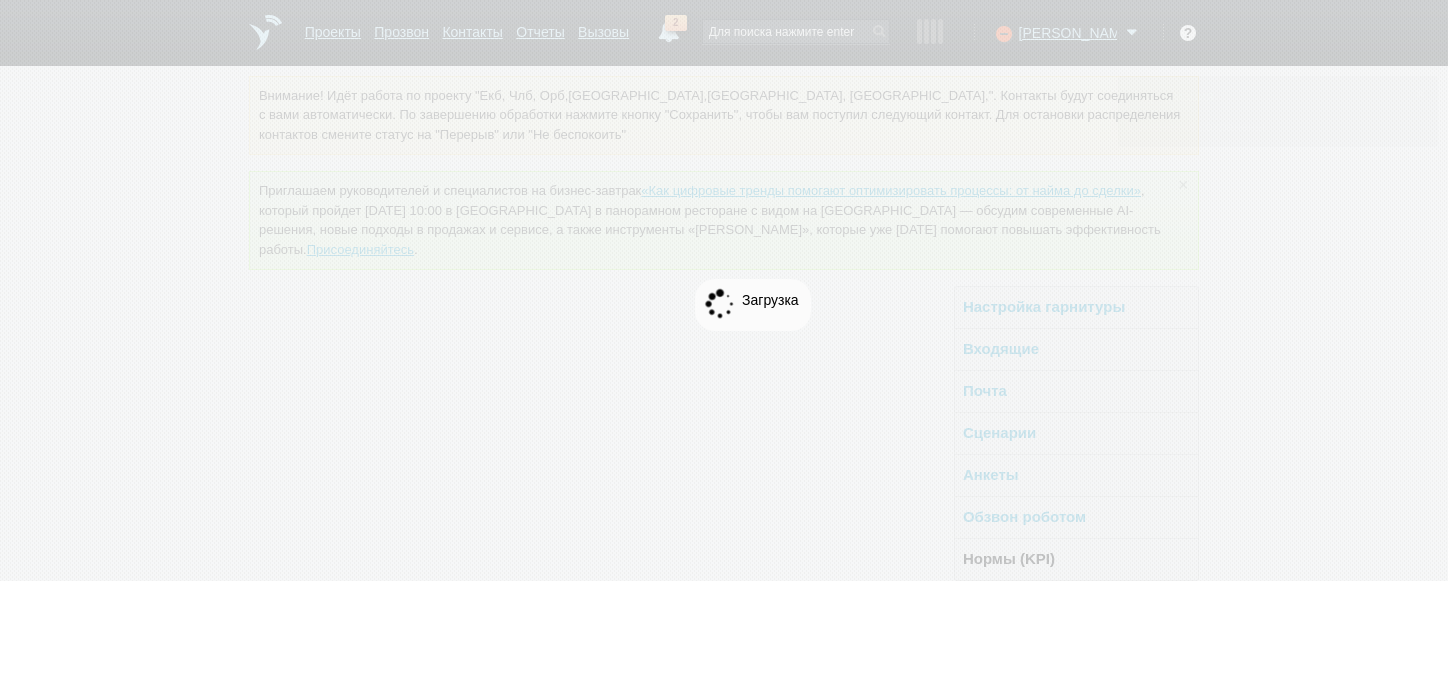 scroll, scrollTop: 0, scrollLeft: 0, axis: both 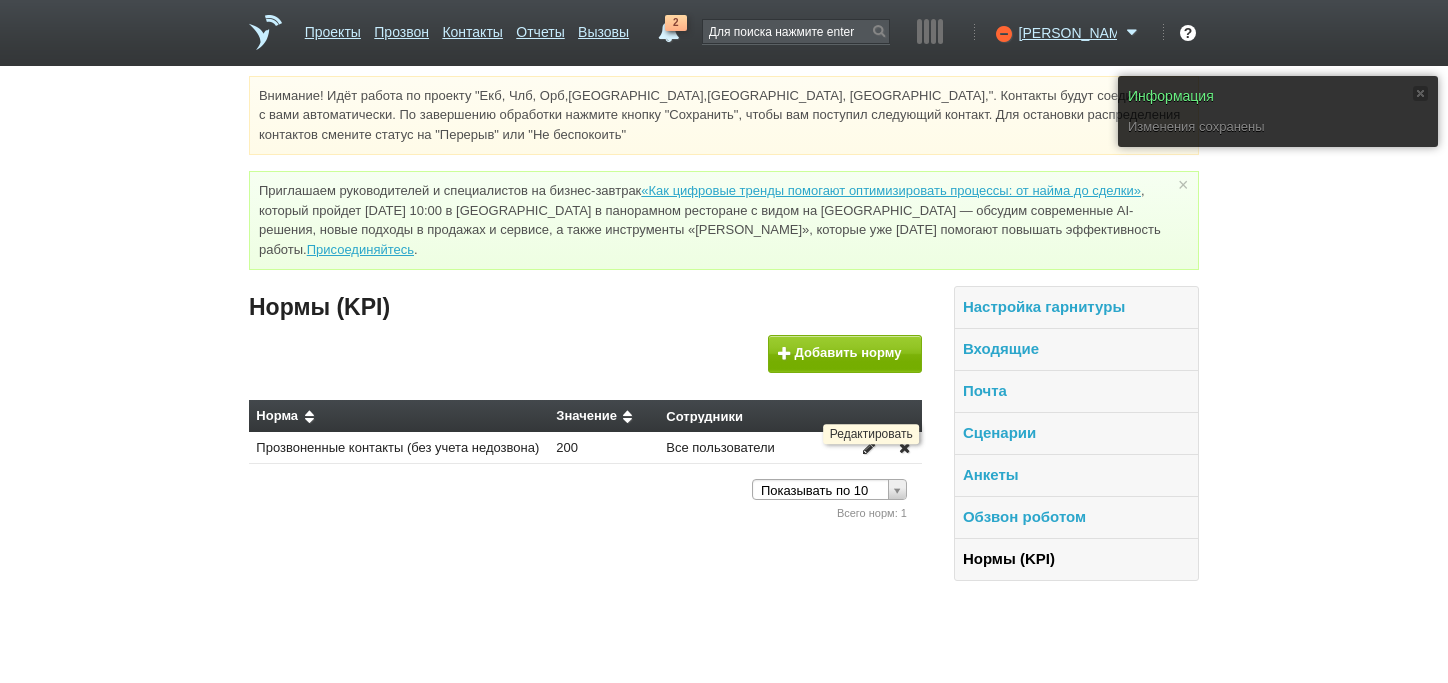 click at bounding box center (869, 448) 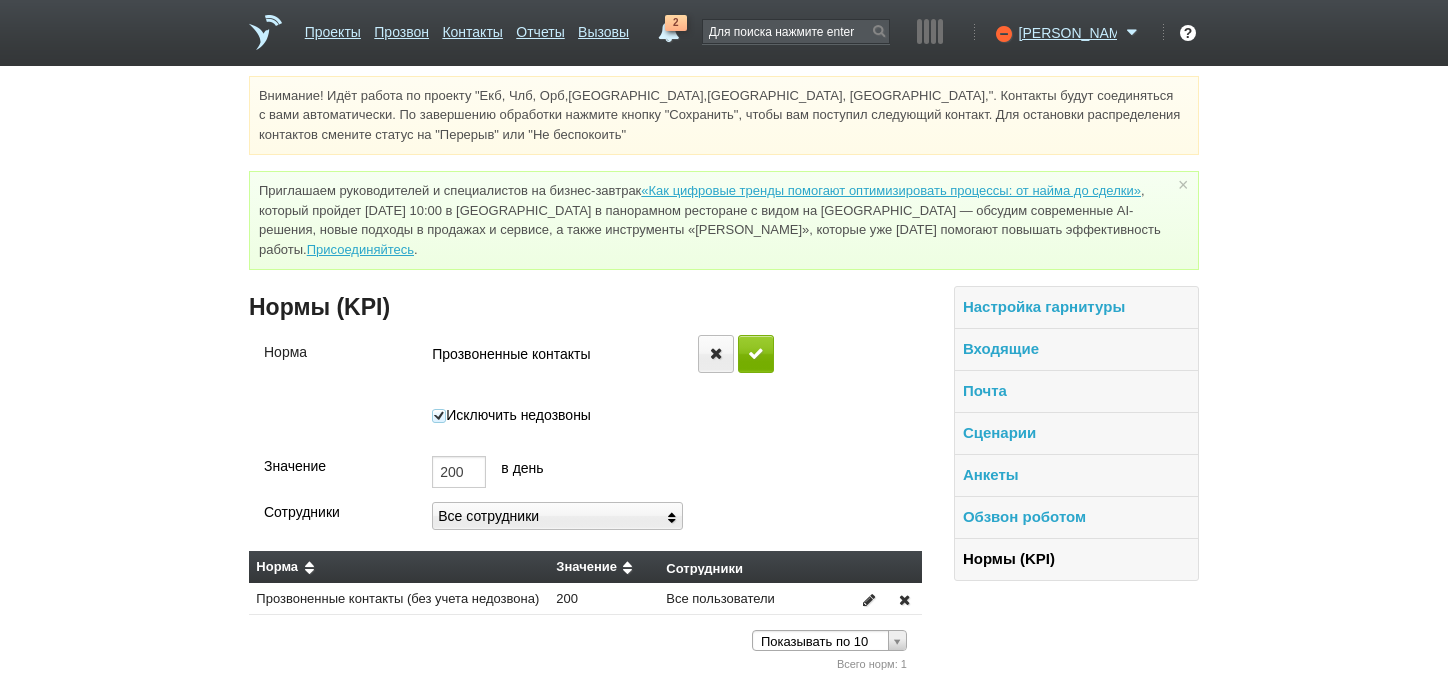 click at bounding box center (672, 516) 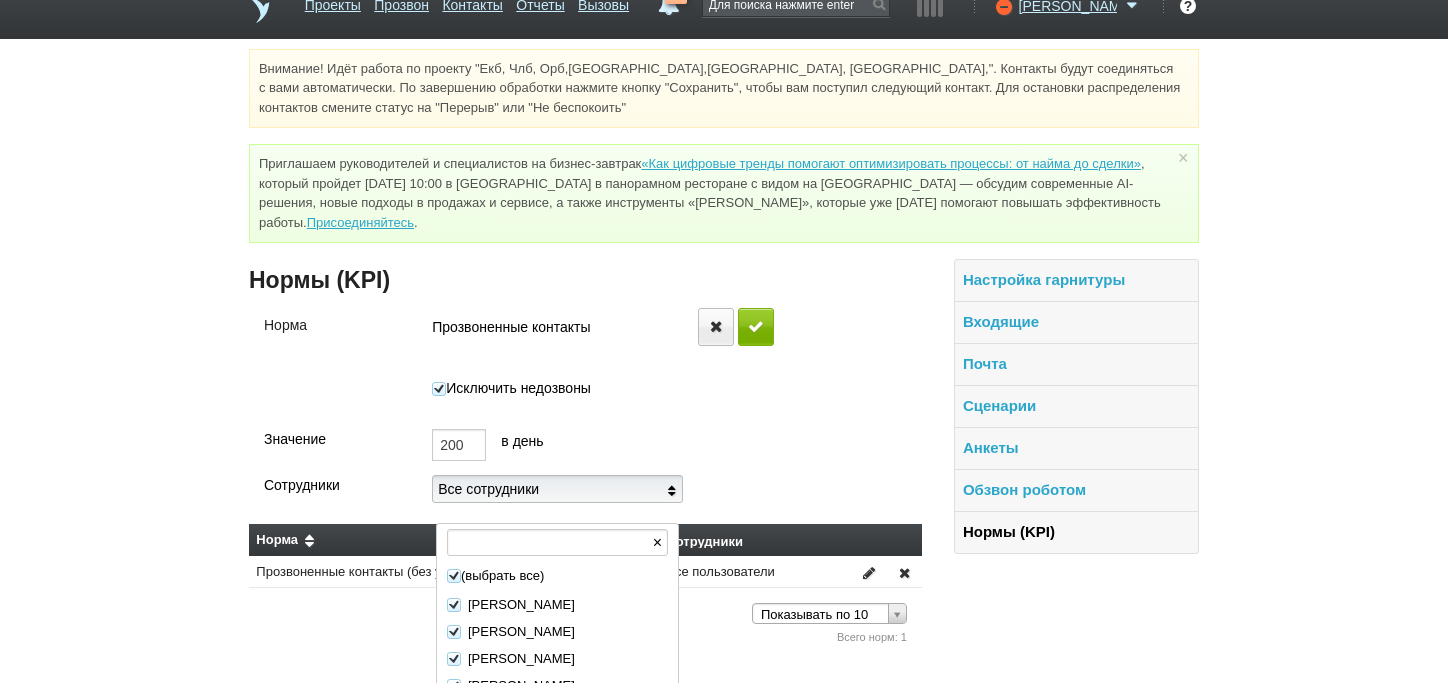 scroll, scrollTop: 74, scrollLeft: 0, axis: vertical 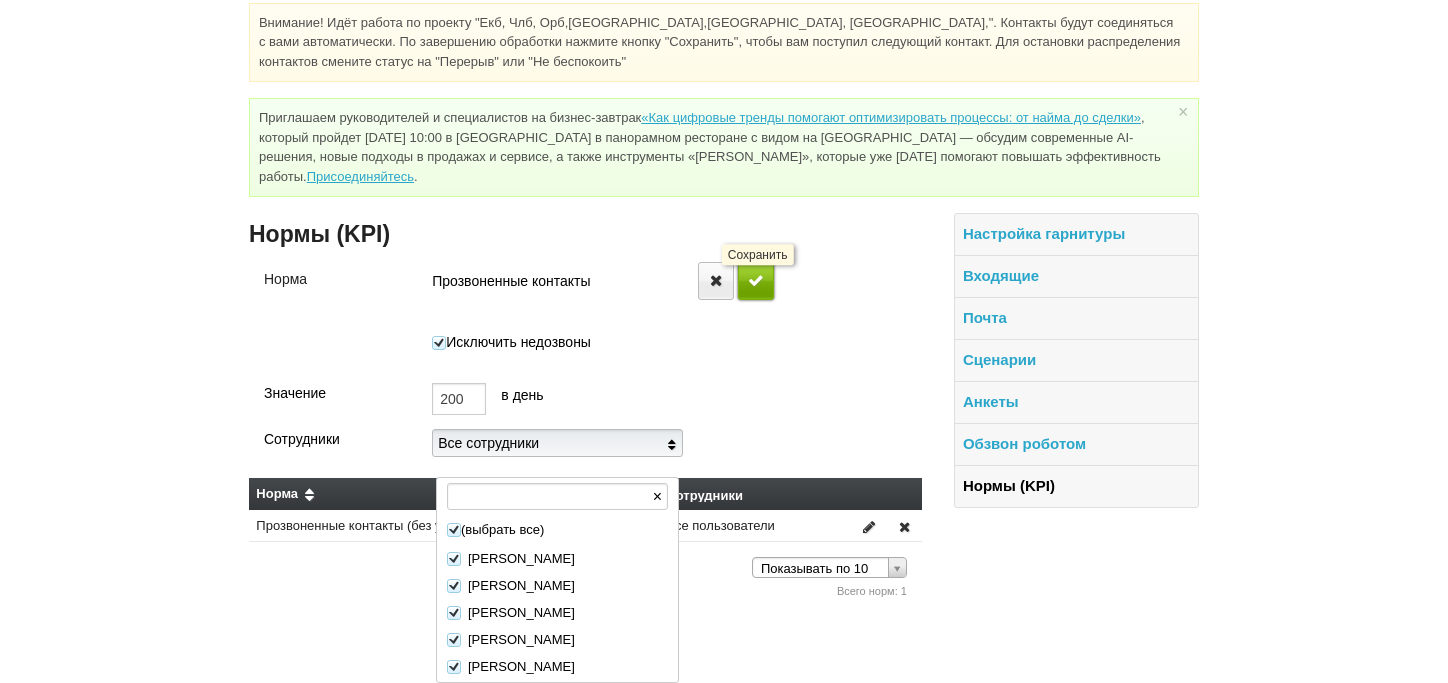 click at bounding box center (756, 280) 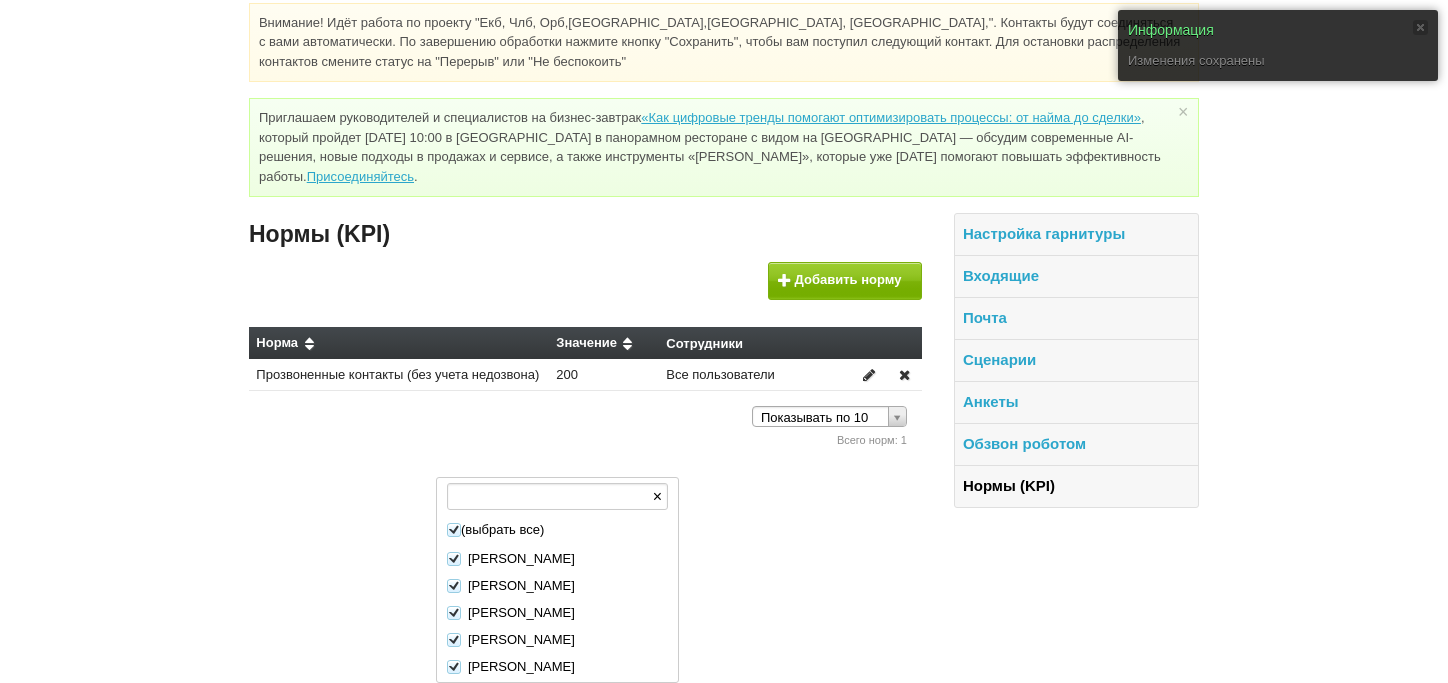 click on "Проекты   Прозвон   Контакты   Отчеты   Вызовы 2 [DATE] [DATE] неделя все
Звонок
[PERSON_NAME]
10:06
Звонок
[PERSON_NAME]
12:51
Нормы (KPI) Входящие линии Прозвоненные контакты (без учета... 0 из 200 Исходящие 0
[PERSON_NAME]
Доступен
Не беспокоить
Перерыв
ID аккаунта: 52708
Профиль
Команда
[GEOGRAPHIC_DATA]" at bounding box center [724, 217] 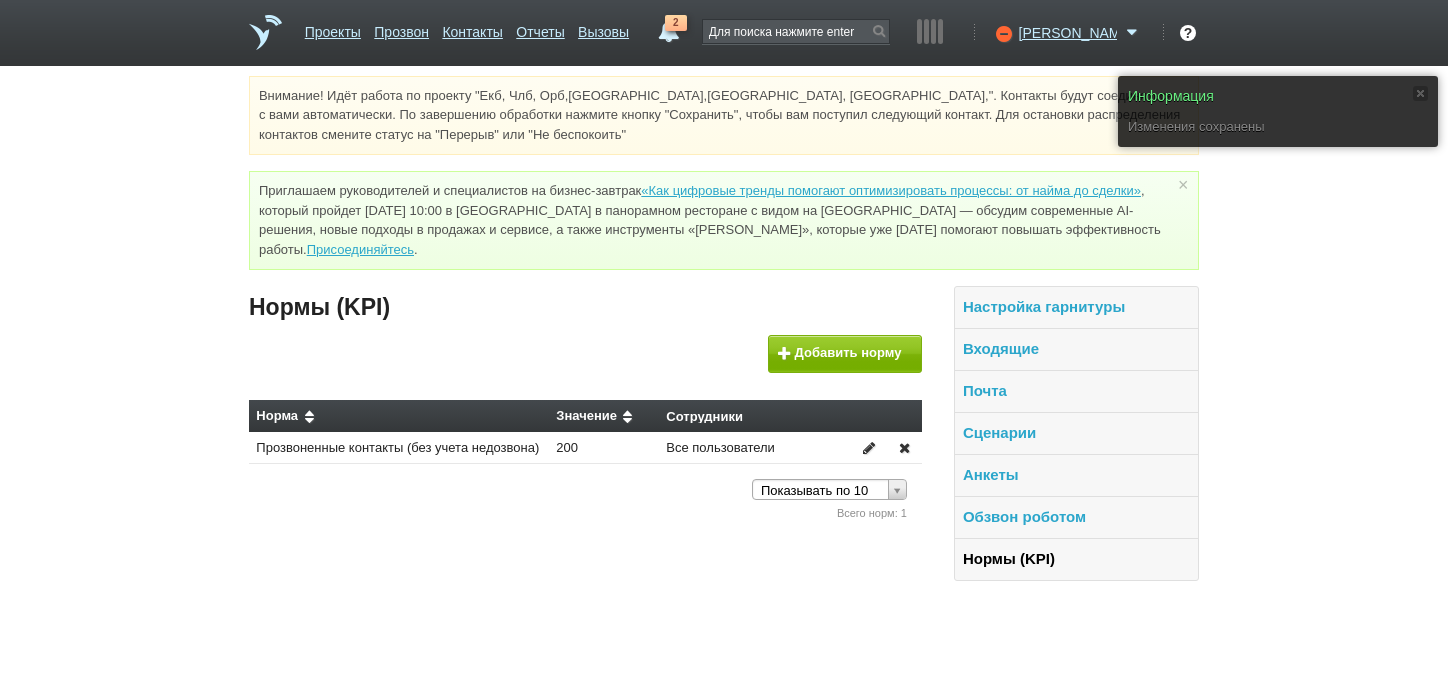 scroll, scrollTop: 0, scrollLeft: 0, axis: both 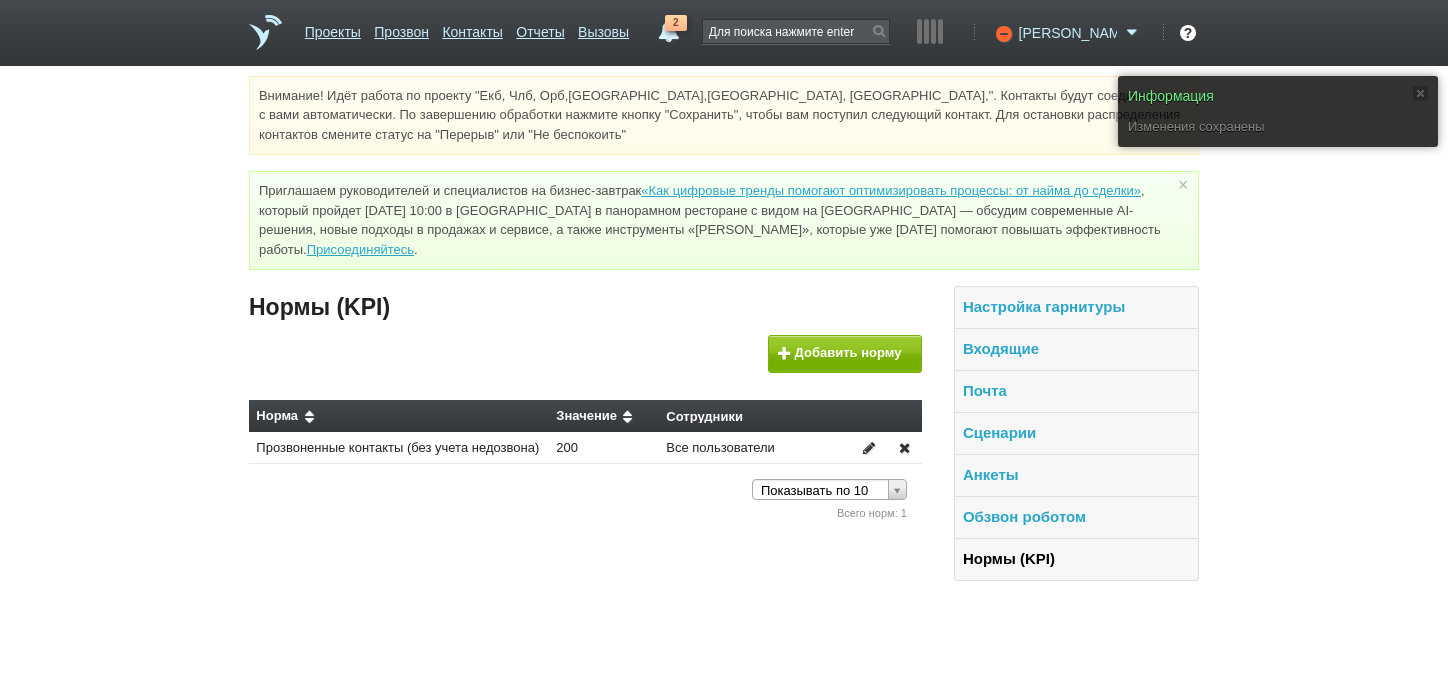 click at bounding box center [1132, 33] 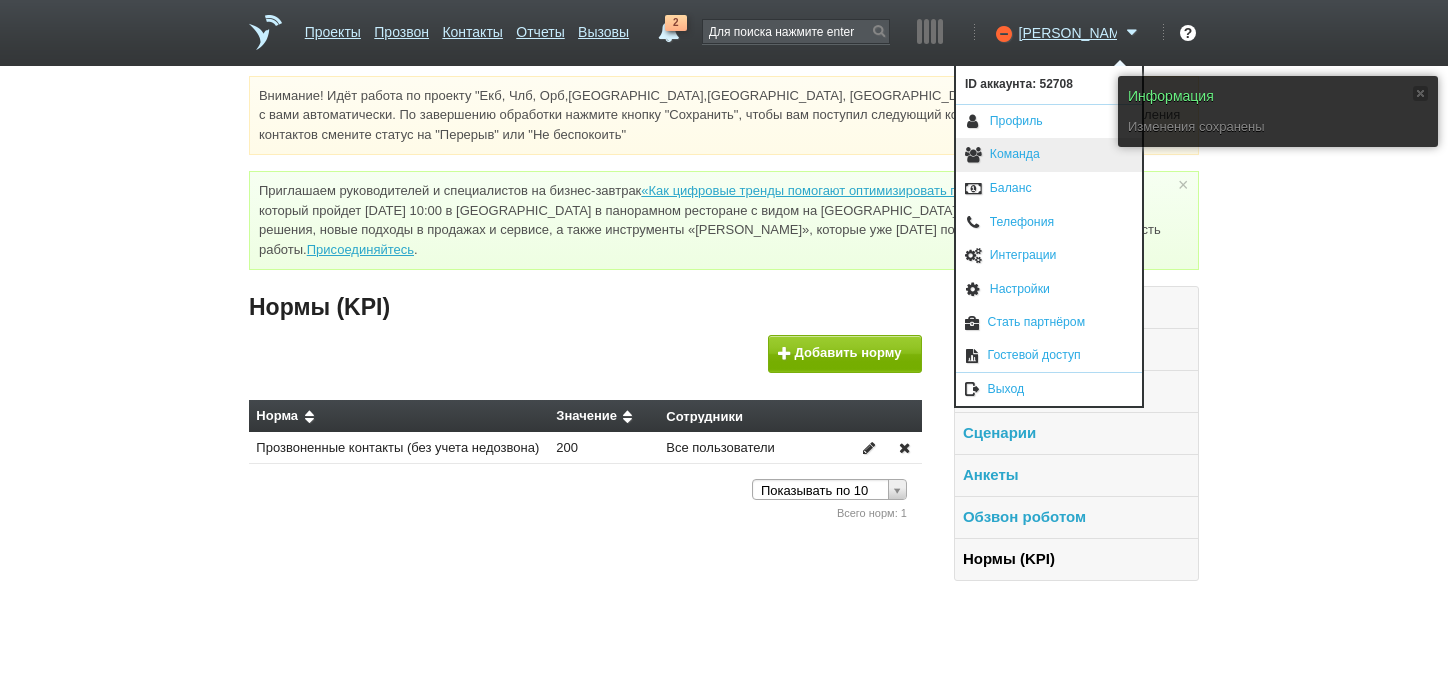 click on "Команда" at bounding box center (1049, 155) 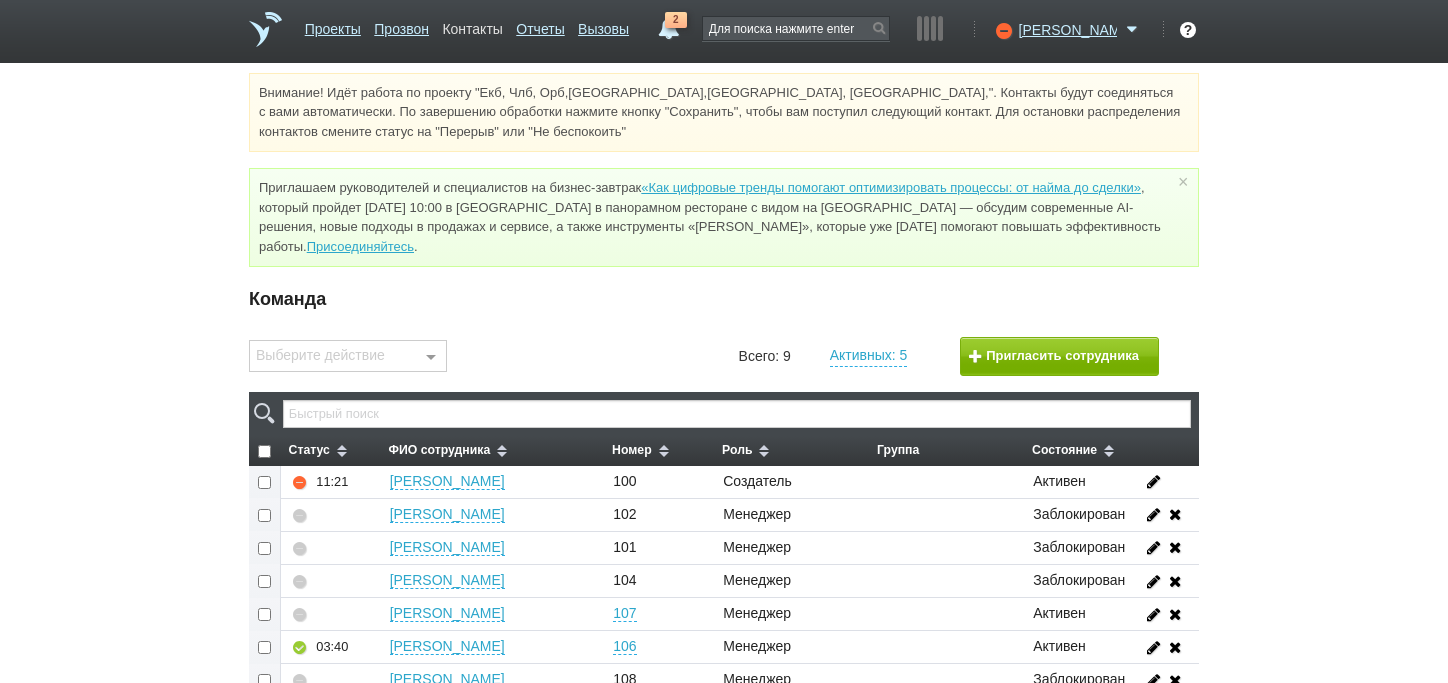 scroll, scrollTop: 0, scrollLeft: 0, axis: both 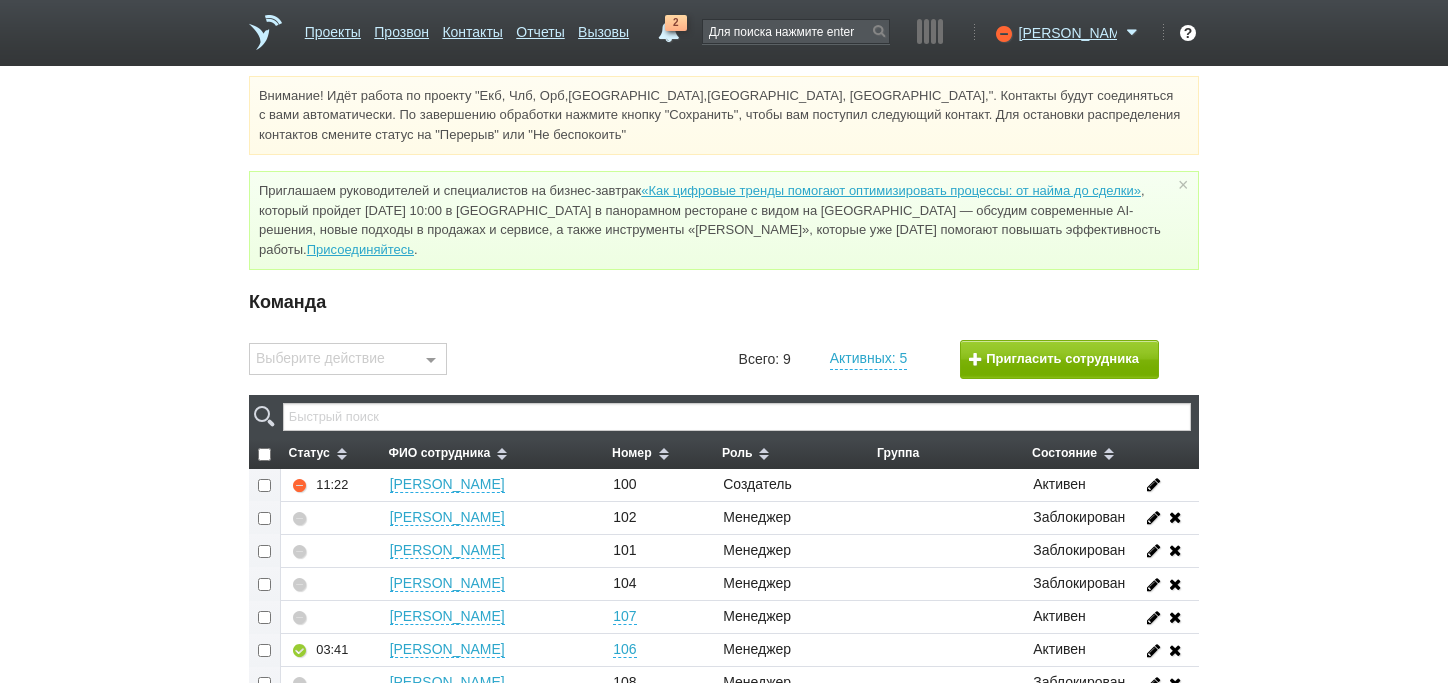 drag, startPoint x: 357, startPoint y: 21, endPoint x: 360, endPoint y: 47, distance: 26.172504 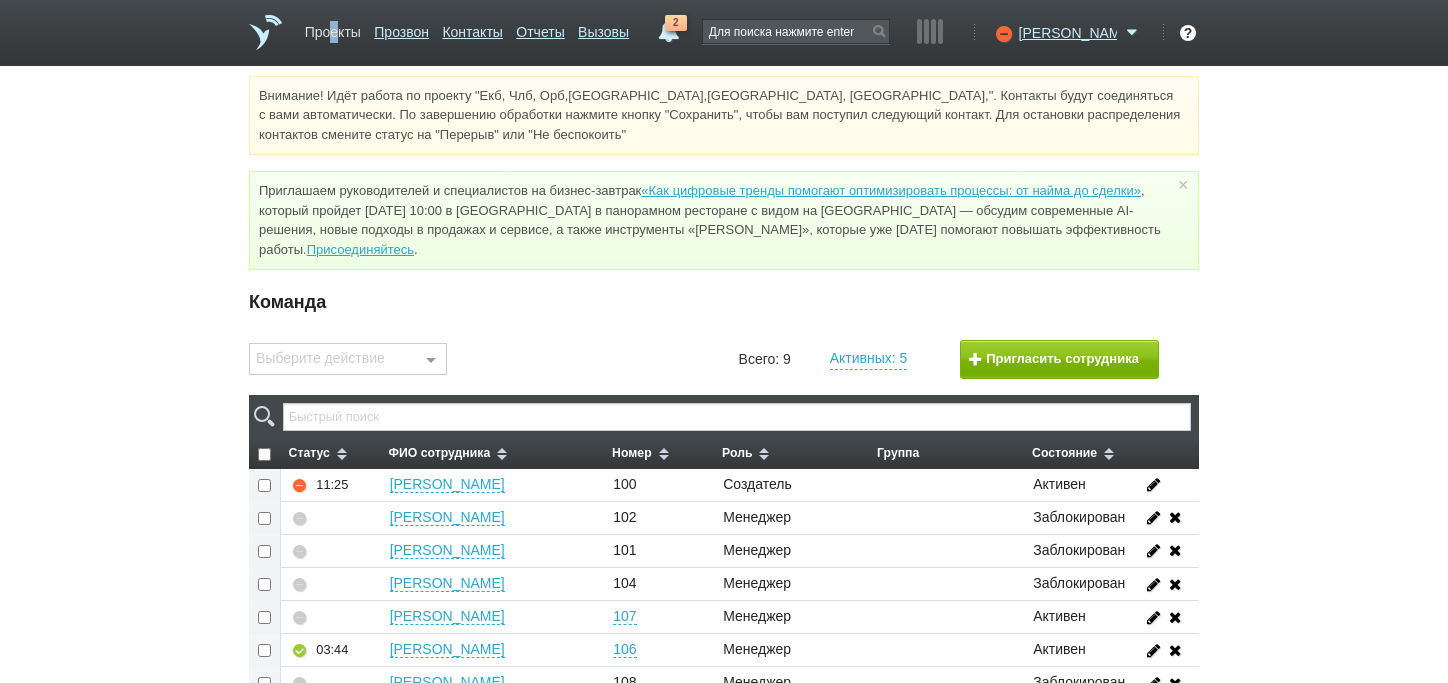 drag, startPoint x: 332, startPoint y: 24, endPoint x: 343, endPoint y: 32, distance: 13.601471 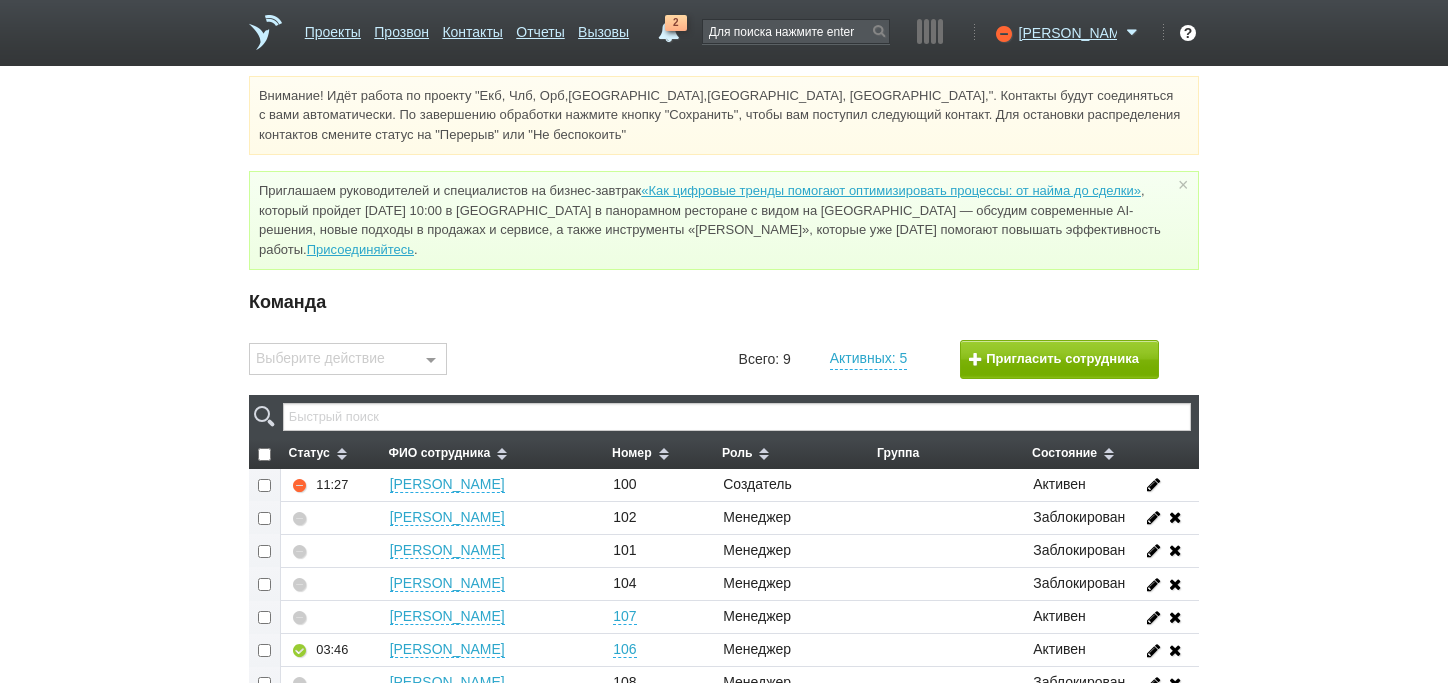 click on "Внимание! Идёт работа по проекту "Екб, Члб, Орб,[GEOGRAPHIC_DATA],[GEOGRAPHIC_DATA], [GEOGRAPHIC_DATA],". Контакты будут соединяться с вами автоматически. По завершению обработки нажмите кнопку "Сохранить", чтобы вам поступил следующий контакт. Для остановки распределения контактов смените статус на "Перерыв" или "Не беспокоить"
Приглашаем руководителей и специалистов на бизнес-завтрак  «Как цифровые тренды помогают оптимизировать процессы: от найма до сделки» Присоединяйтесь .
×
Команда Выберите действие Установить номер Список пуст" at bounding box center (724, 458) 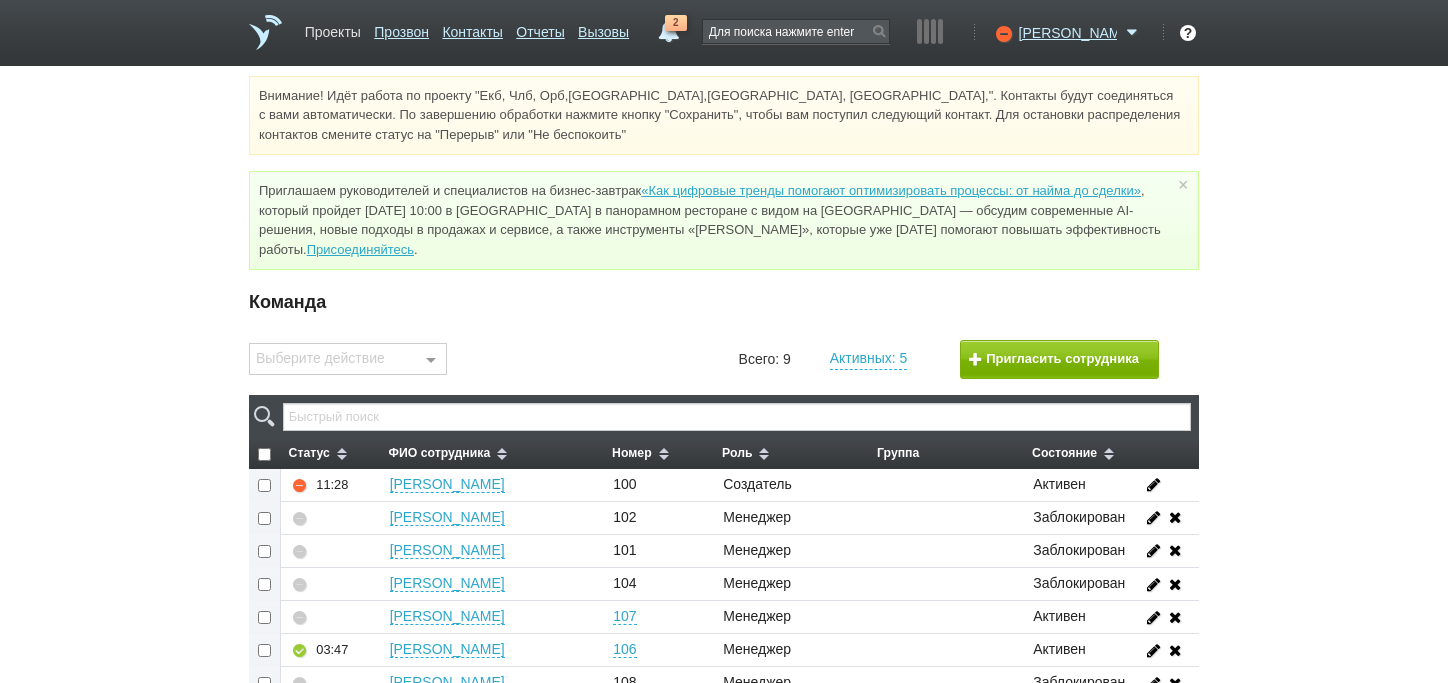 click on "Проекты" at bounding box center (333, 28) 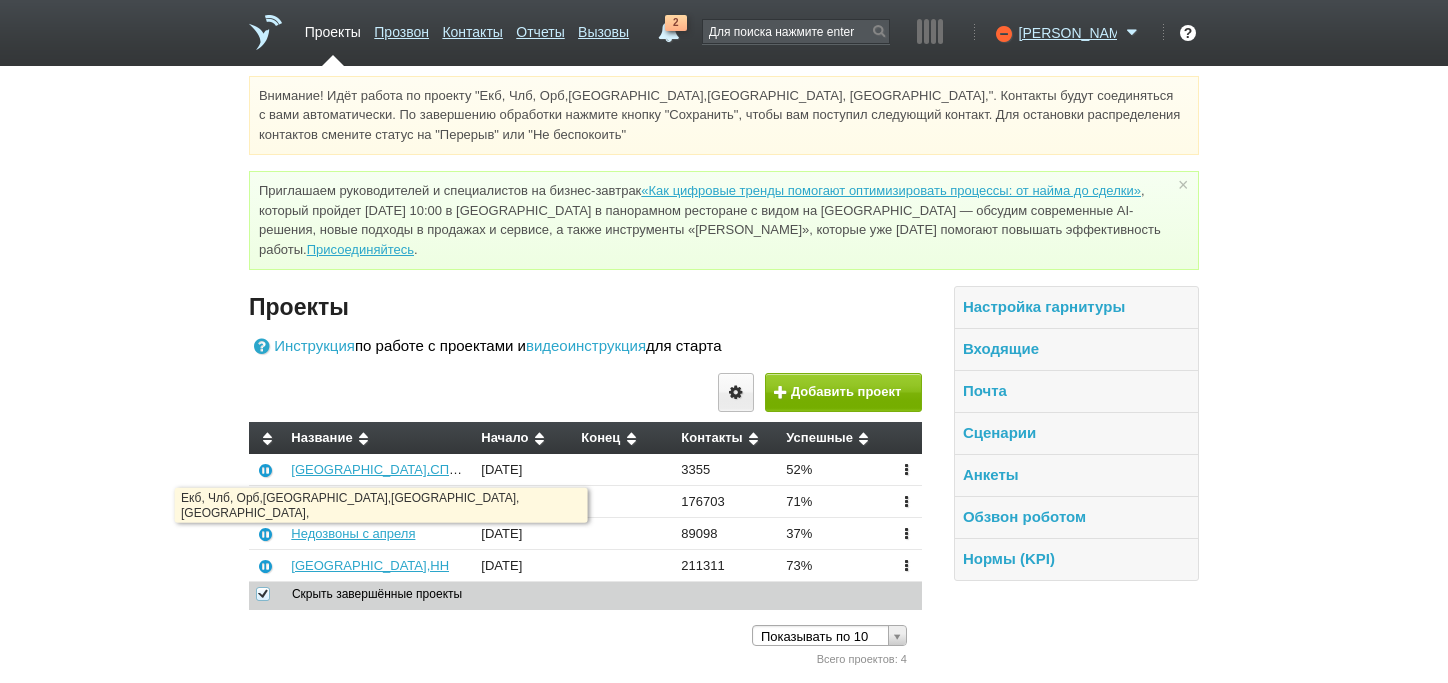 click on "Екб, Члб, Орб,[GEOGRAPHIC_DATA],[GEOGRAPHIC_DATA], [GEOGRAPHIC_DATA]," at bounding box center (545, 501) 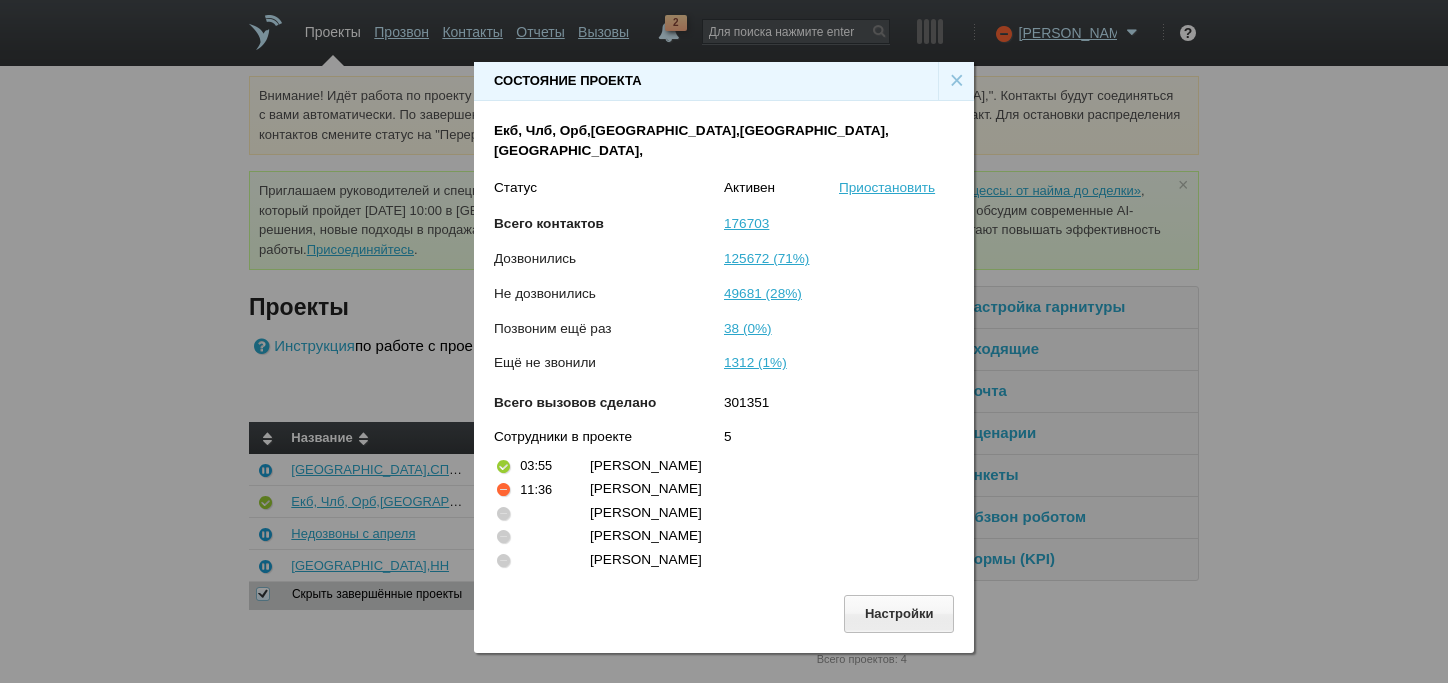 click on "Состояние проекта × [PERSON_NAME], Члб, Орб,[GEOGRAPHIC_DATA],[GEOGRAPHIC_DATA], Сургут, Статус [PERSON_NAME] Всего контактов 176703 Дозвонились 125672 (71%) Не дозвонились 49681 (28%) Позвоним ещё раз 38 (0%) Ещё не звонили 1312 (1%) Всего вызовов сделано 301351 Сотрудники в проекте 5 03:55 [PERSON_NAME] 11:36 [PERSON_NAME] [PERSON_NAME] [PERSON_NAME] [PERSON_NAME]" at bounding box center (724, 349) 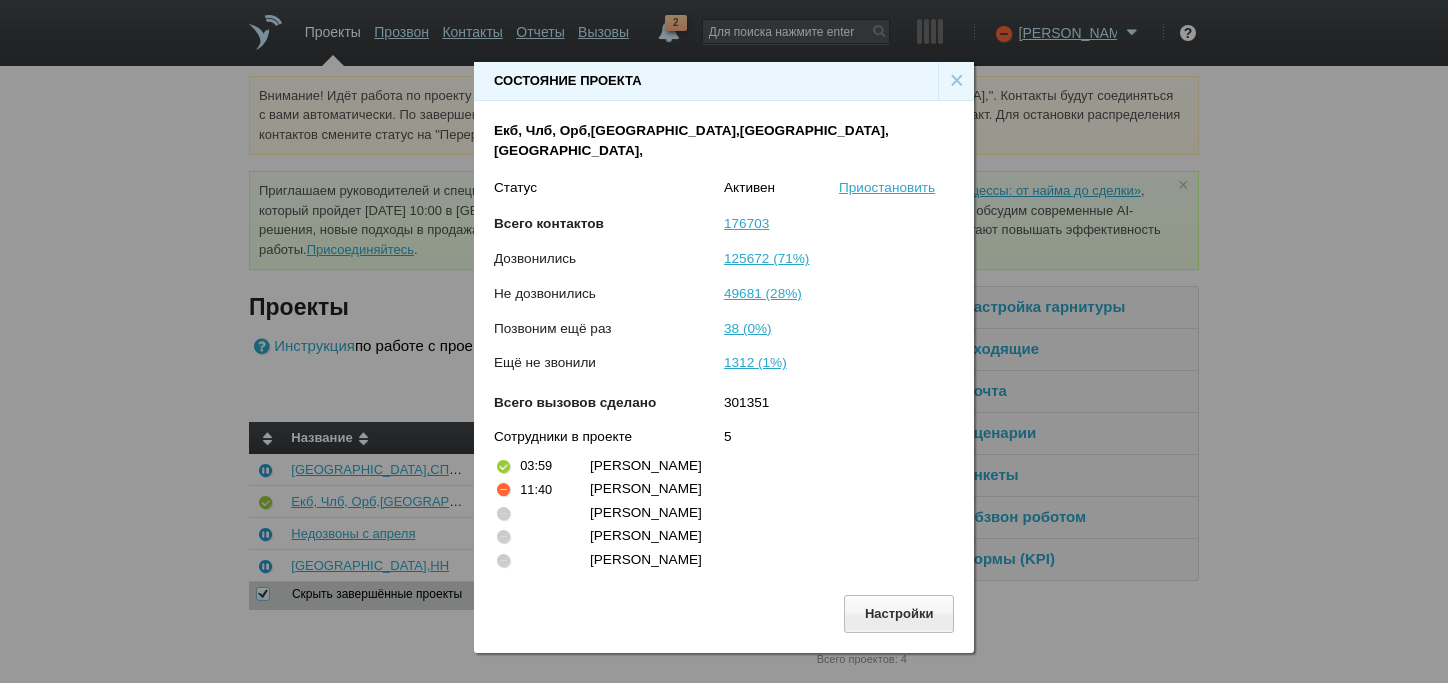 click on "×" at bounding box center [956, 81] 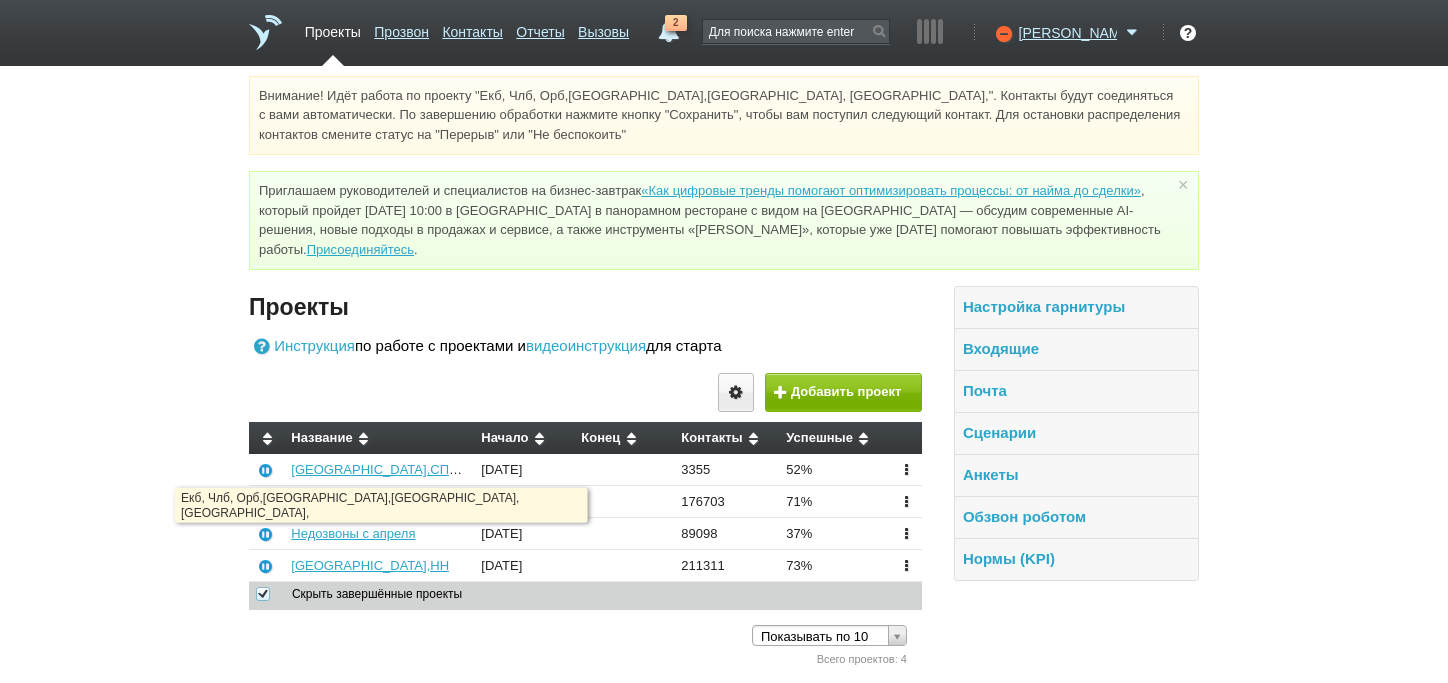 click on "Екб, Члб, Орб,[GEOGRAPHIC_DATA],[GEOGRAPHIC_DATA], [GEOGRAPHIC_DATA]," at bounding box center (545, 501) 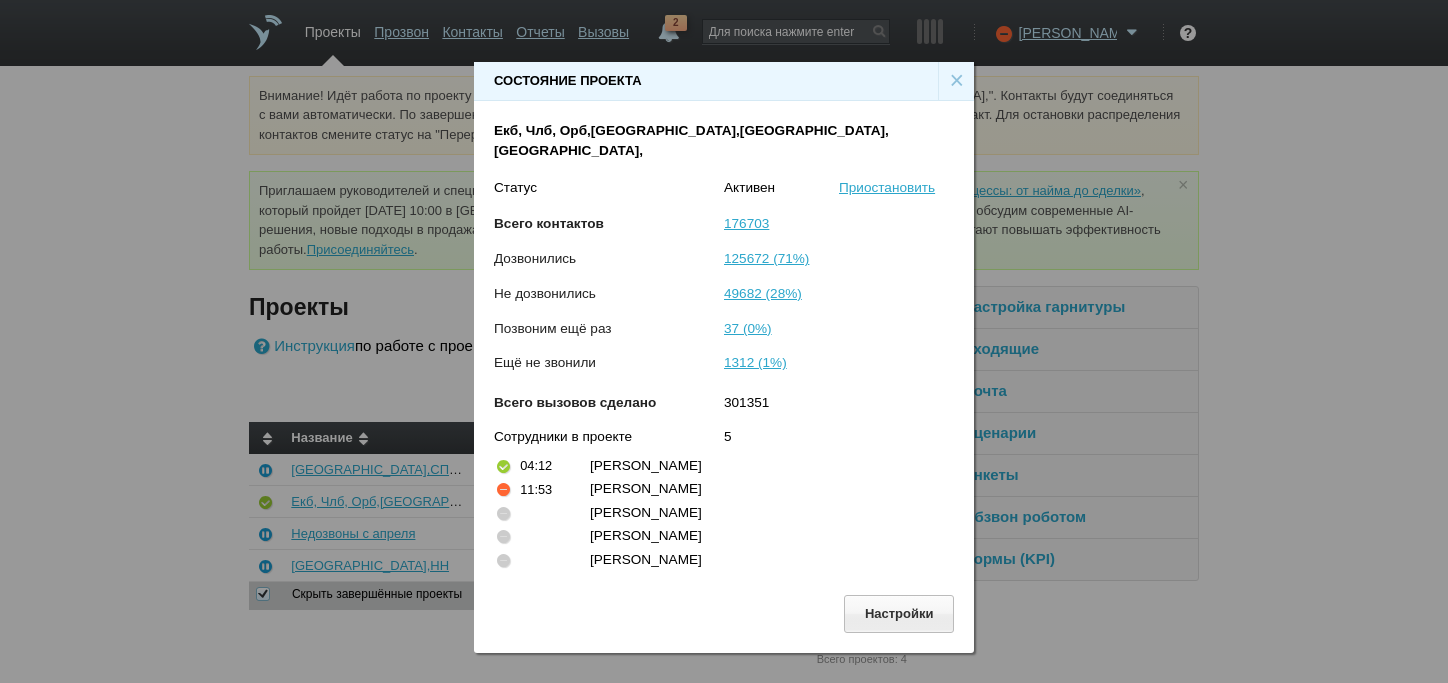 click on "×" at bounding box center (956, 81) 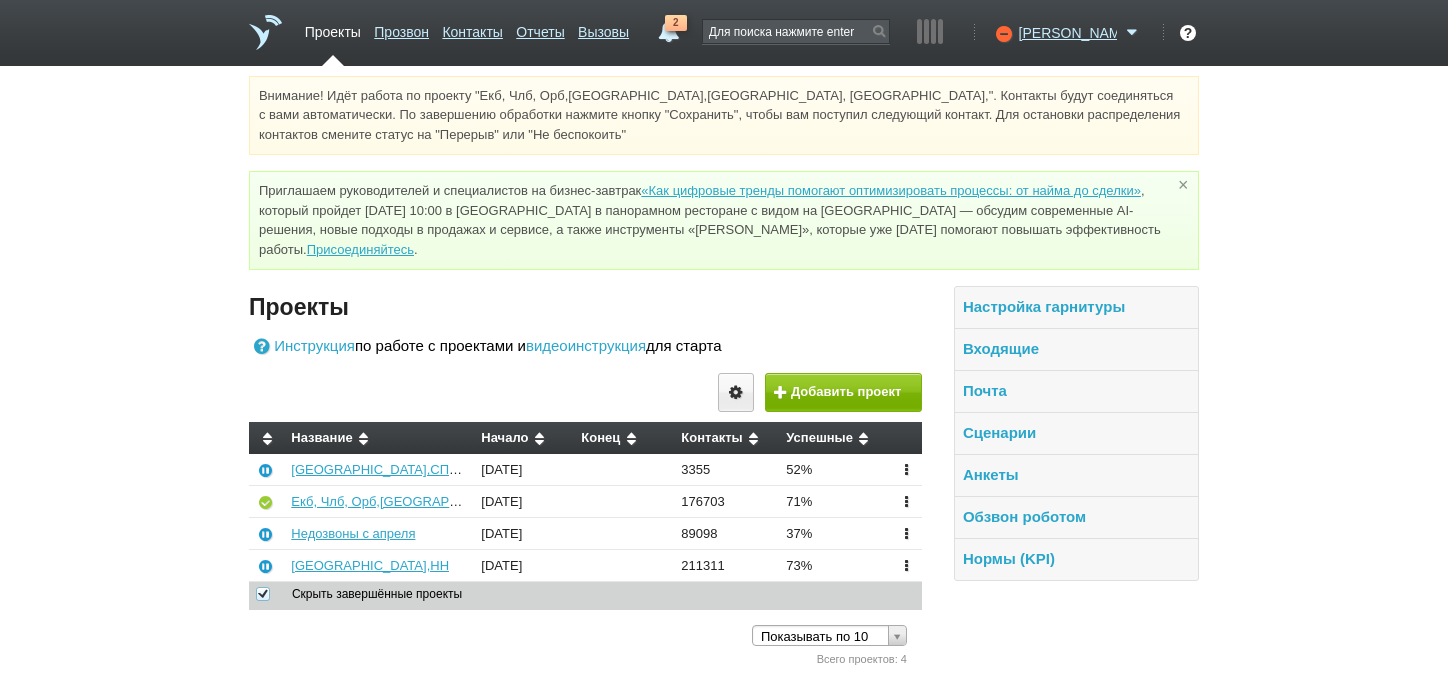 click on "×" at bounding box center [1183, 184] 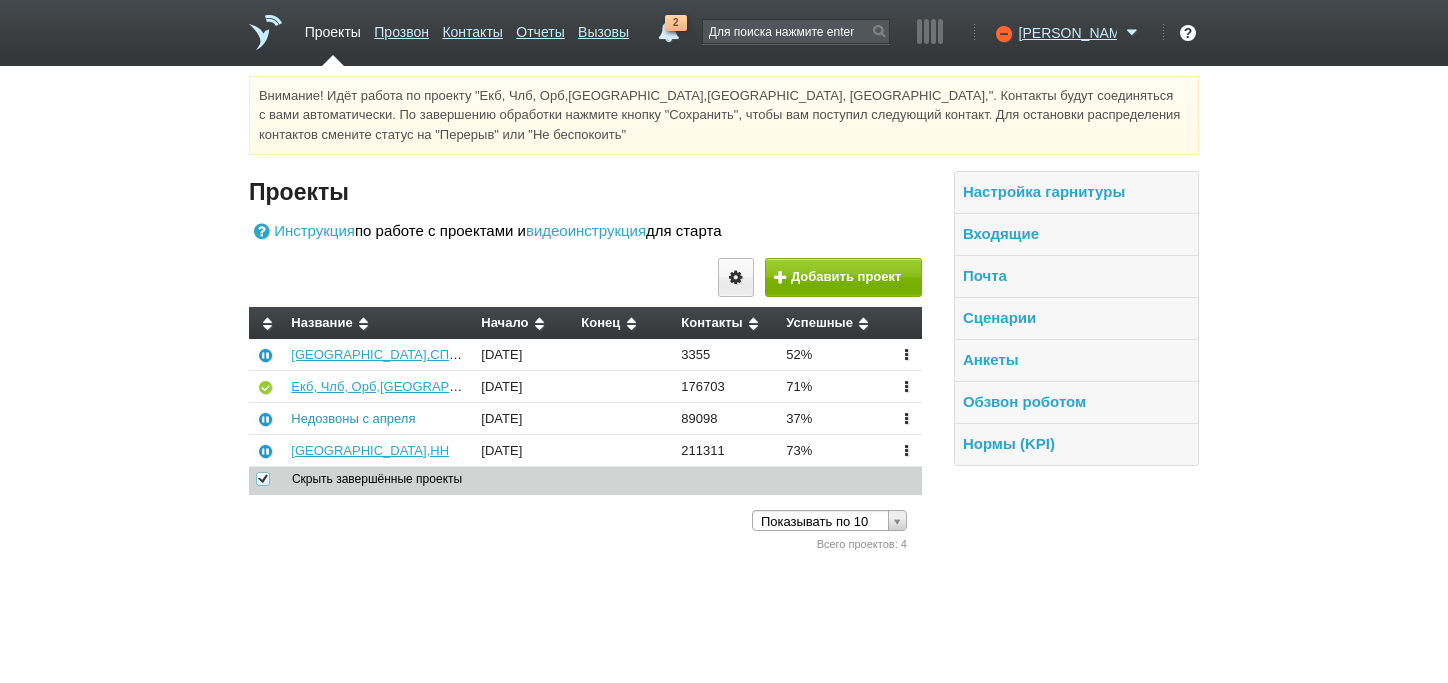 click on "Недозвоны с апреля" at bounding box center [353, 418] 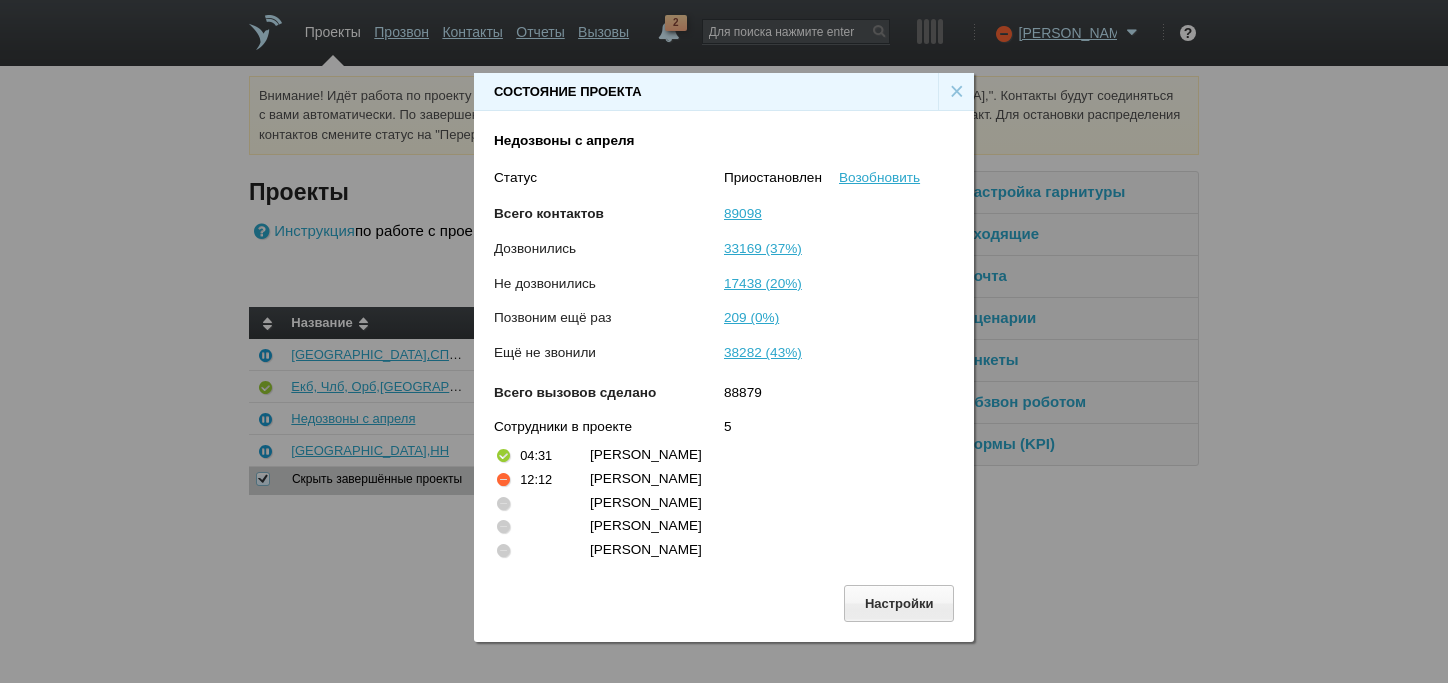 click on "×" at bounding box center [956, 92] 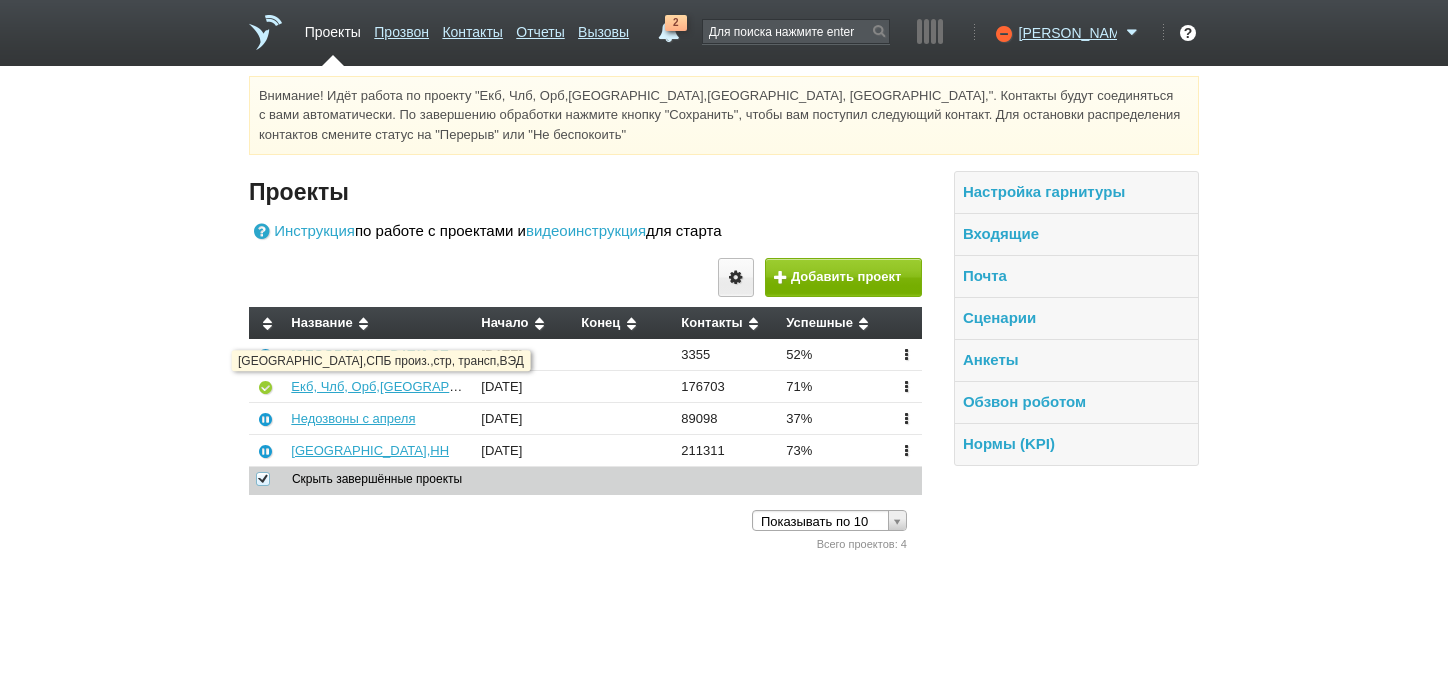 click on "[GEOGRAPHIC_DATA],СПБ произ.,стр, трансп,ВЭД" at bounding box center (446, 354) 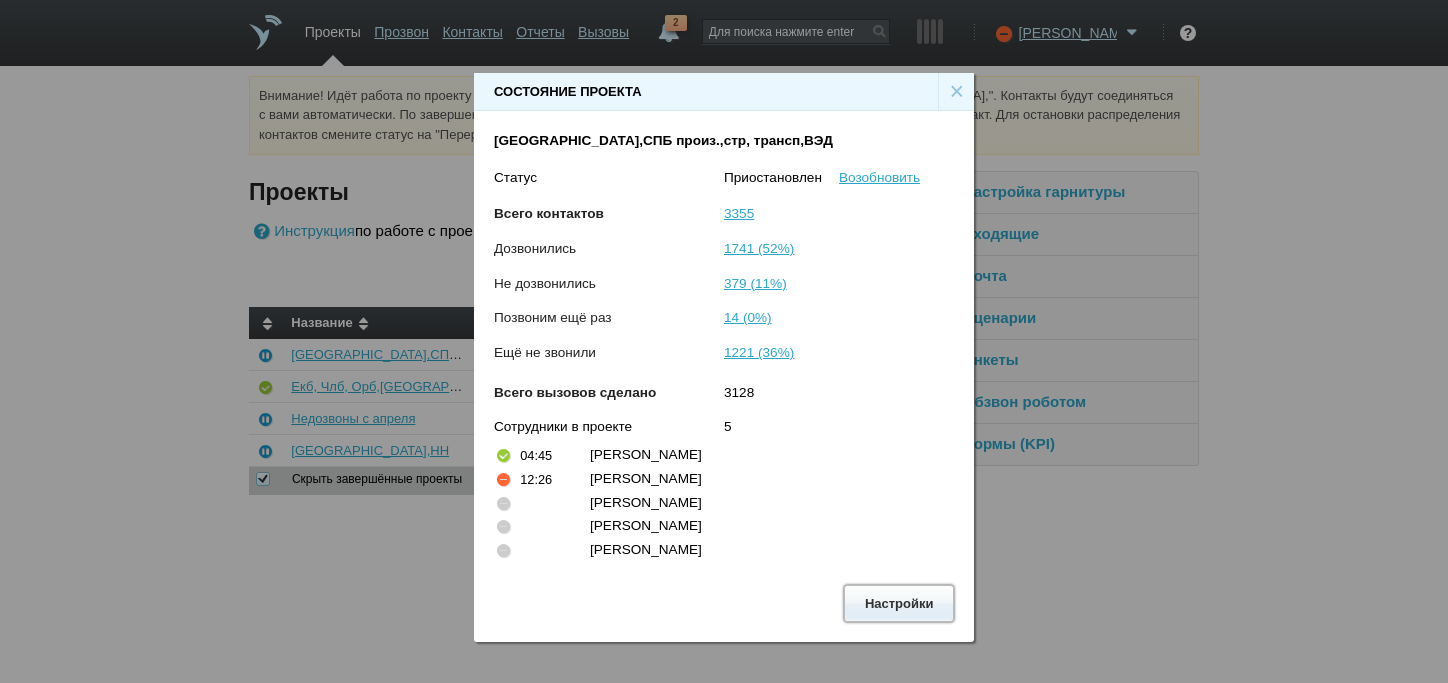 click on "Настройки" at bounding box center [899, 603] 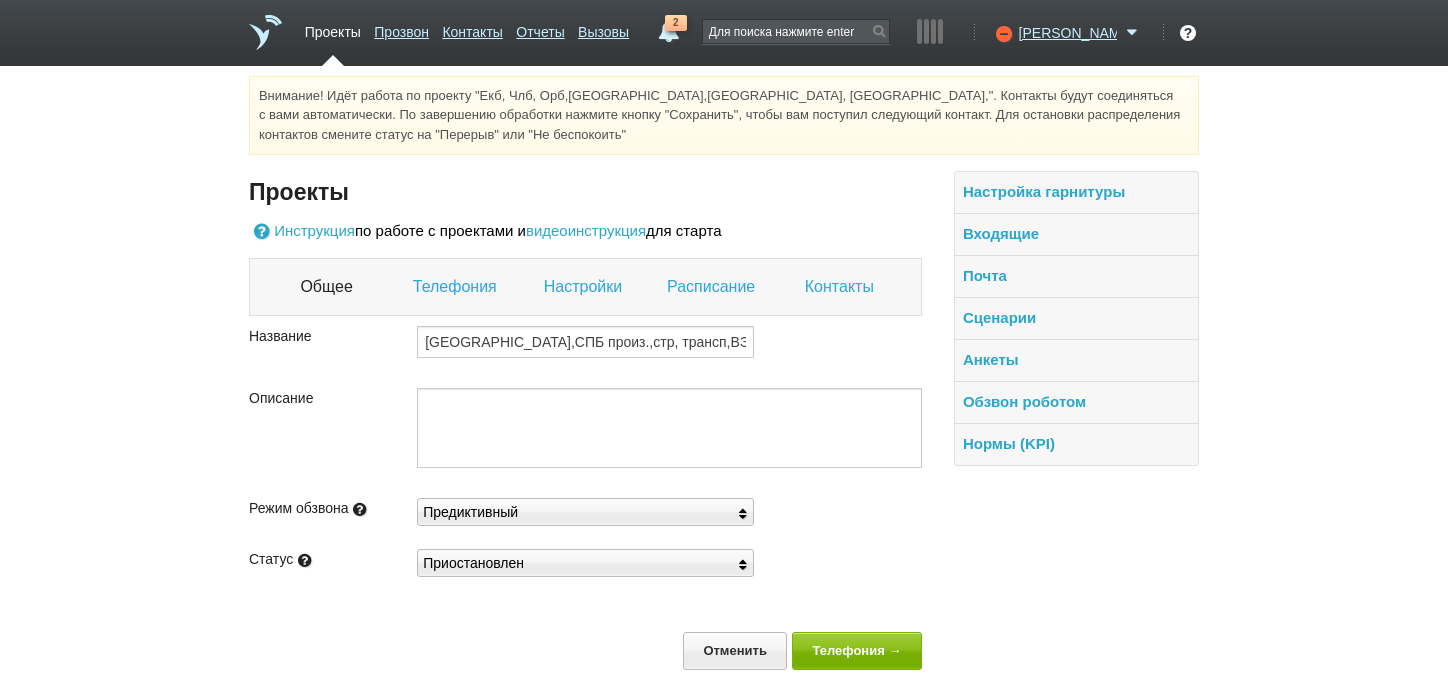 scroll, scrollTop: 62, scrollLeft: 0, axis: vertical 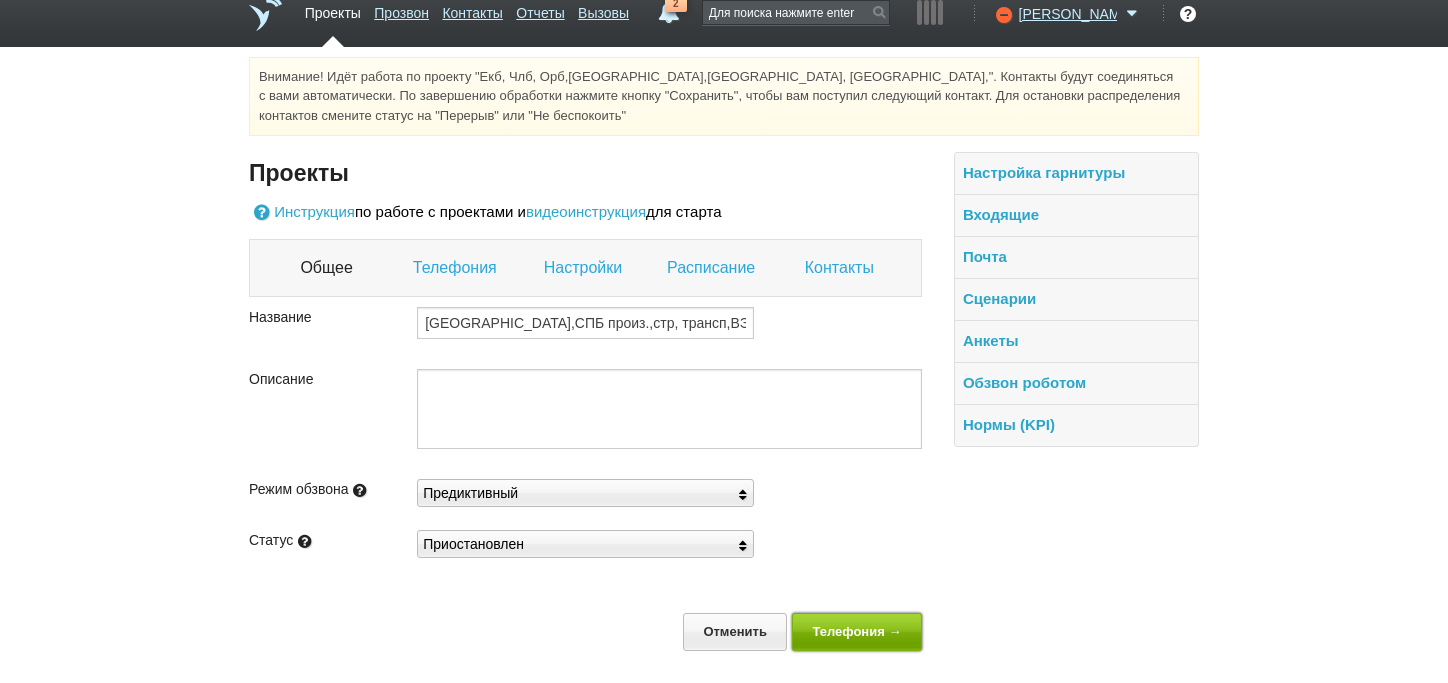 click on "Телефония →" at bounding box center [857, 631] 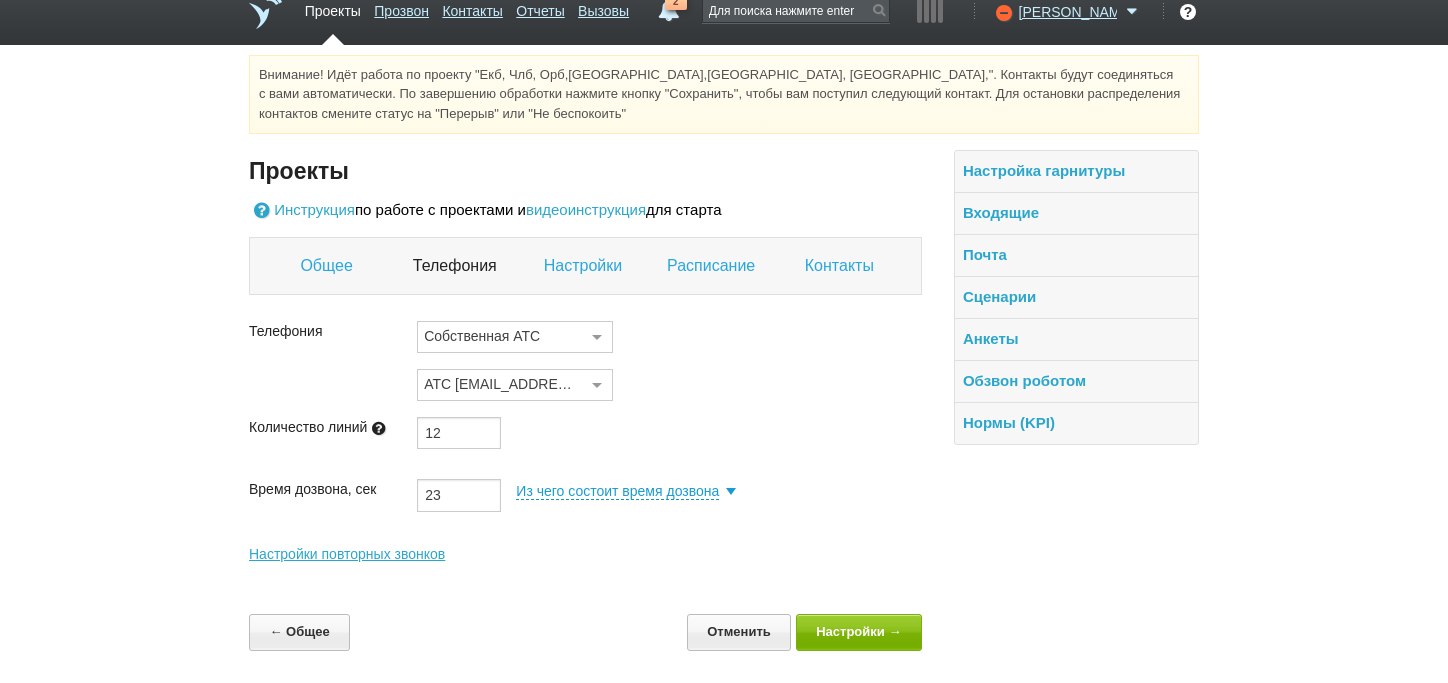 click at bounding box center [597, 386] 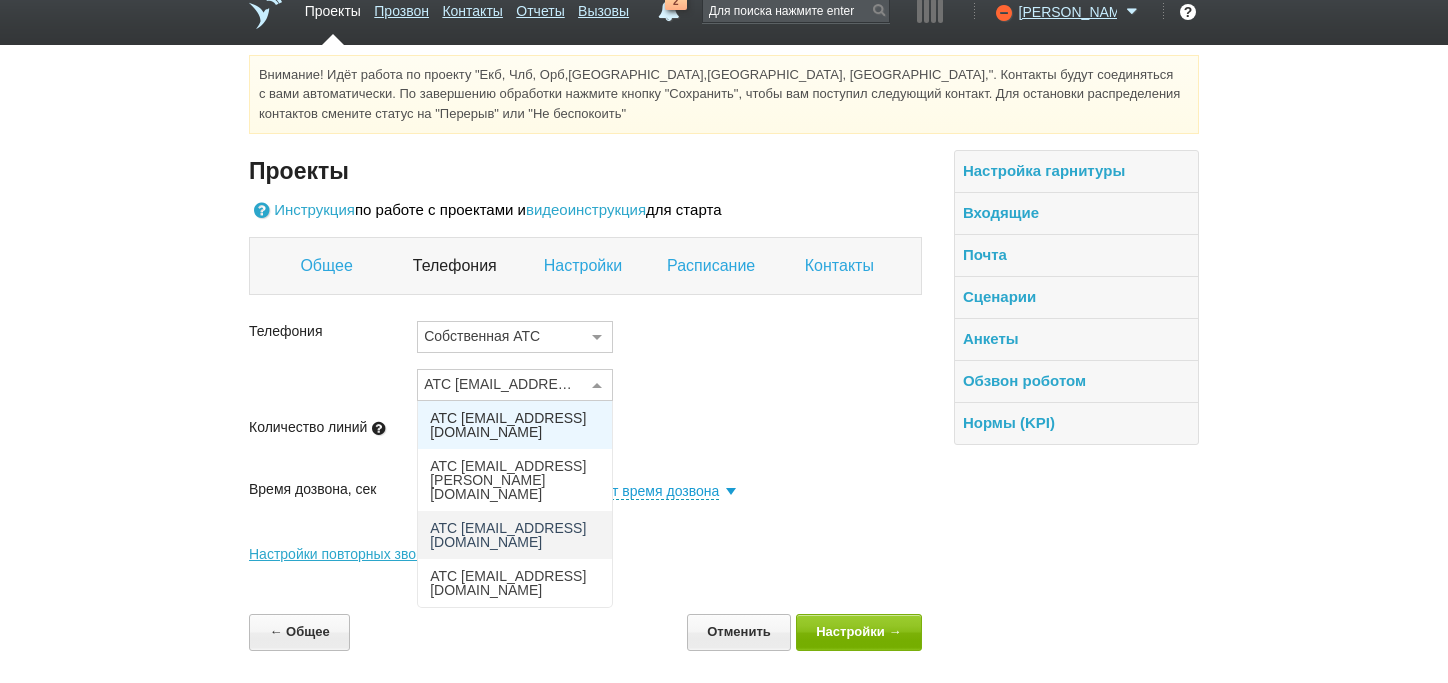 click on "Телефония Собственная АТС Телефония Скорозвон Собственная АТС Ничего не найдено Список пуст" at bounding box center (585, 345) 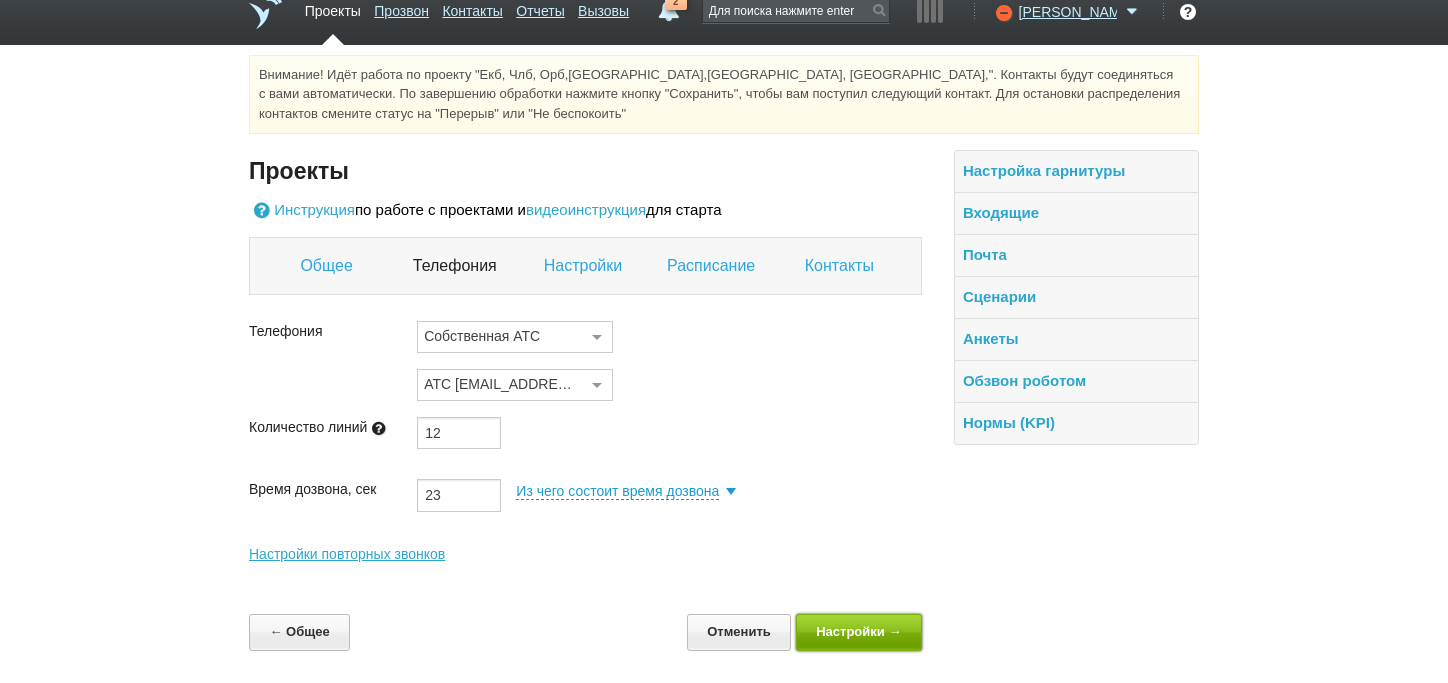 click on "Настройки →" at bounding box center (859, 632) 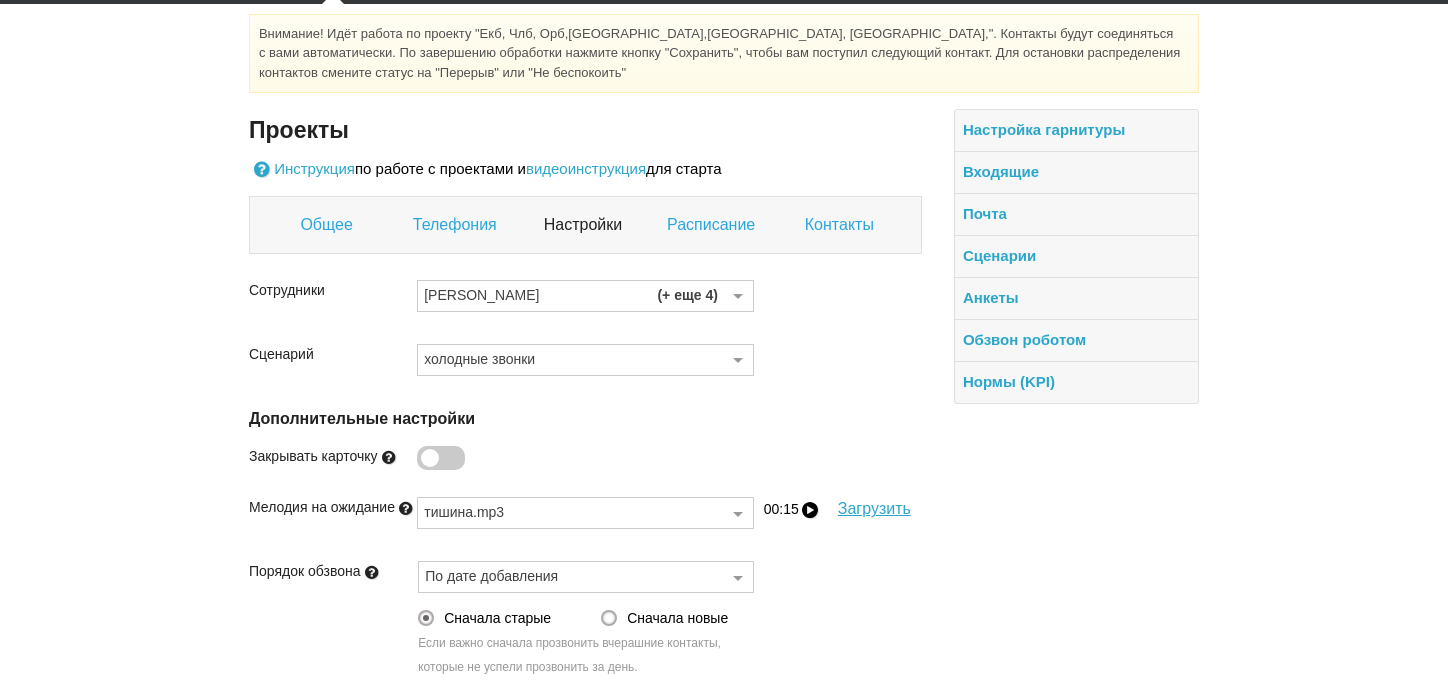 click on "Контакты" at bounding box center (842, 225) 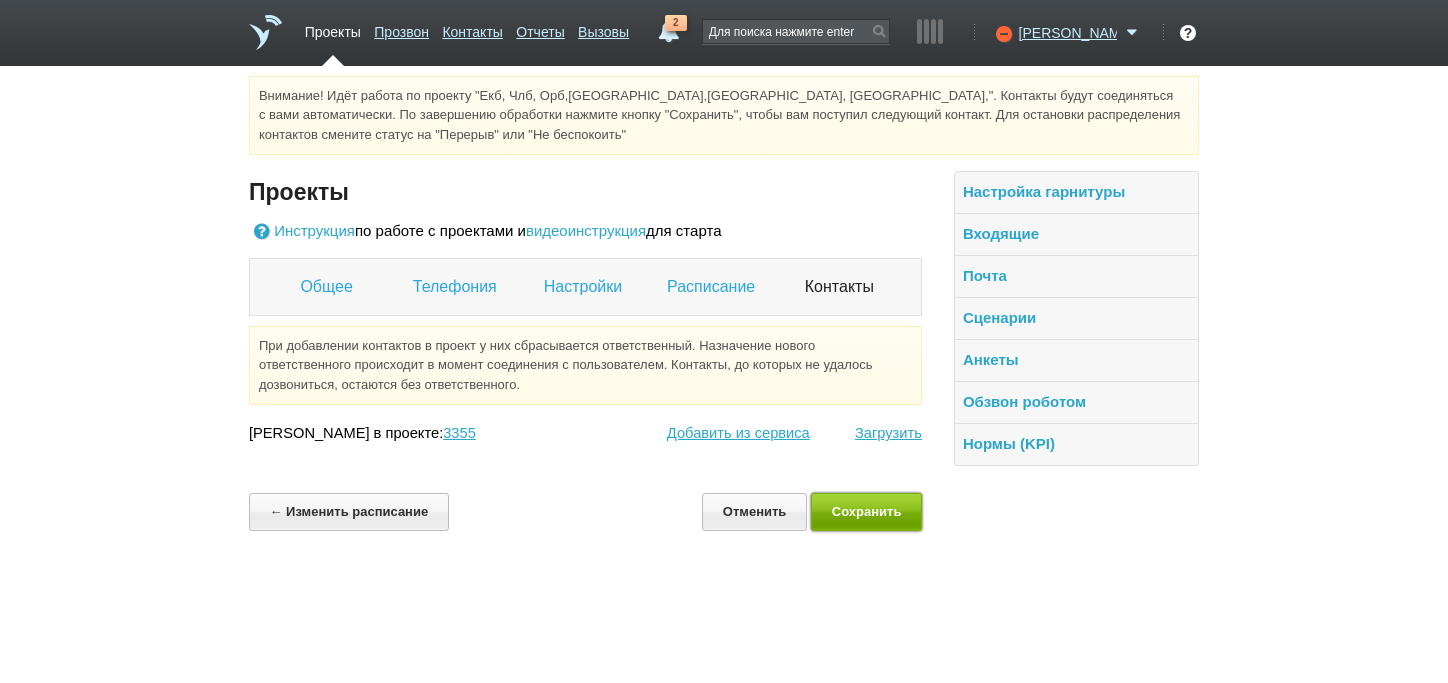click on "Сохранить" at bounding box center (866, 511) 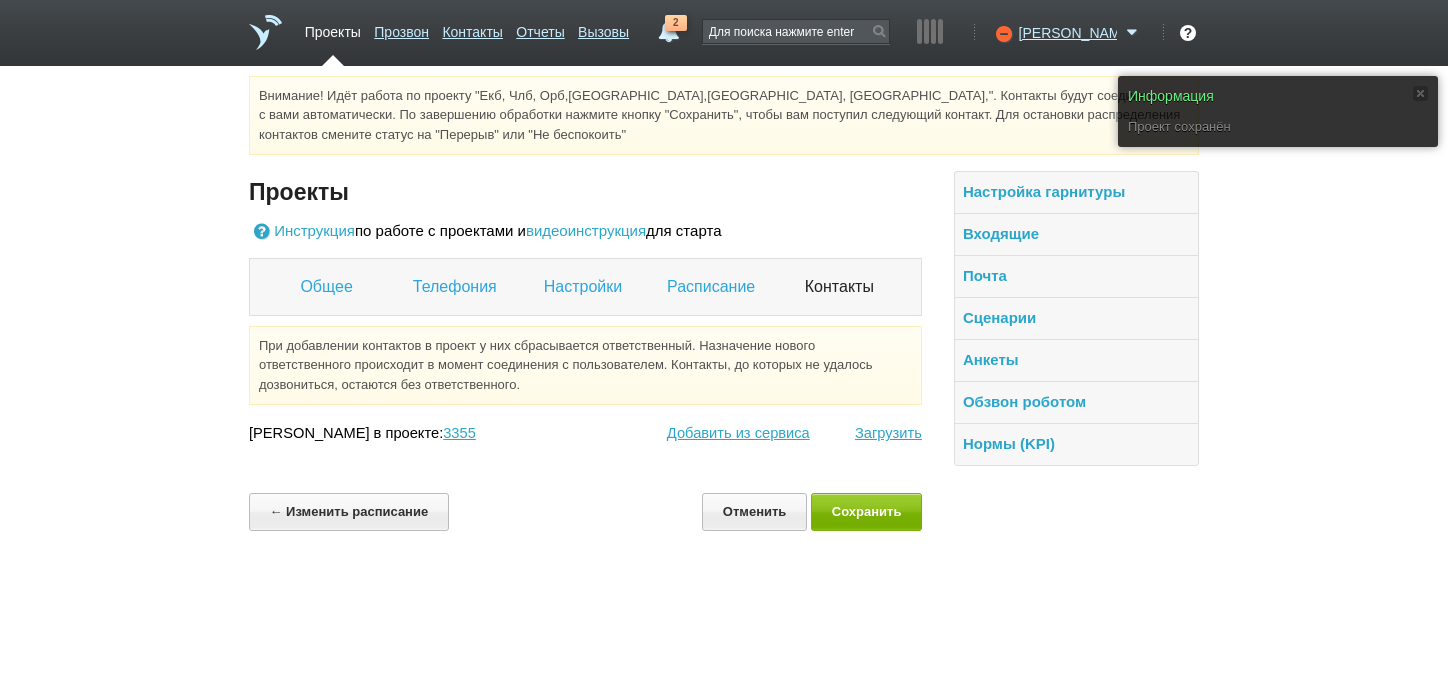 click on "Проекты" at bounding box center [333, 28] 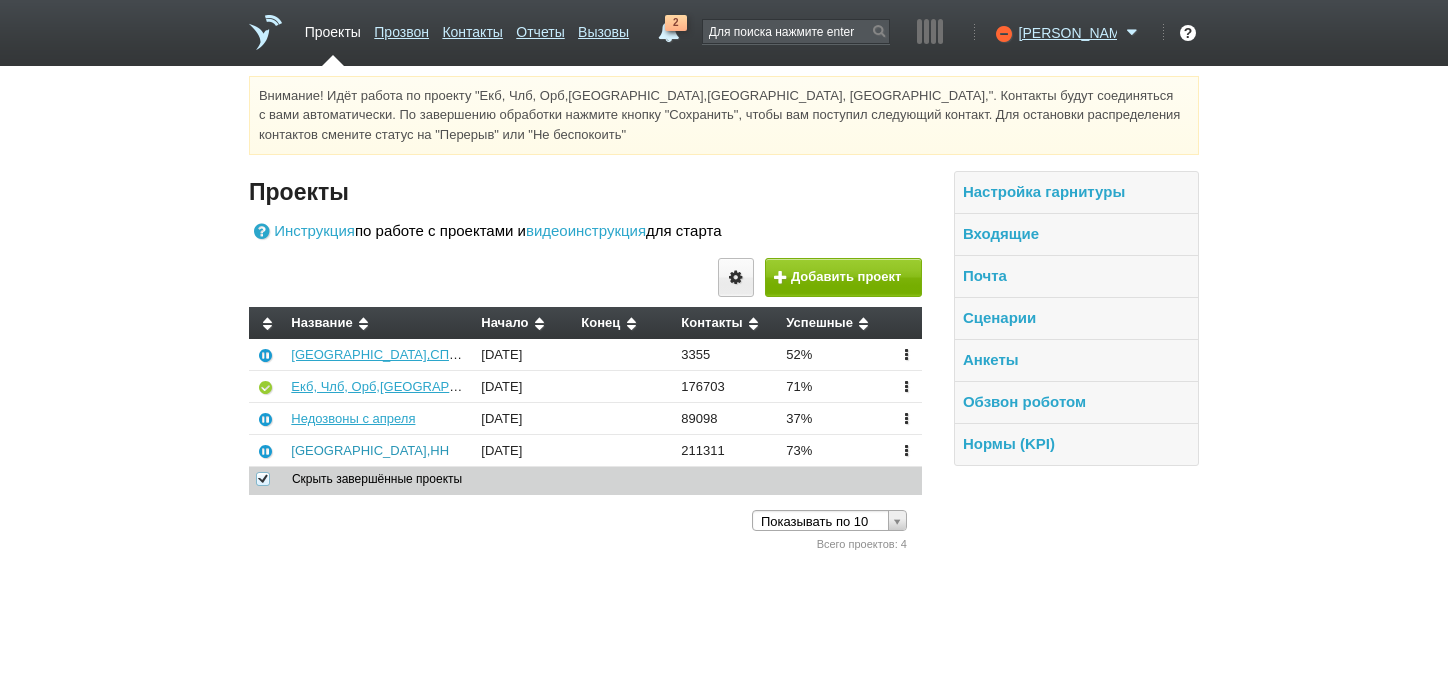 click on "[GEOGRAPHIC_DATA],НН" at bounding box center (370, 450) 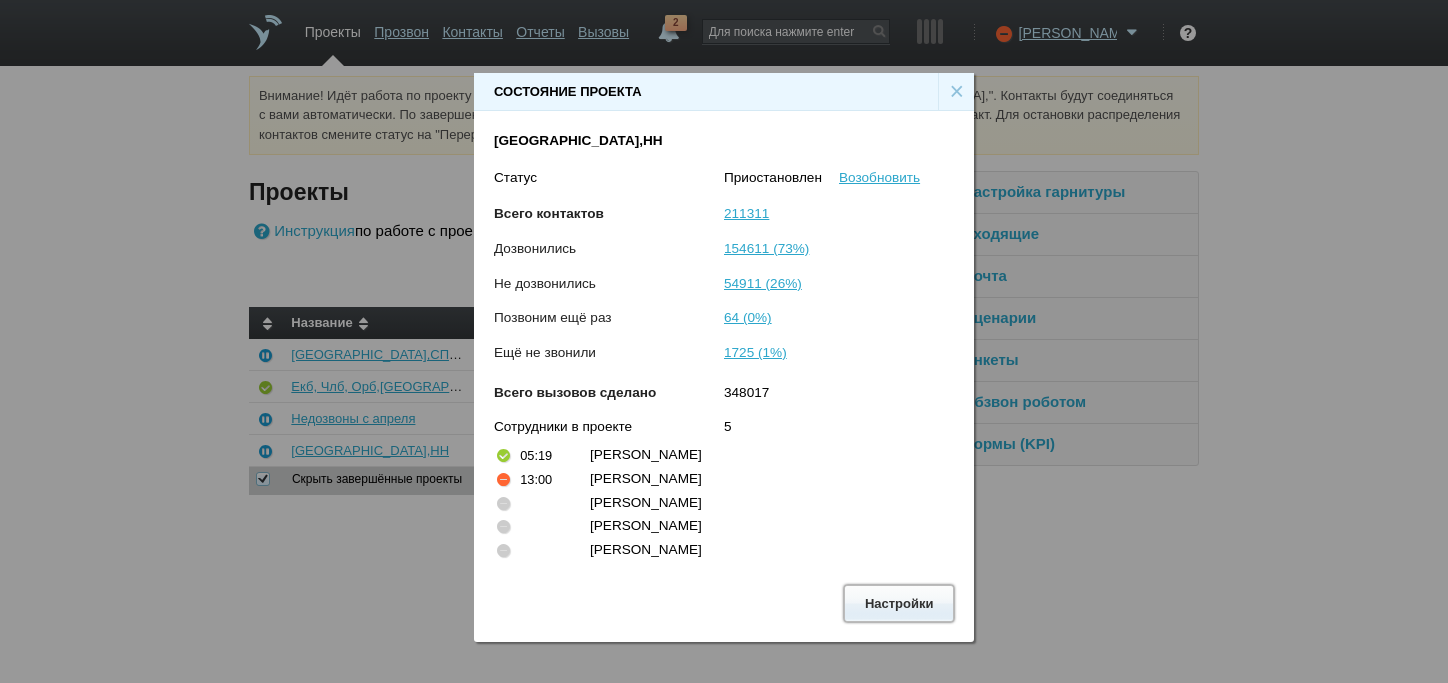 click on "Настройки" at bounding box center (899, 603) 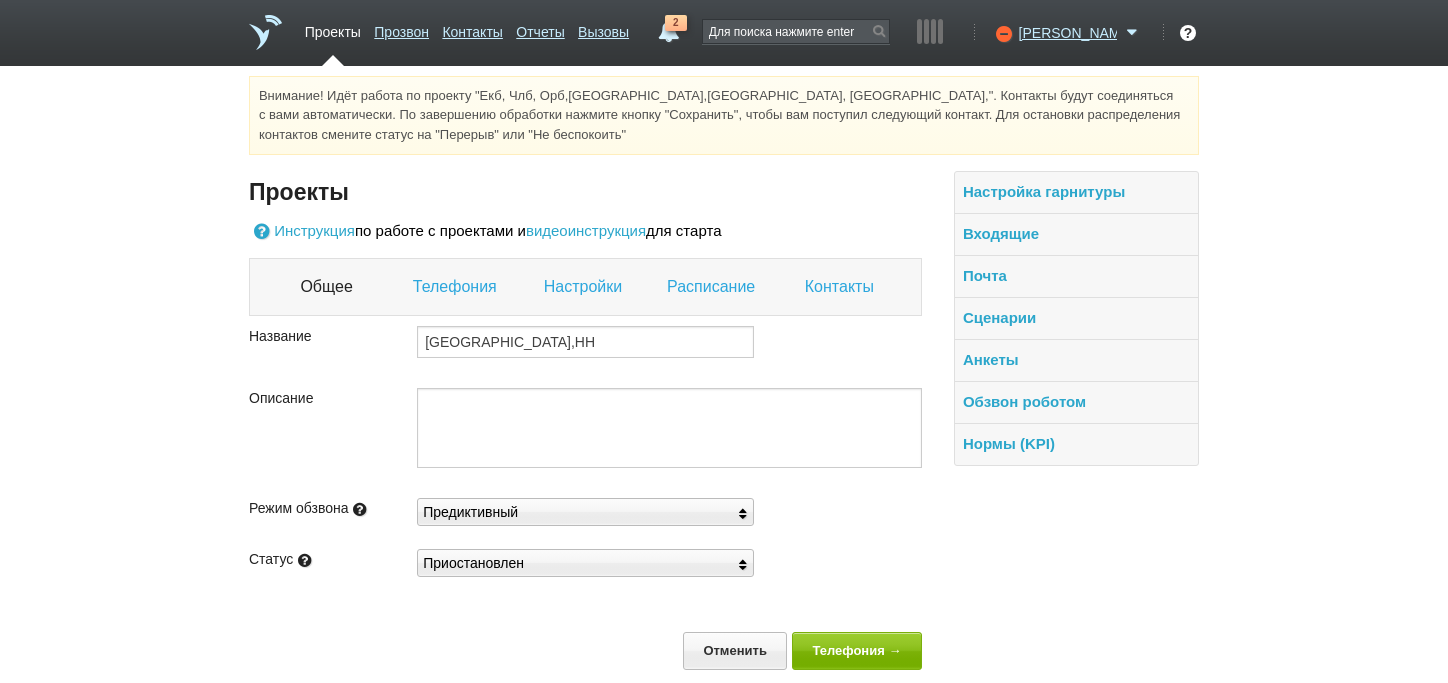 click on "Телефония" at bounding box center [457, 287] 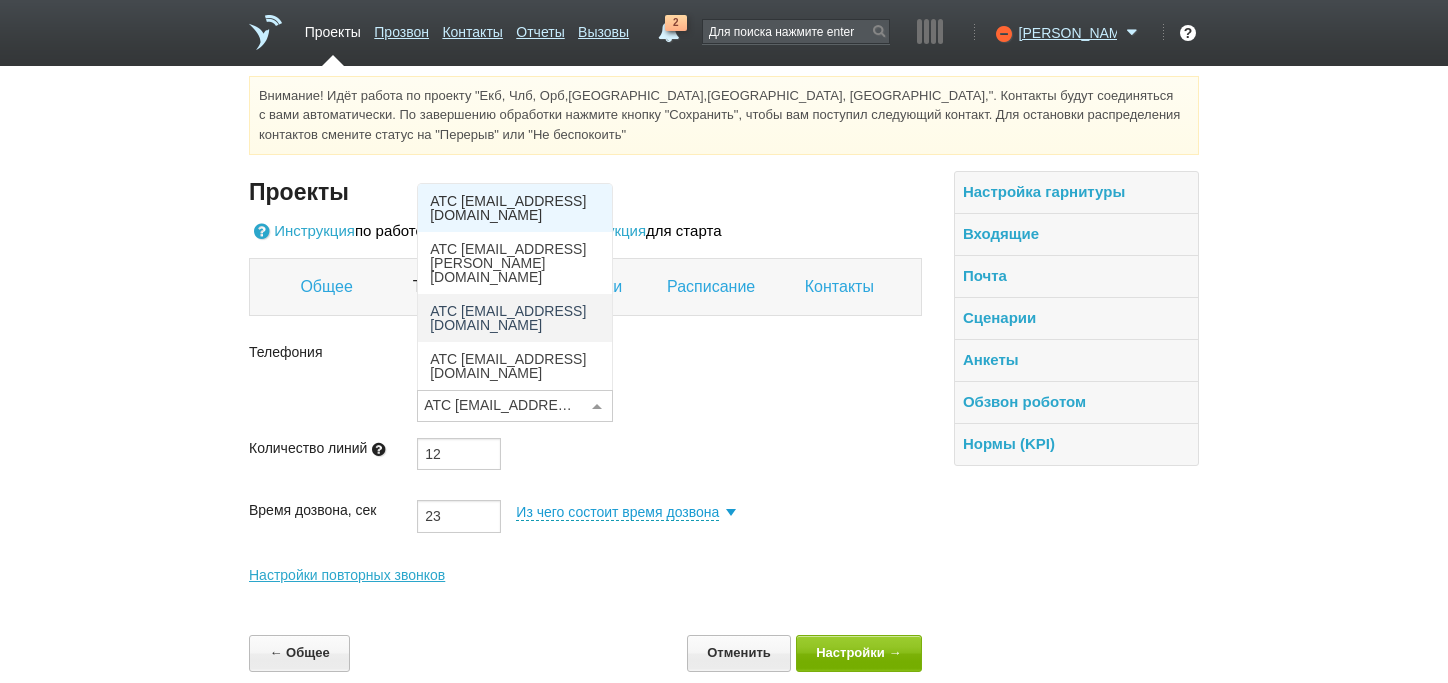 click at bounding box center (597, 407) 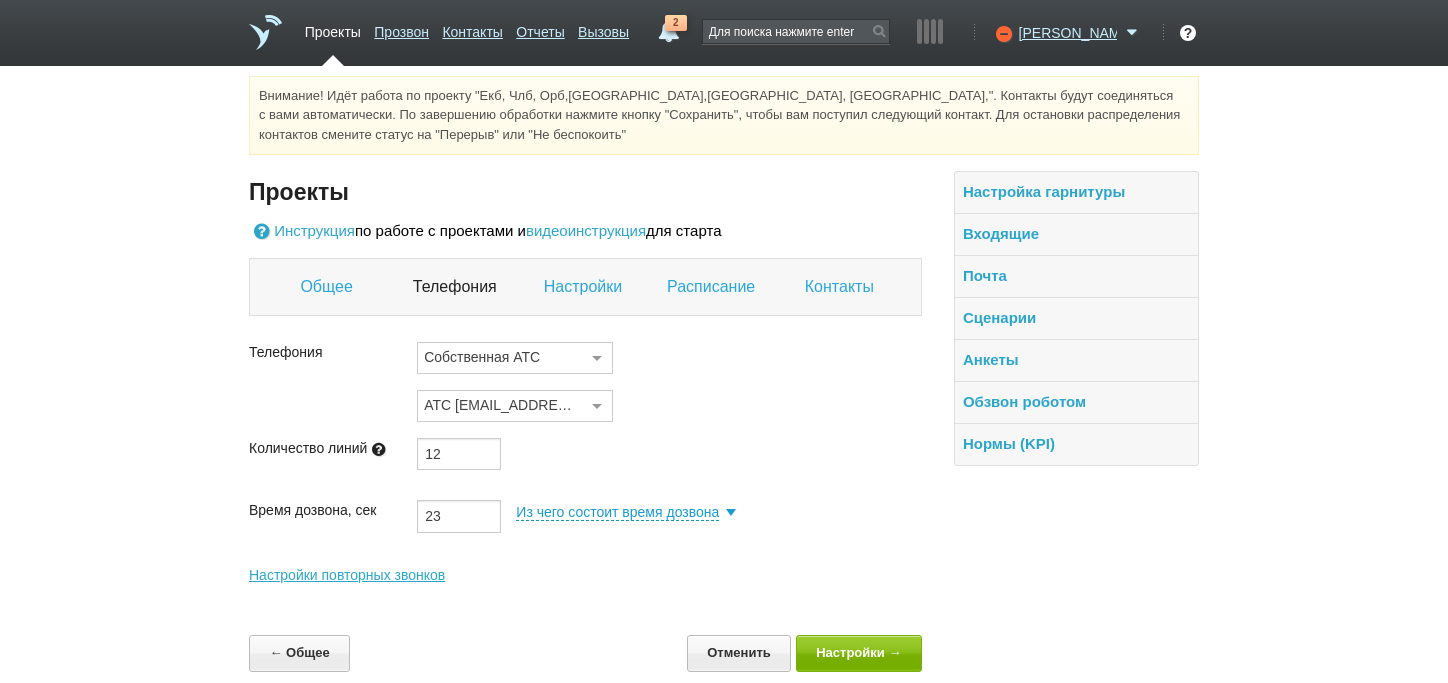 click at bounding box center [597, 407] 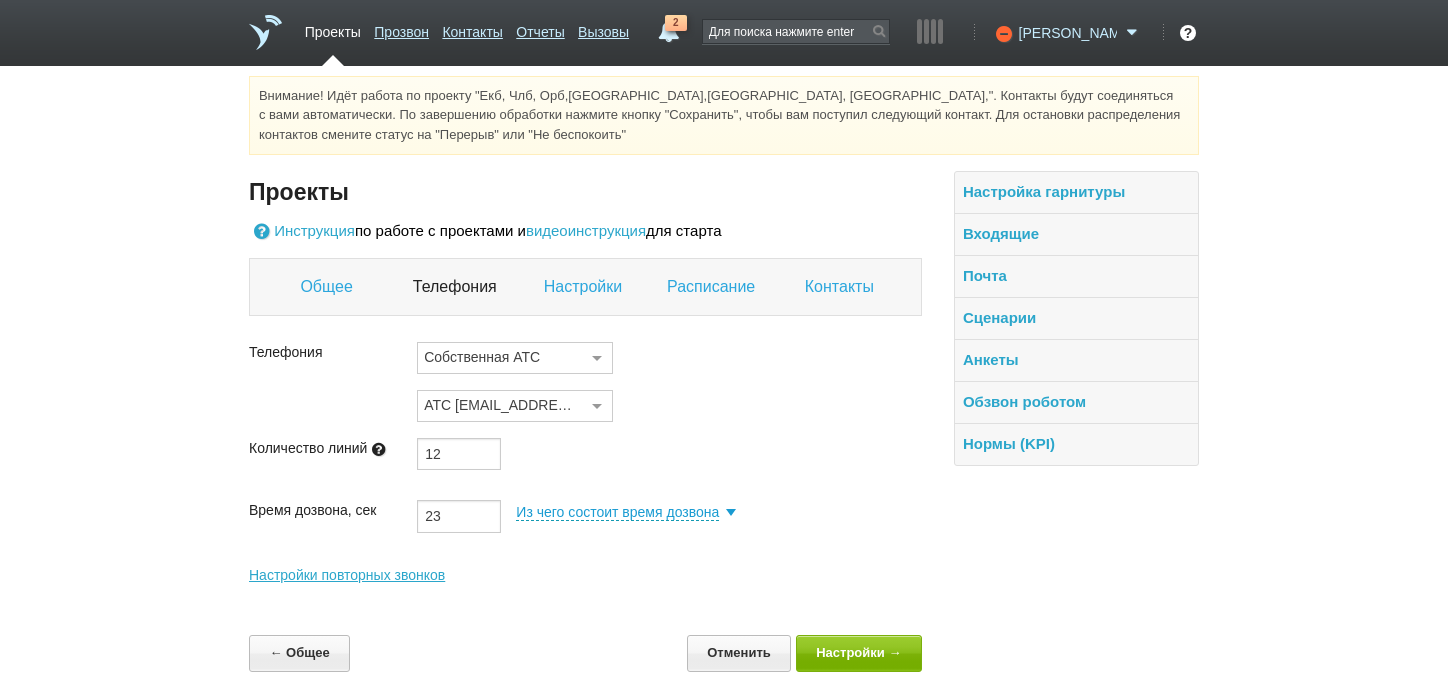 click at bounding box center (1132, 33) 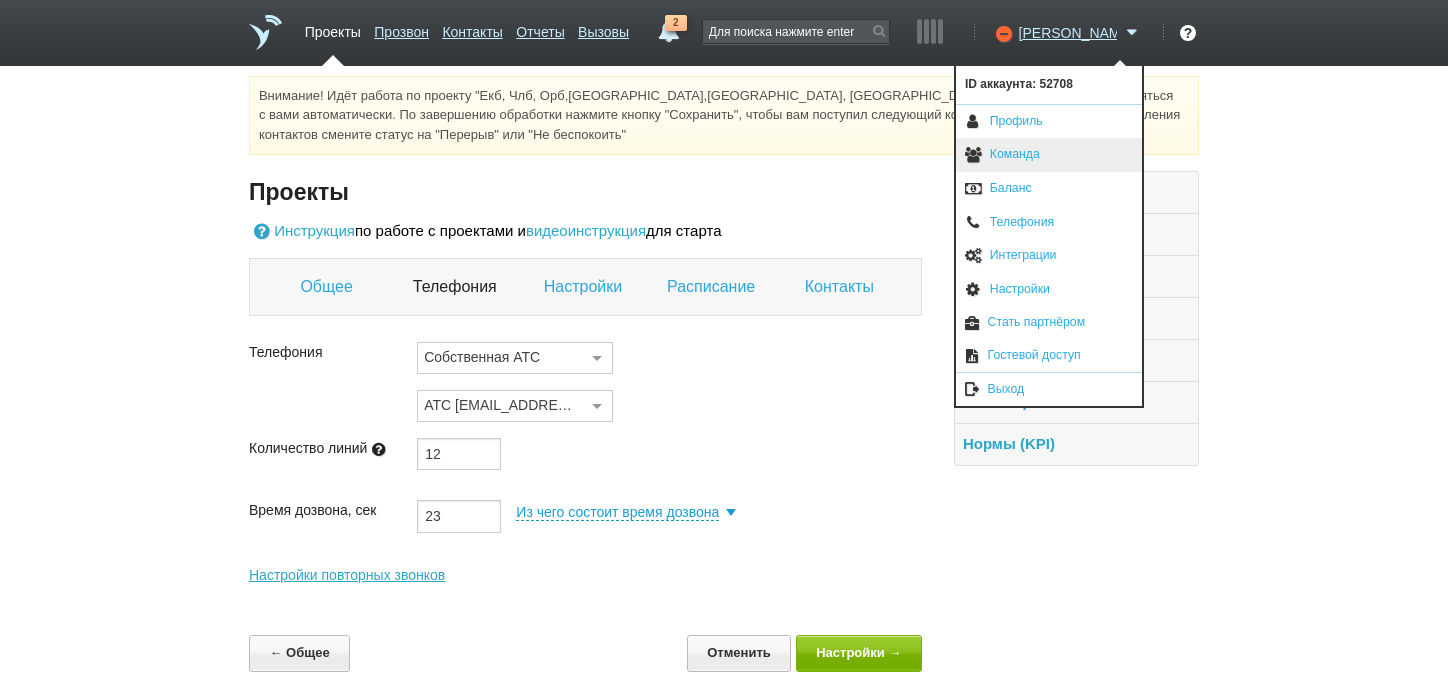 click on "Команда" at bounding box center [1049, 155] 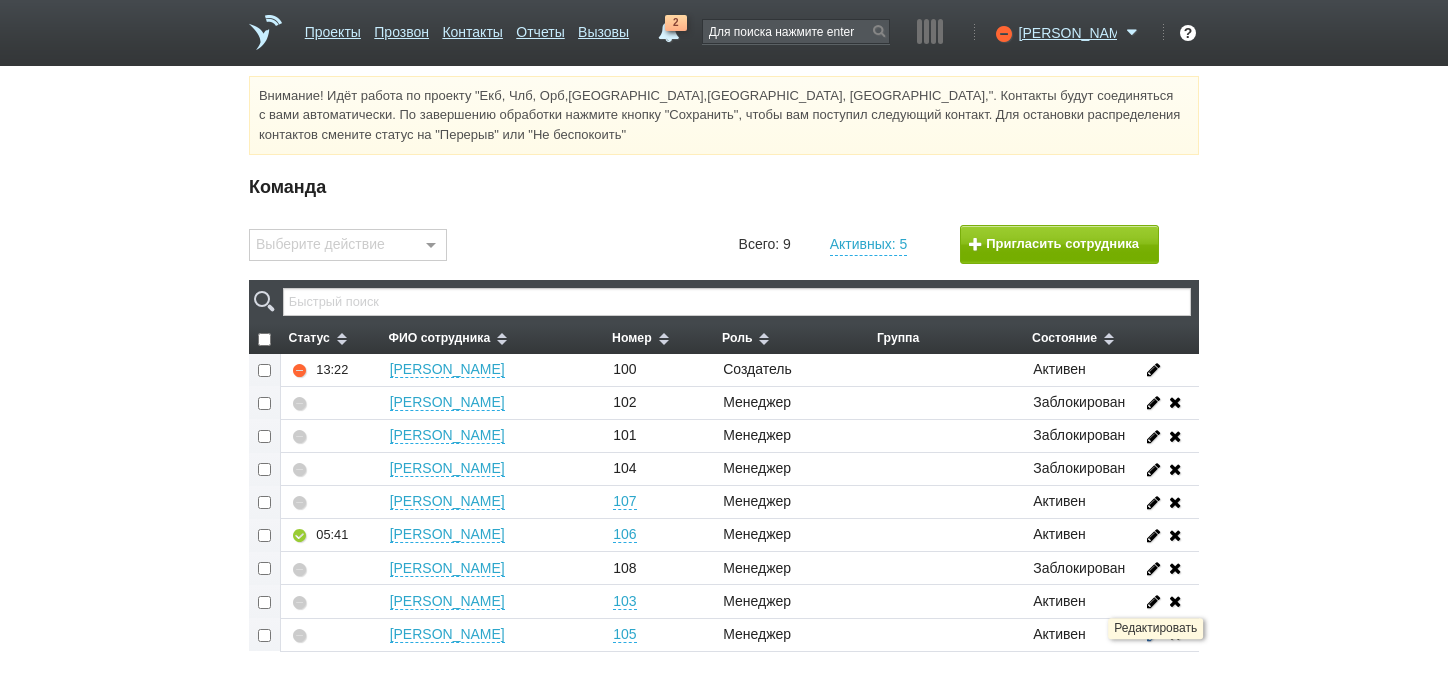 click at bounding box center (1154, 633) 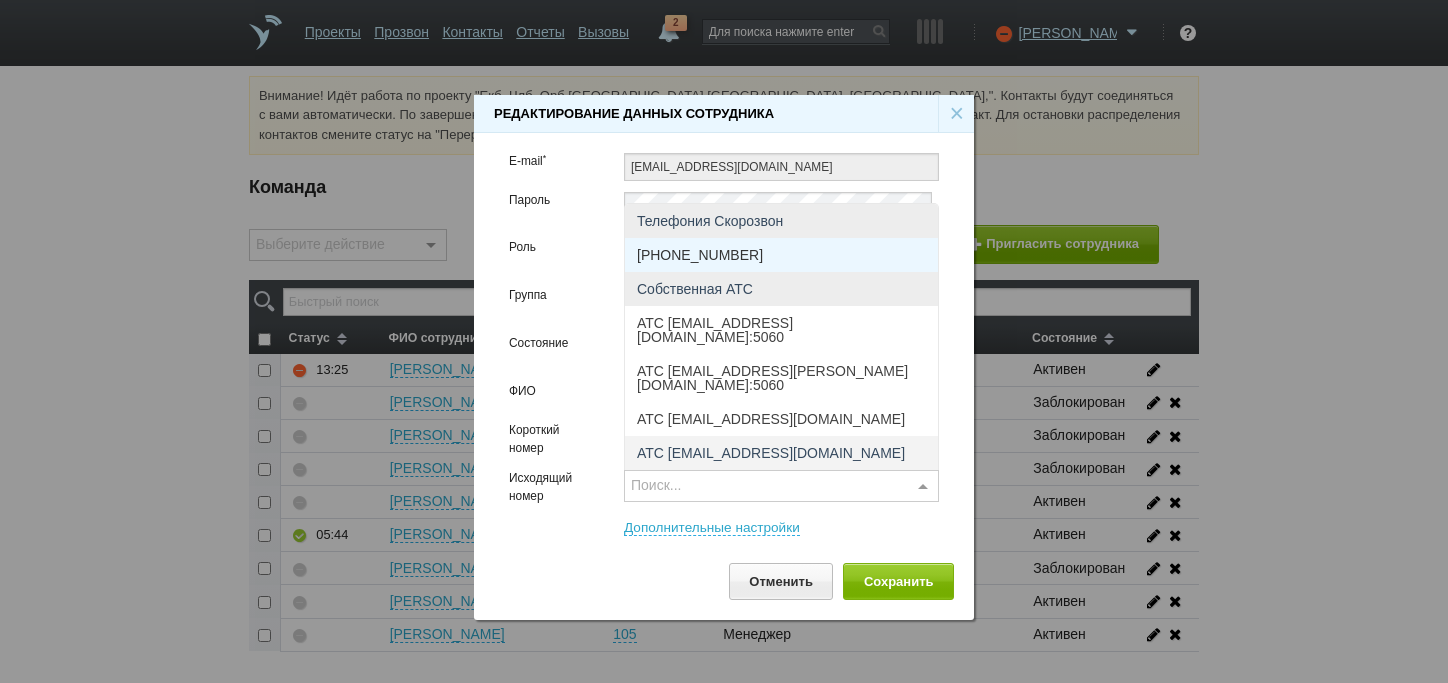 click at bounding box center (923, 487) 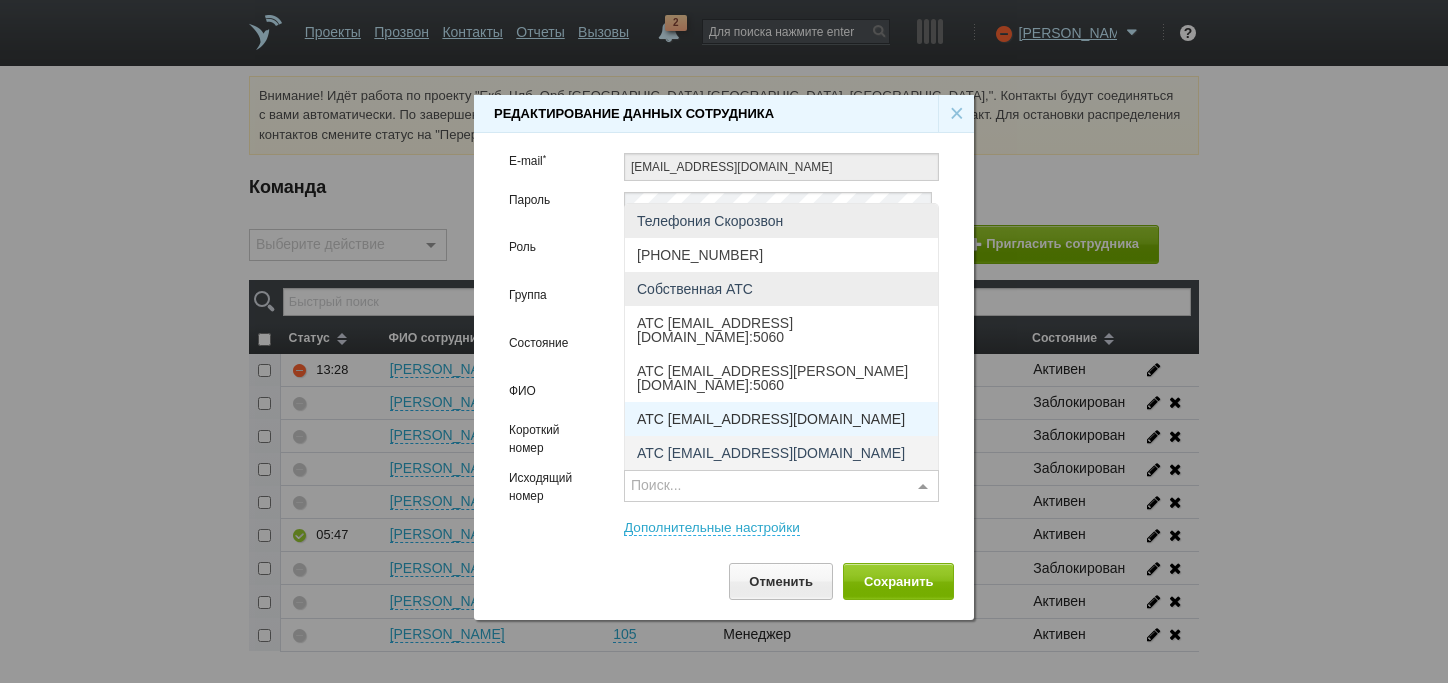 click on "АТС [EMAIL_ADDRESS][DOMAIN_NAME]" at bounding box center [771, 419] 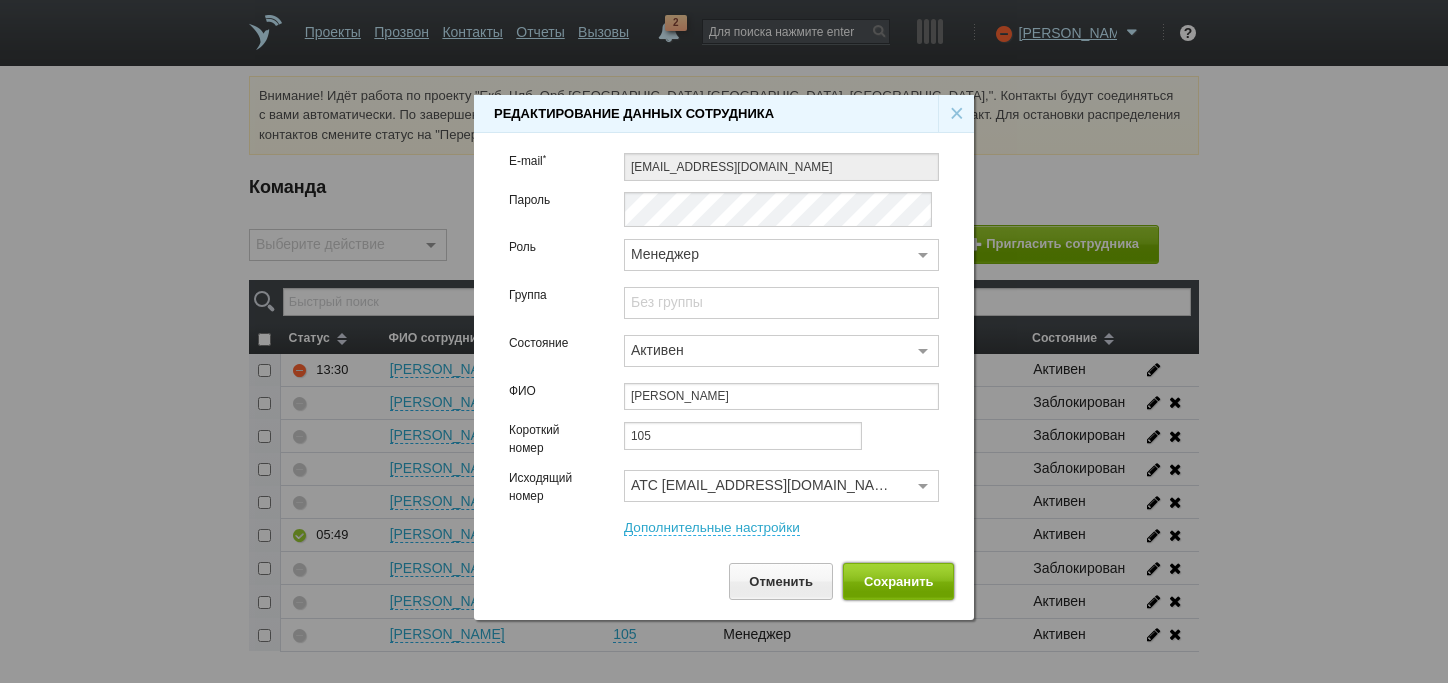 click on "Сохранить" at bounding box center [898, 581] 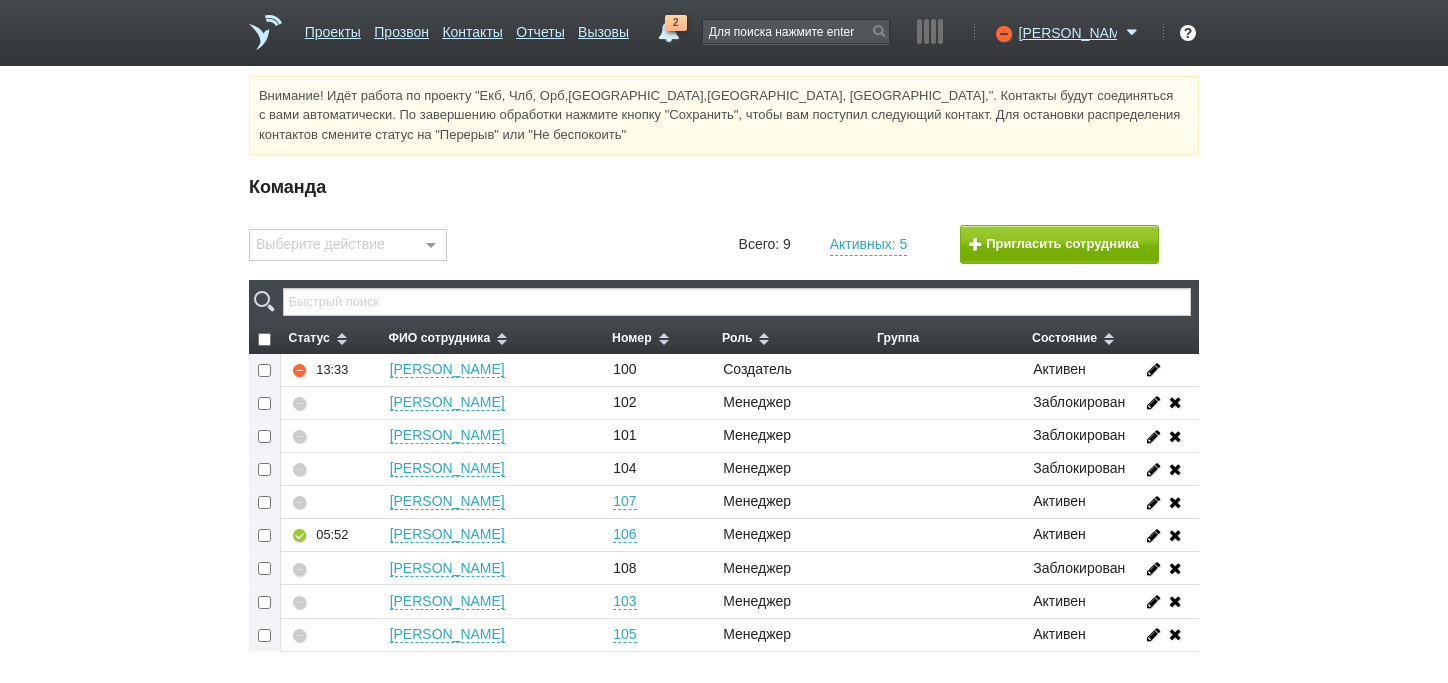 click on "Команда Выберите действие Установить номер Добавить в группу Удалить из группы Заблокировать Разблокировать Выгрузить в Excel Ничего не найдено Список пуст Всего: 9 Активных: 5 Пригласить сотрудника         Статус ФИО сотрудника Номер Роль Группа Состояние   13:33 [PERSON_NAME] 100 Создатель [PERSON_NAME] 102 Менеджер Заблокирован [PERSON_NAME] 101 Менеджер Заблокирован [PERSON_NAME] 104 Менеджер Заблокирован [PERSON_NAME] 107 Менеджер Активен 05:52 [PERSON_NAME] 106 Менеджер [PERSON_NAME] 108 Менеджер Заблокирован [PERSON_NAME] 103 [PERSON_NAME]" at bounding box center [724, 447] 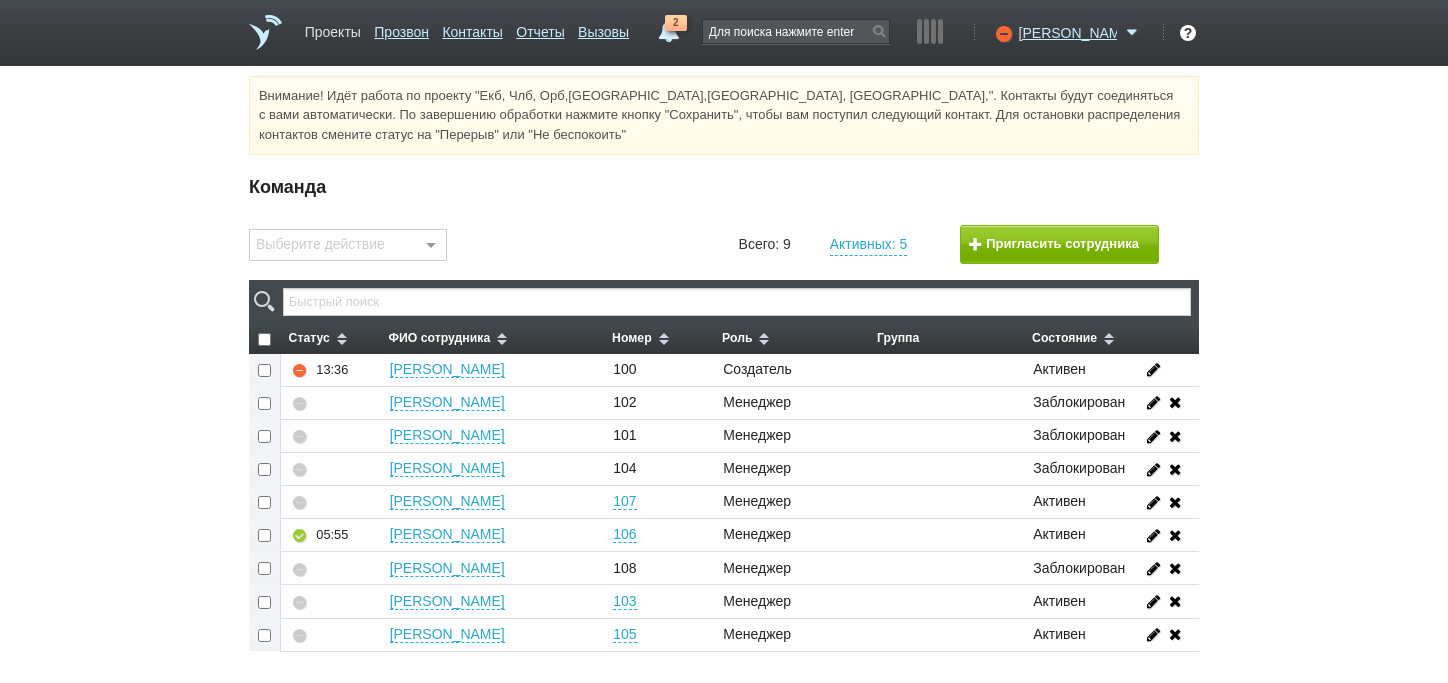 click on "Проекты" at bounding box center (333, 28) 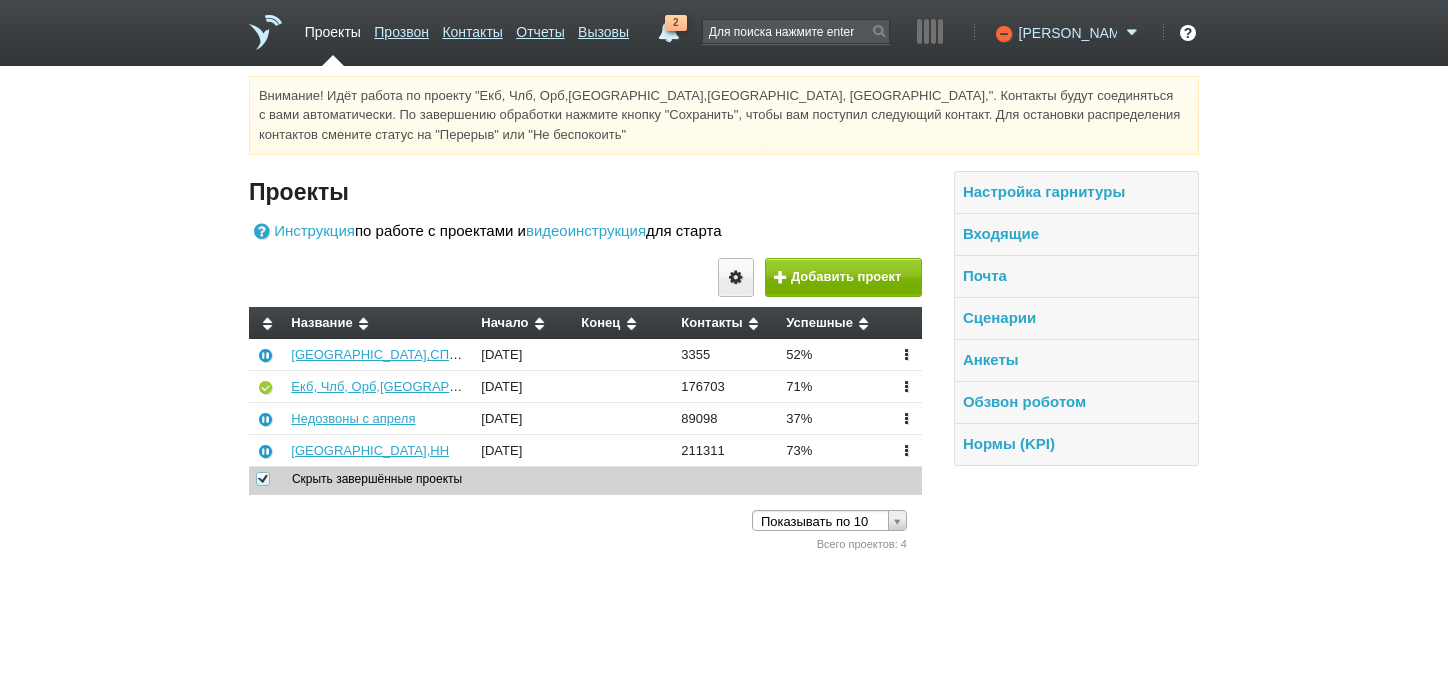 click at bounding box center (1132, 33) 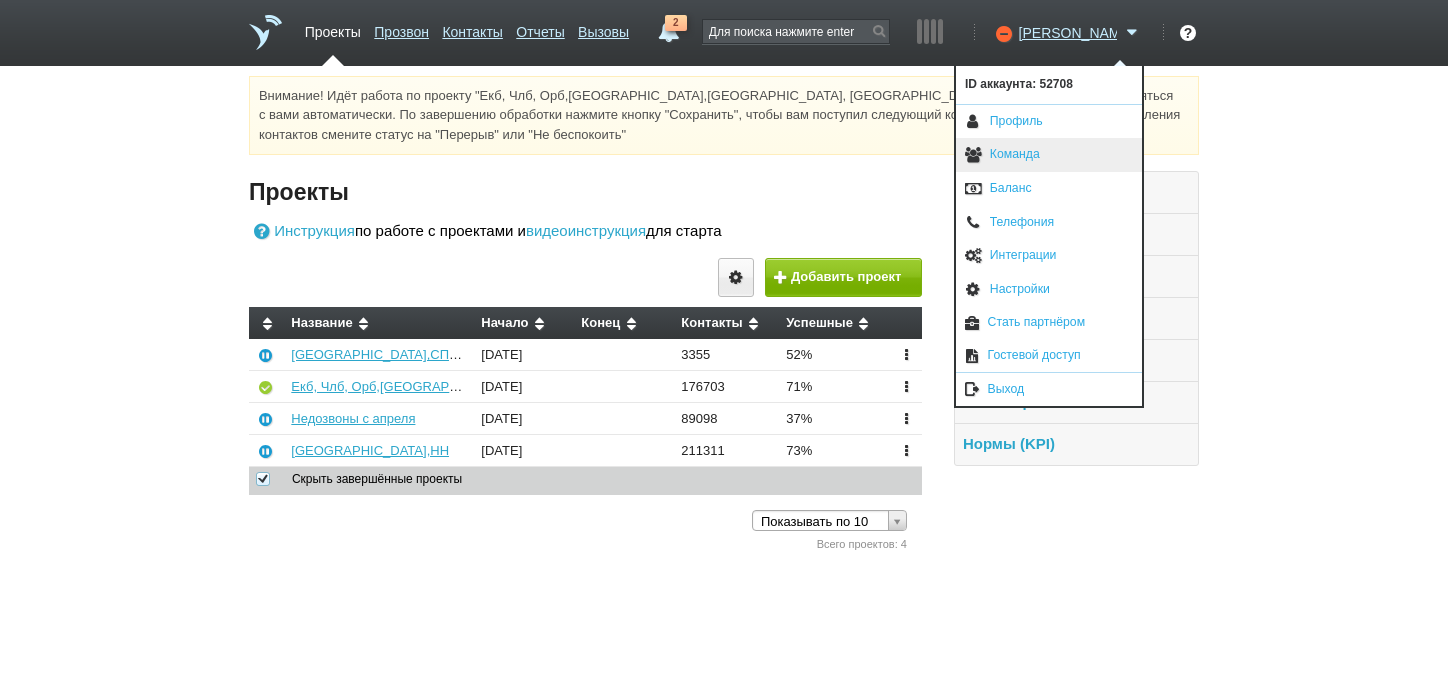 click on "Команда" at bounding box center (1049, 155) 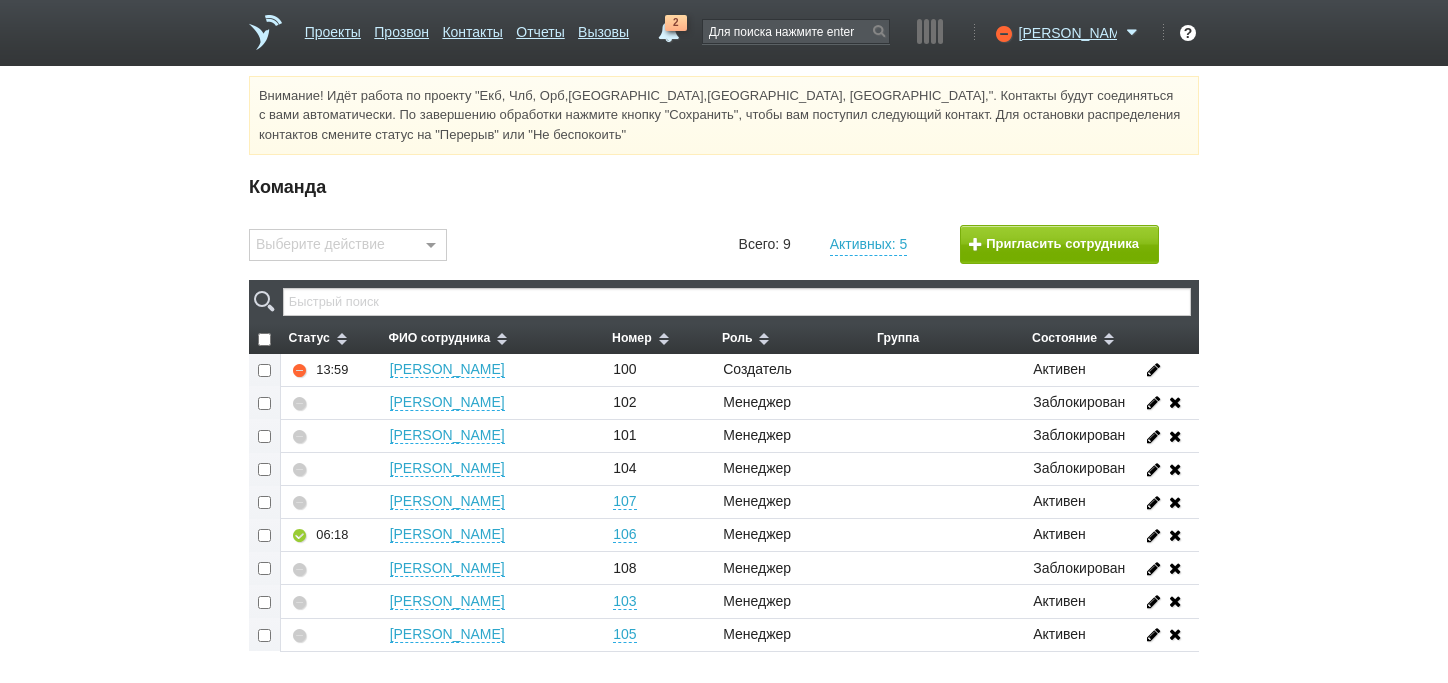 click on "Команда Выберите действие Установить номер Добавить в группу Удалить из группы Заблокировать Разблокировать Выгрузить в Excel Ничего не найдено Список пуст Всего: 9 Активных: 5 Пригласить сотрудника         Статус ФИО сотрудника Номер Роль Группа Состояние   13:59 [PERSON_NAME] 100 Создатель [PERSON_NAME] 102 Менеджер Заблокирован [PERSON_NAME] 101 Менеджер Заблокирован [PERSON_NAME] 104 Менеджер Заблокирован [PERSON_NAME] 107 Менеджер Активен 06:18 [PERSON_NAME] 106 Менеджер [PERSON_NAME] 108 Менеджер Заблокирован [PERSON_NAME] 103 [PERSON_NAME]" at bounding box center [724, 447] 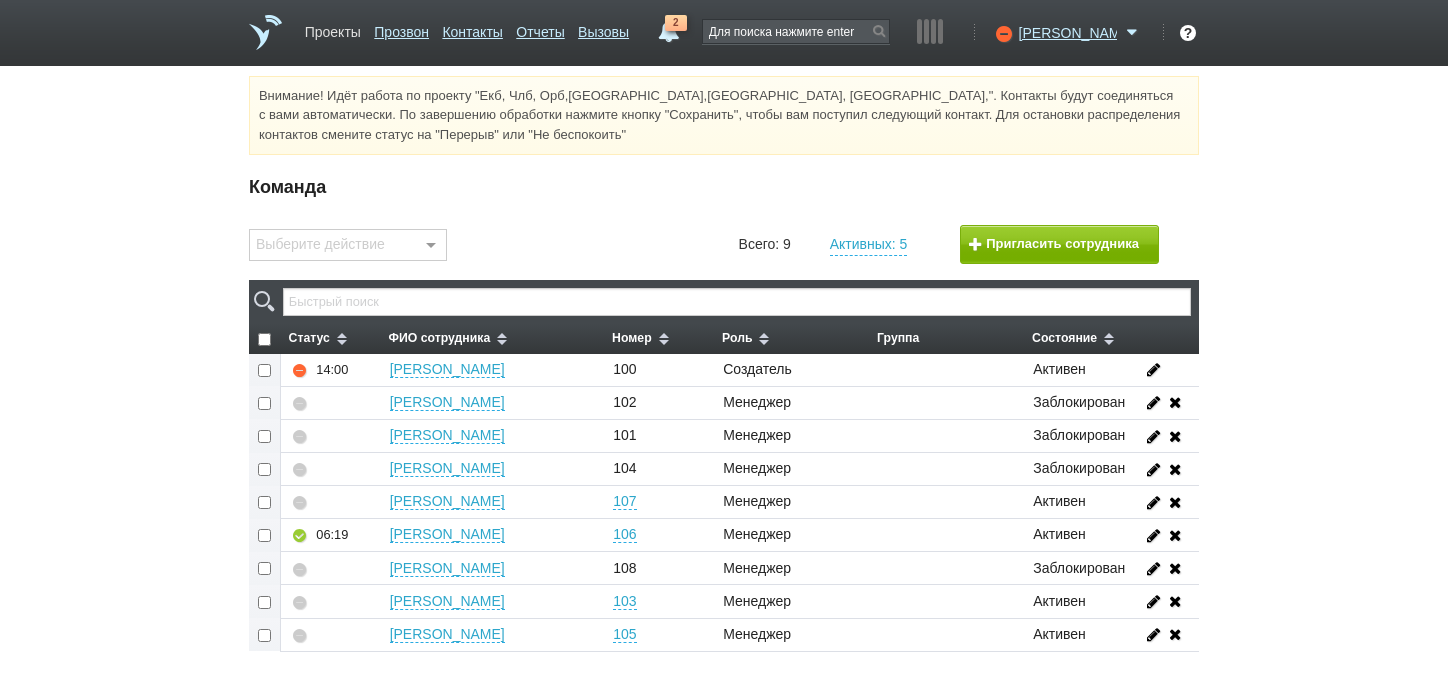 click on "Проекты" at bounding box center [333, 28] 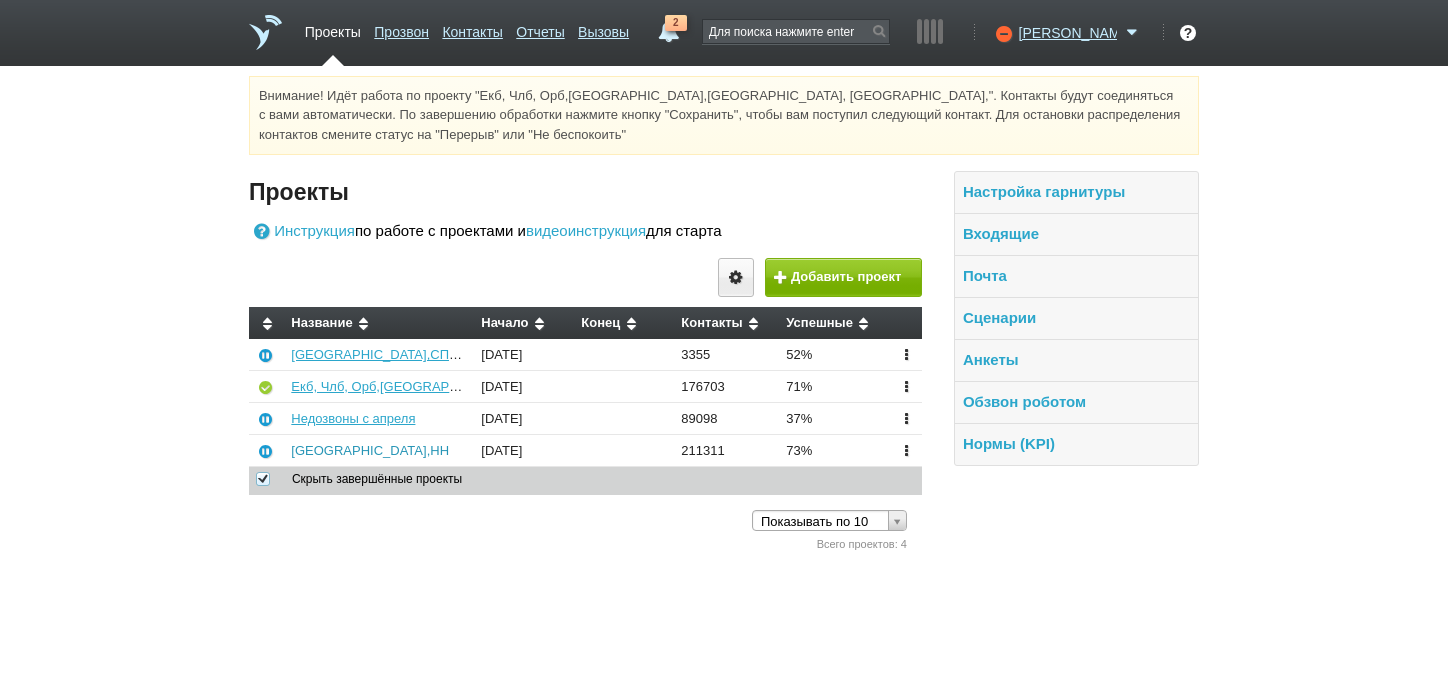 click on "[GEOGRAPHIC_DATA],НН" at bounding box center [370, 450] 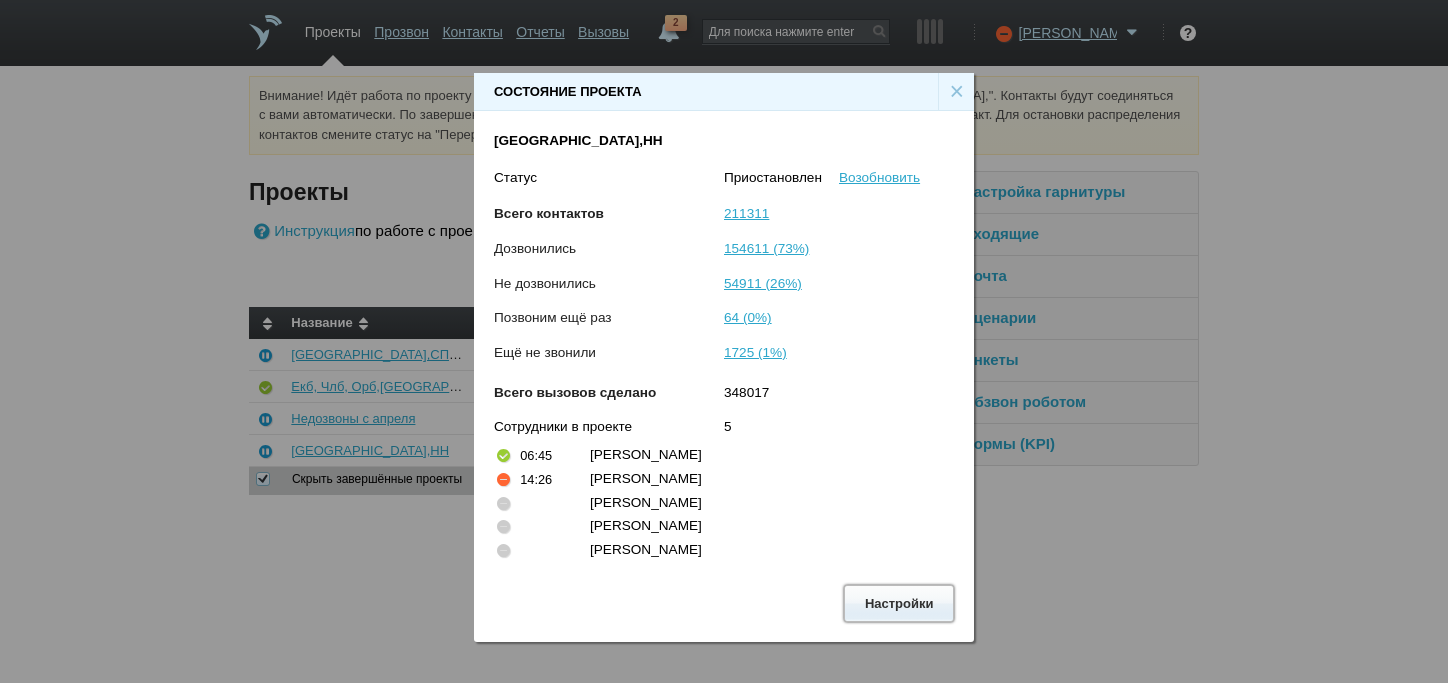 click on "Настройки" at bounding box center (899, 603) 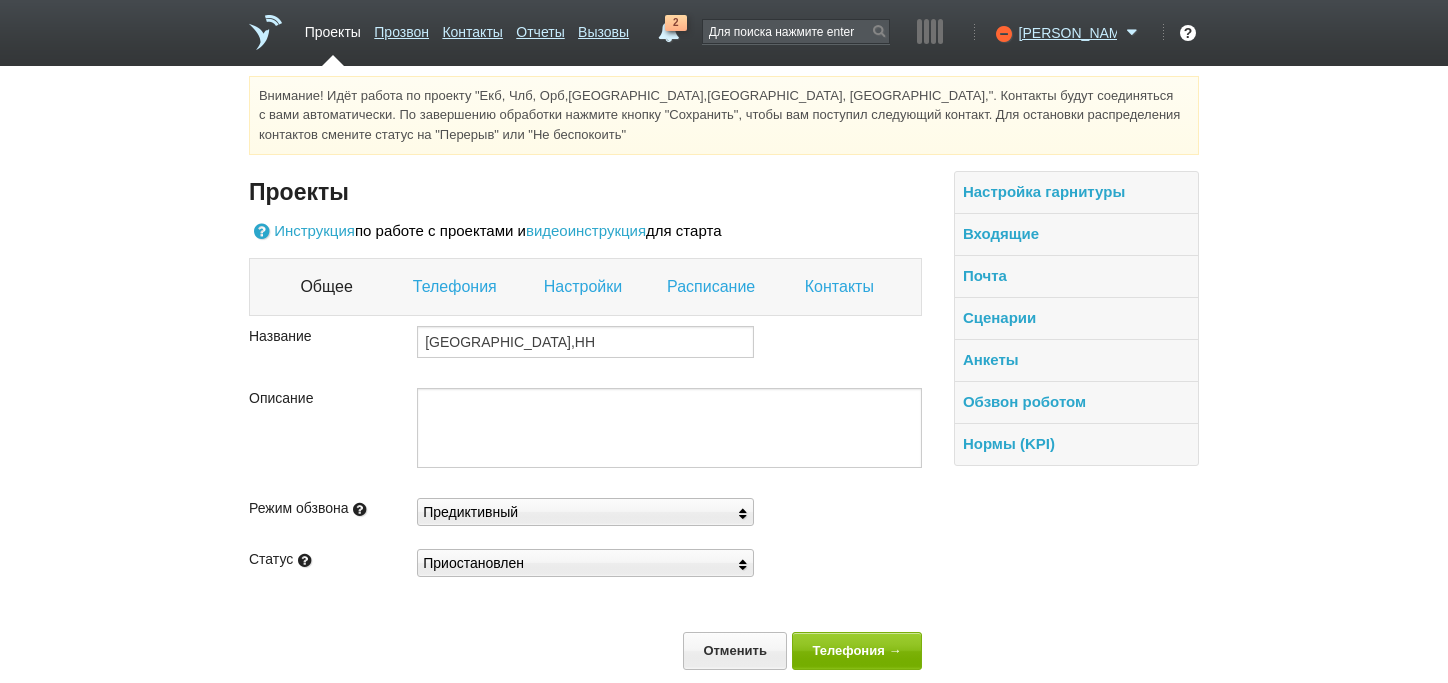 click on "Телефония" at bounding box center [457, 287] 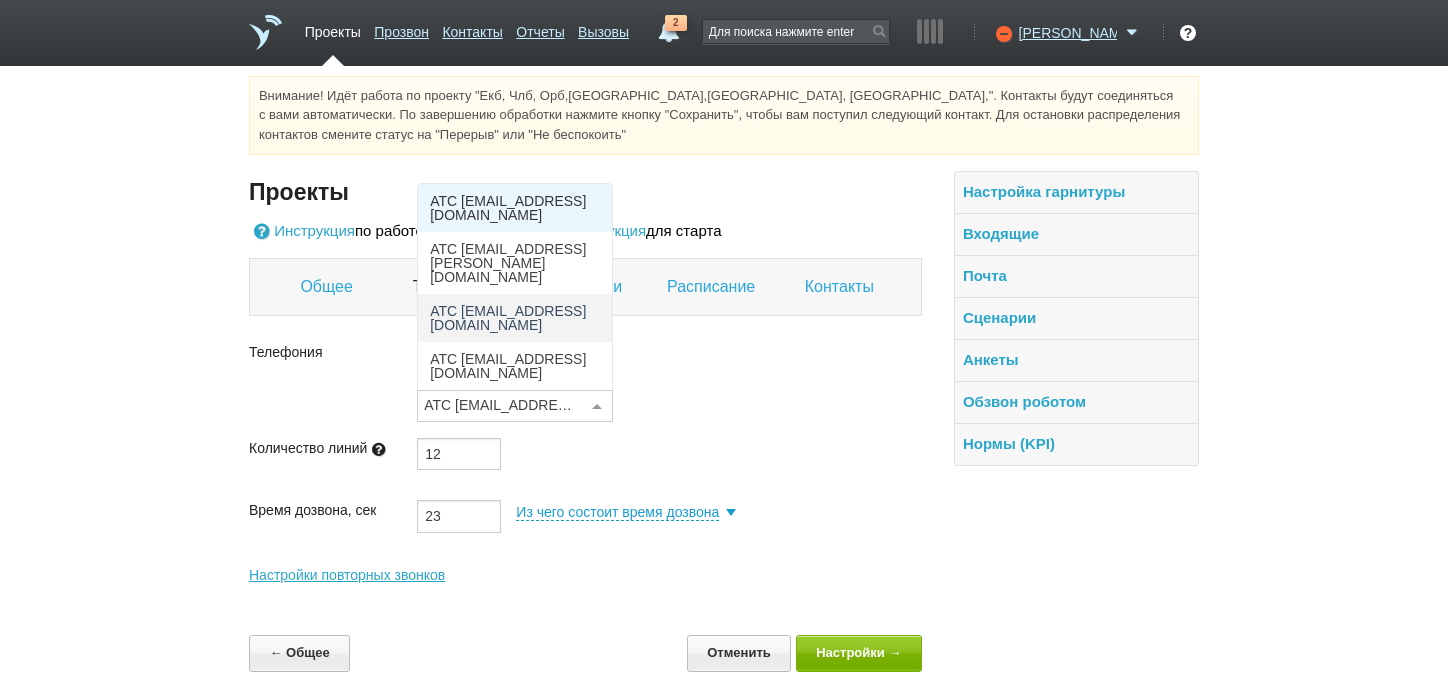 click at bounding box center (597, 407) 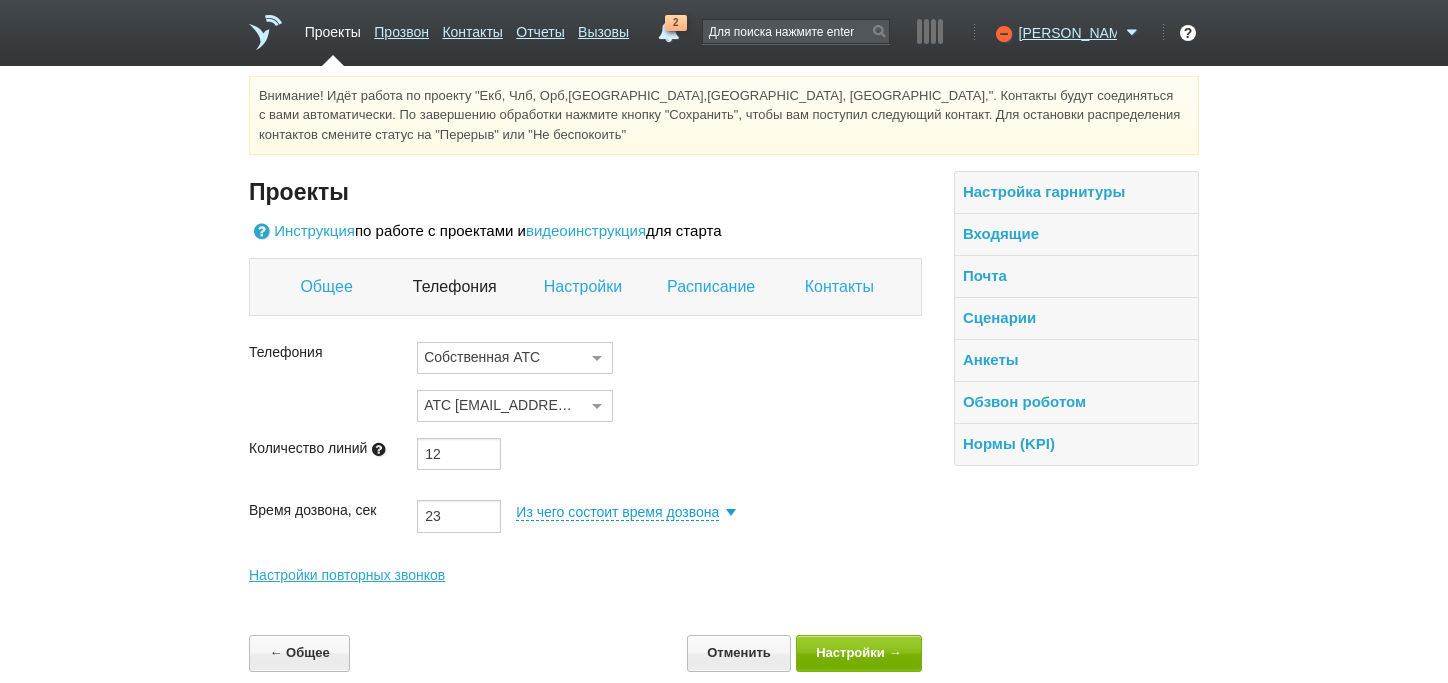 scroll, scrollTop: 69, scrollLeft: 0, axis: vertical 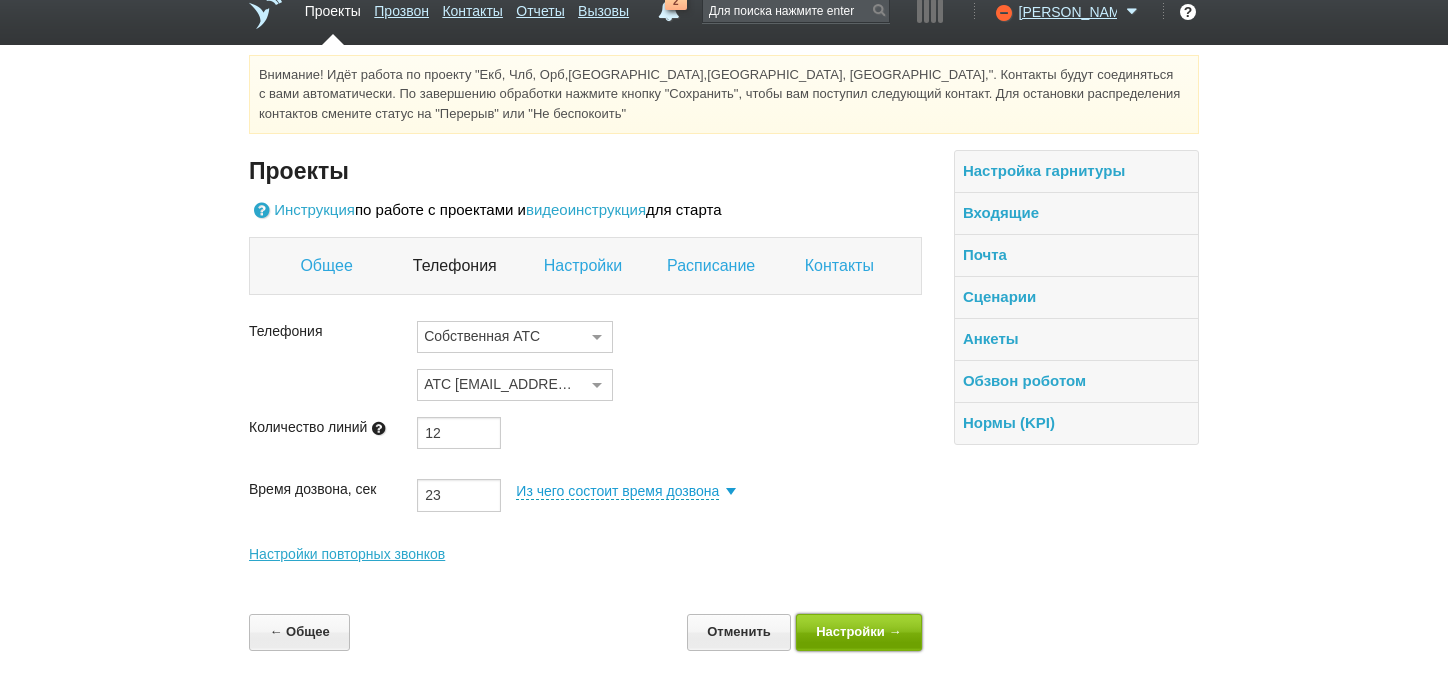 click on "Настройки →" at bounding box center (859, 632) 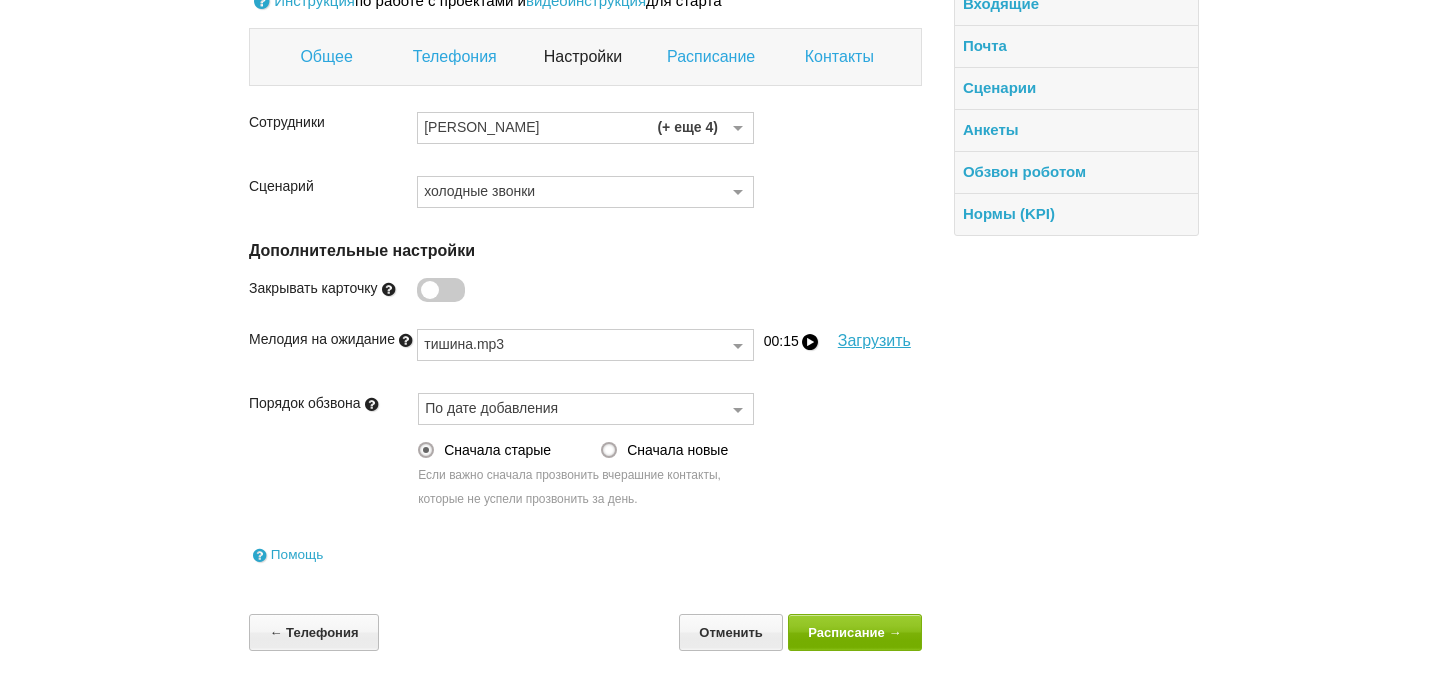 scroll, scrollTop: 312, scrollLeft: 0, axis: vertical 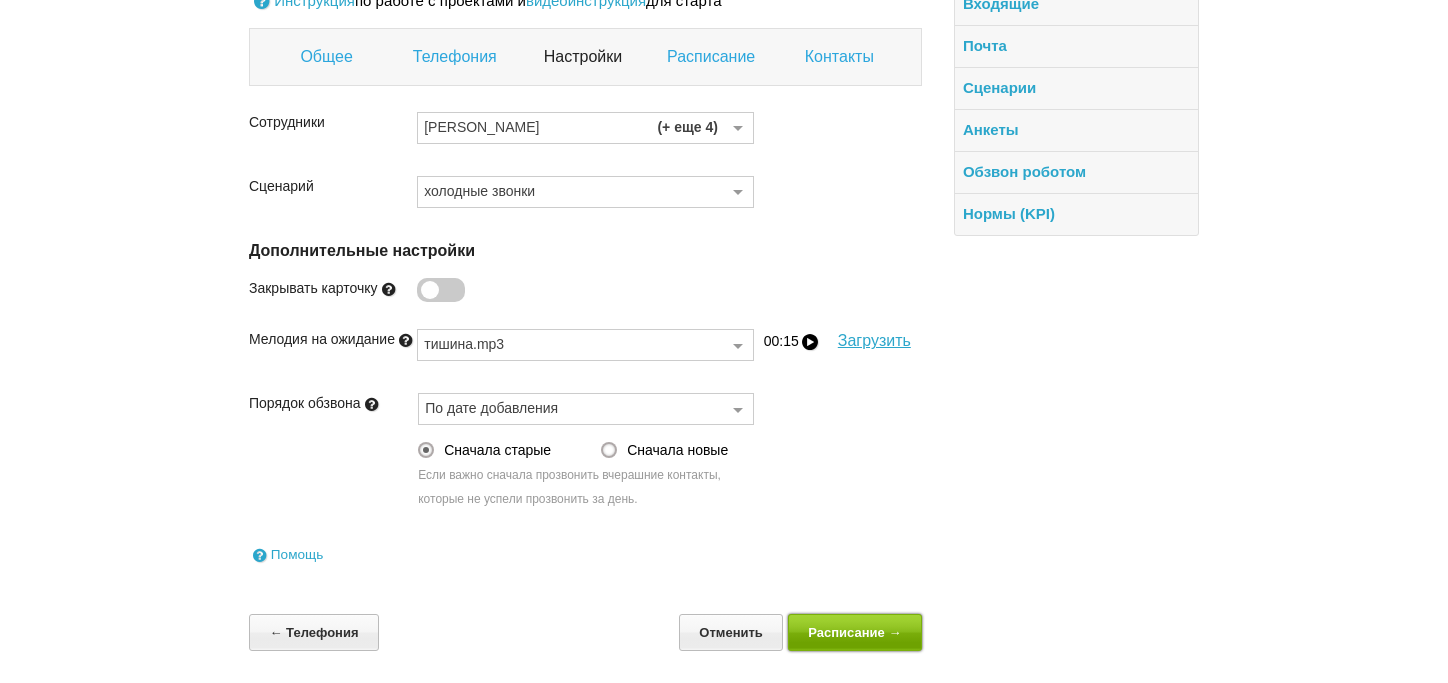 click on "Расписание →" at bounding box center [855, 632] 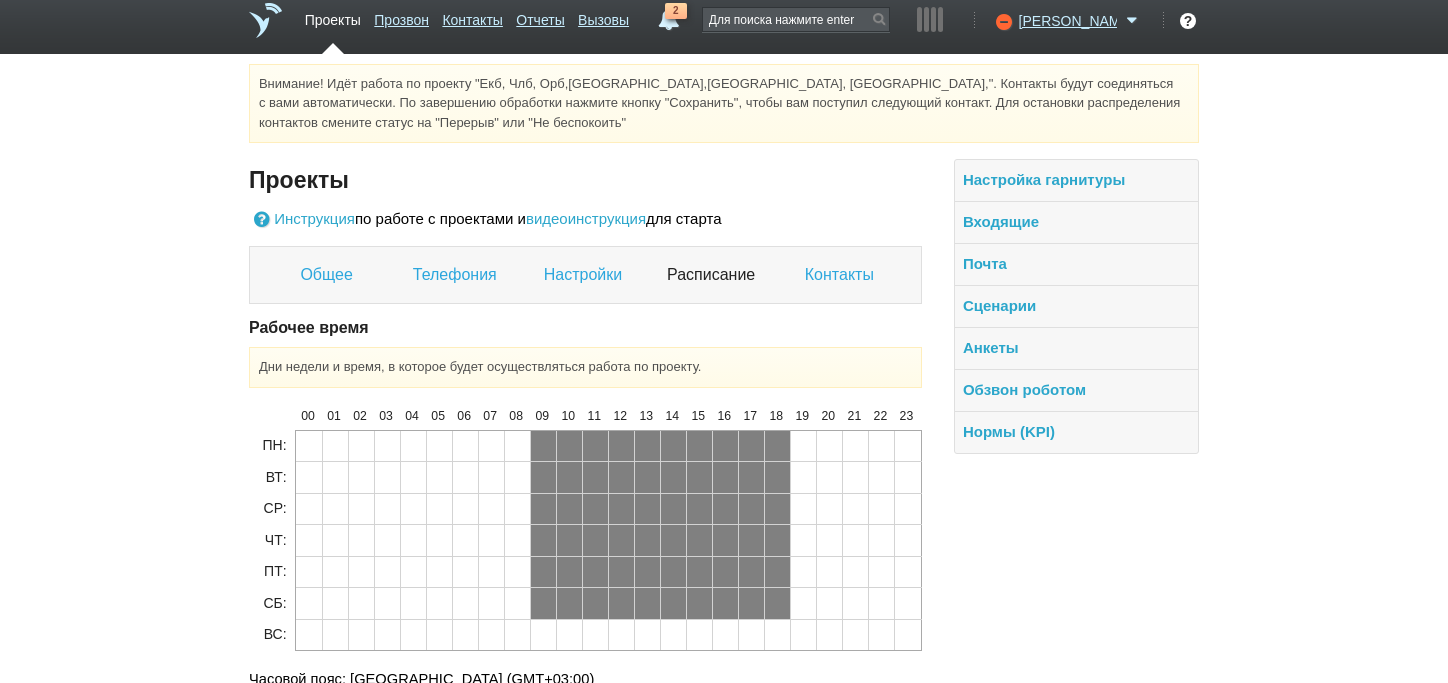 scroll, scrollTop: 12, scrollLeft: 0, axis: vertical 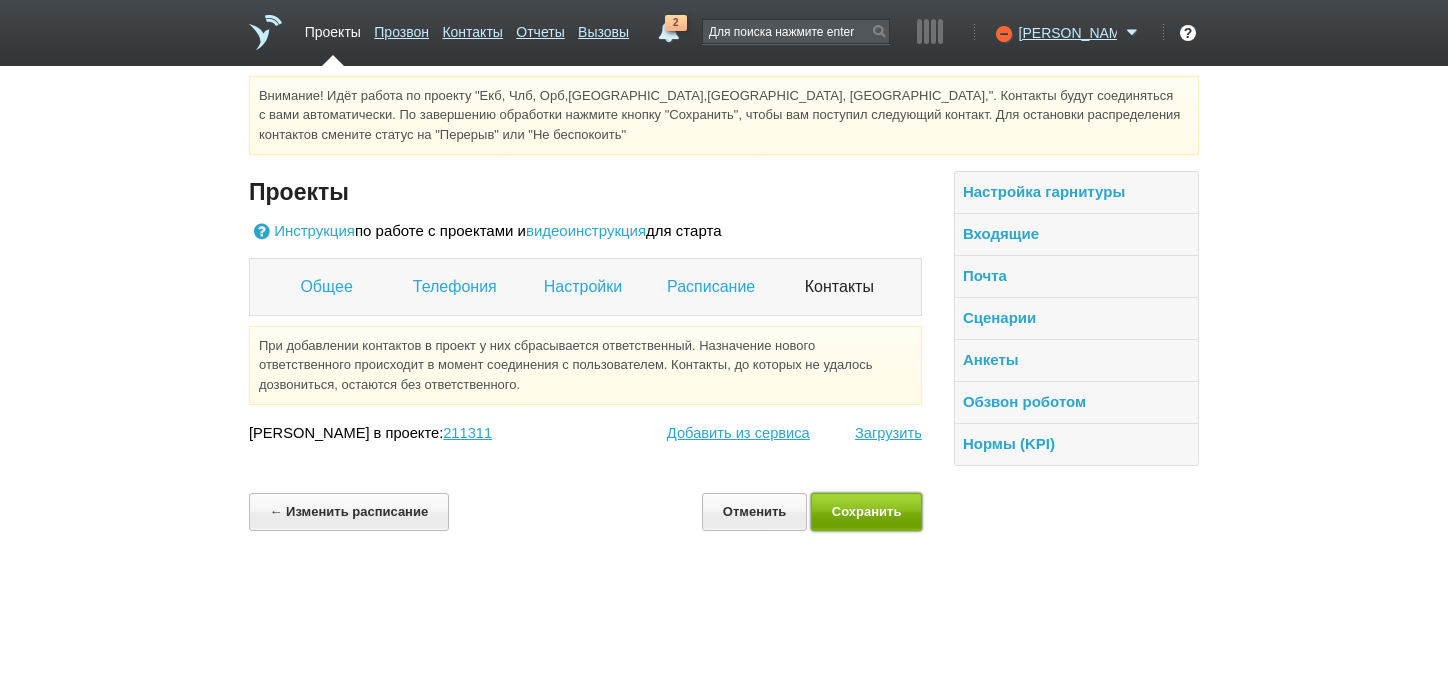 click on "Сохранить" at bounding box center (866, 511) 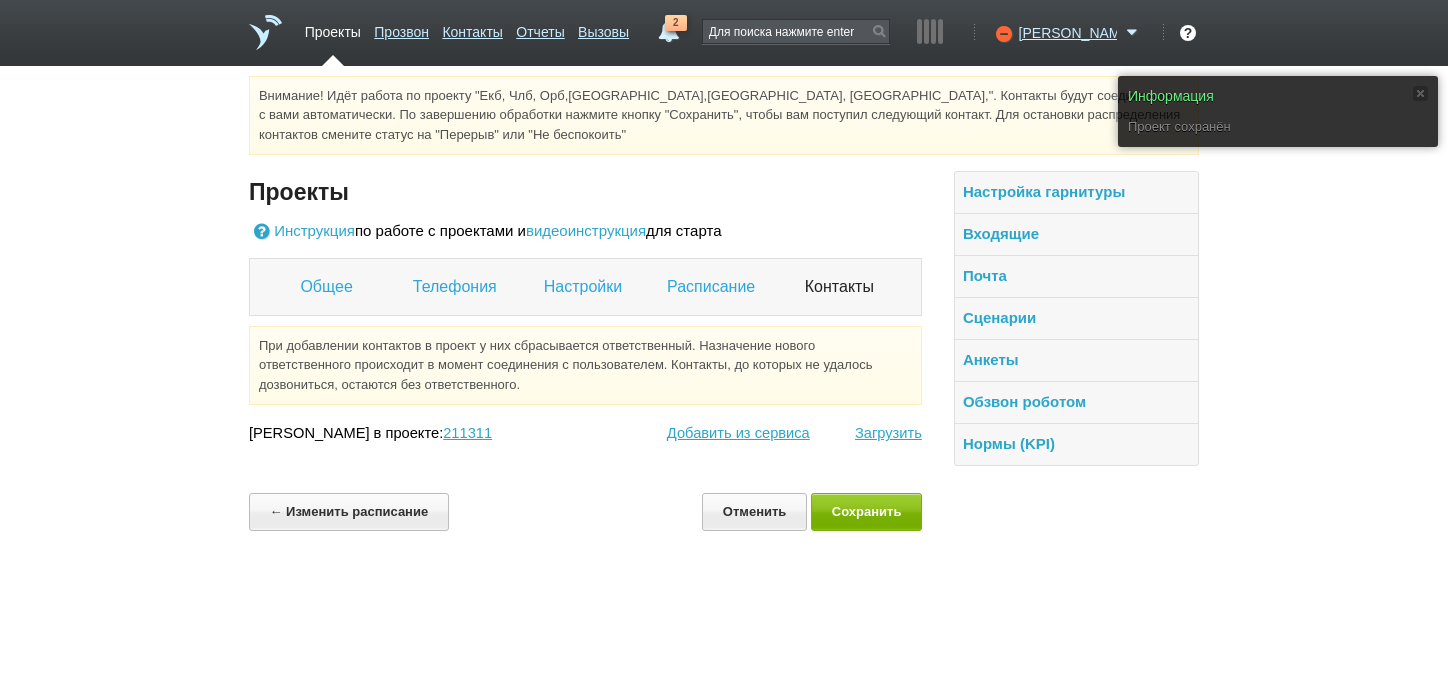 click on "Проекты" at bounding box center [333, 28] 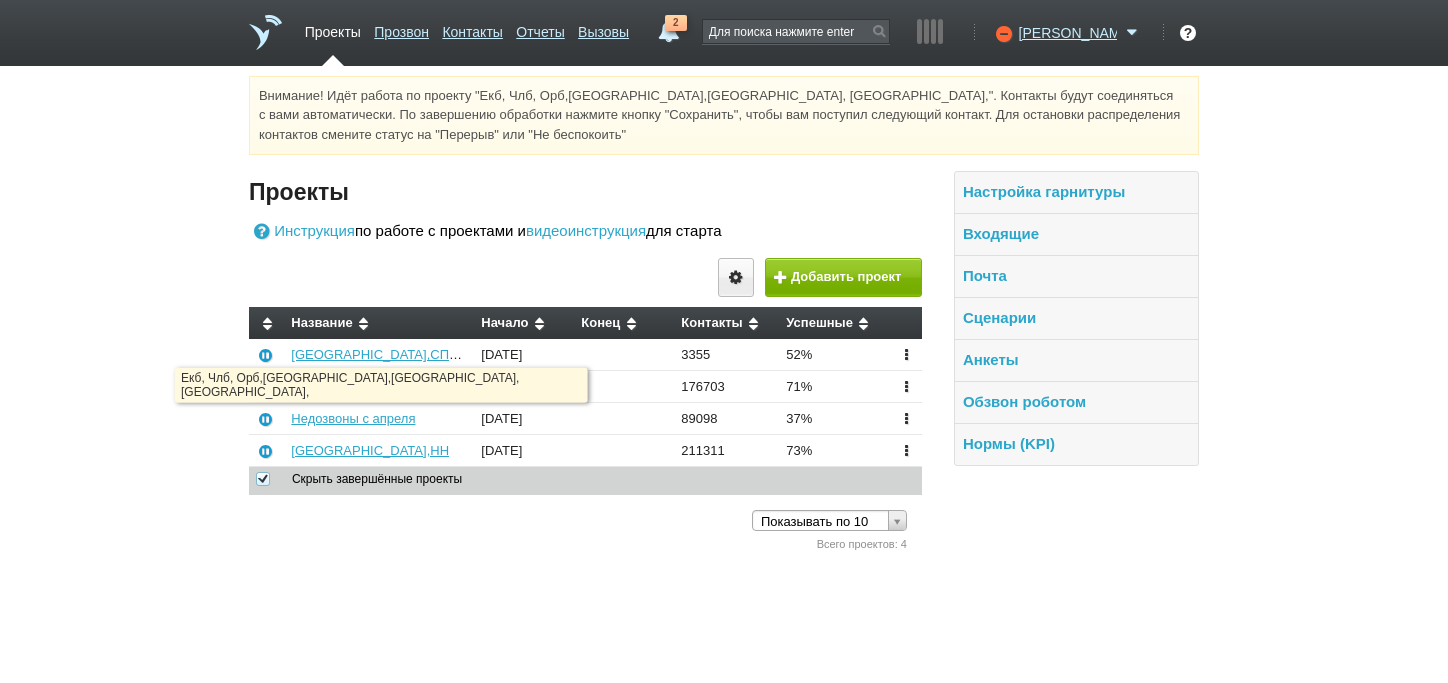 click on "Екб, Члб, Орб,[GEOGRAPHIC_DATA],[GEOGRAPHIC_DATA], [GEOGRAPHIC_DATA]," at bounding box center [545, 386] 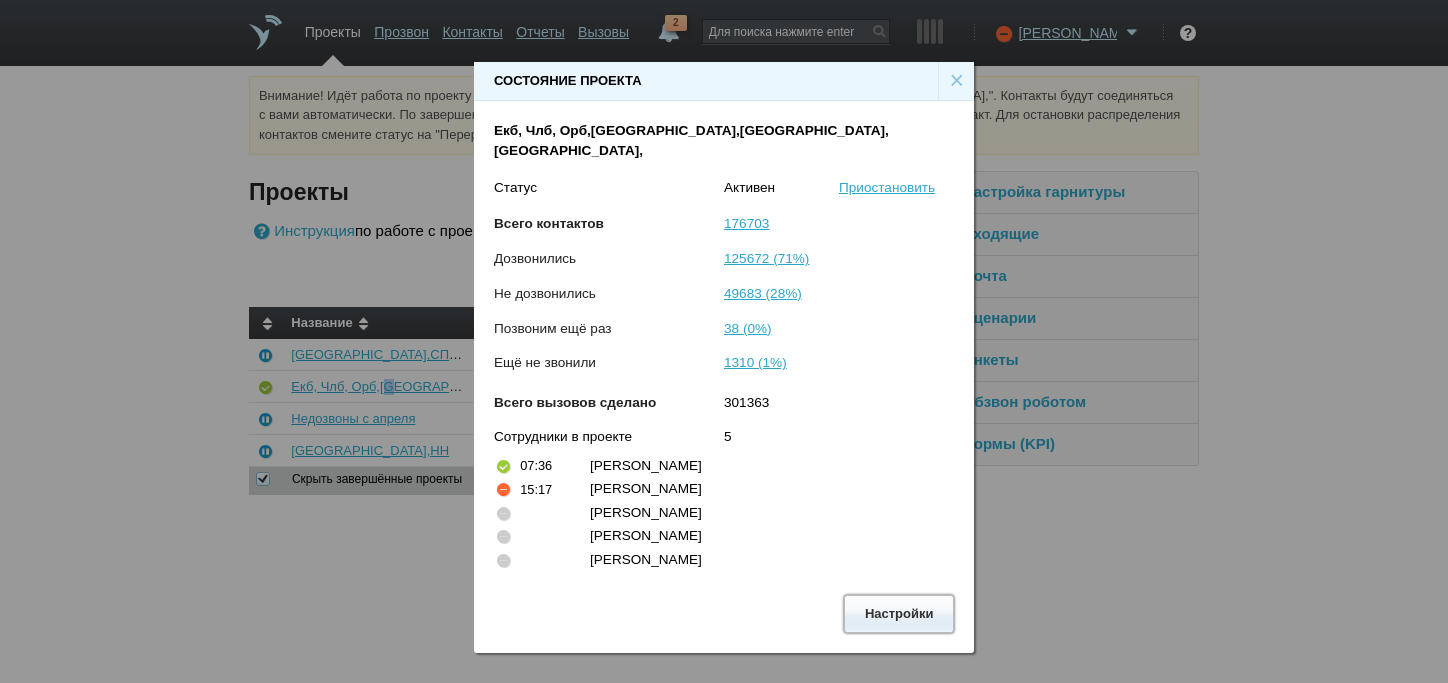 click on "Настройки" at bounding box center [899, 613] 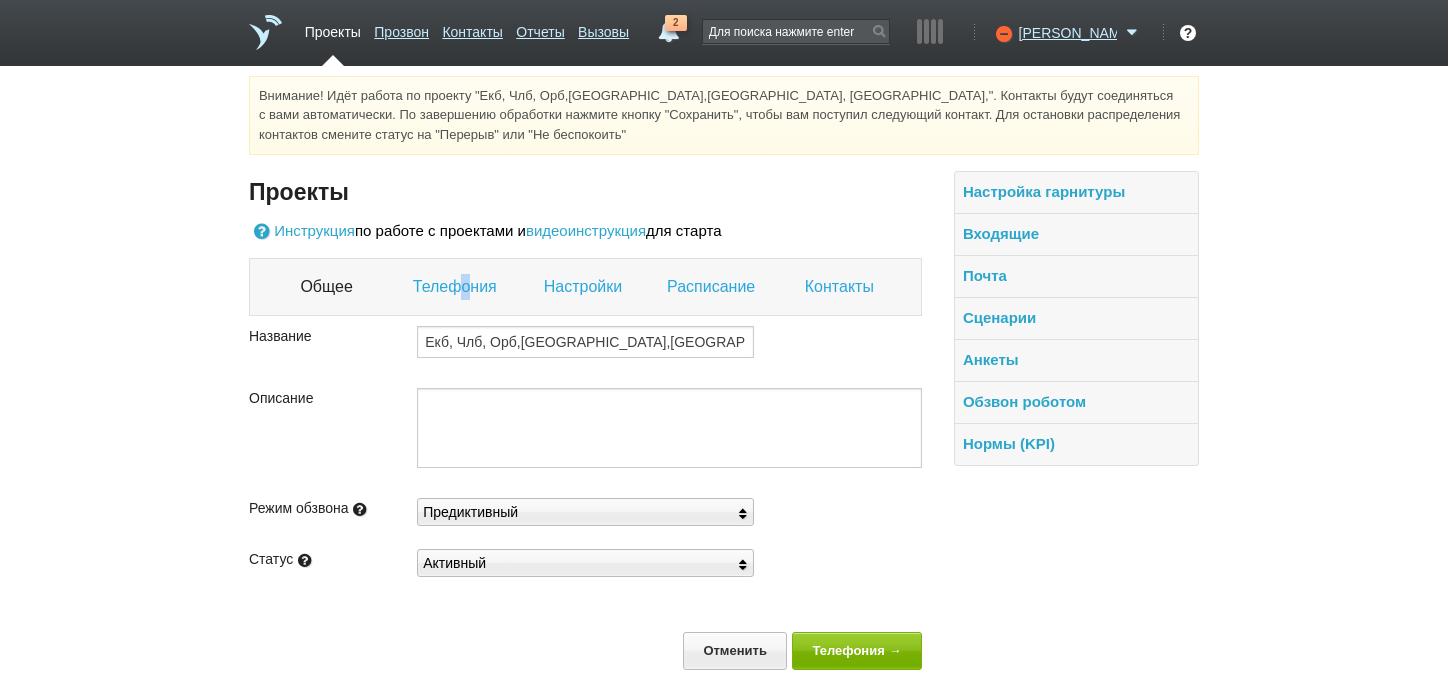 click on "Телефония" at bounding box center (457, 287) 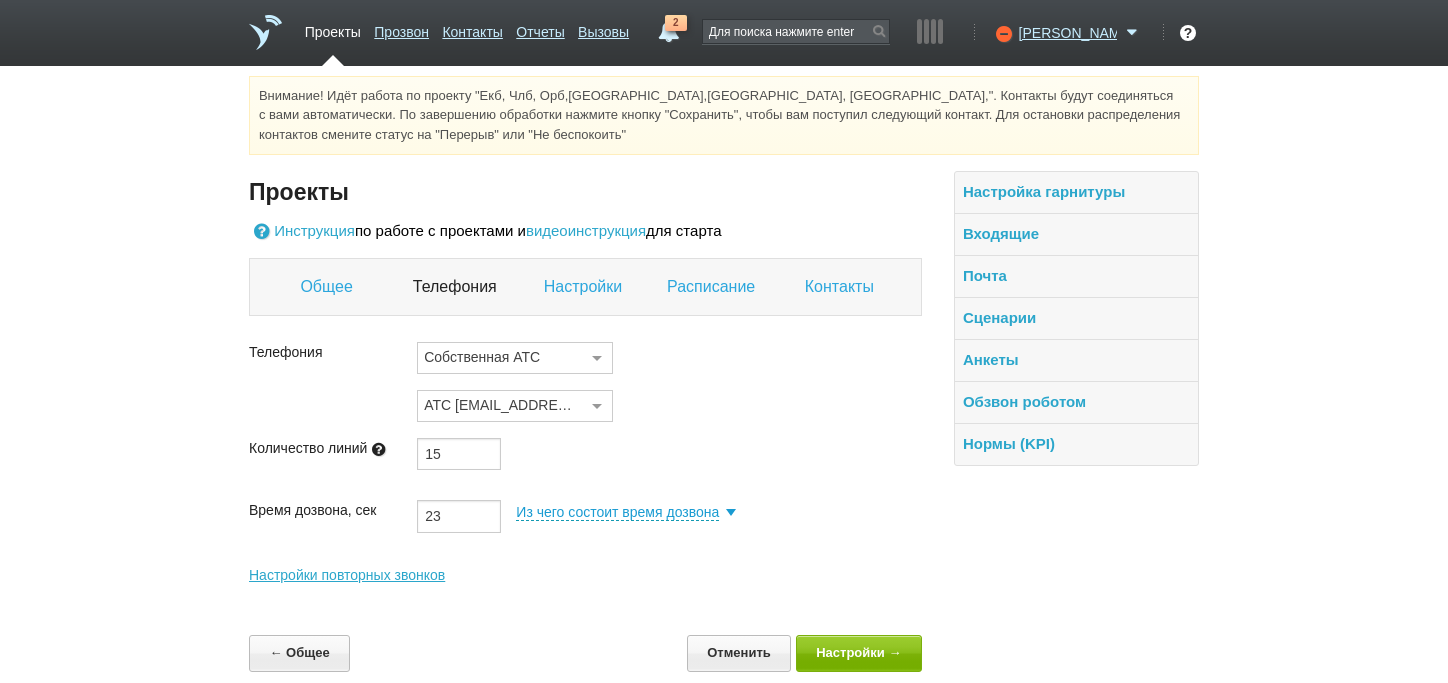 click on "Расписание" at bounding box center (713, 287) 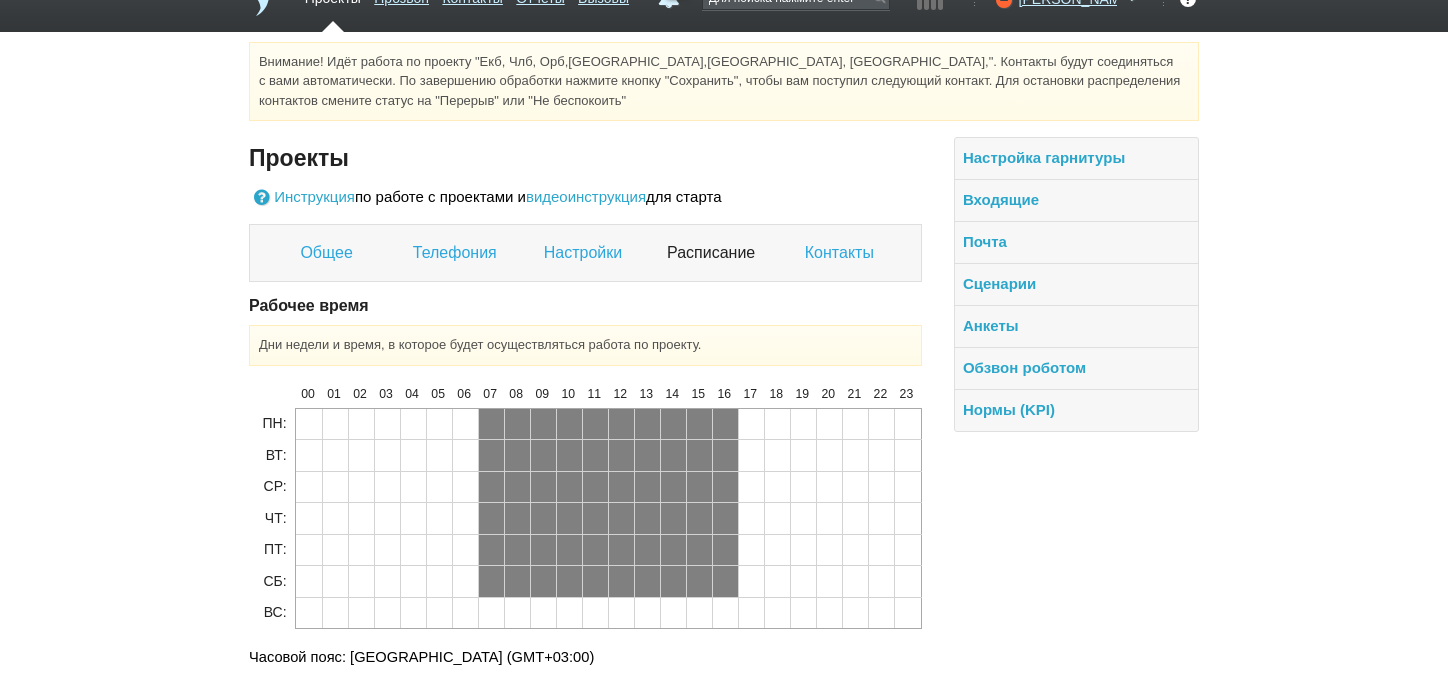 scroll, scrollTop: 0, scrollLeft: 0, axis: both 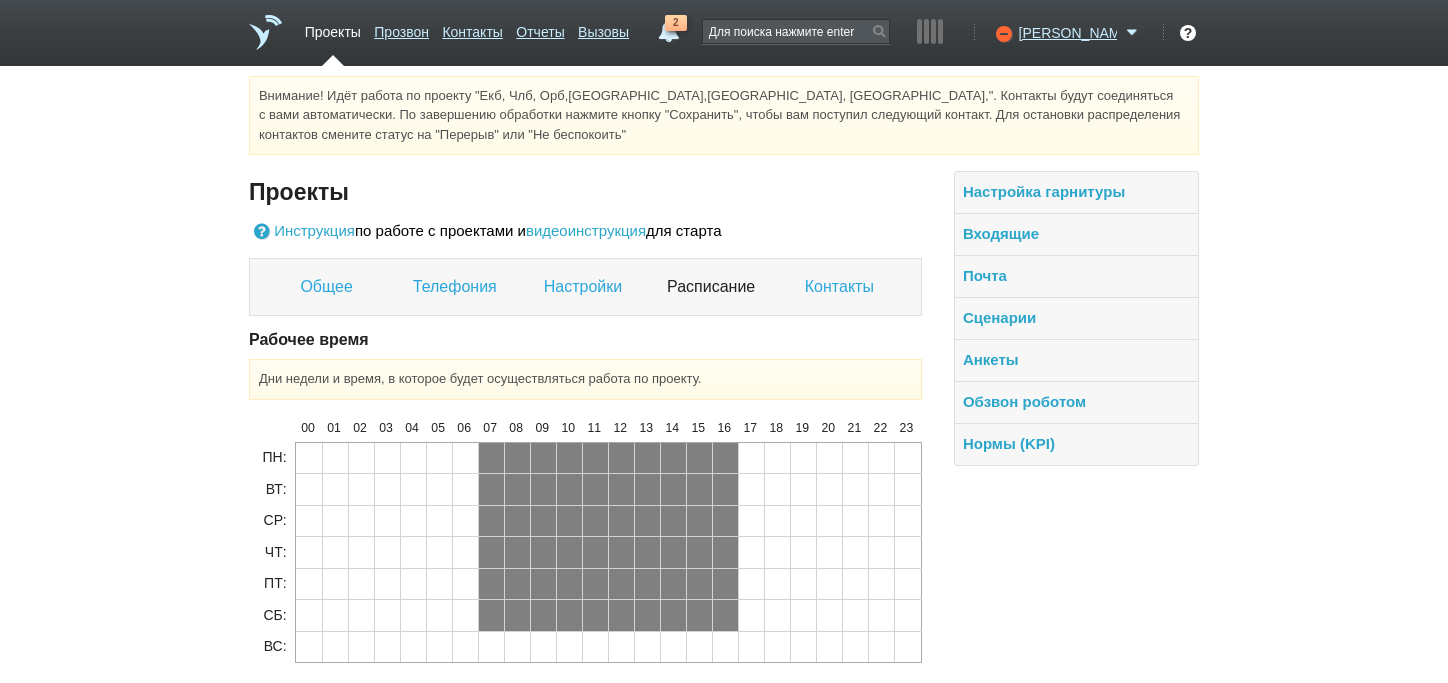 click on "Контакты" at bounding box center (842, 287) 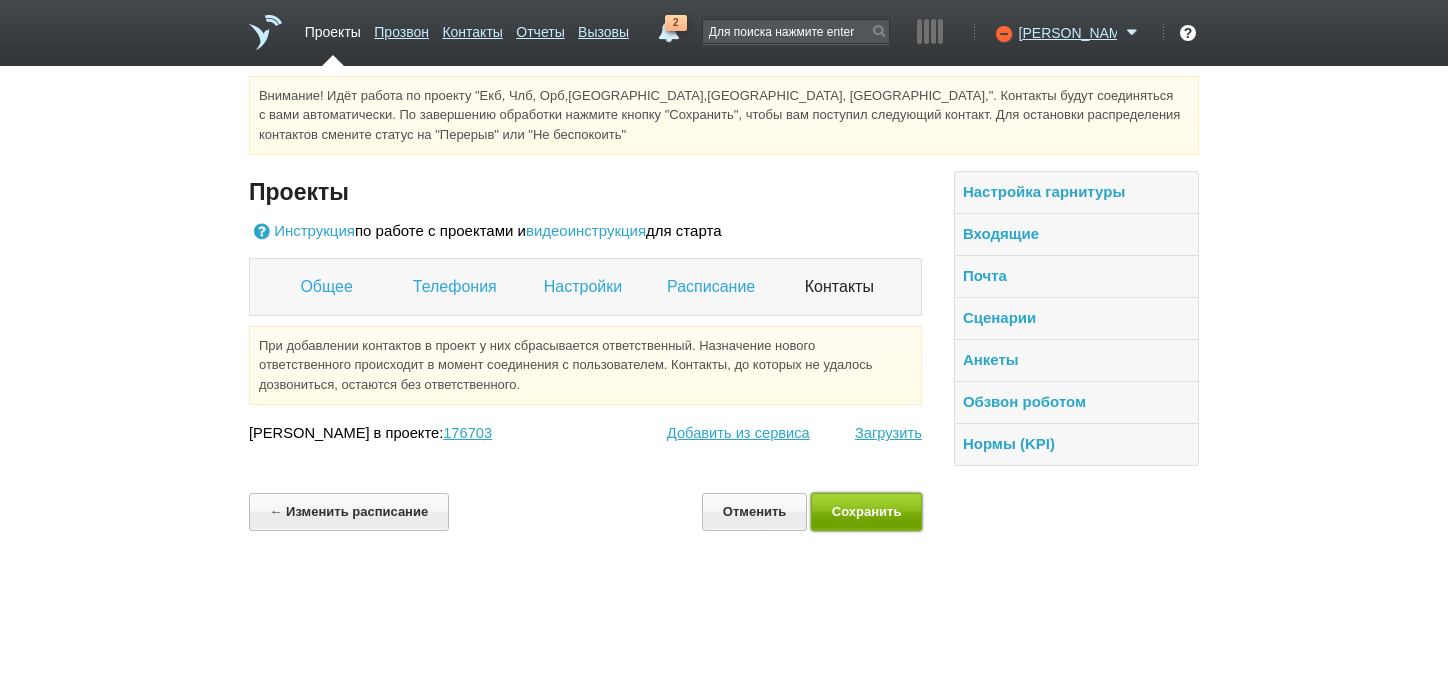 click on "Сохранить" at bounding box center (866, 511) 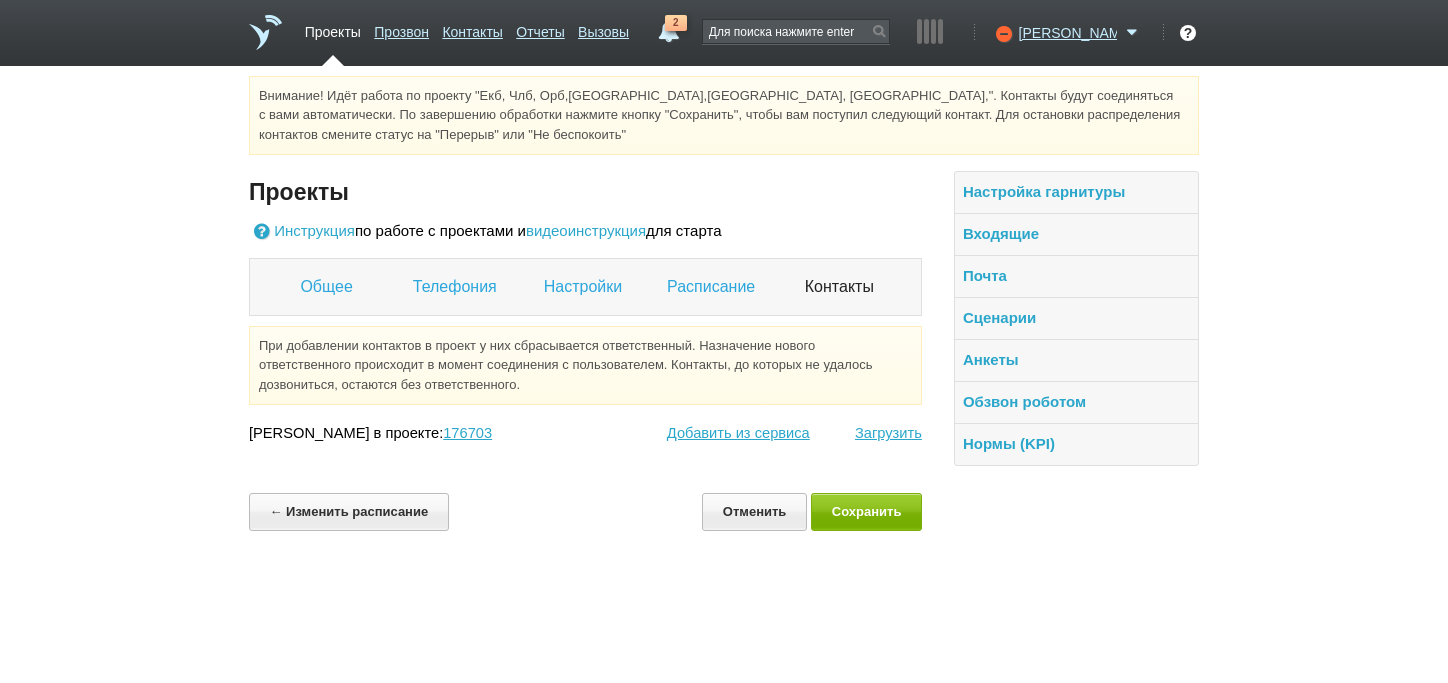 click on "Проекты" at bounding box center [333, 28] 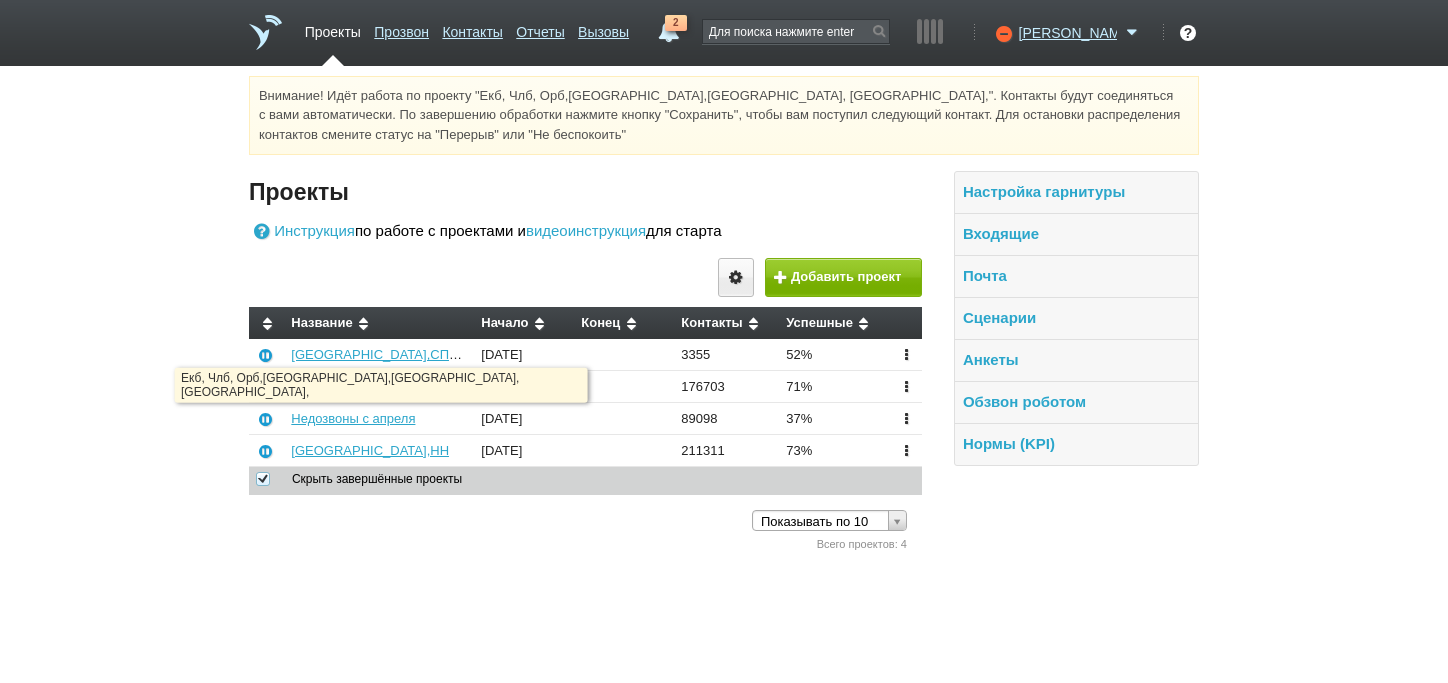 click on "Екб, Члб, Орб,[GEOGRAPHIC_DATA],[GEOGRAPHIC_DATA], [GEOGRAPHIC_DATA]," at bounding box center [545, 386] 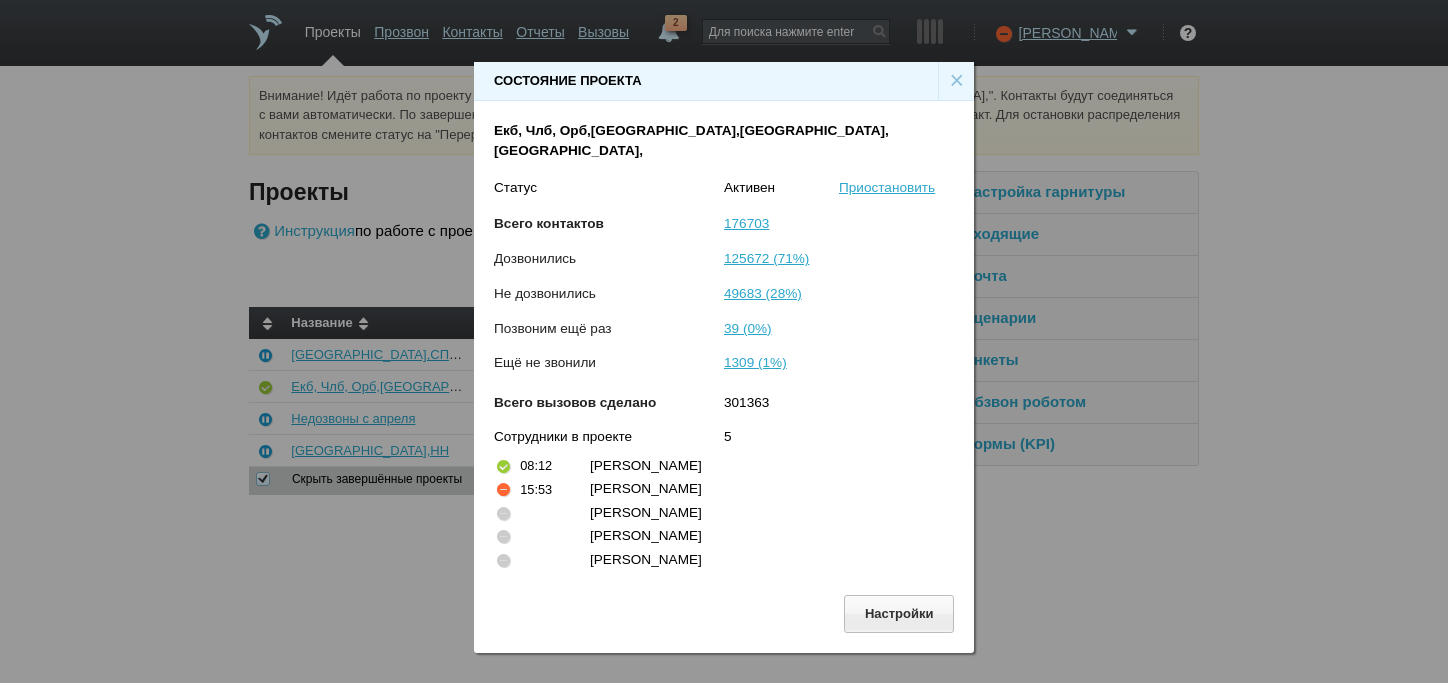 click on "×" at bounding box center [956, 81] 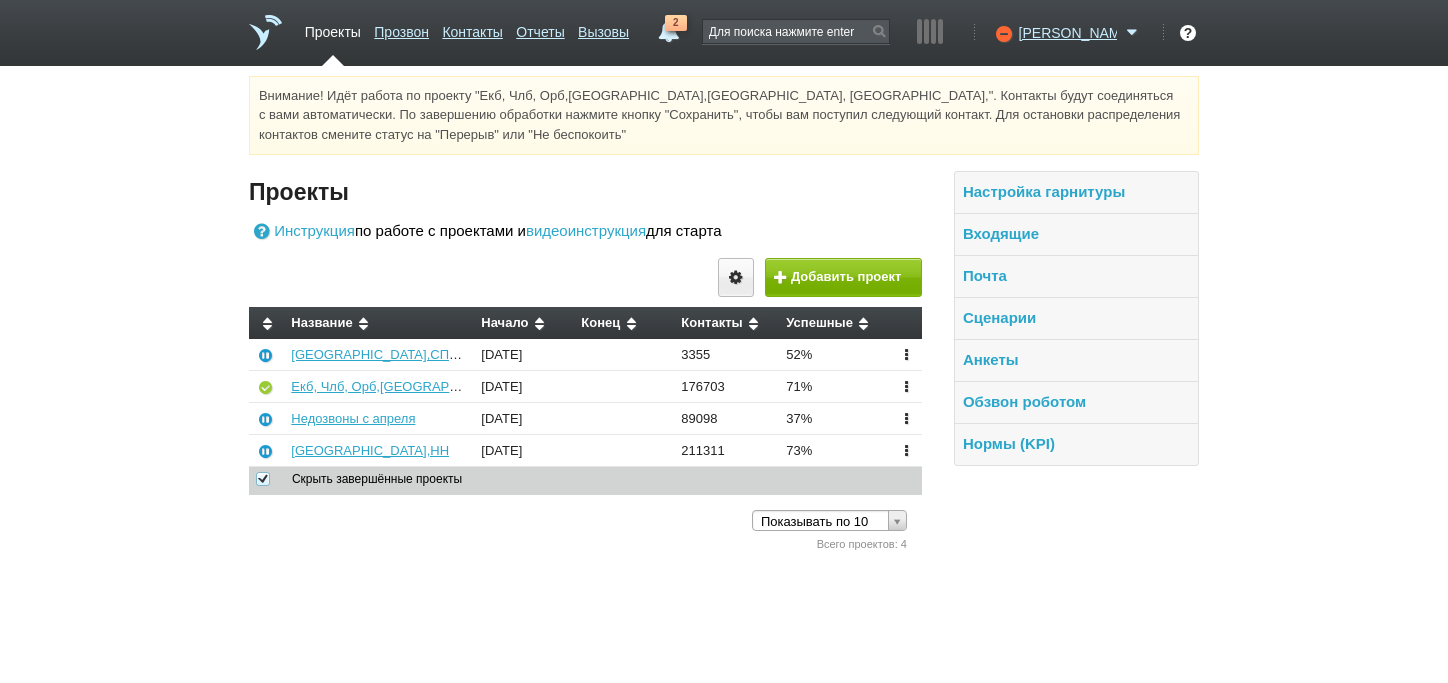 click on "Проекты   Прозвон   Контакты   Отчеты   Вызовы 2 [DATE] [DATE] неделя все
Звонок
[PERSON_NAME]
10:06
Звонок
[PERSON_NAME]
12:51
Нормы (KPI) Входящие линии Прозвоненные контакты (без учета... 0 из 200 Исходящие 0
[PERSON_NAME]
Доступен
Не беспокоить
Перерыв
ID аккаунта: 52708
Профиль
Команда
[GEOGRAPHIC_DATA]" at bounding box center (724, 277) 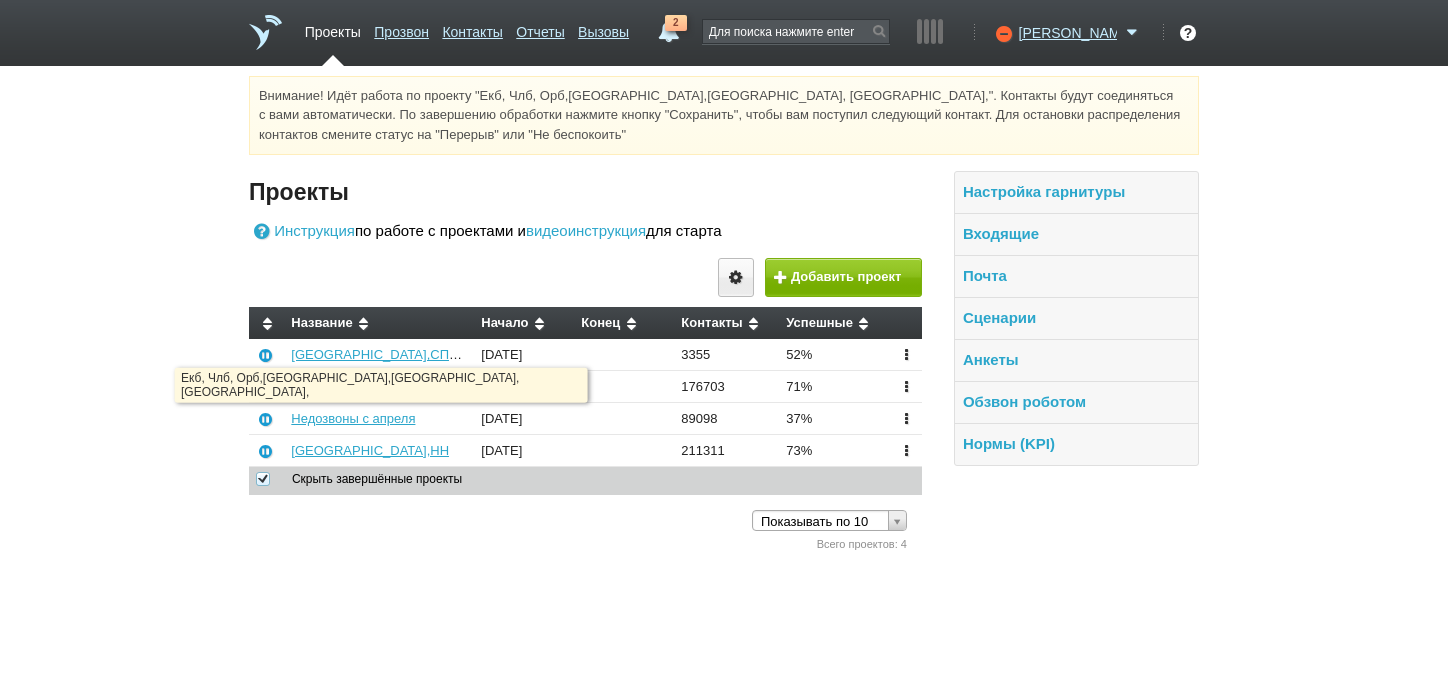 click on "Екб, Члб, Орб,[GEOGRAPHIC_DATA],[GEOGRAPHIC_DATA], [GEOGRAPHIC_DATA]," at bounding box center (545, 386) 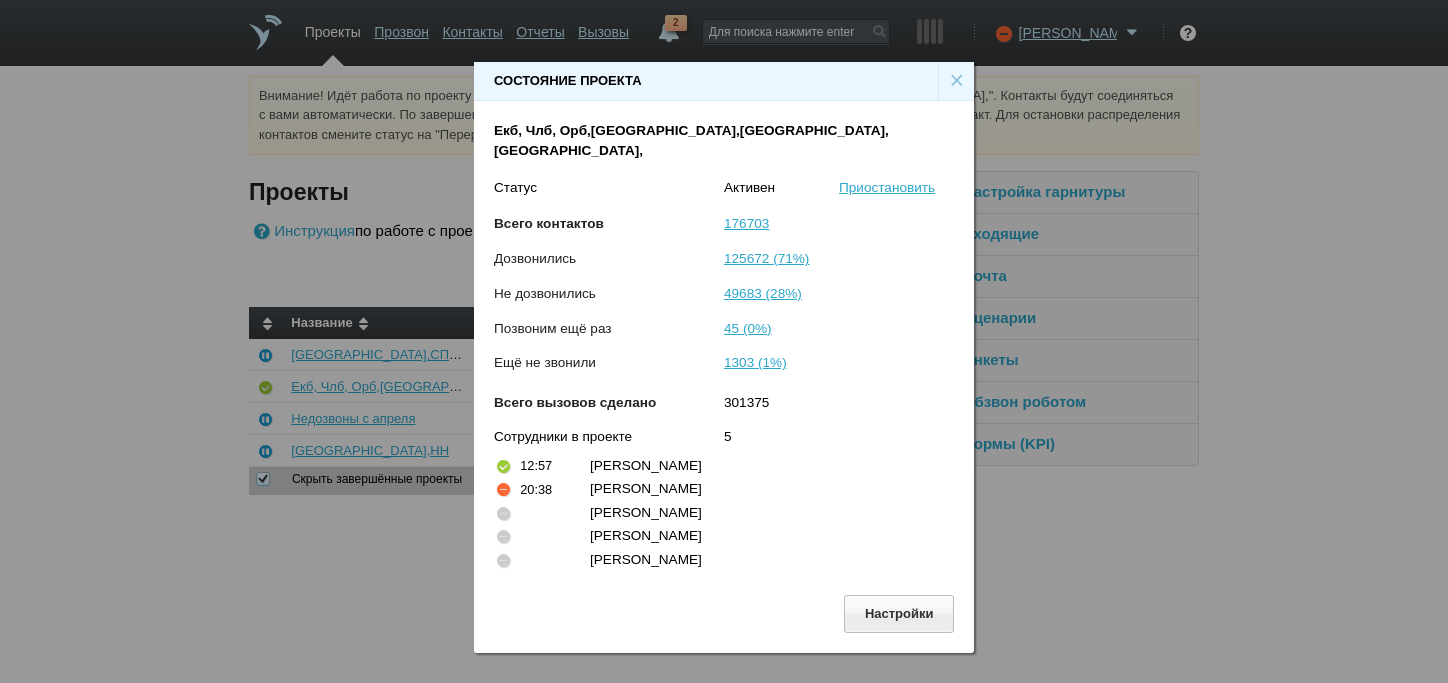 click on "×" at bounding box center [956, 81] 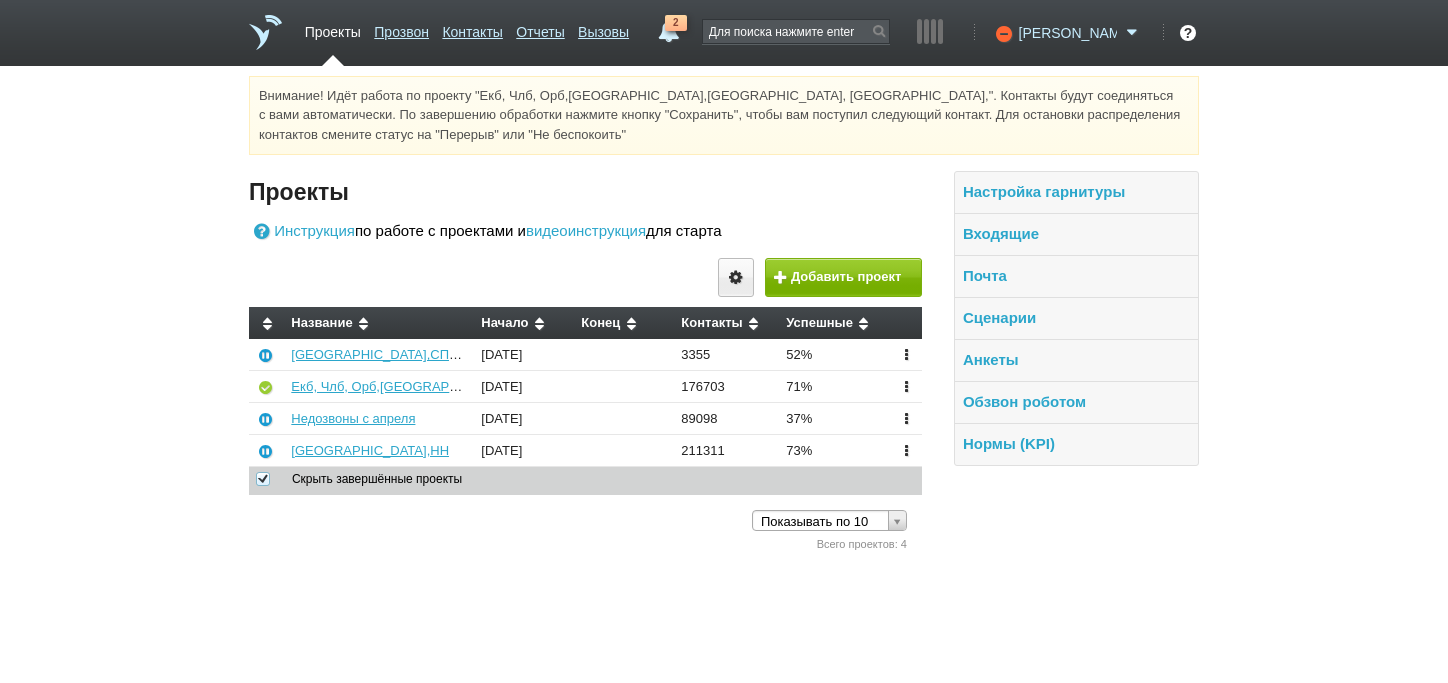 click at bounding box center [1132, 33] 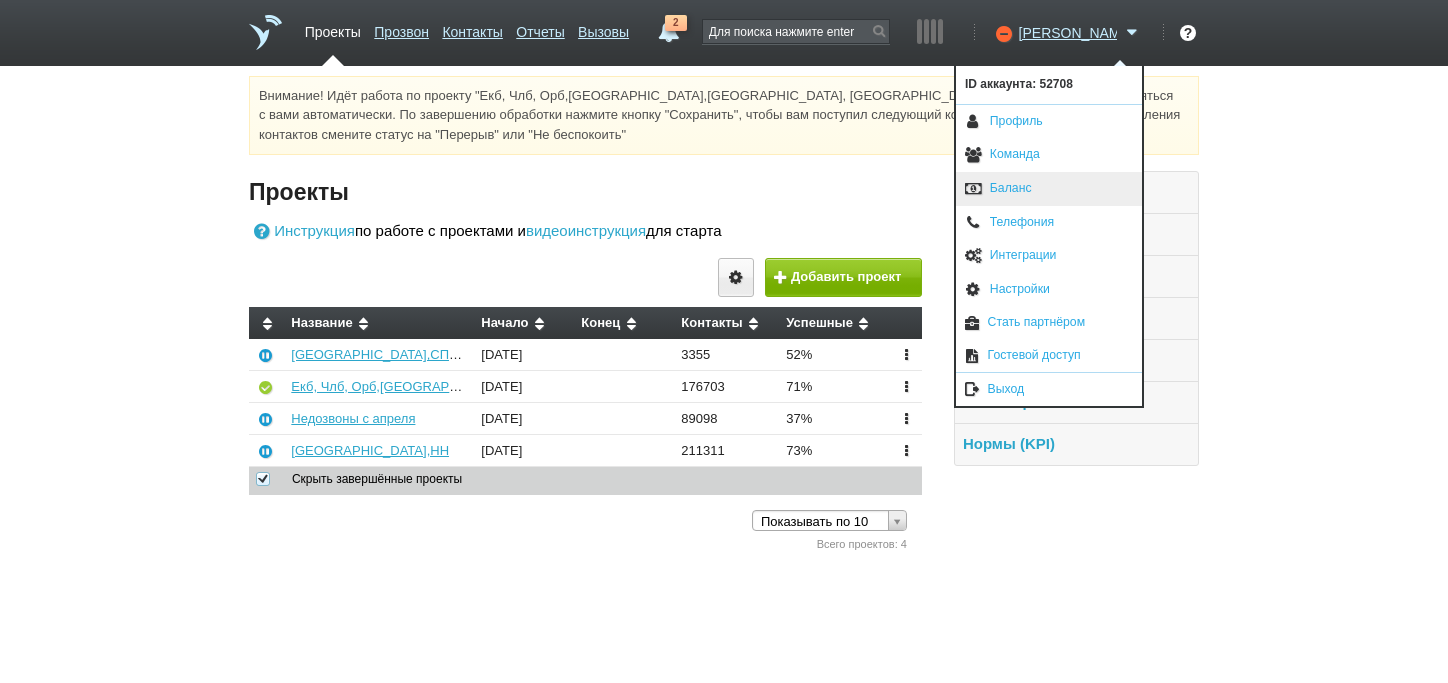 click on "Баланс" at bounding box center (1049, 189) 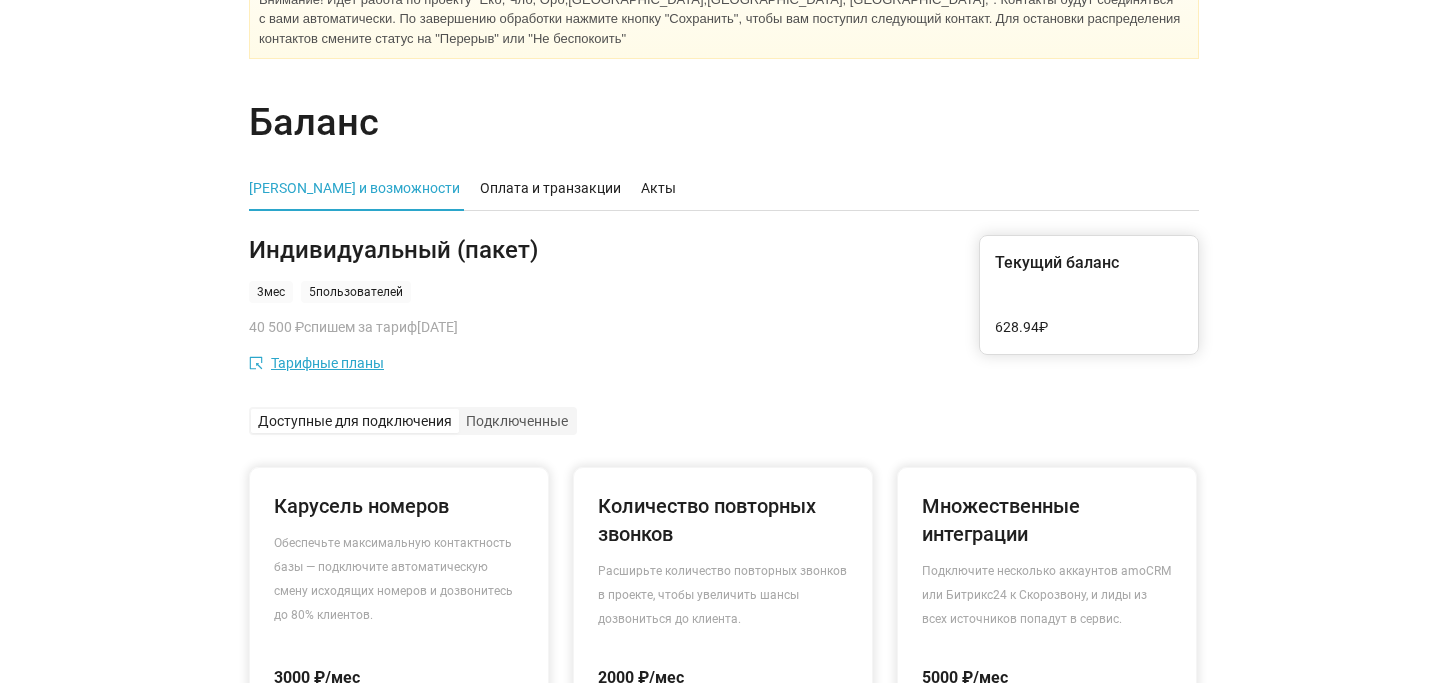 scroll, scrollTop: 0, scrollLeft: 0, axis: both 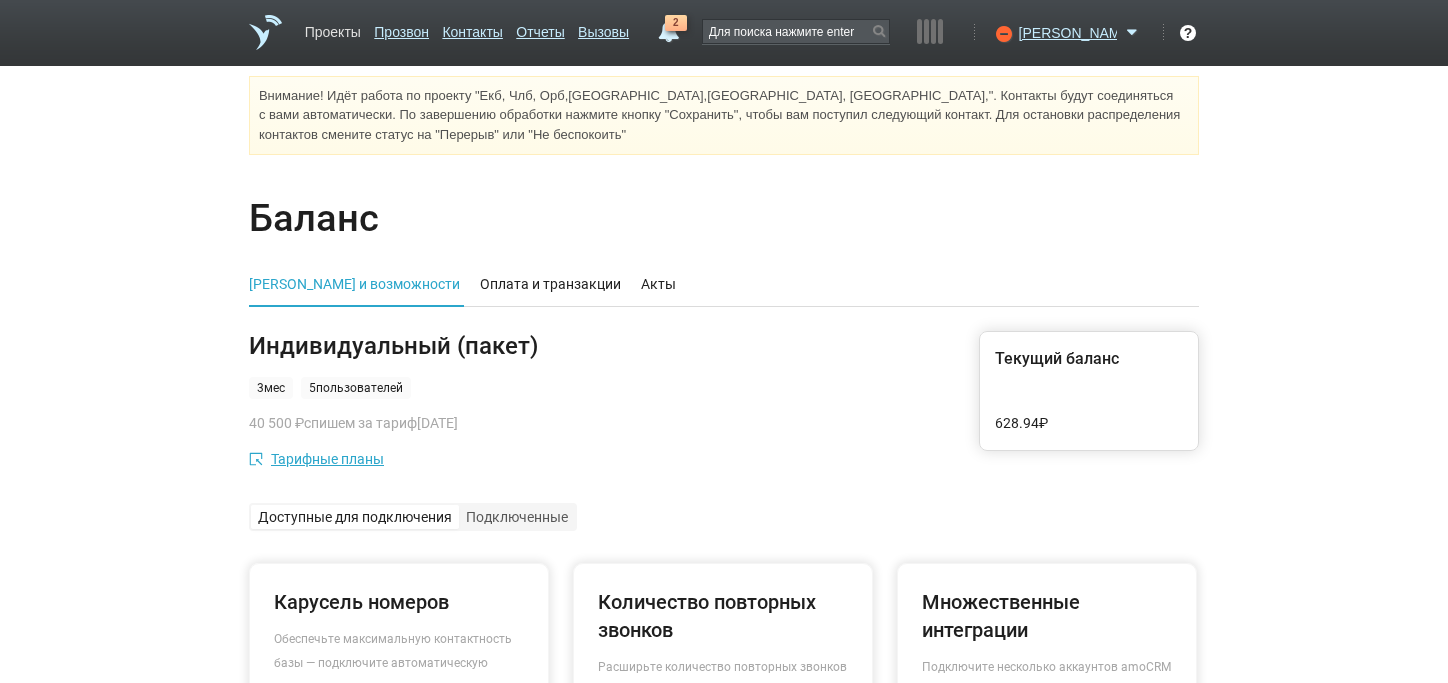click on "Проекты" at bounding box center [333, 28] 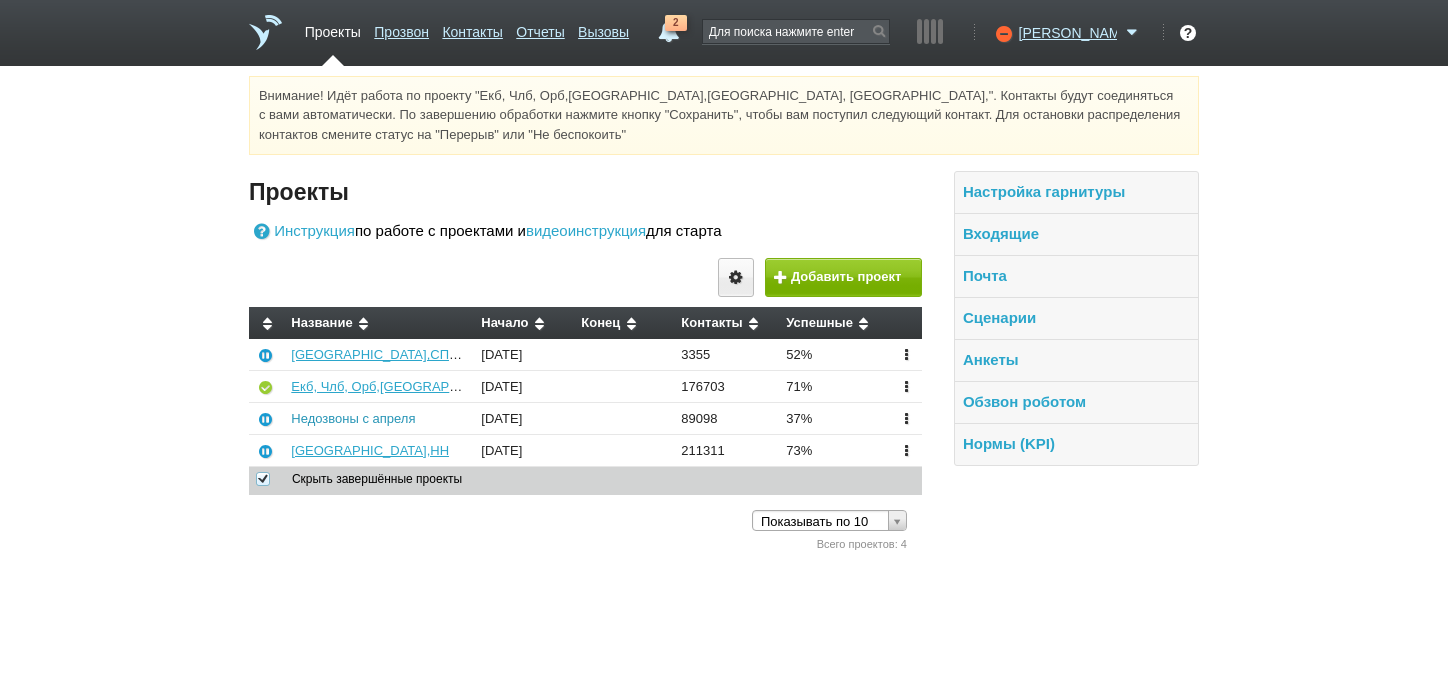 click on "Недозвоны с апреля" at bounding box center [353, 418] 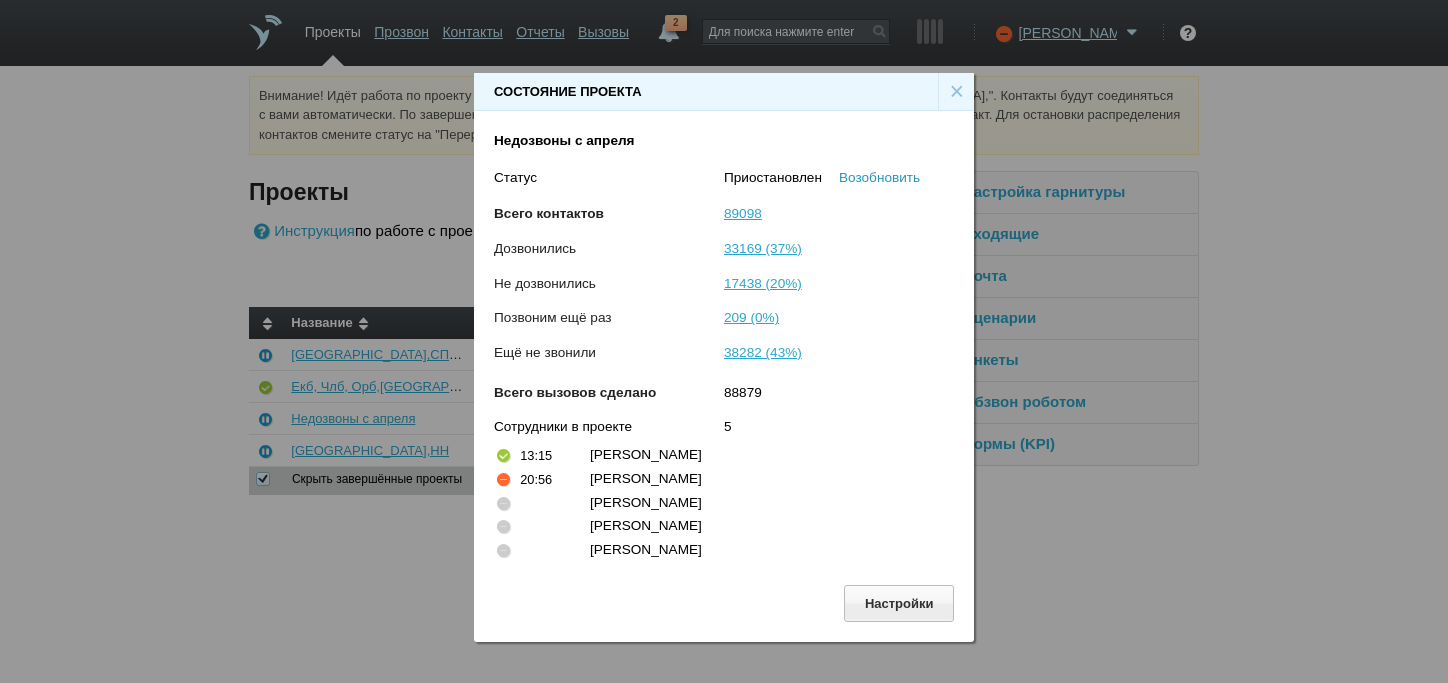 click on "Возобновить" at bounding box center (879, 177) 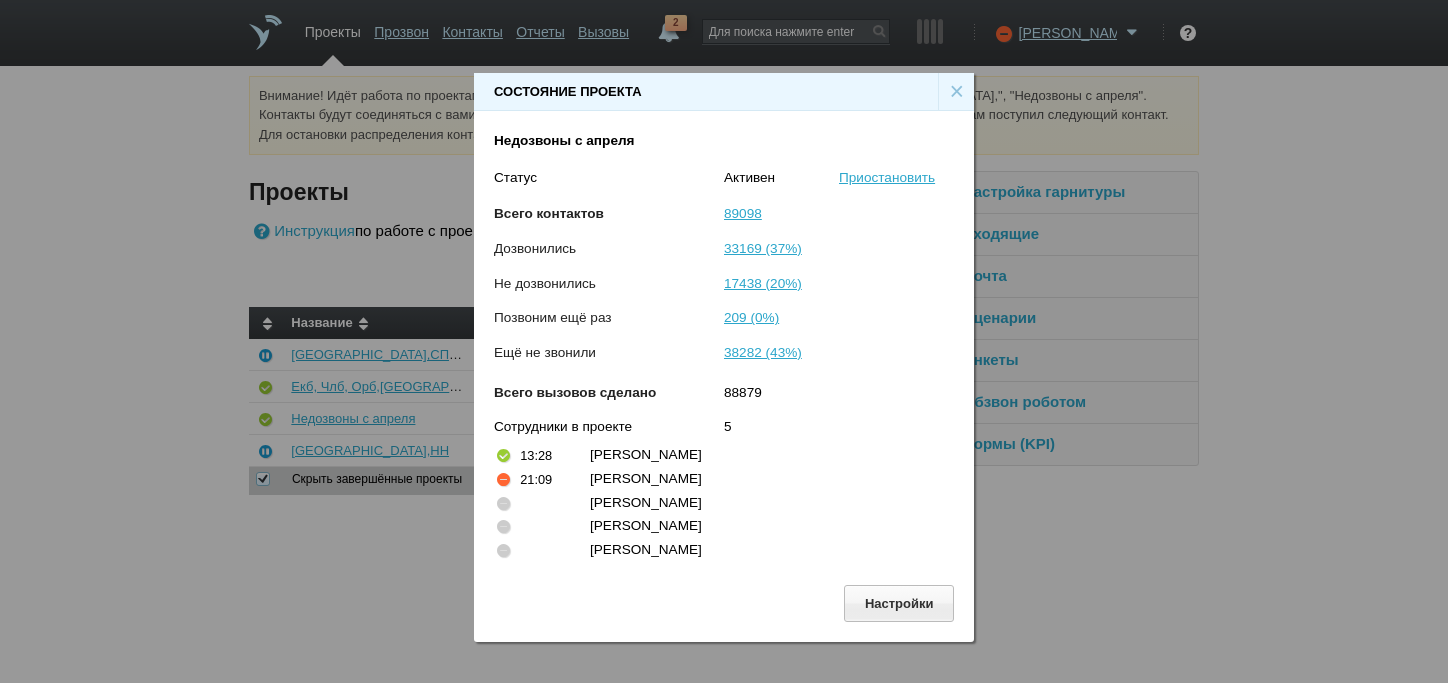 click on "×" at bounding box center (956, 92) 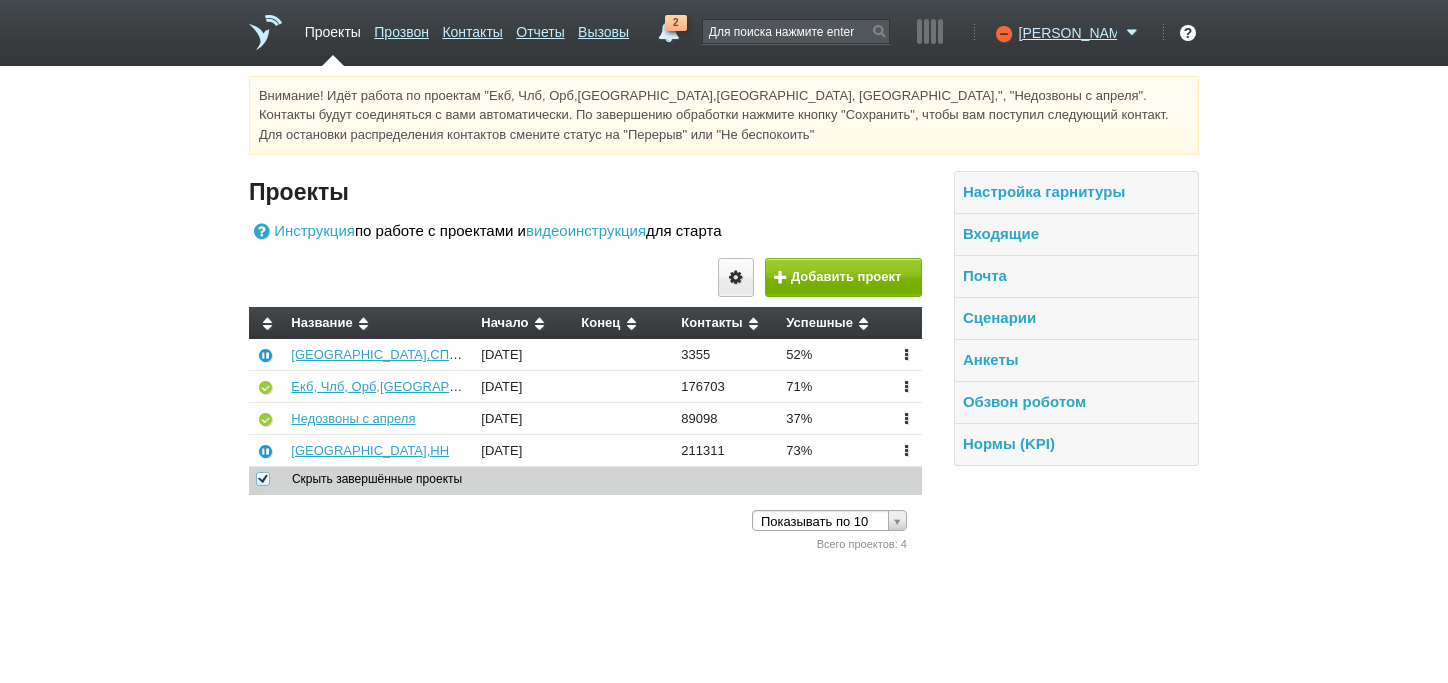 drag, startPoint x: 1280, startPoint y: 393, endPoint x: 1165, endPoint y: 407, distance: 115.84904 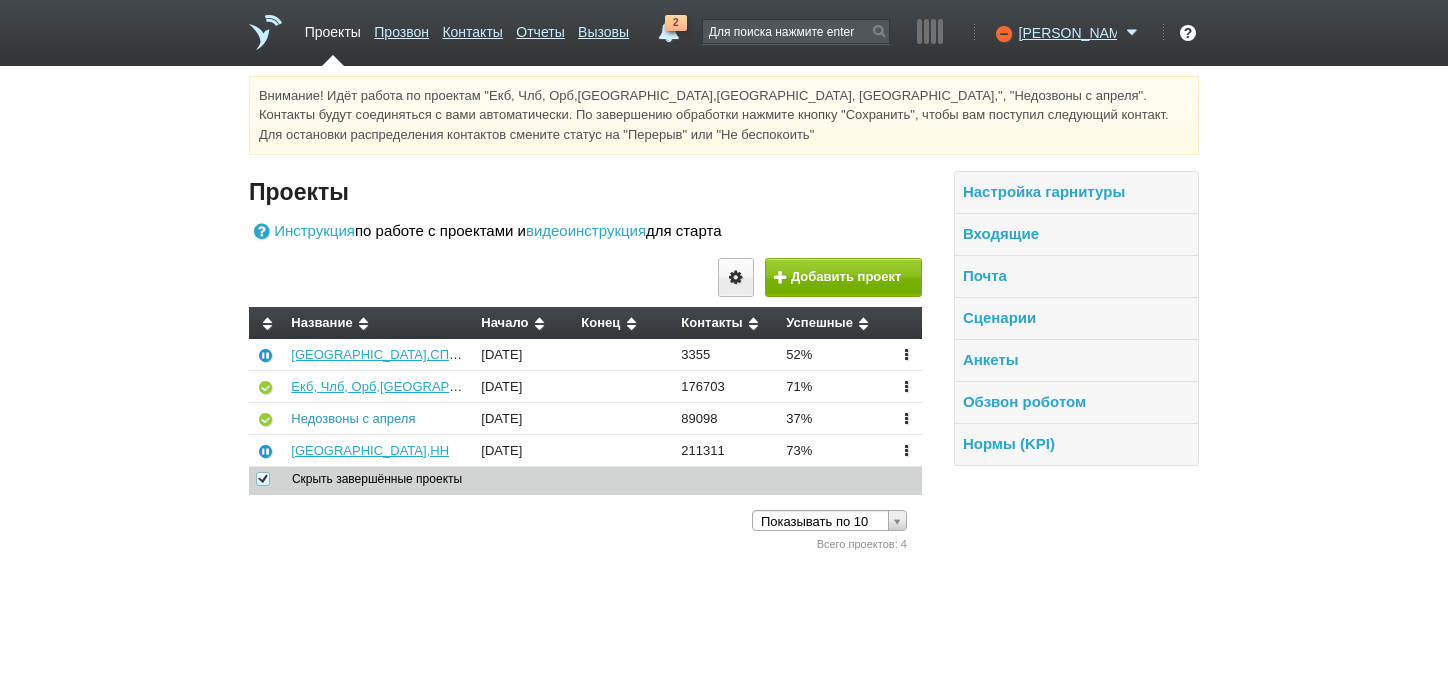 click on "Недозвоны с апреля" at bounding box center [353, 418] 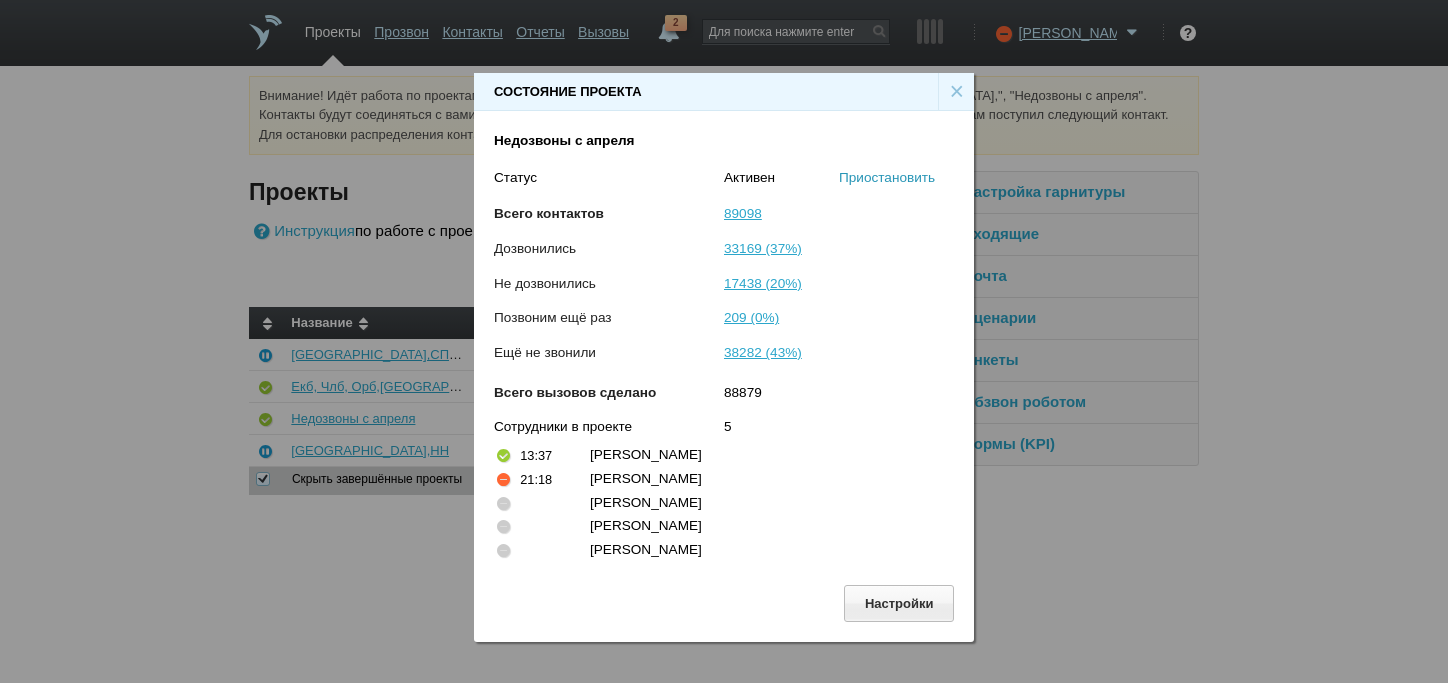 click on "Приостановить" at bounding box center (887, 177) 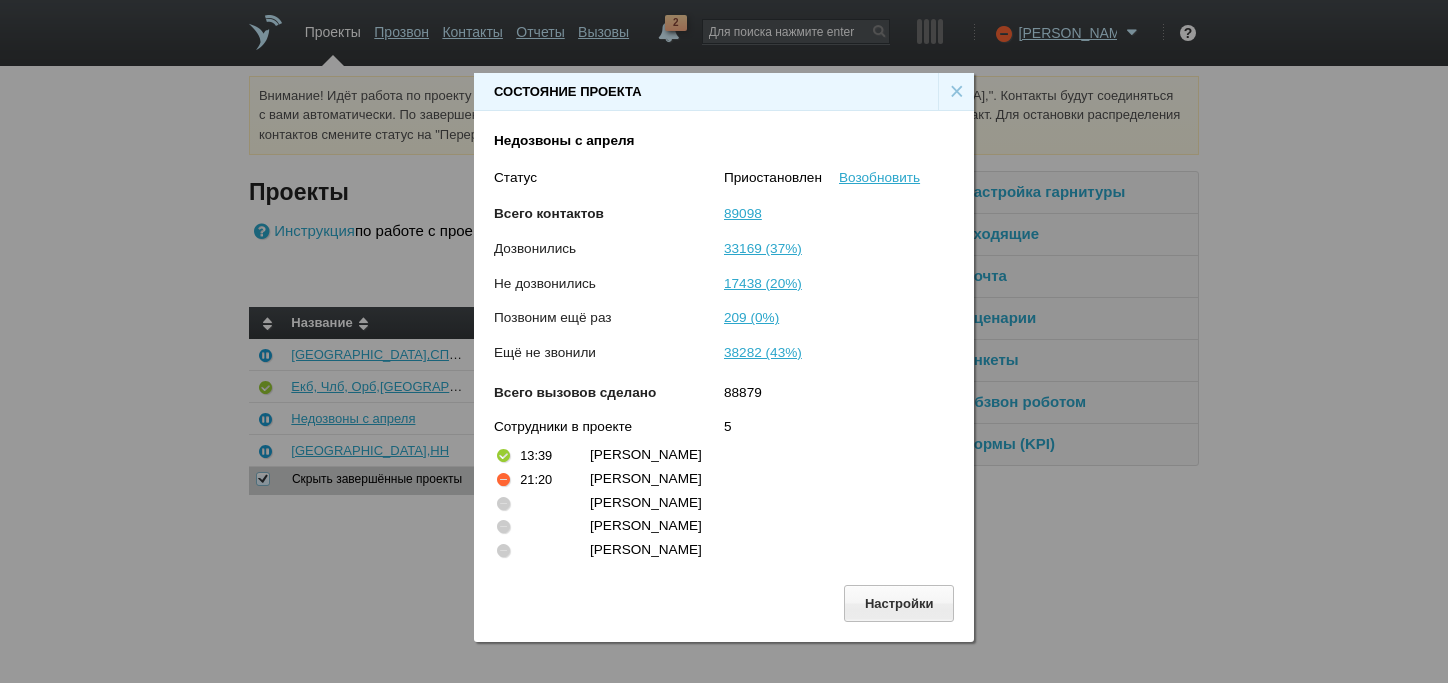 click on "×" at bounding box center (956, 92) 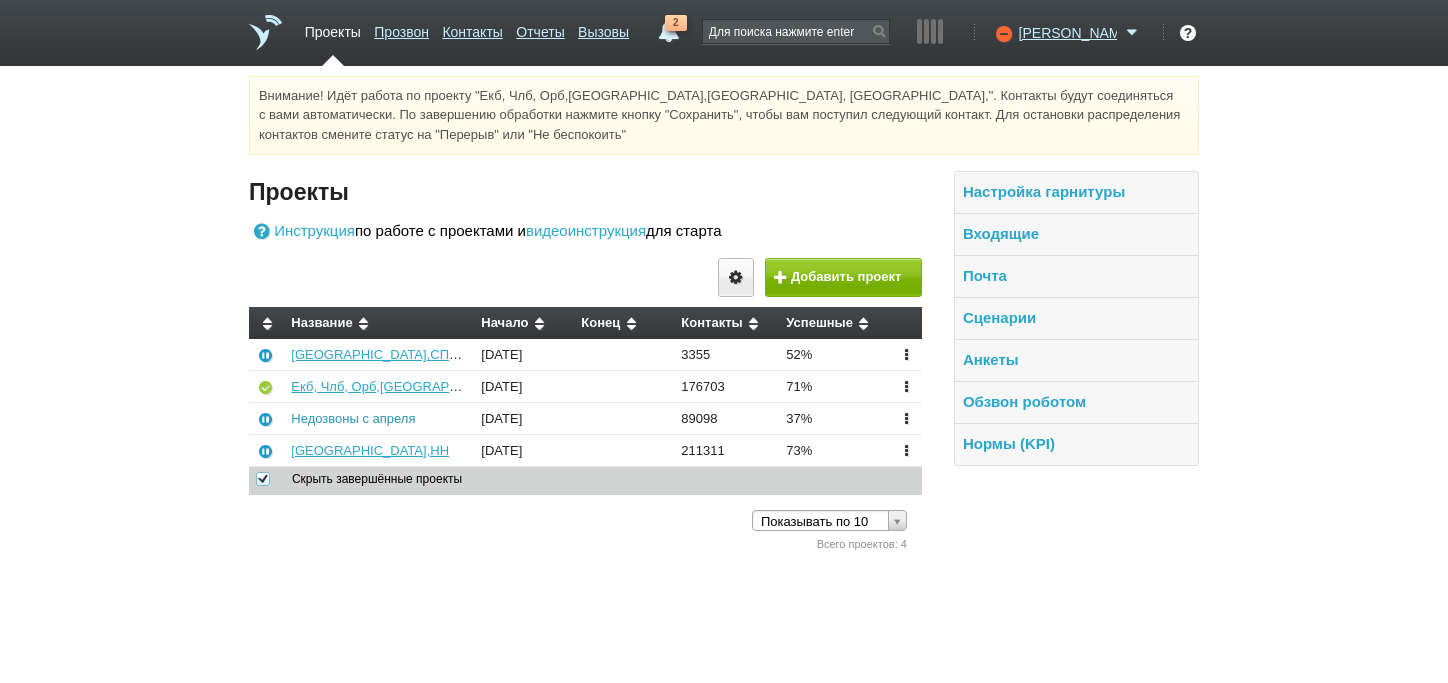 click on "Недозвоны с апреля" at bounding box center (353, 418) 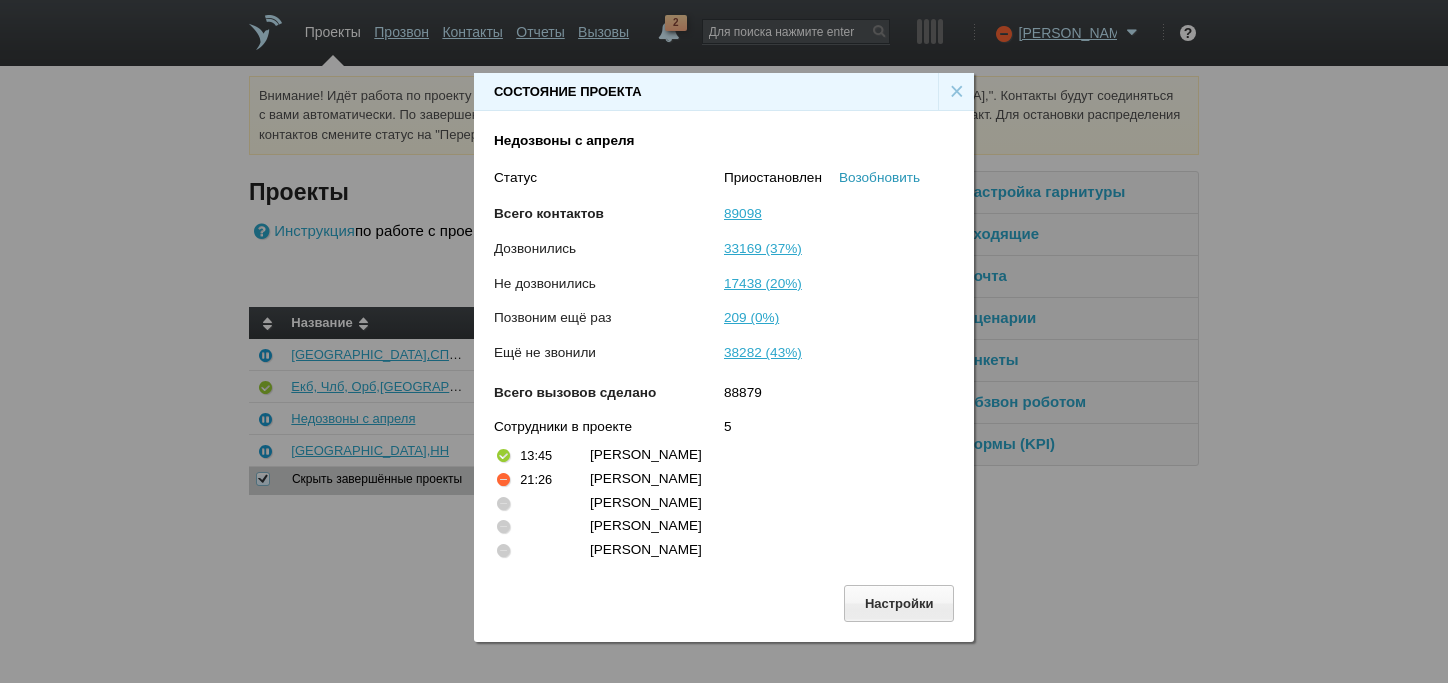 click on "Возобновить" at bounding box center [879, 177] 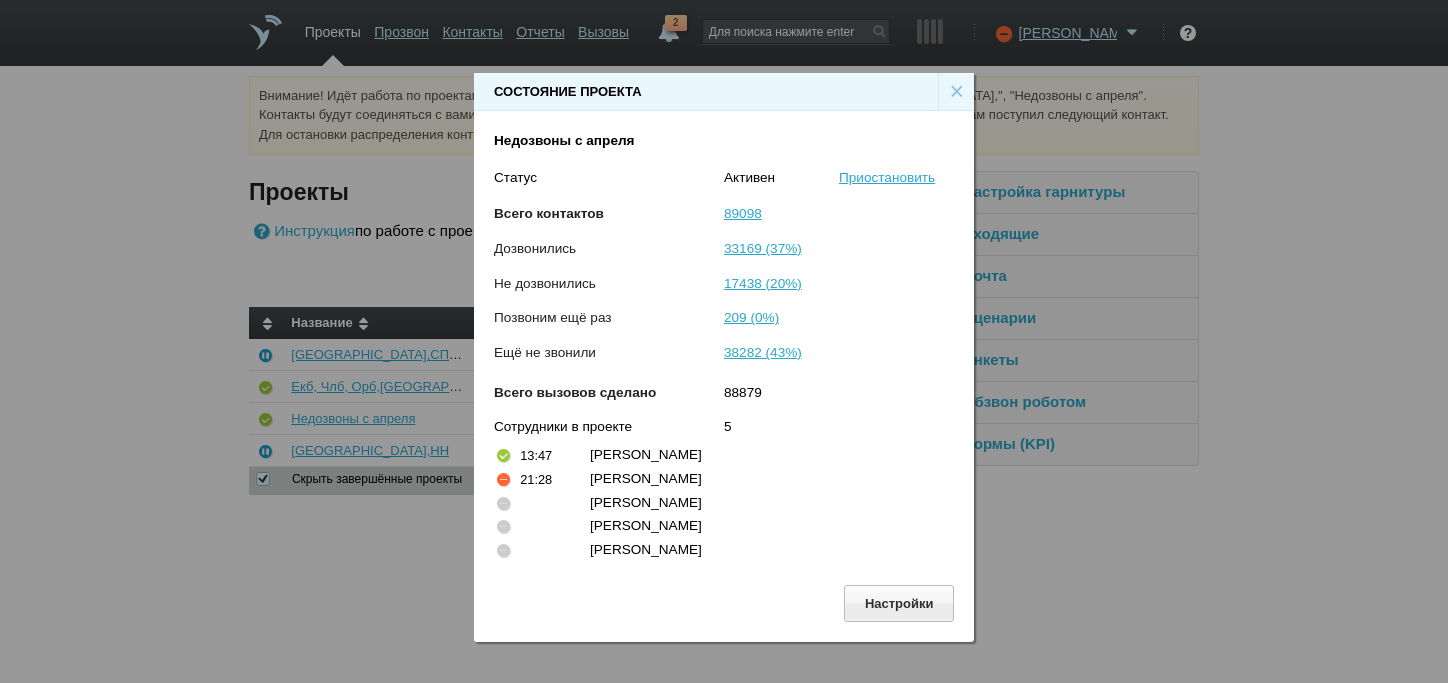 click on "×" at bounding box center (956, 92) 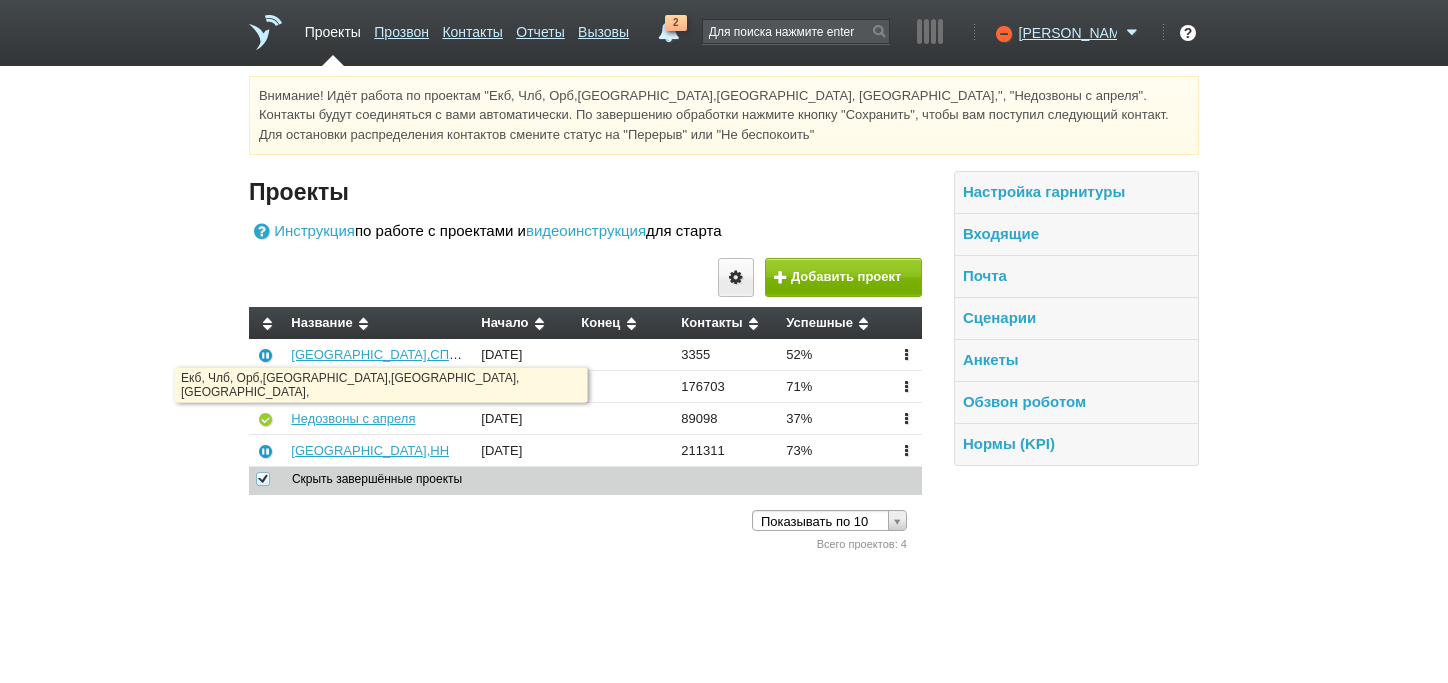 click on "Екб, Члб, Орб,[GEOGRAPHIC_DATA],[GEOGRAPHIC_DATA], [GEOGRAPHIC_DATA]," at bounding box center (379, 387) 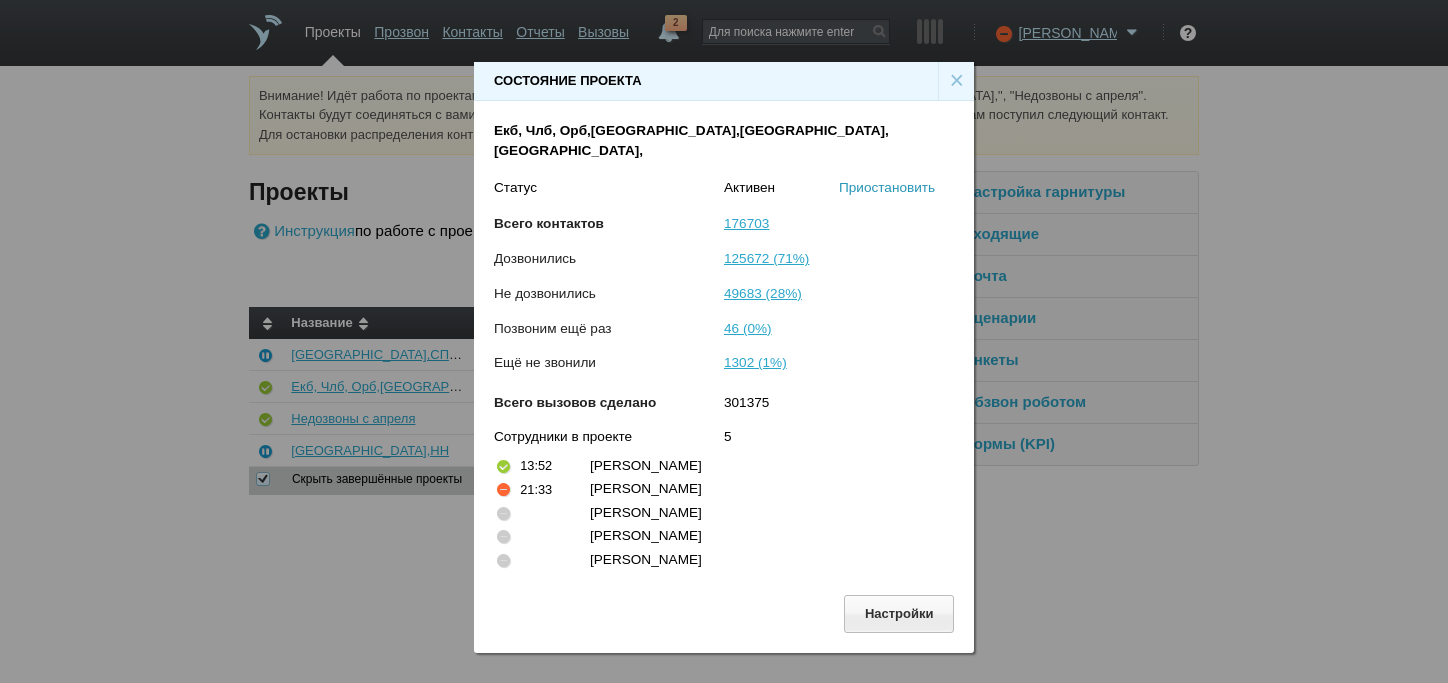 click on "Приостановить" at bounding box center [887, 187] 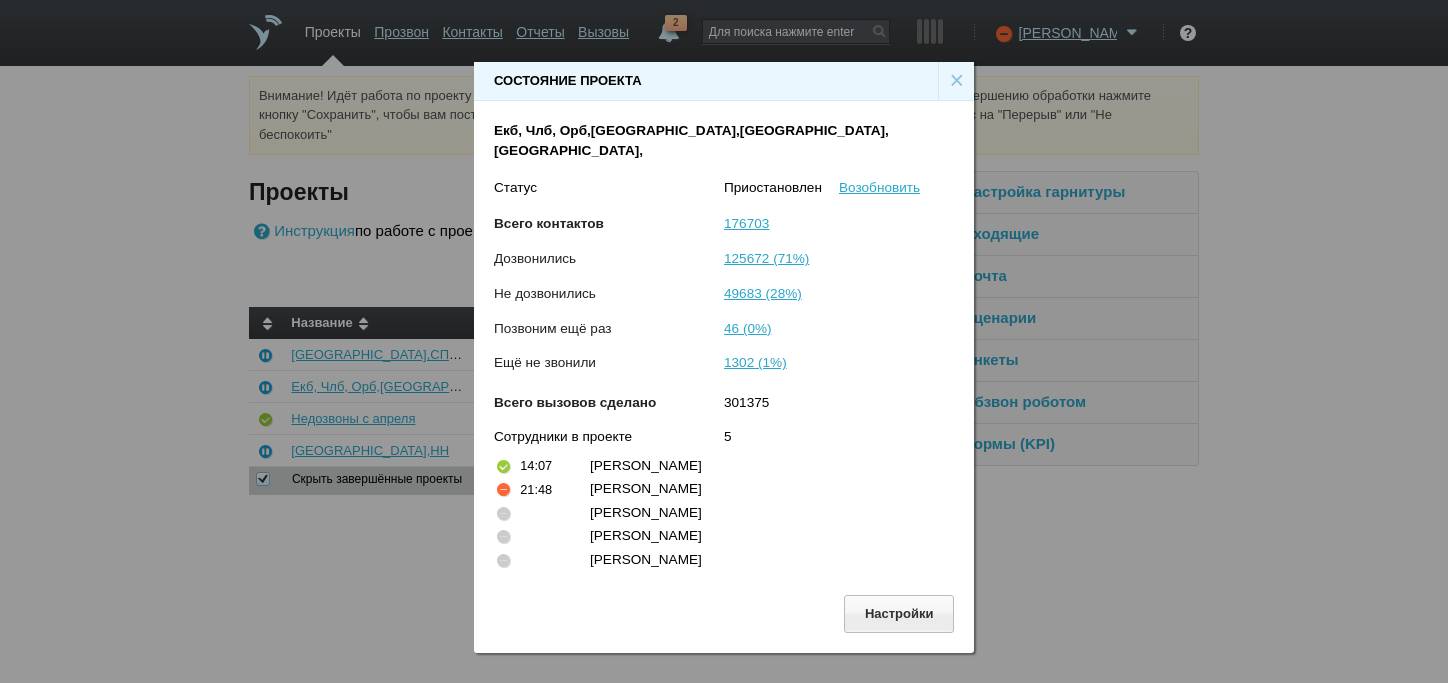 click on "×" at bounding box center [956, 81] 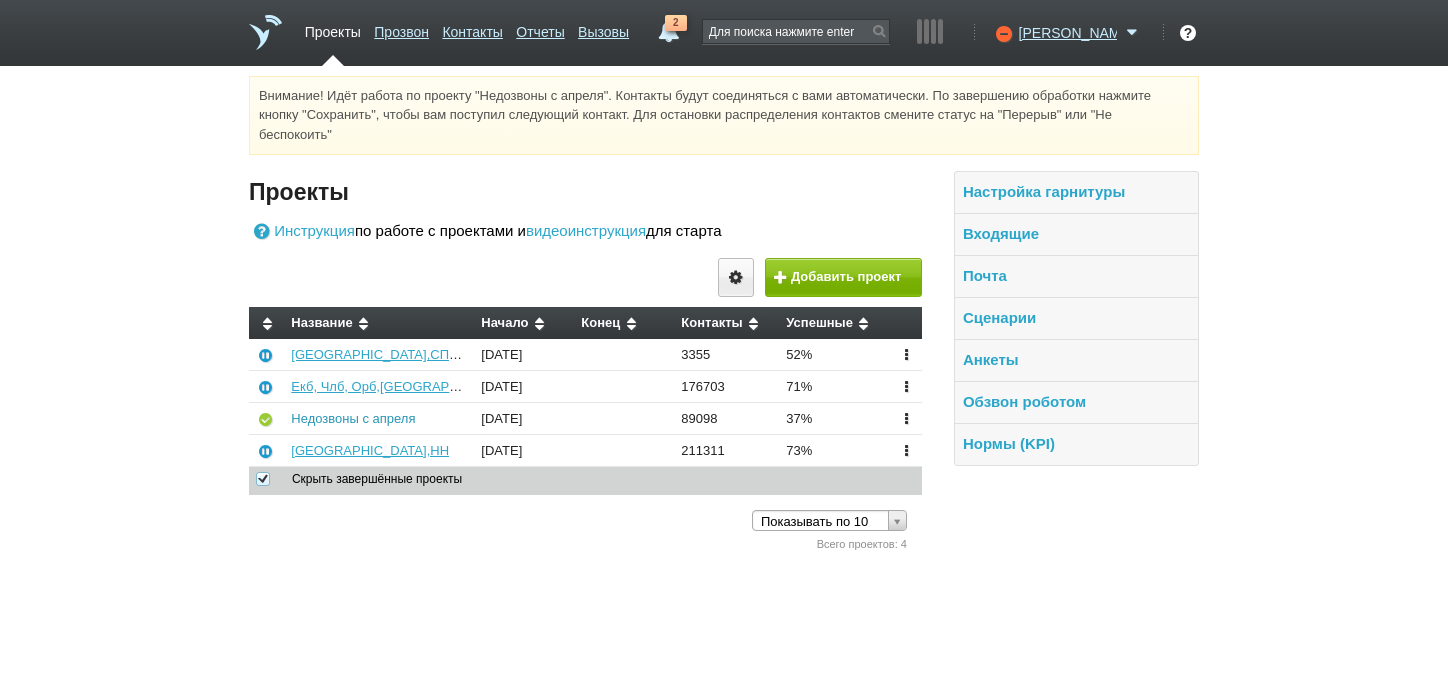 click on "Недозвоны с апреля" at bounding box center (353, 418) 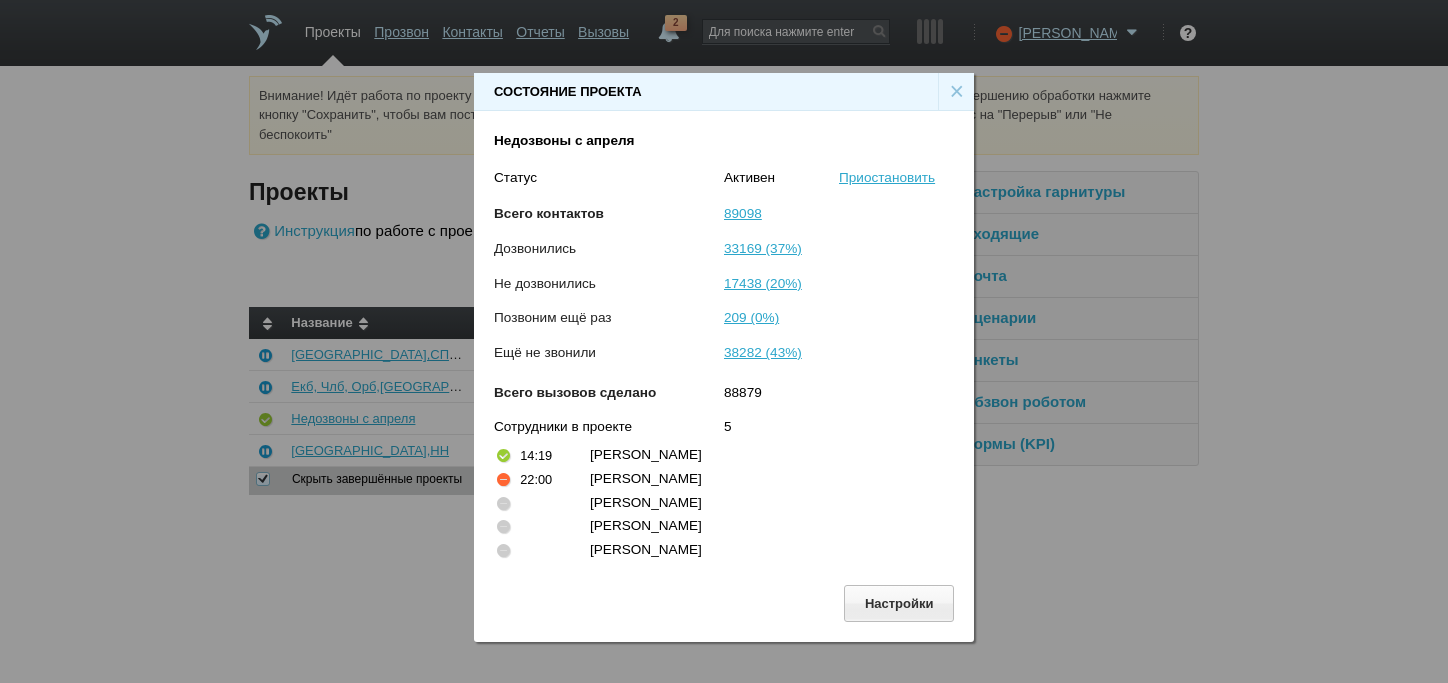 click on "Состояние проекта × Недозвоны с апреля Статус [PERSON_NAME] Всего контактов 89098 Дозвонились 33169 (37%) Не дозвонились 17438 (20%) Позвоним ещё раз 209 (0%) Ещё не звонили 38282 (43%) Всего вызовов сделано 88879 Сотрудники в проекте 5 14:19 [PERSON_NAME] 22:00 [PERSON_NAME] [PERSON_NAME] [PERSON_NAME] [PERSON_NAME]" at bounding box center (724, 349) 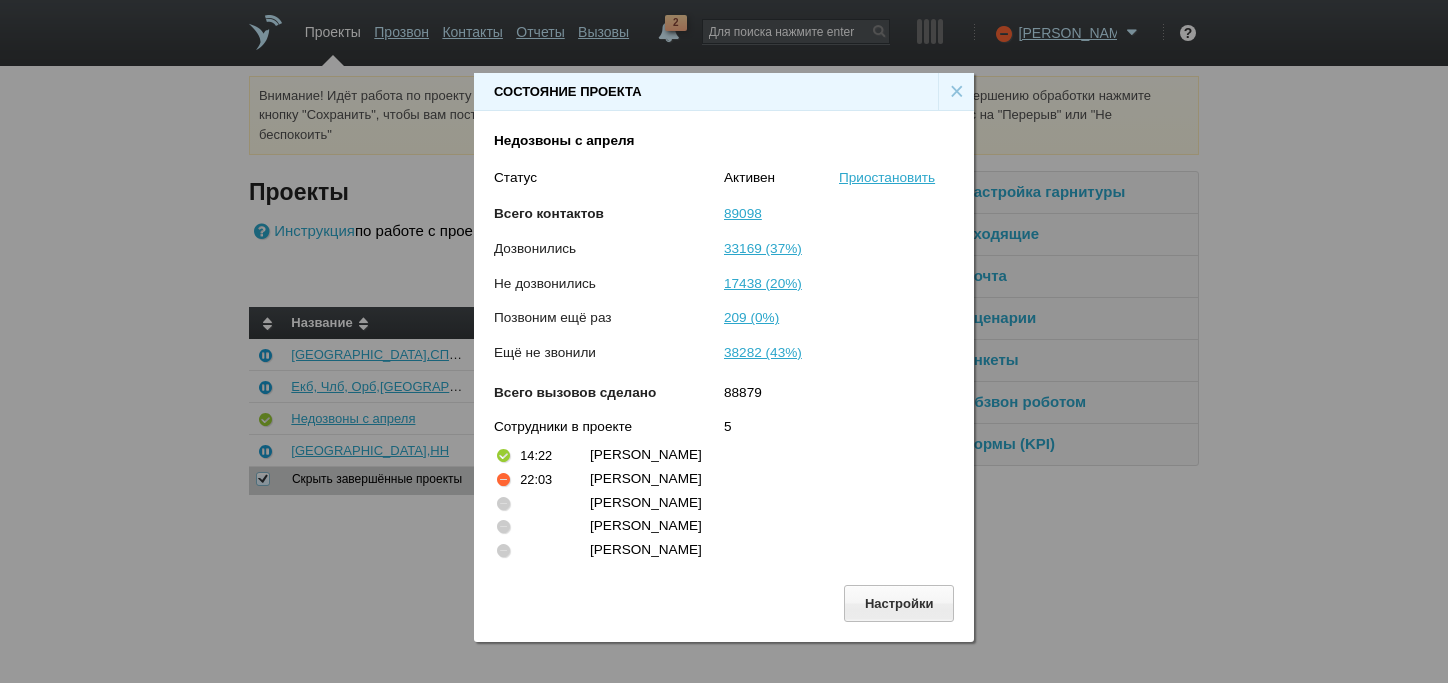 click on "×" at bounding box center (956, 92) 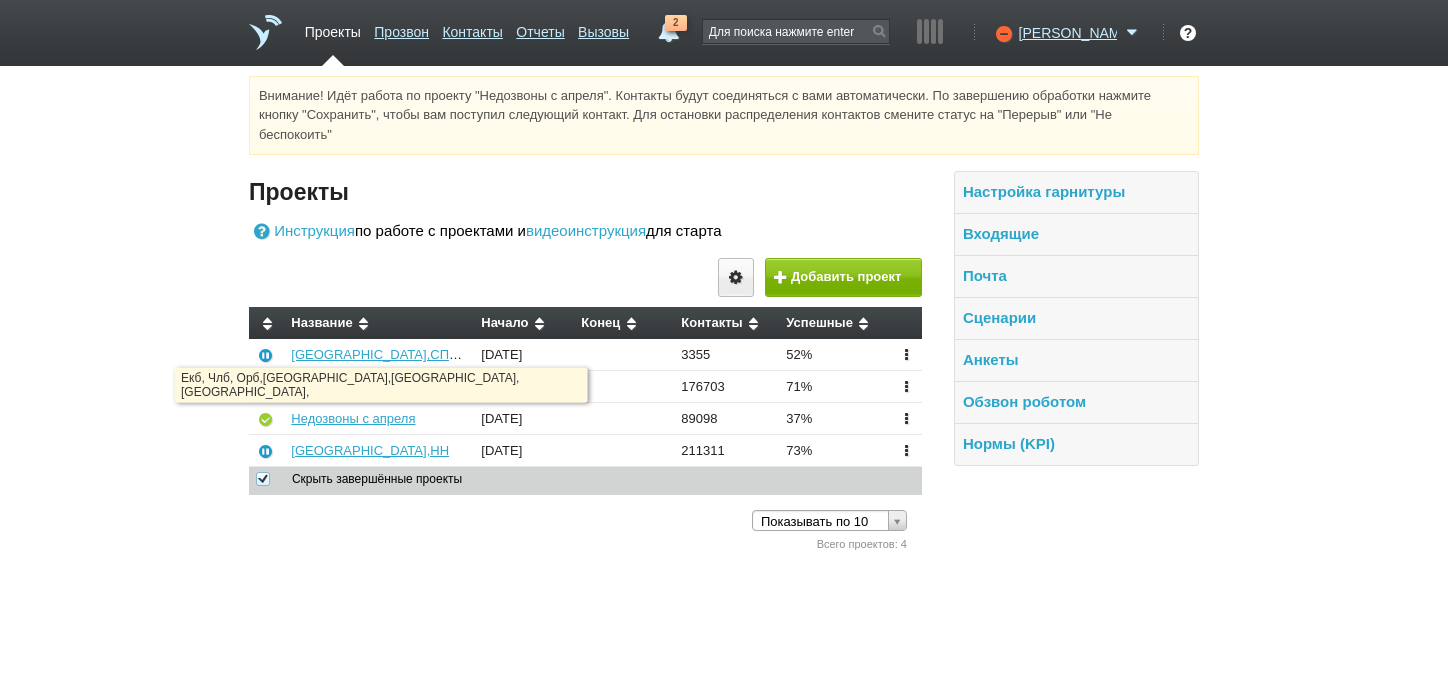 click on "Екб, Члб, Орб,[GEOGRAPHIC_DATA],[GEOGRAPHIC_DATA], [GEOGRAPHIC_DATA]," at bounding box center (545, 386) 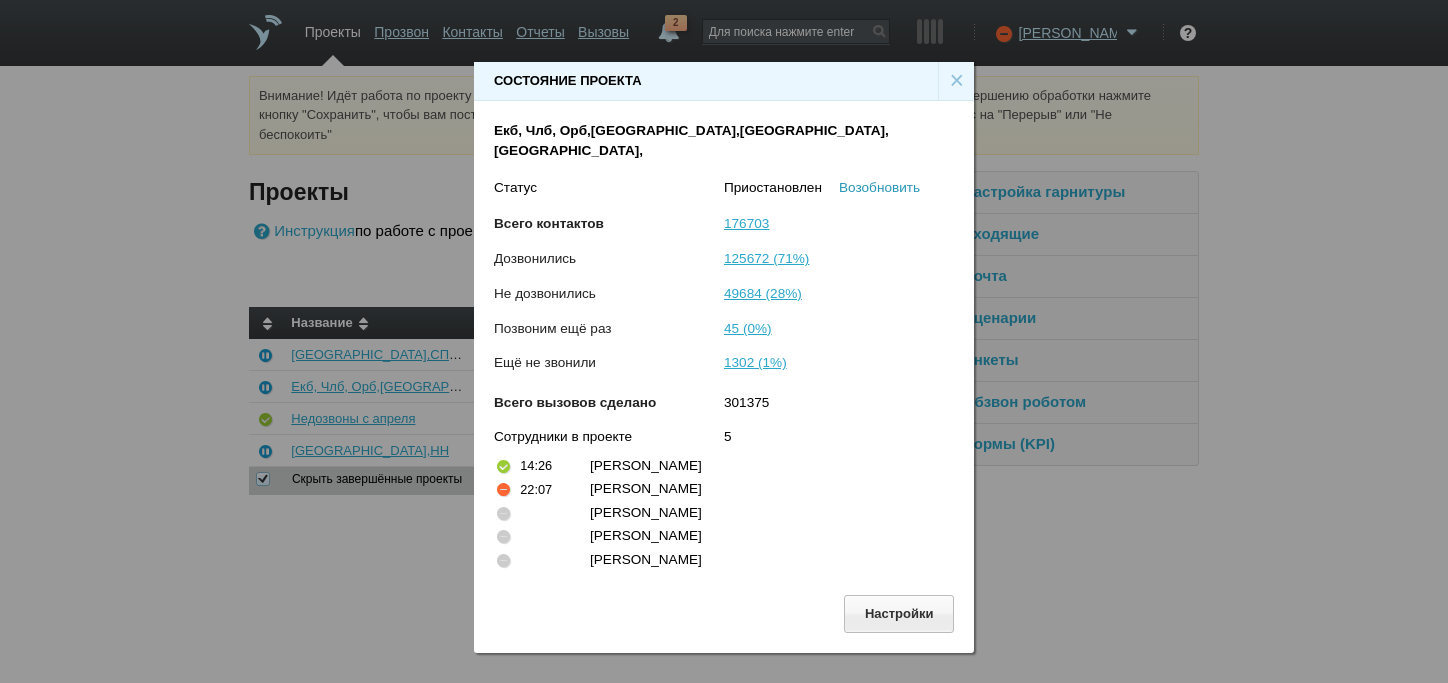 click on "Возобновить" at bounding box center (879, 187) 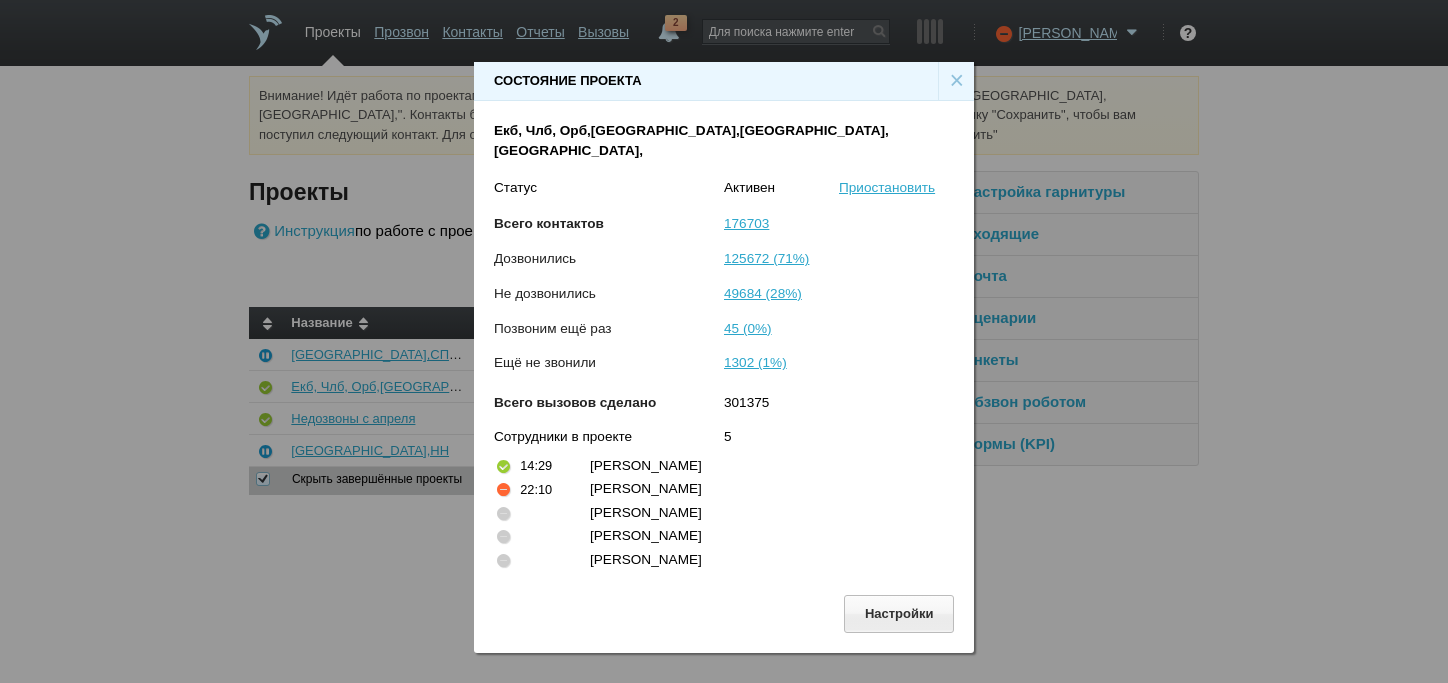 click on "×" at bounding box center (956, 81) 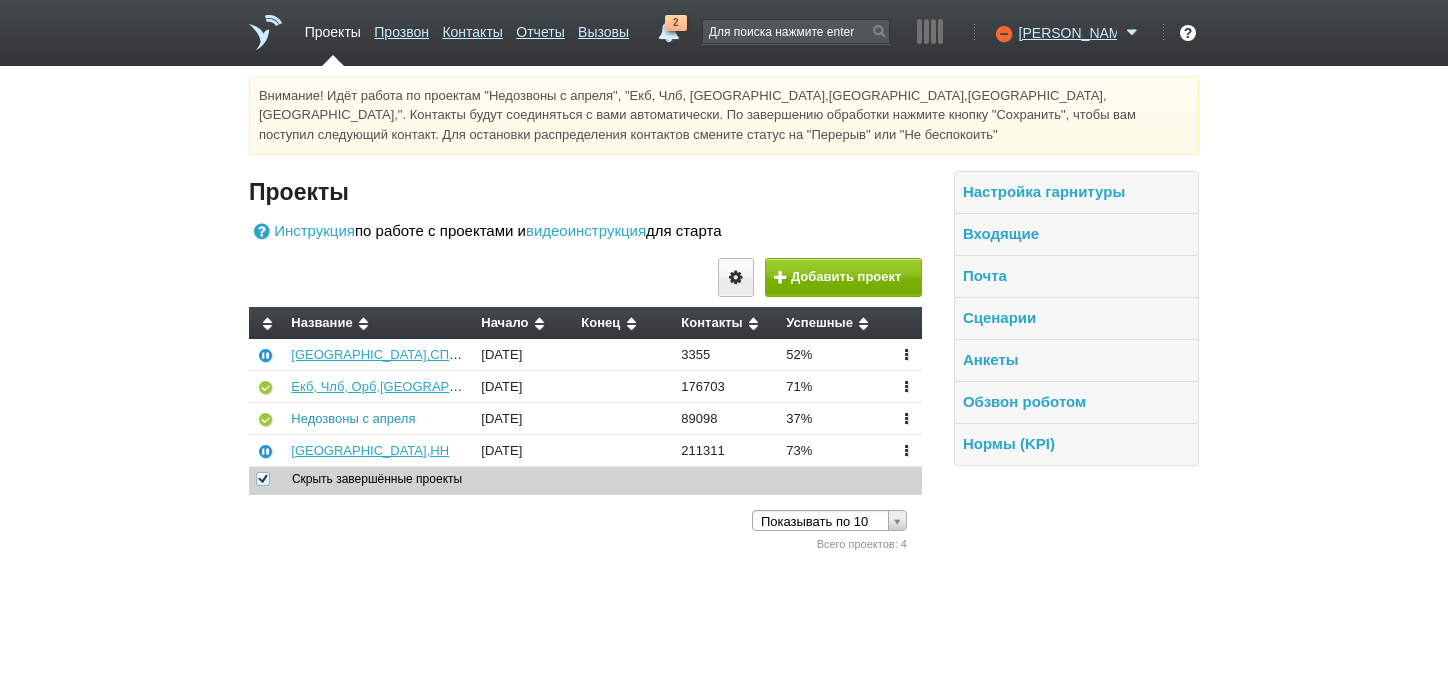 click on "Недозвоны с апреля" at bounding box center [353, 418] 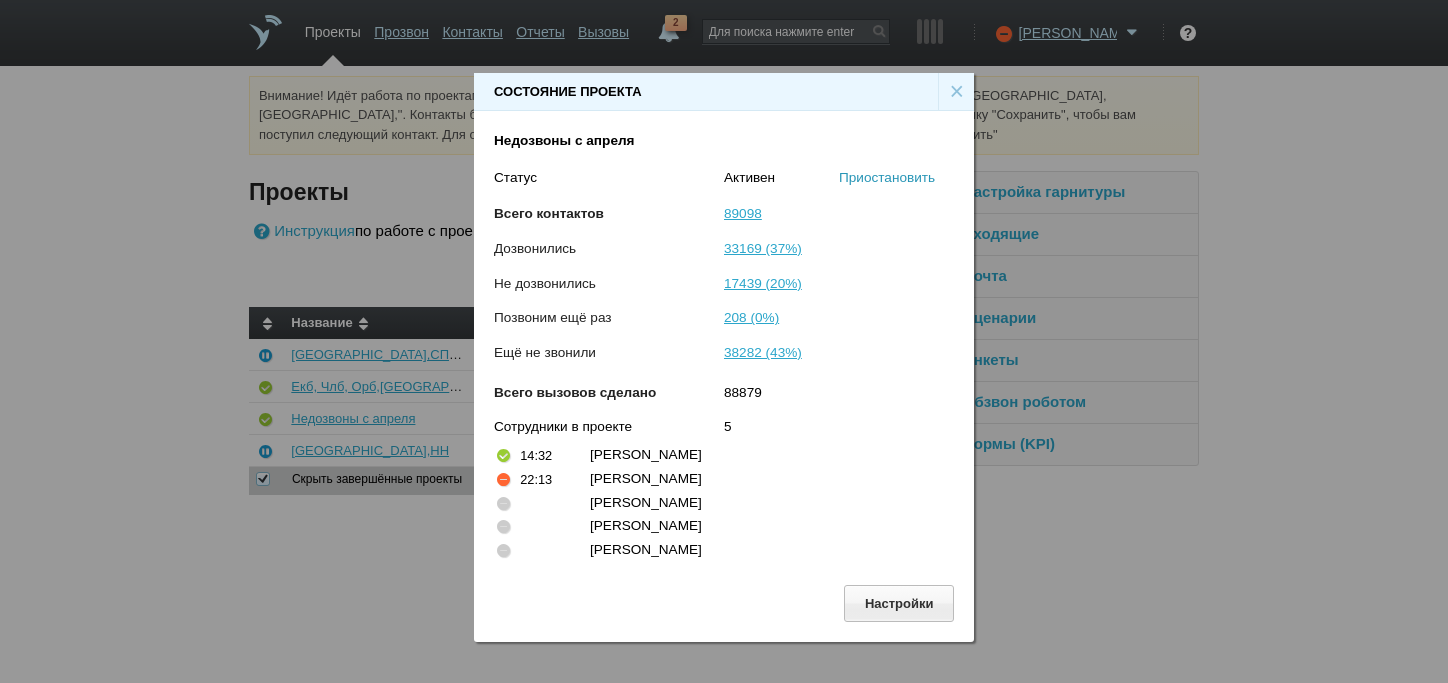 click on "Приостановить" at bounding box center [887, 177] 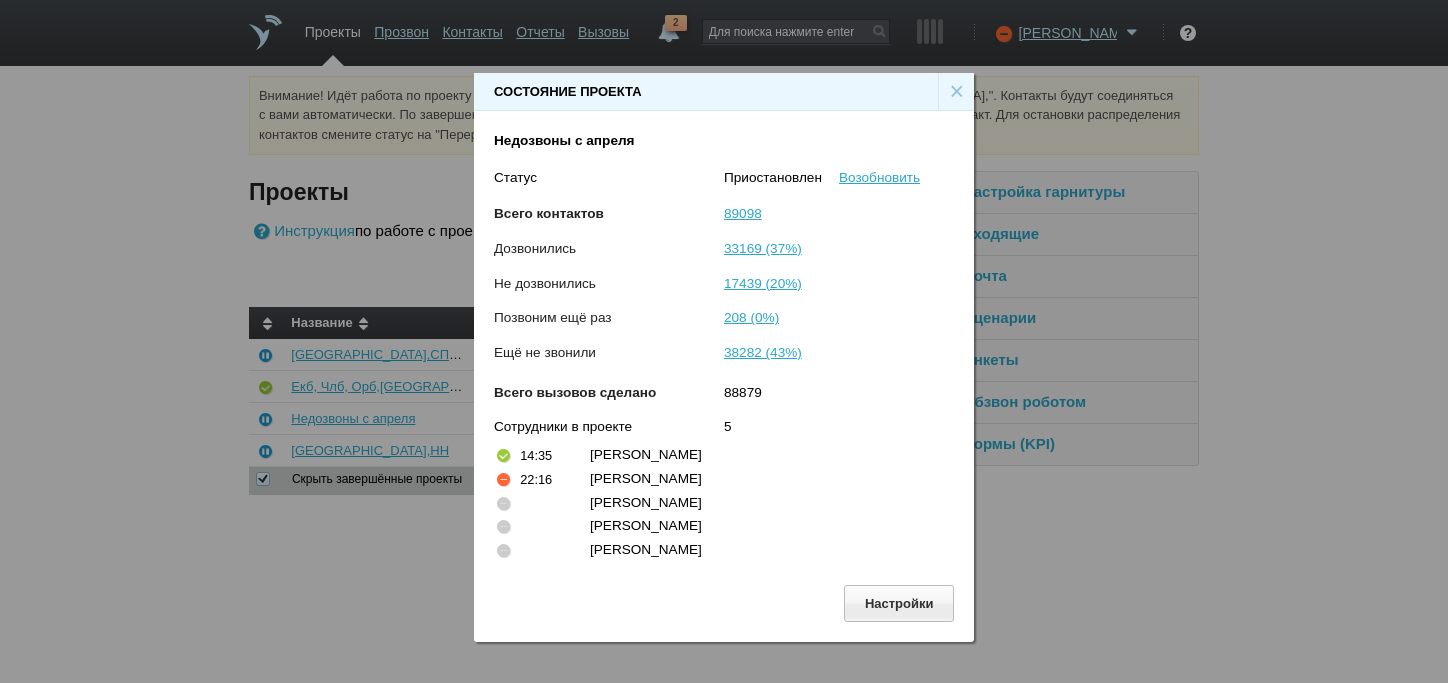 click on "×" at bounding box center [956, 92] 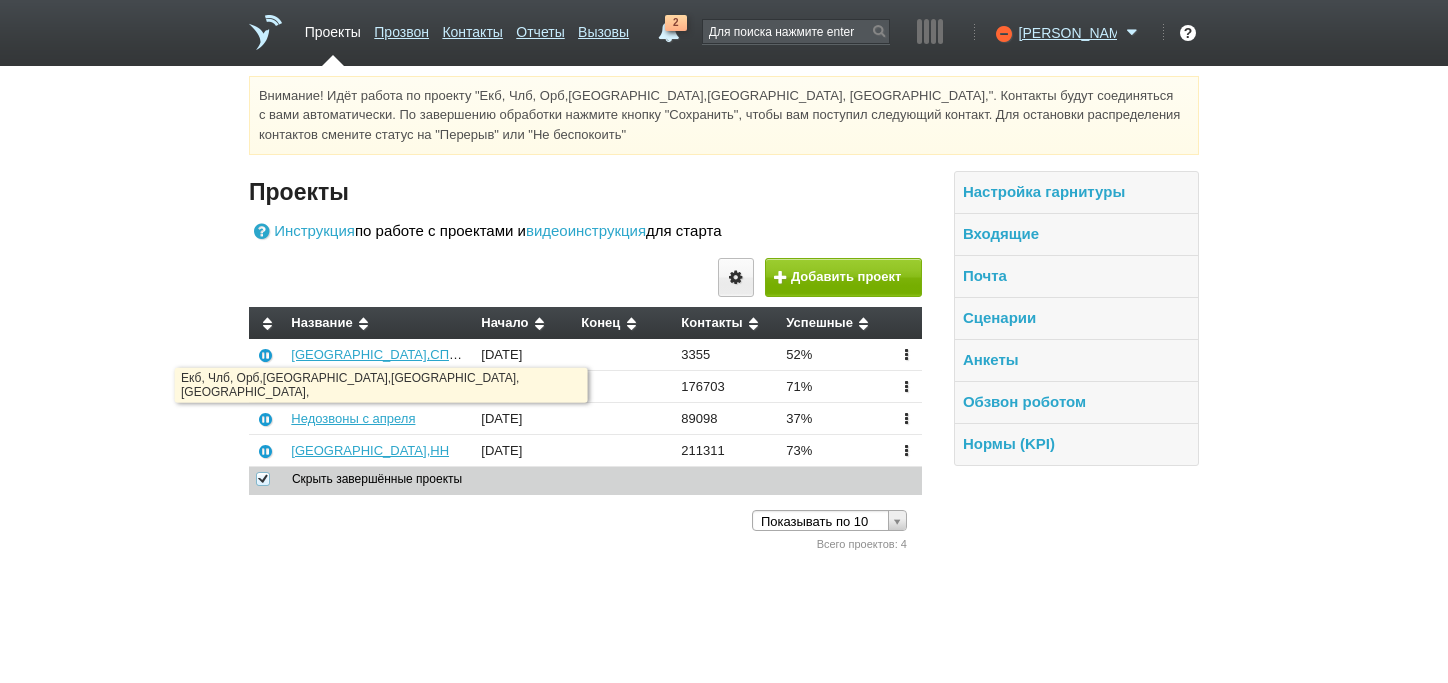 click on "Екб, Члб, Орб,[GEOGRAPHIC_DATA],[GEOGRAPHIC_DATA], [GEOGRAPHIC_DATA]," at bounding box center [545, 386] 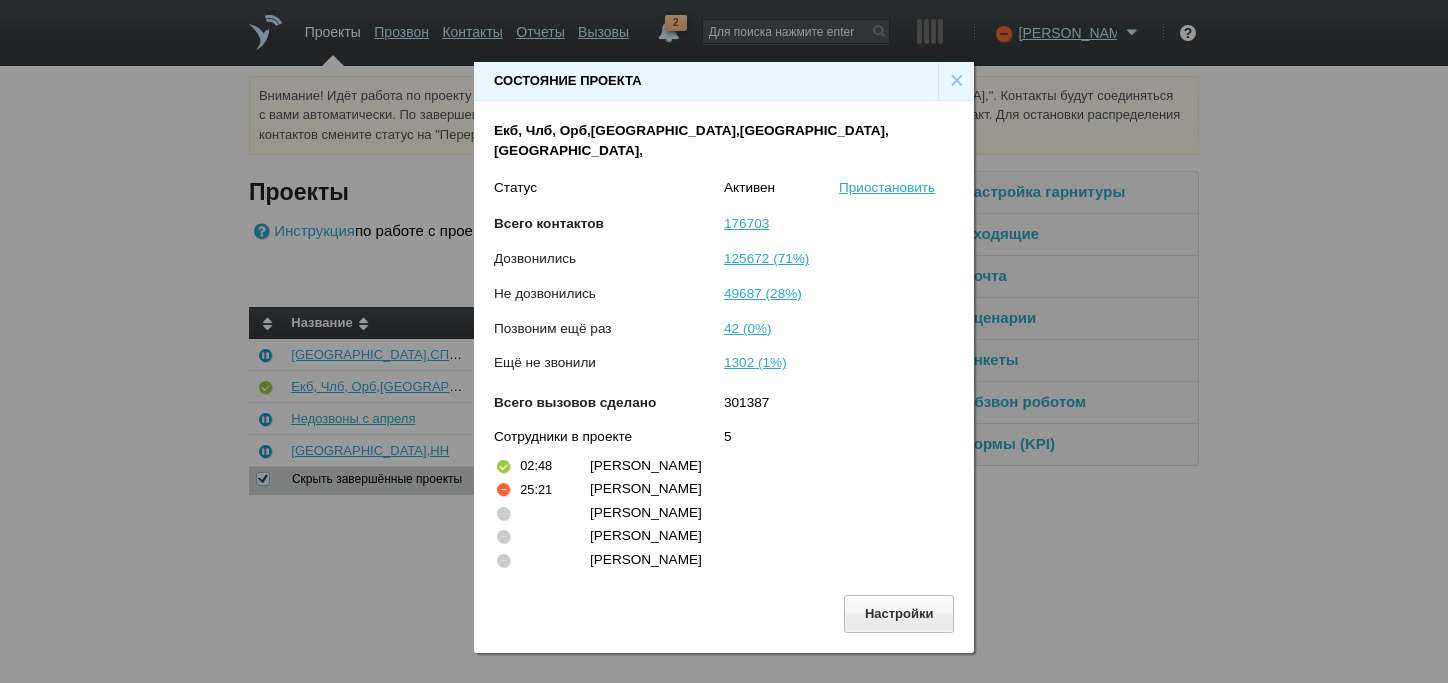 click on "×" at bounding box center (956, 81) 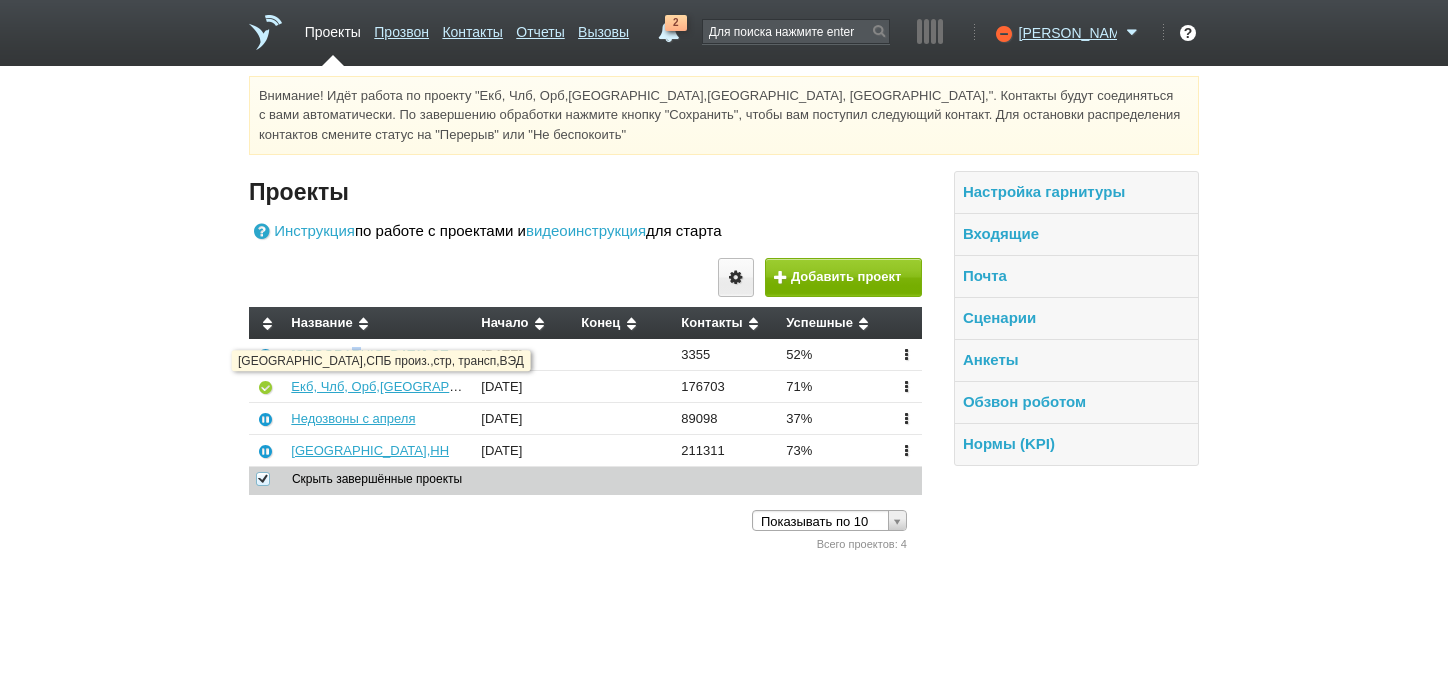 click on "[GEOGRAPHIC_DATA],СПБ произ.,стр, трансп,ВЭД" at bounding box center (446, 354) 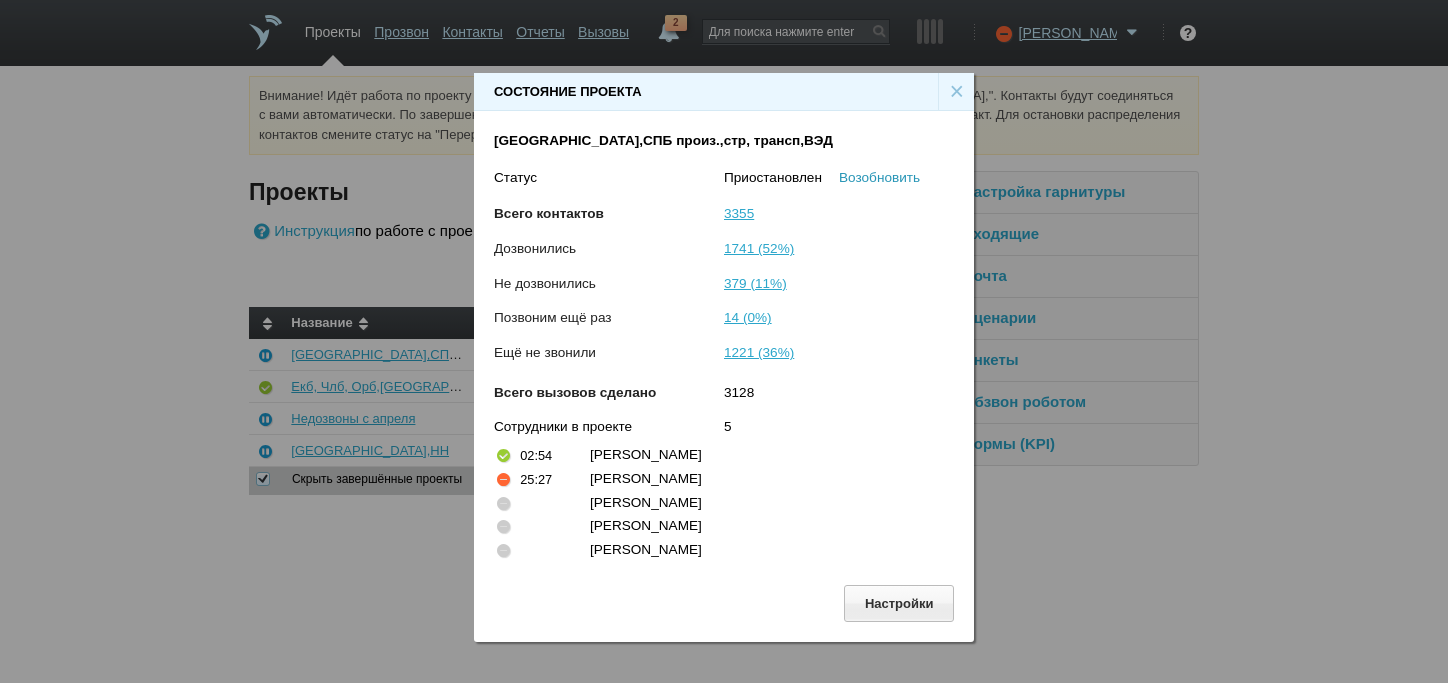 click on "Возобновить" at bounding box center [879, 177] 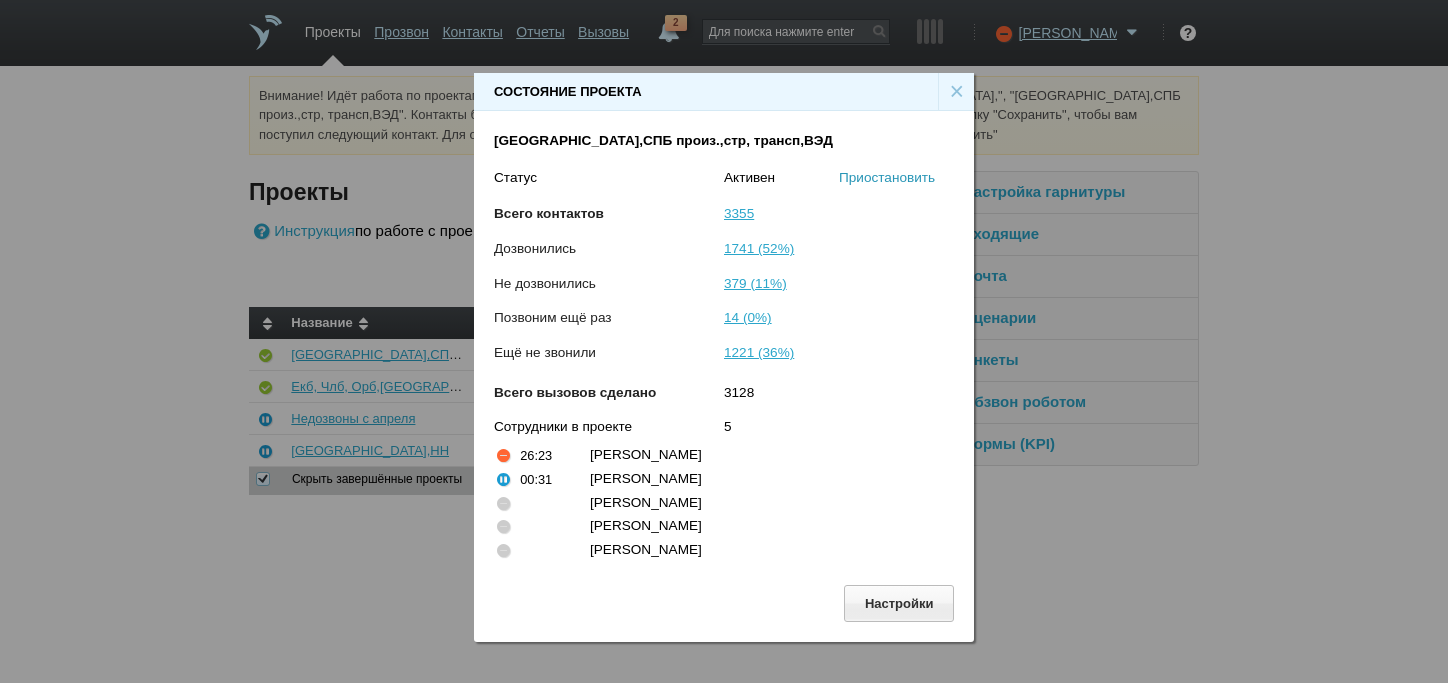 click on "Приостановить" at bounding box center (887, 177) 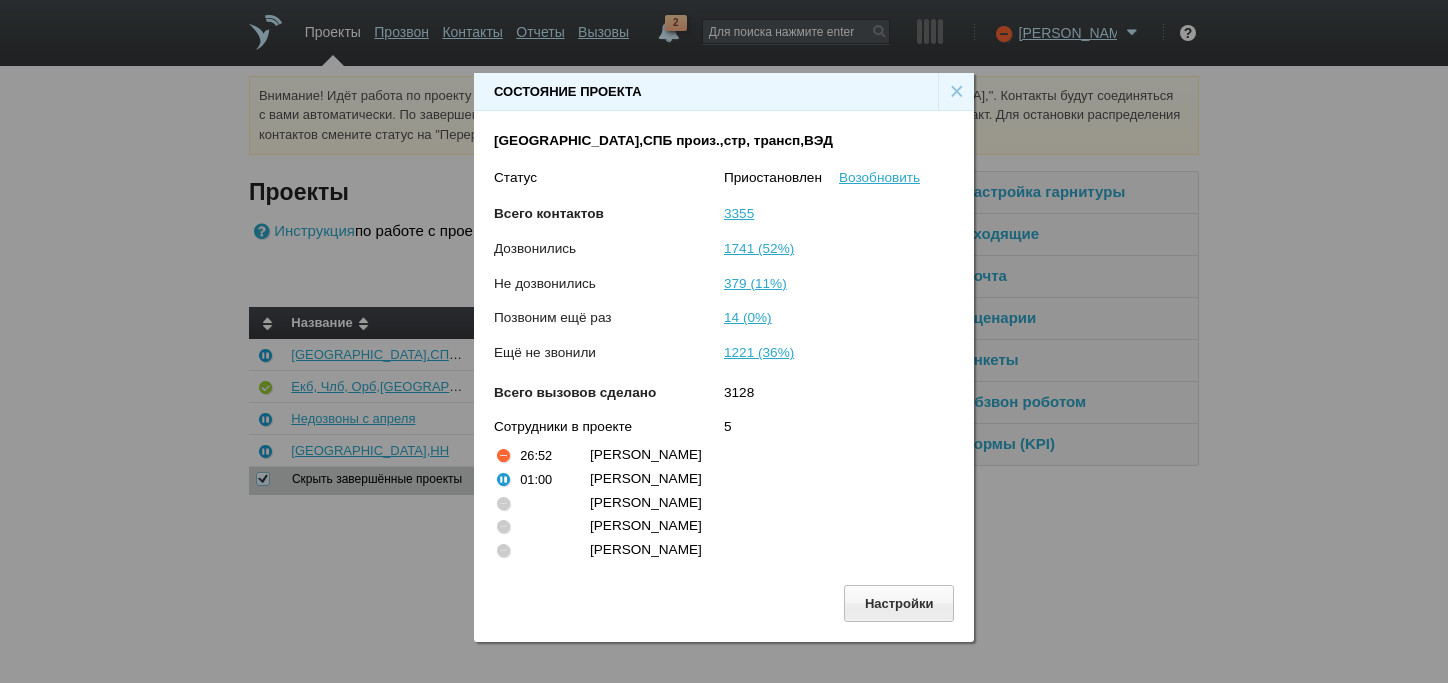 click on "×" at bounding box center (956, 92) 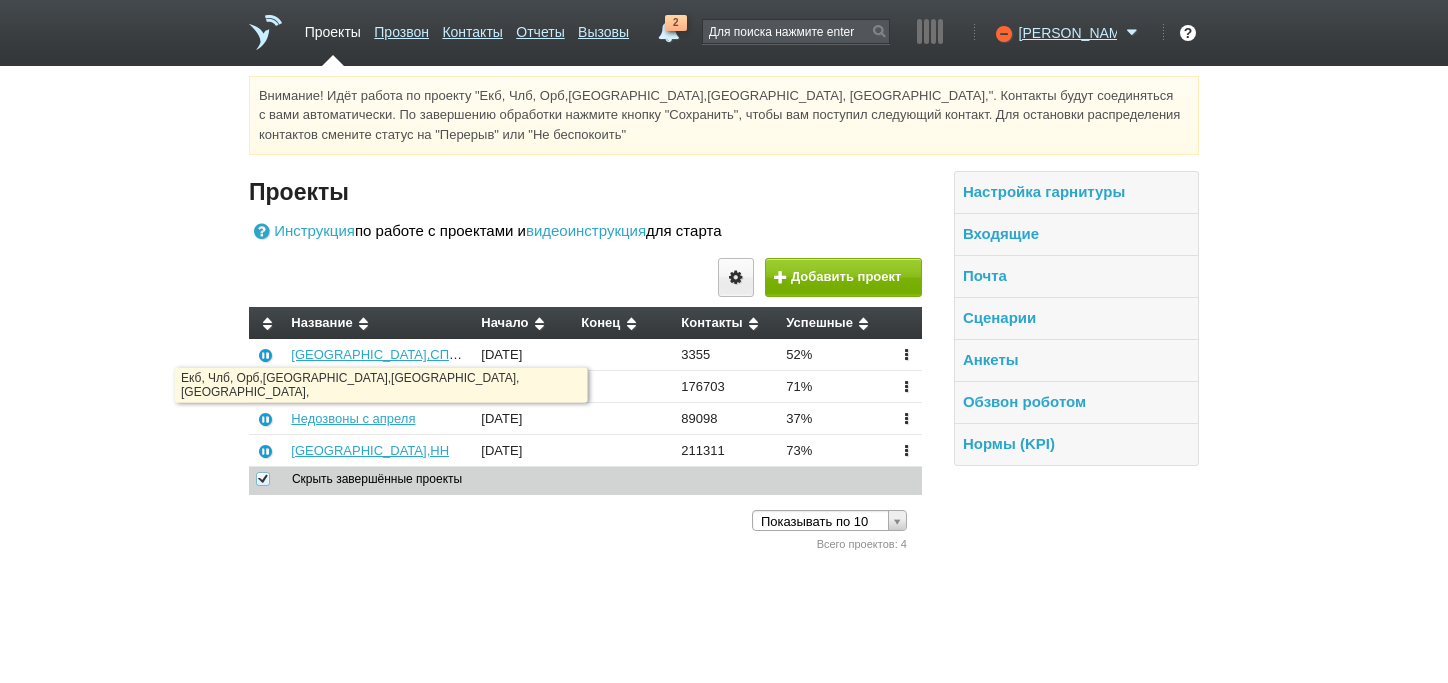 click on "Екб, Члб, Орб,[GEOGRAPHIC_DATA],[GEOGRAPHIC_DATA], [GEOGRAPHIC_DATA]," at bounding box center [545, 386] 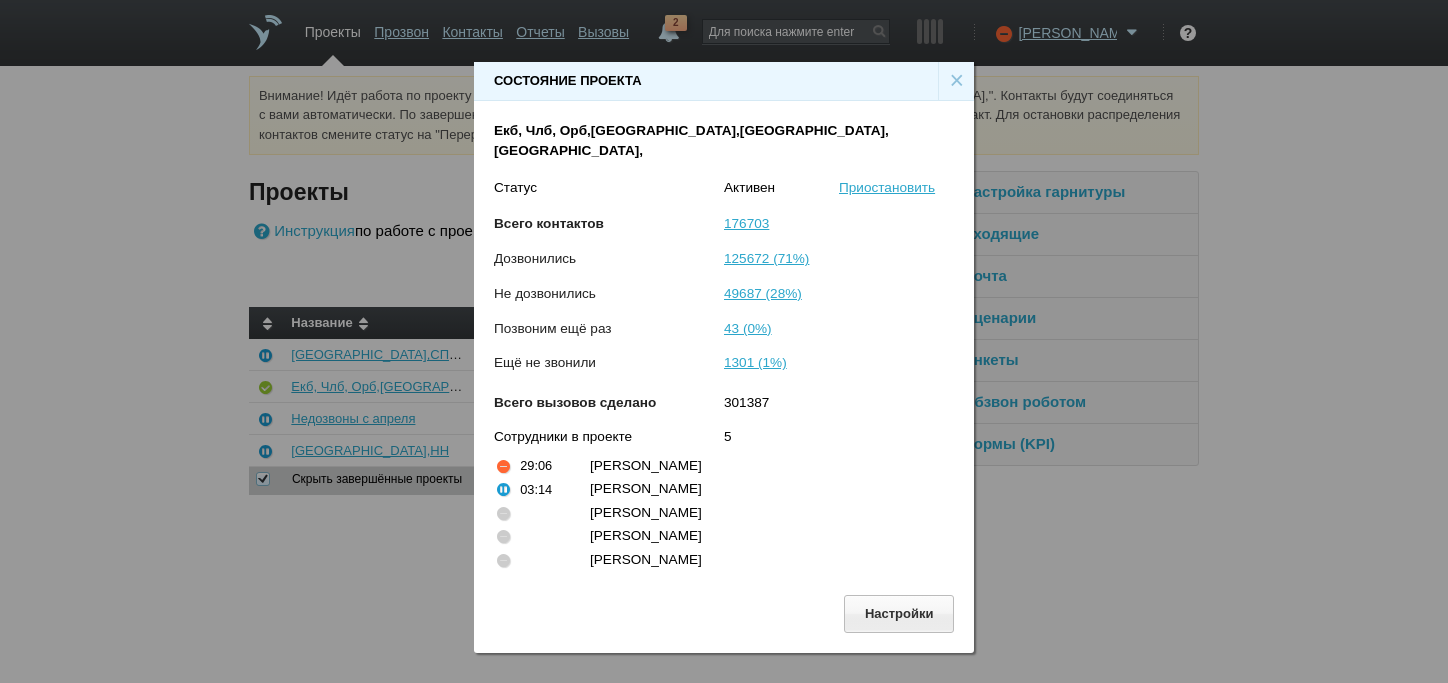 click on "×" at bounding box center (956, 81) 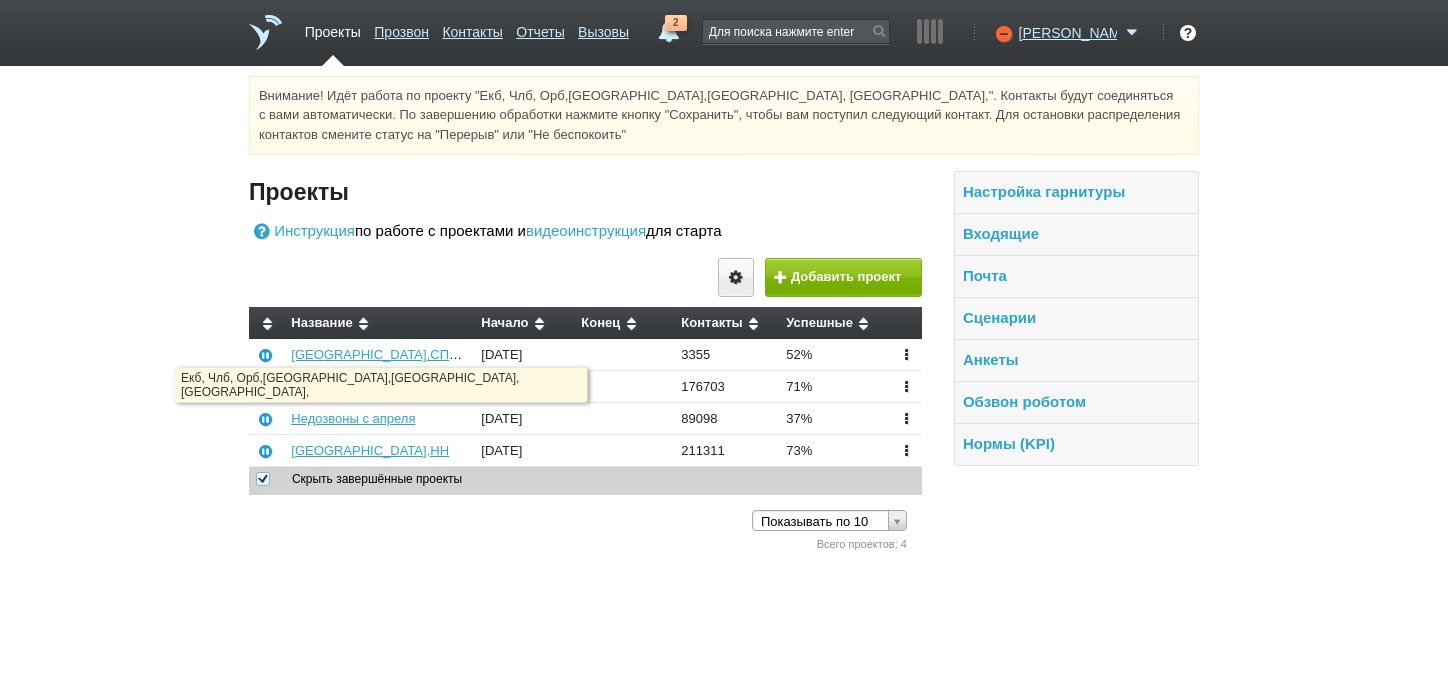 click on "Екб, Члб, Орб,[GEOGRAPHIC_DATA],[GEOGRAPHIC_DATA], [GEOGRAPHIC_DATA]," at bounding box center [545, 386] 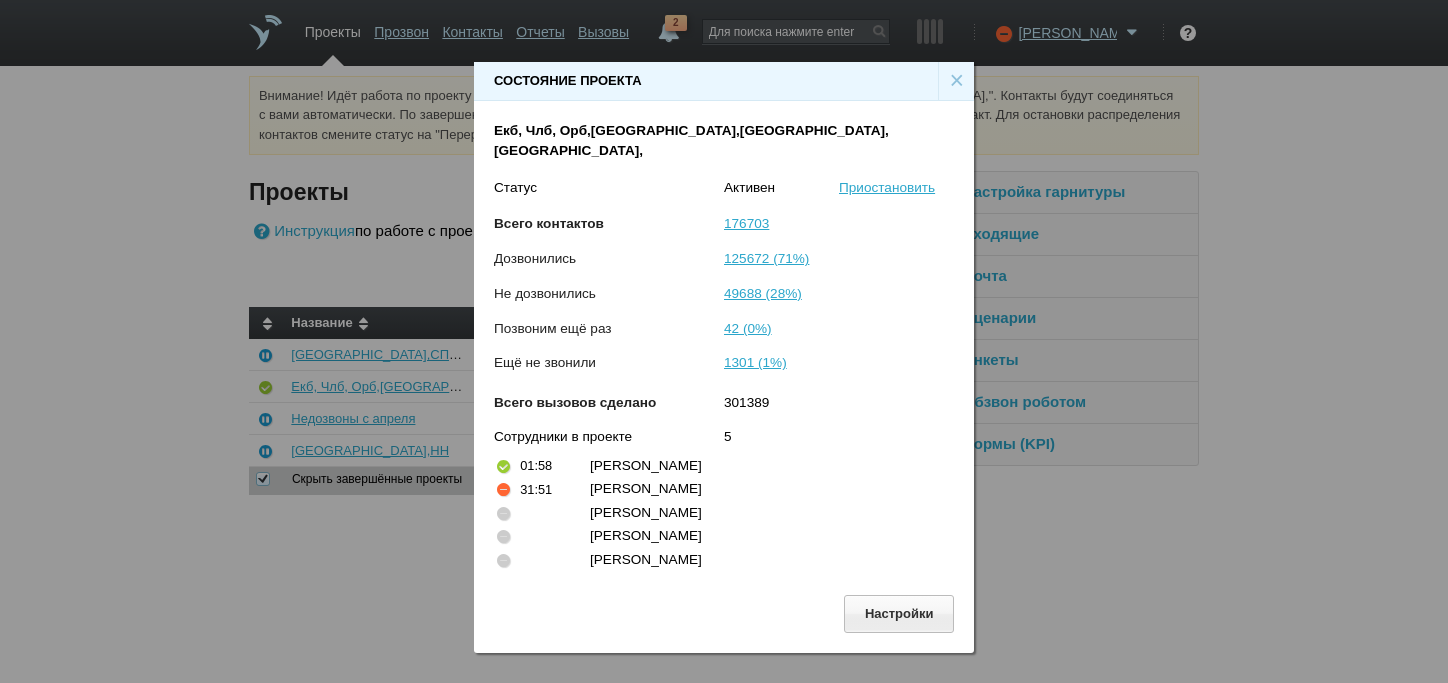 click on "×" at bounding box center (956, 81) 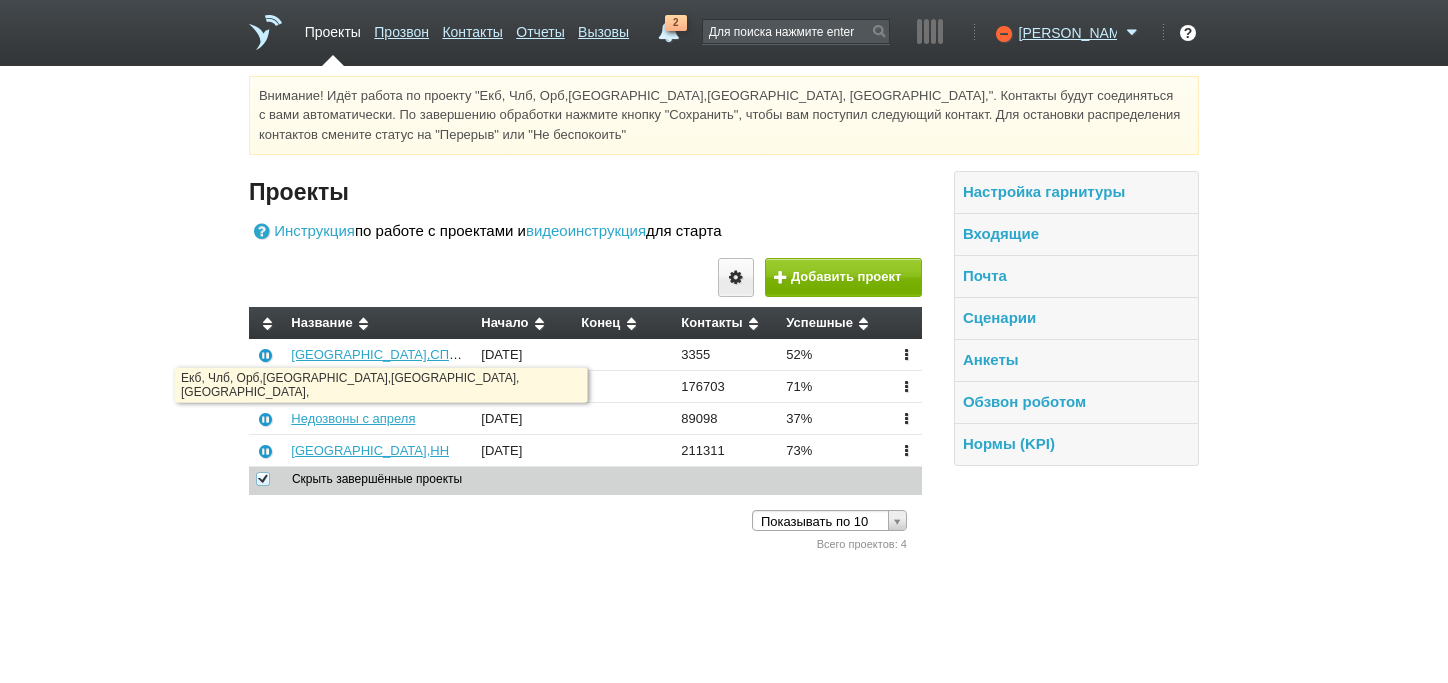click on "Екб, Члб, Орб,[GEOGRAPHIC_DATA],[GEOGRAPHIC_DATA], [GEOGRAPHIC_DATA]," at bounding box center [545, 386] 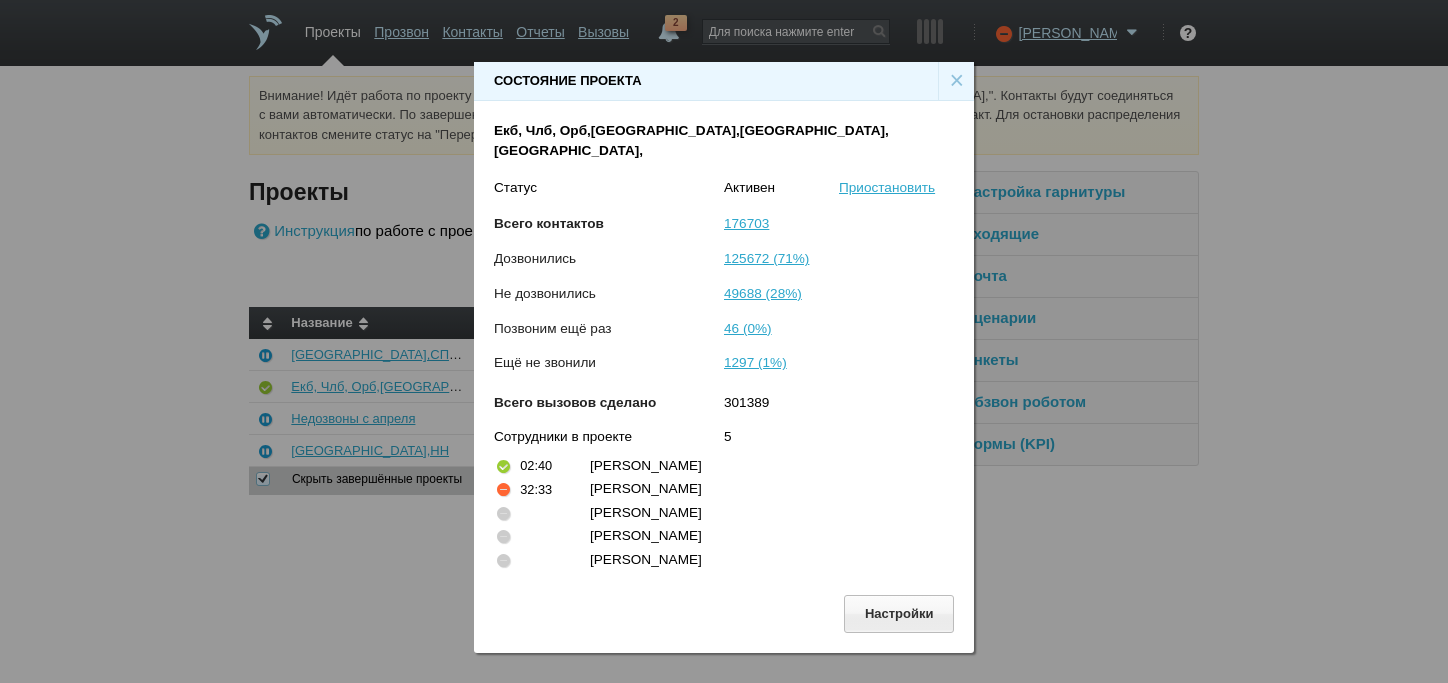click on "×" at bounding box center [956, 81] 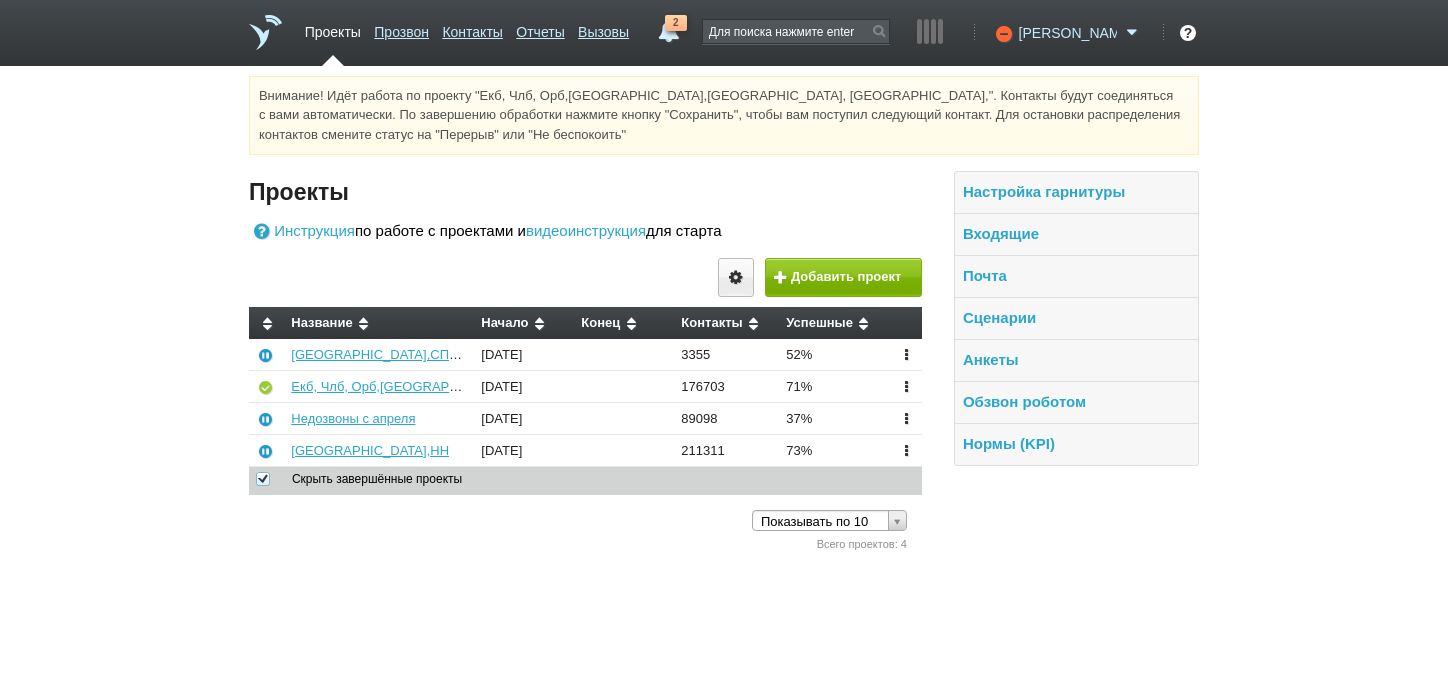 click at bounding box center [1132, 33] 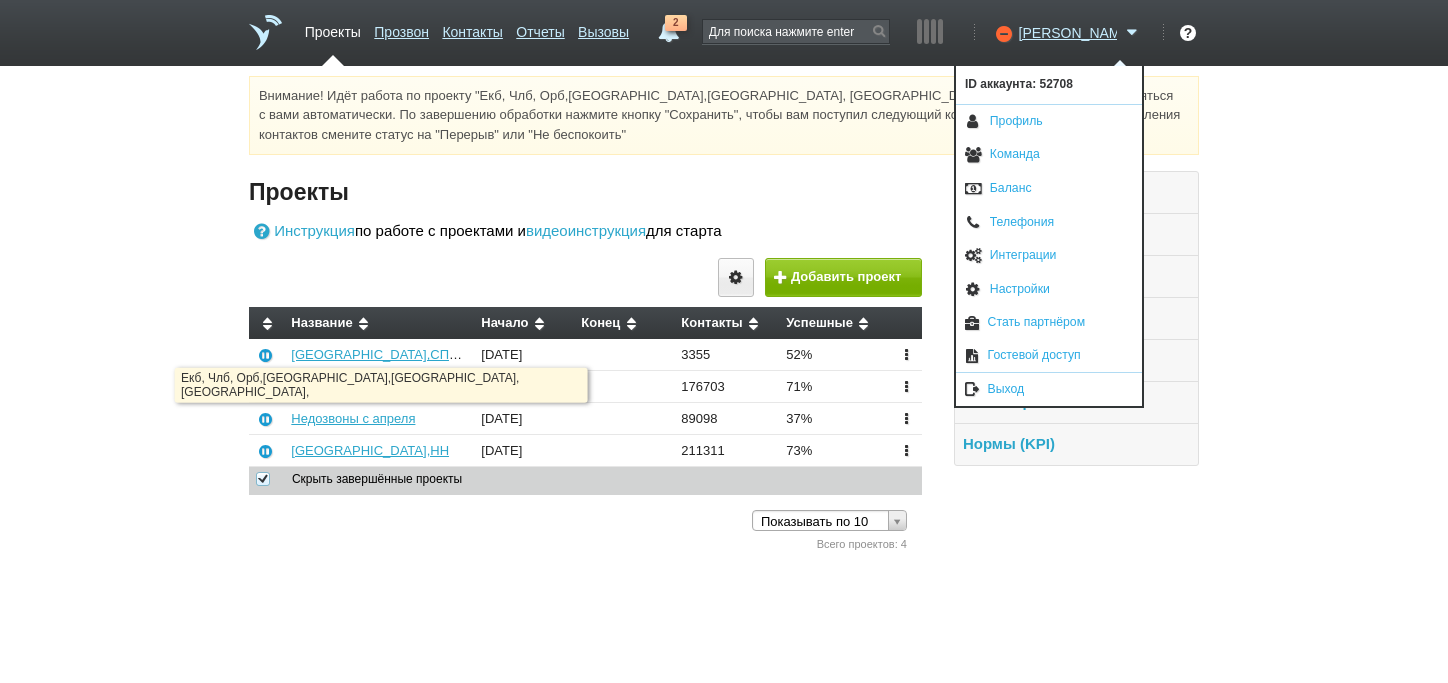 click on "Екб, Члб, Орб,[GEOGRAPHIC_DATA],[GEOGRAPHIC_DATA], [GEOGRAPHIC_DATA]," at bounding box center (545, 386) 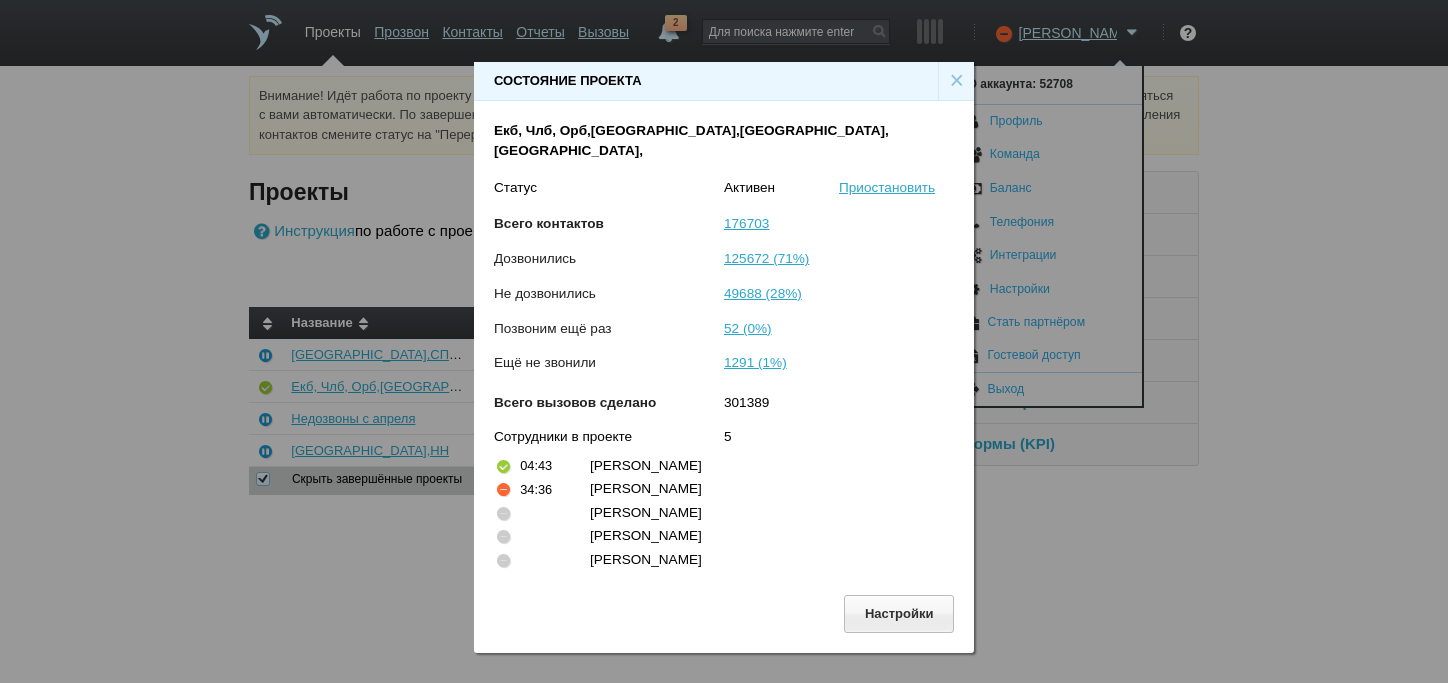 click on "×" at bounding box center [956, 81] 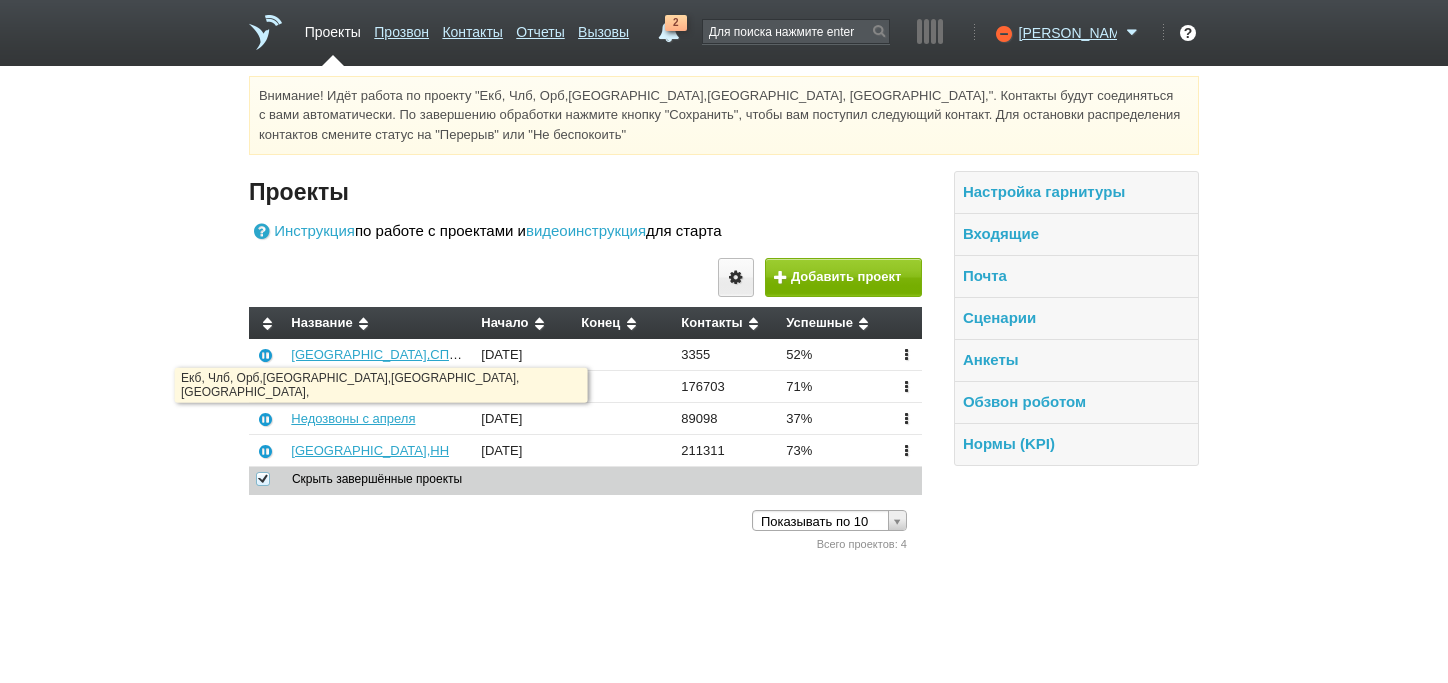 click on "Екб, Члб, Орб,[GEOGRAPHIC_DATA],[GEOGRAPHIC_DATA], [GEOGRAPHIC_DATA]," at bounding box center (379, 387) 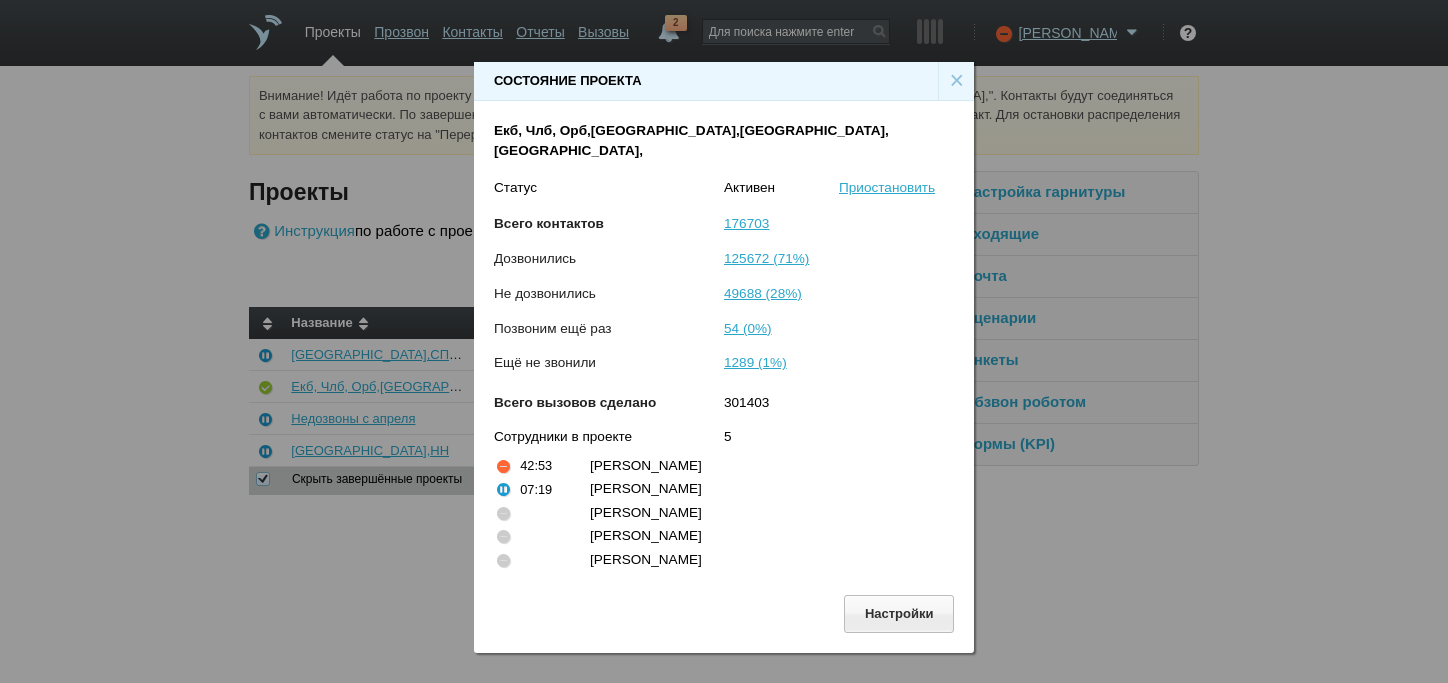 click on "×" at bounding box center [956, 81] 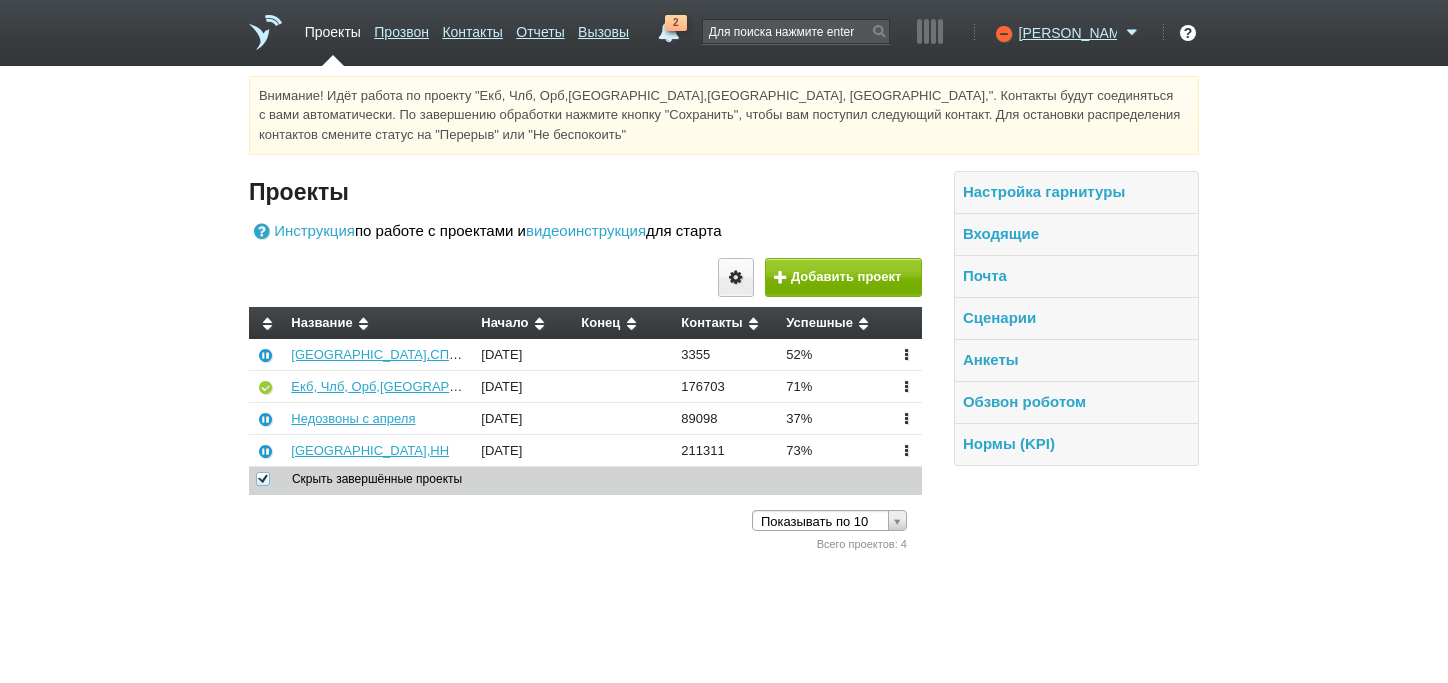 click on "Внимание! Идёт работа по проекту "Екб, Члб, Орб,[GEOGRAPHIC_DATA],[GEOGRAPHIC_DATA], [GEOGRAPHIC_DATA],". Контакты будут соединяться с вами автоматически. По завершению обработки нажмите кнопку "Сохранить", чтобы вам поступил следующий контакт. Для остановки распределения контактов смените статус на "Перерыв" или "Не беспокоить"
Вы можете звонить напрямую из строки поиска - введите номер и нажмите "Позвонить"
Проекты
Инструкция  по работе с проектами и  видеоинструкция  для старта" at bounding box center [724, 315] 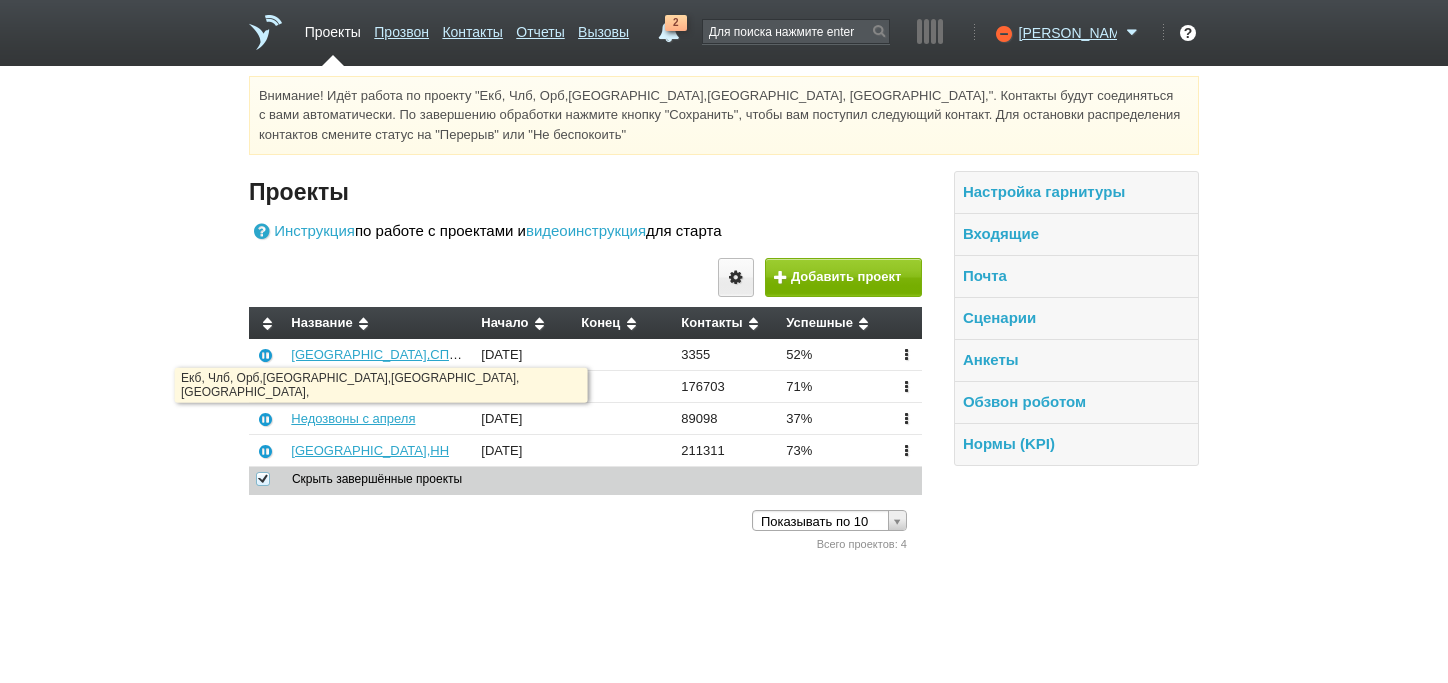 click on "Екб, Члб, Орб,[GEOGRAPHIC_DATA],[GEOGRAPHIC_DATA], [GEOGRAPHIC_DATA]," at bounding box center (545, 386) 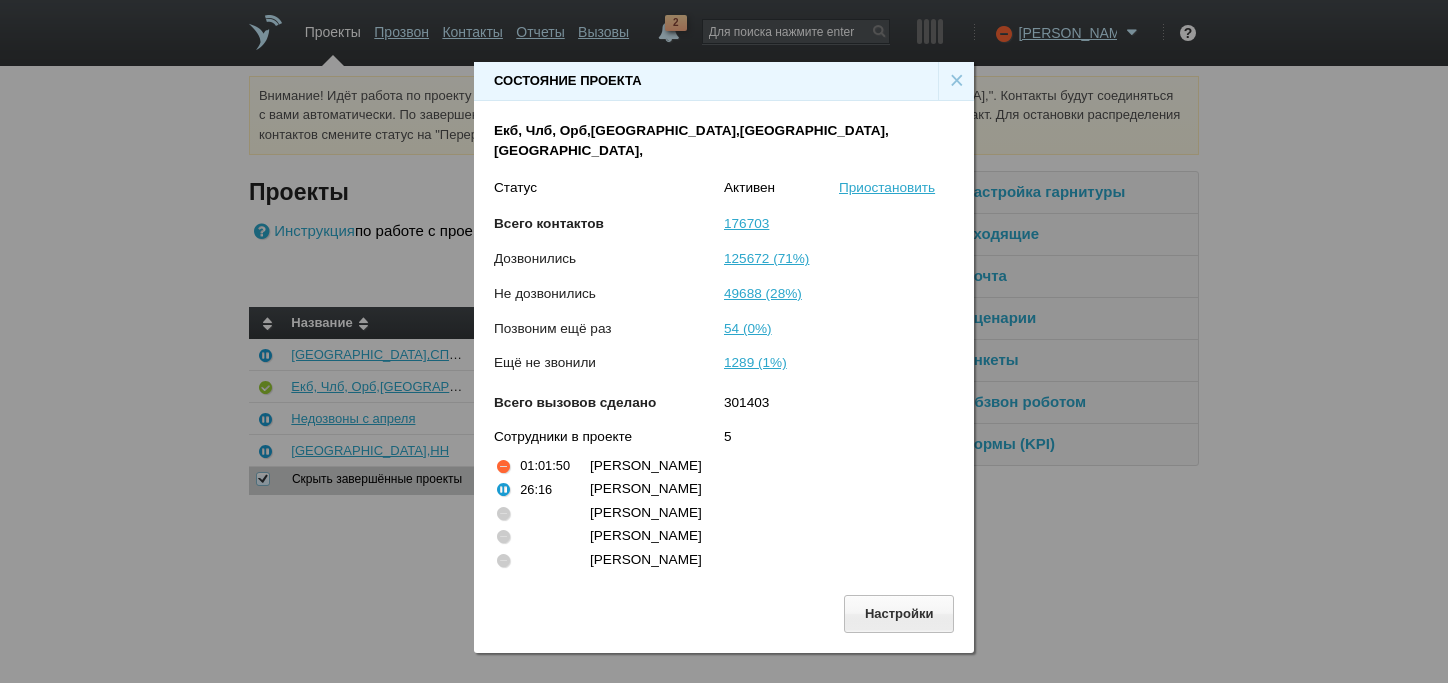 click on "×" at bounding box center (956, 81) 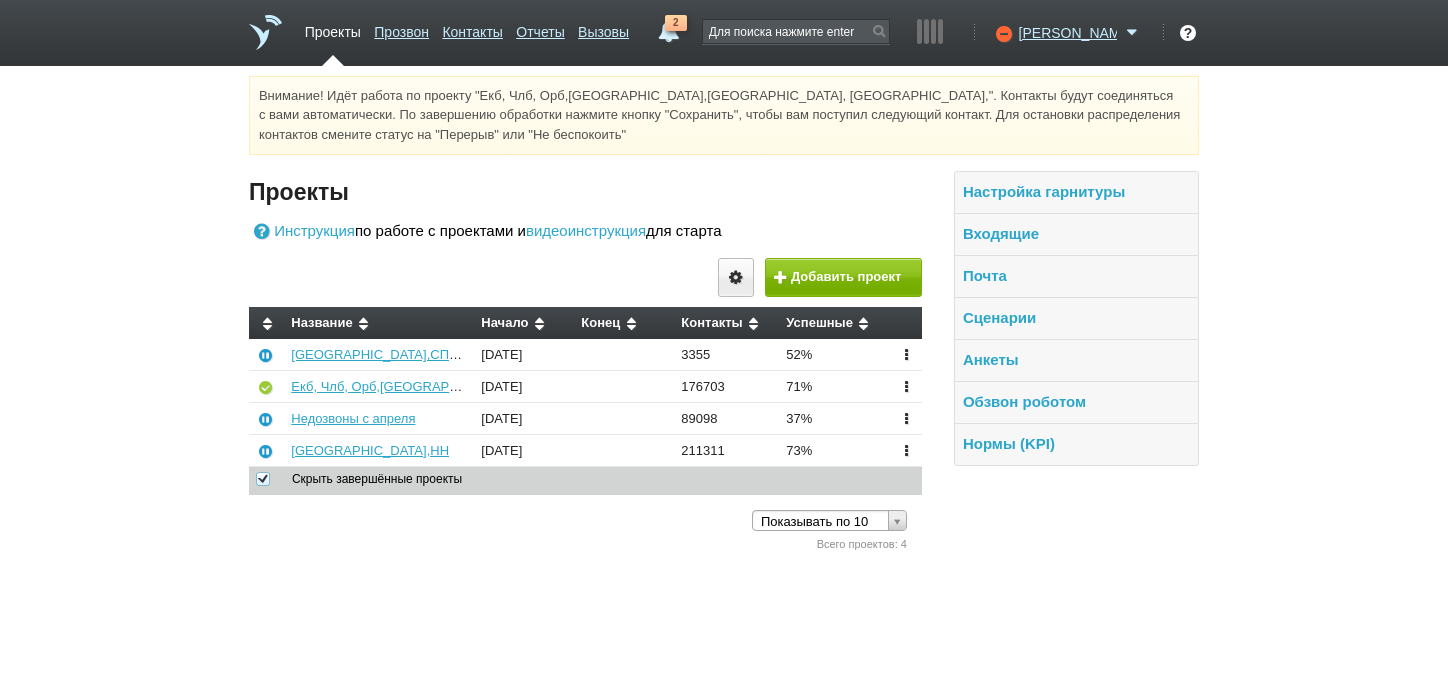 click on "Настройка гарнитуры
Входящие
Почта
Сценарии
Анкеты
Обзвон роботом
Нормы (KPI)" at bounding box center (1060, 363) 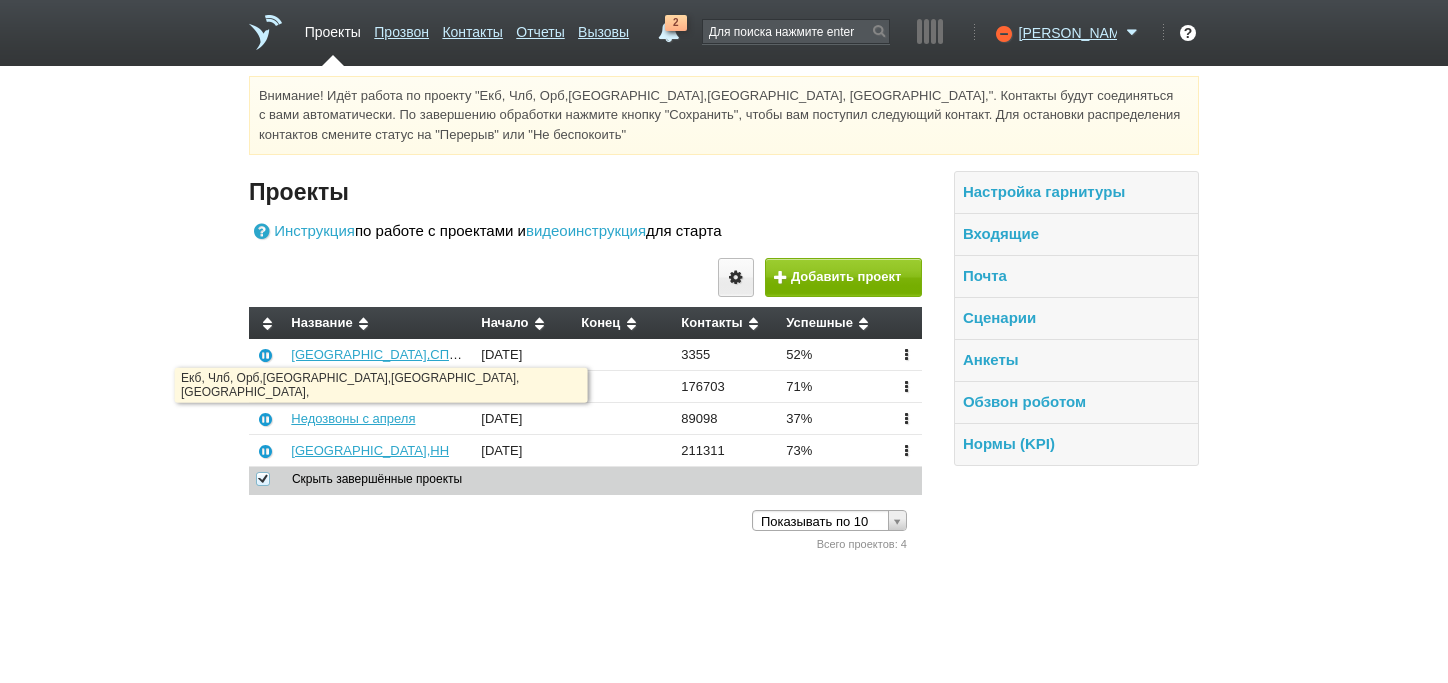 click on "Екб, Члб, Орб,[GEOGRAPHIC_DATA],[GEOGRAPHIC_DATA], [GEOGRAPHIC_DATA]," at bounding box center [379, 387] 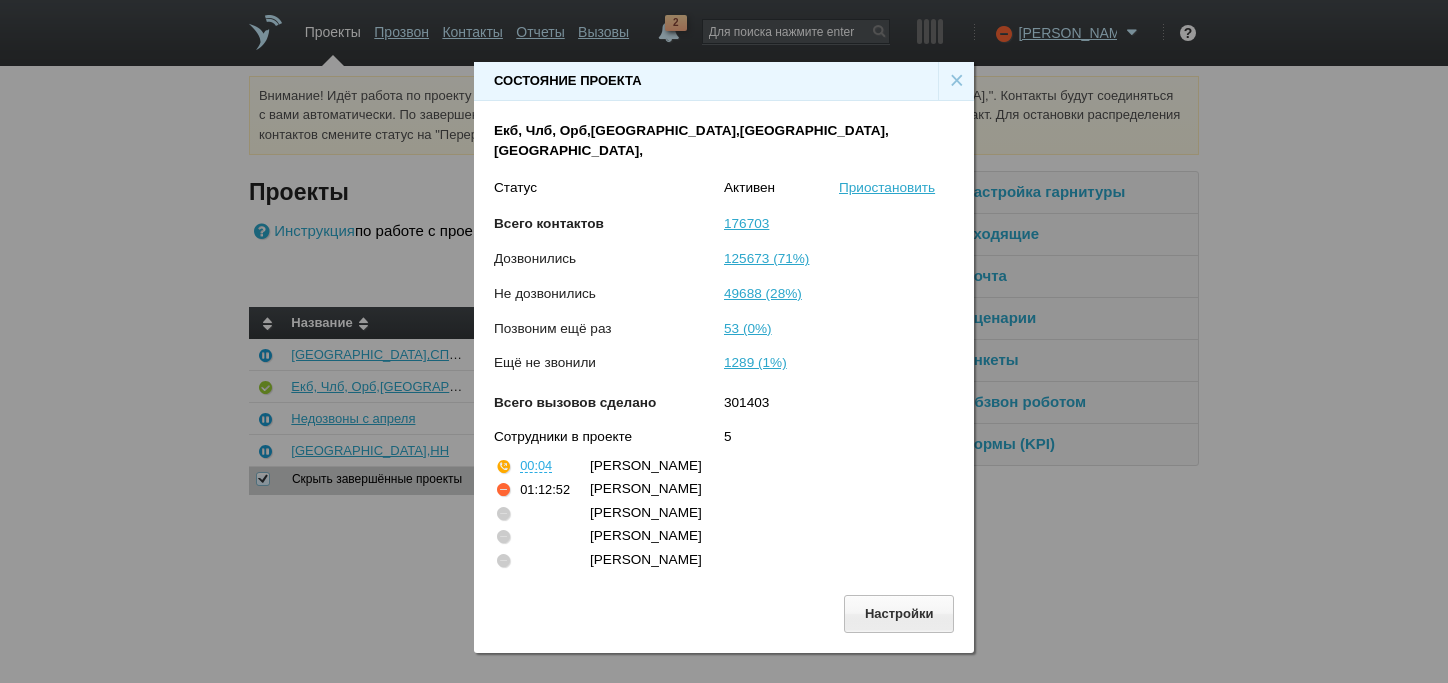 click on "×" at bounding box center (956, 81) 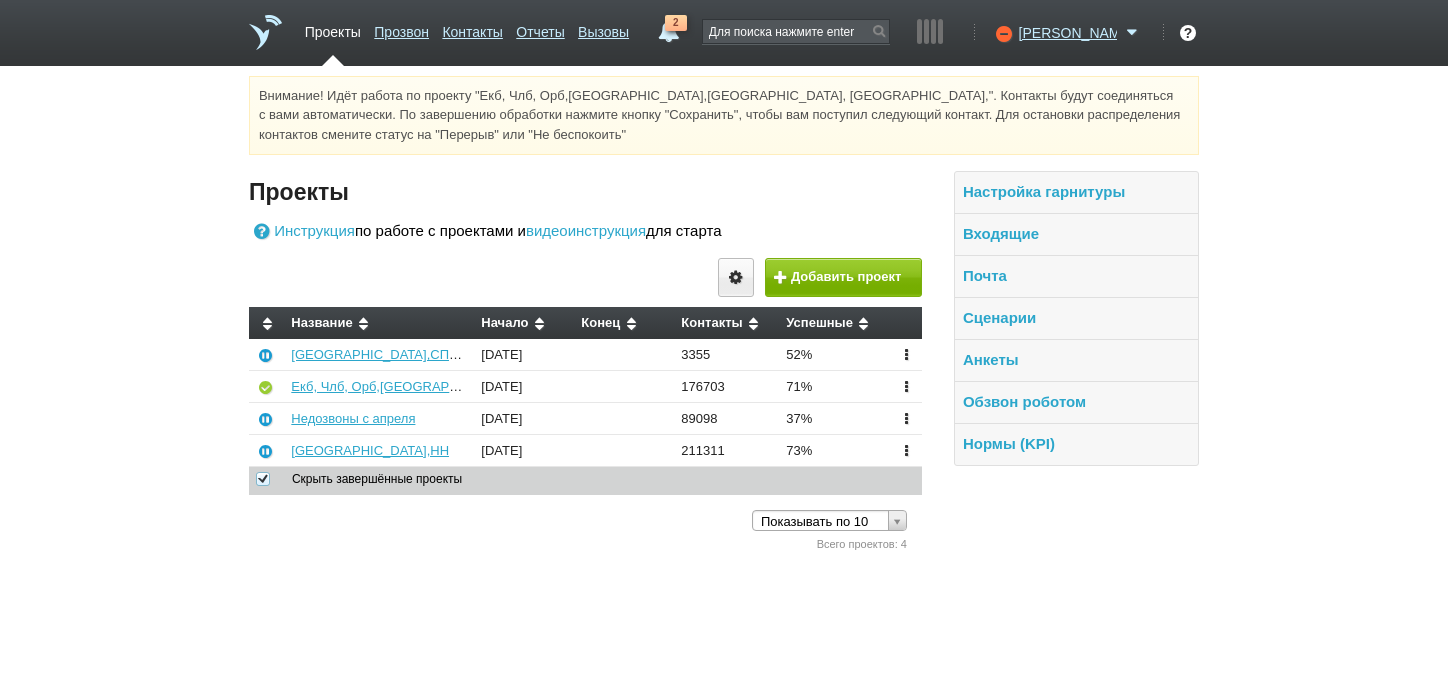 click on "Настройка гарнитуры
Входящие
Почта
Сценарии
Анкеты
Обзвон роботом
Нормы (KPI)" at bounding box center (1060, 363) 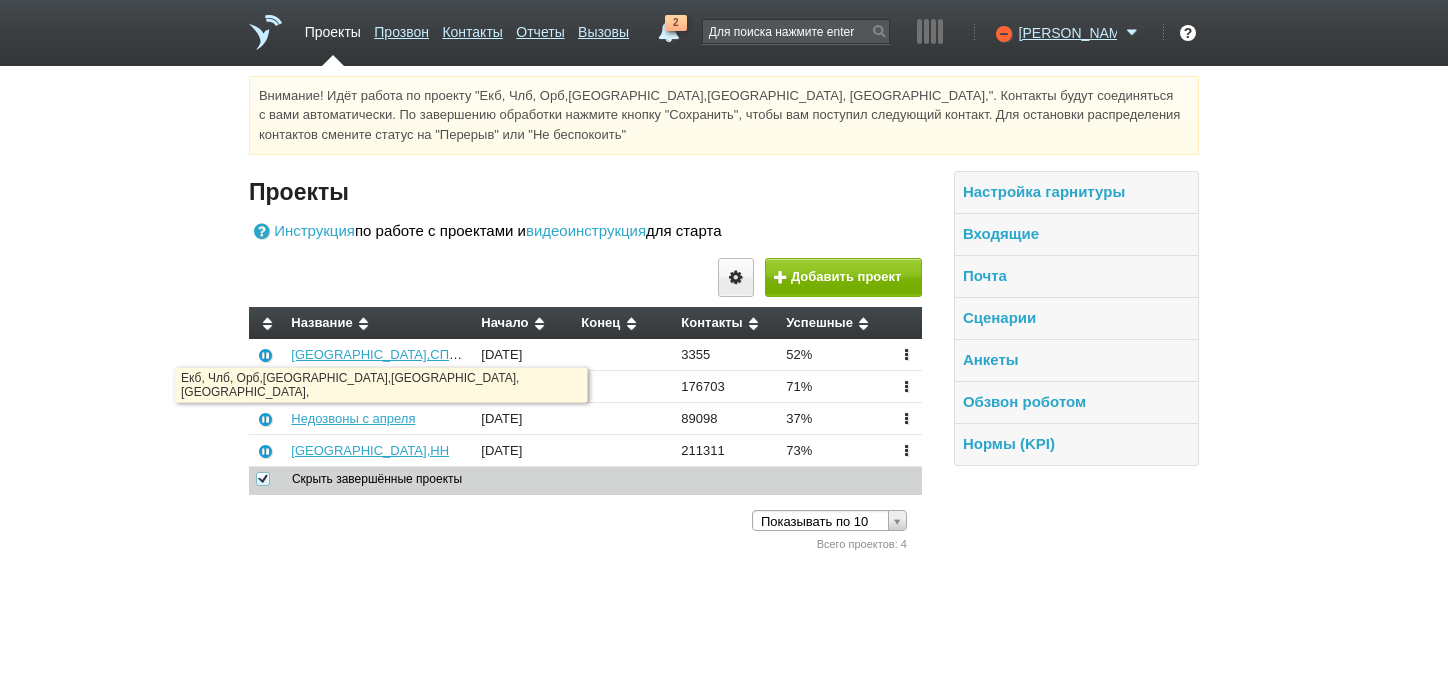 click on "Екб, Члб, Орб,[GEOGRAPHIC_DATA],[GEOGRAPHIC_DATA], [GEOGRAPHIC_DATA]," at bounding box center (545, 386) 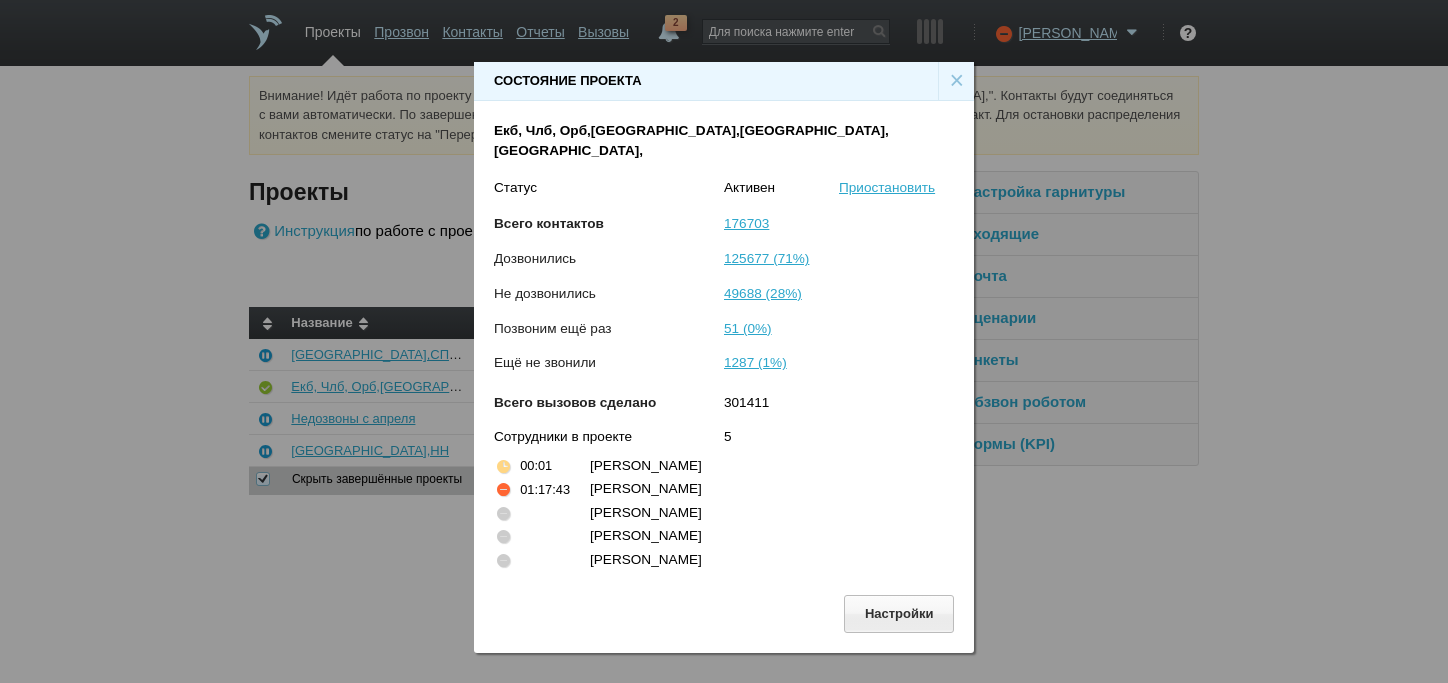 click on "×" at bounding box center (956, 81) 